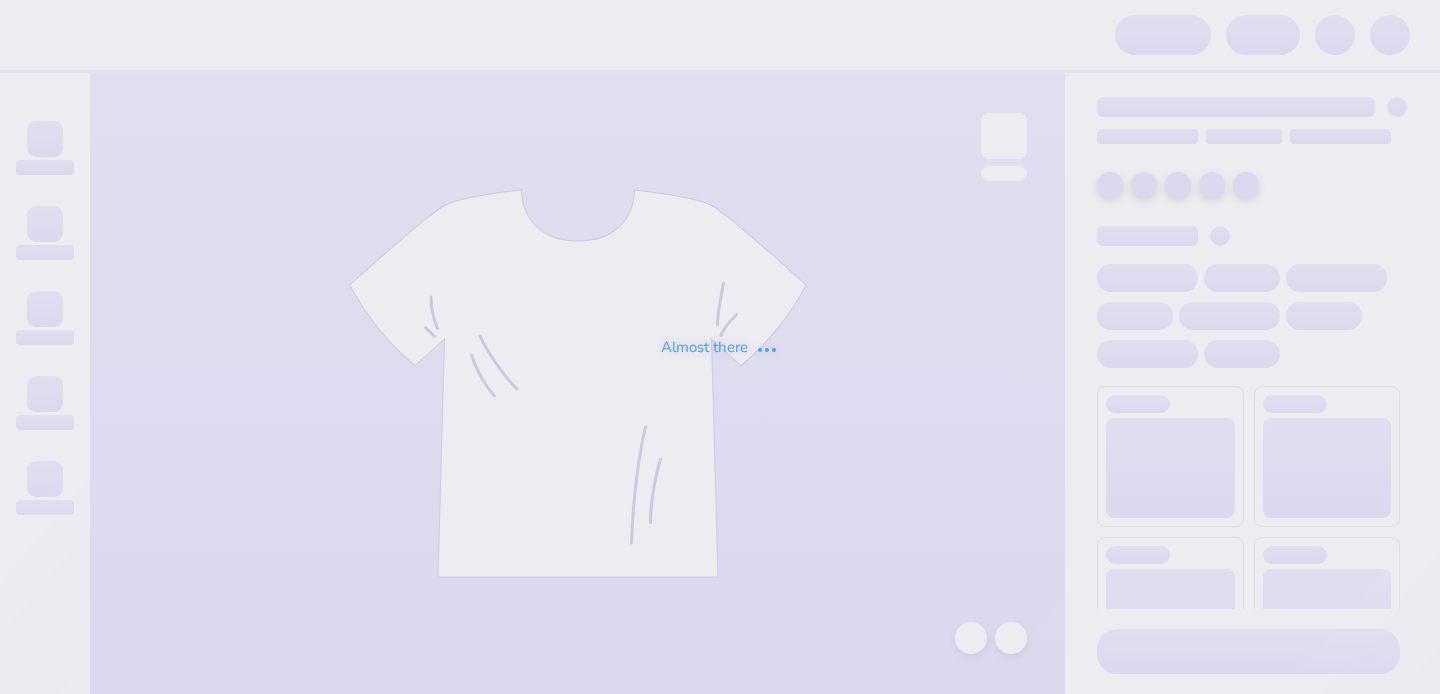 scroll, scrollTop: 0, scrollLeft: 0, axis: both 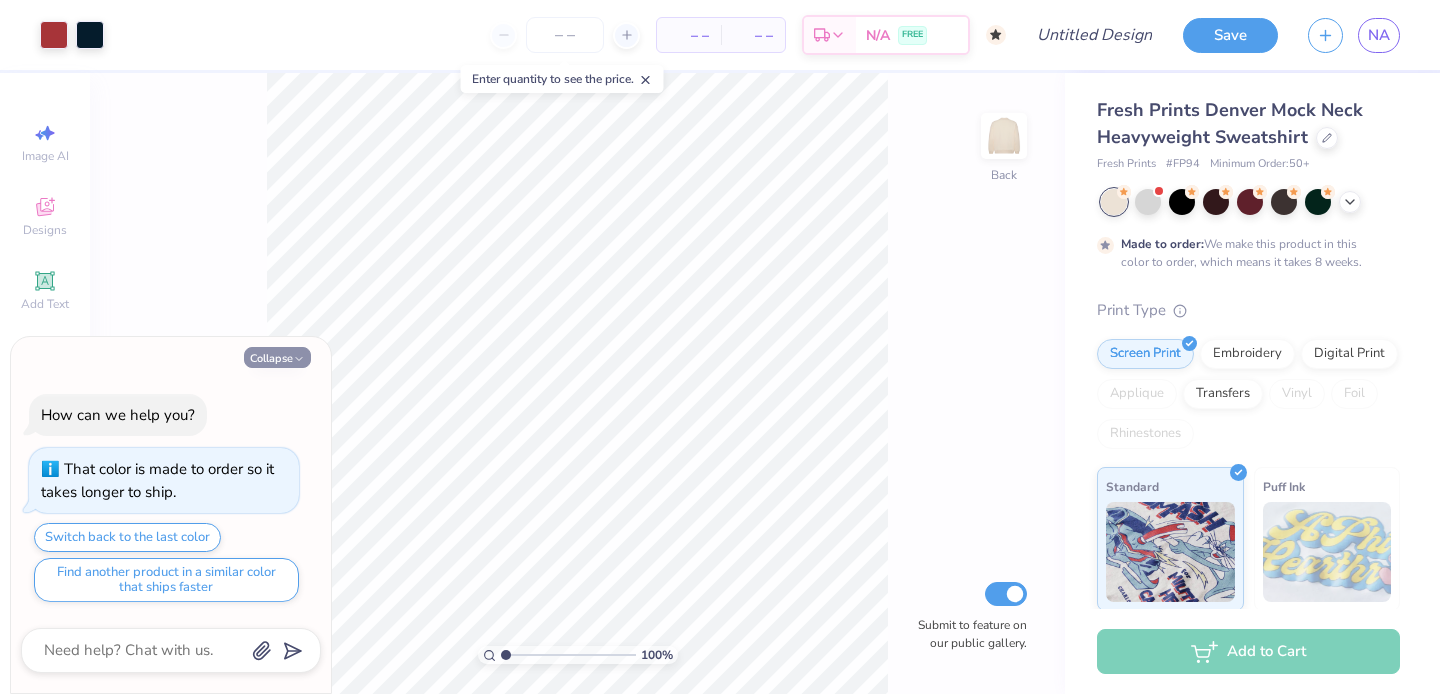 click on "Collapse" at bounding box center (277, 357) 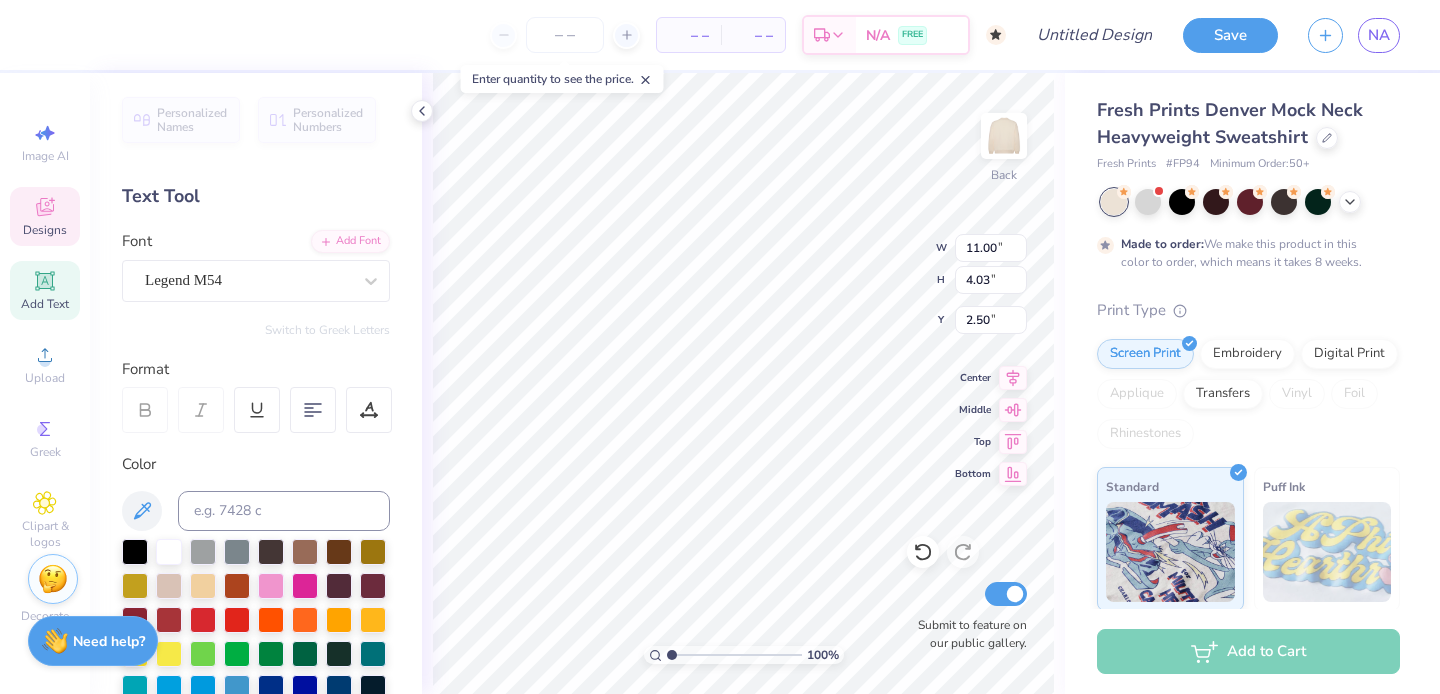 type on "2.43" 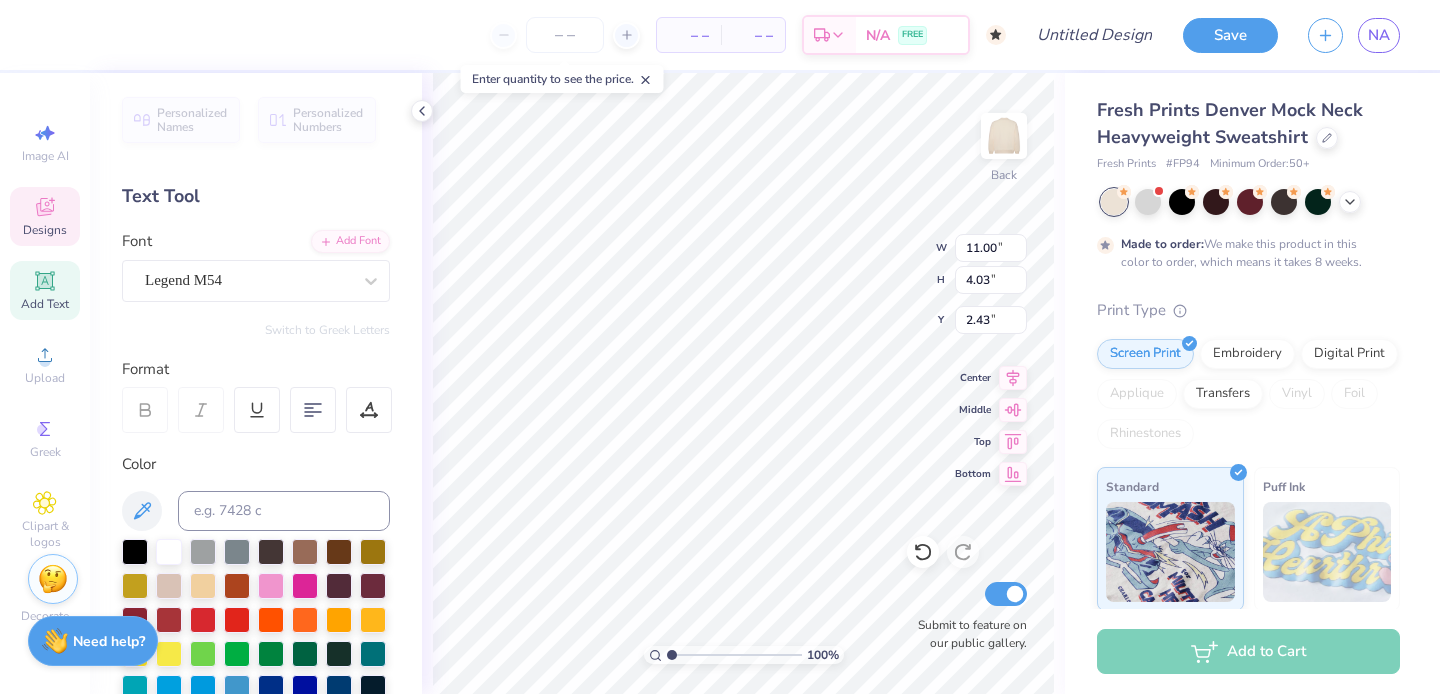 scroll, scrollTop: 0, scrollLeft: 0, axis: both 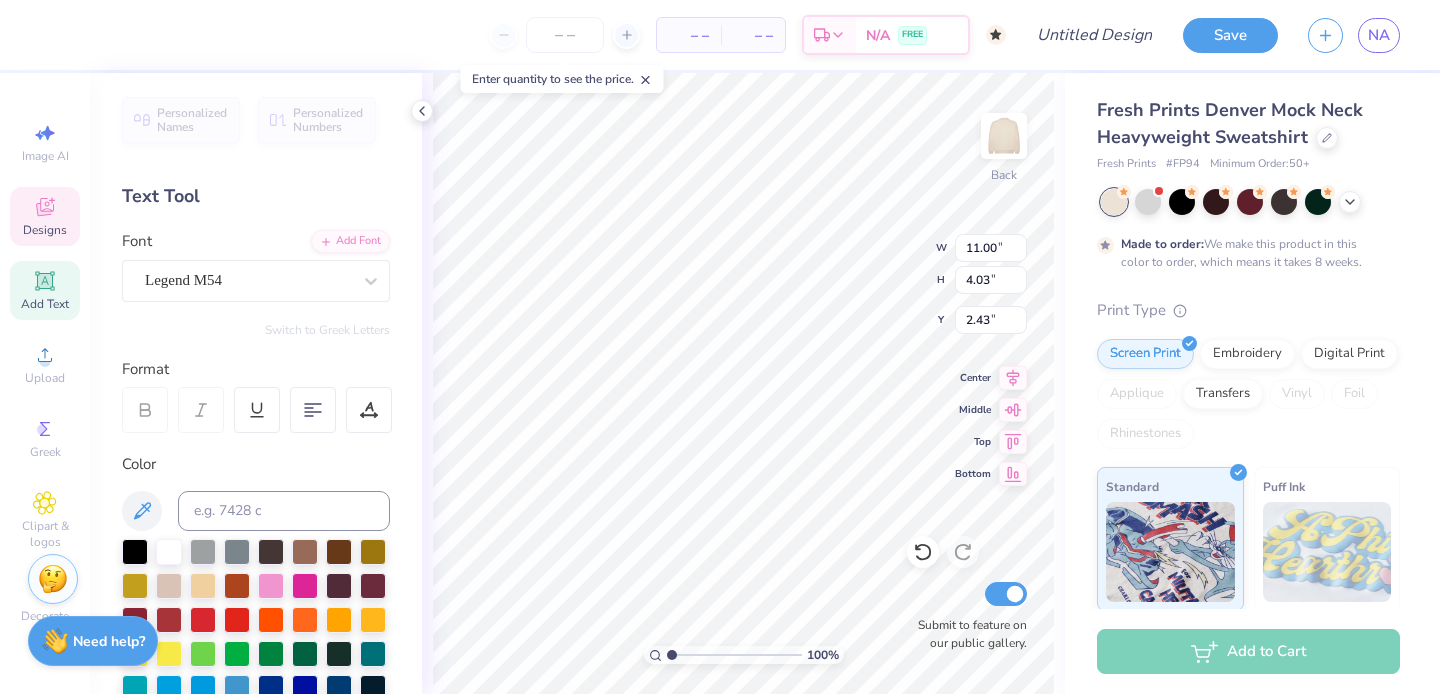 type on "SIGEP" 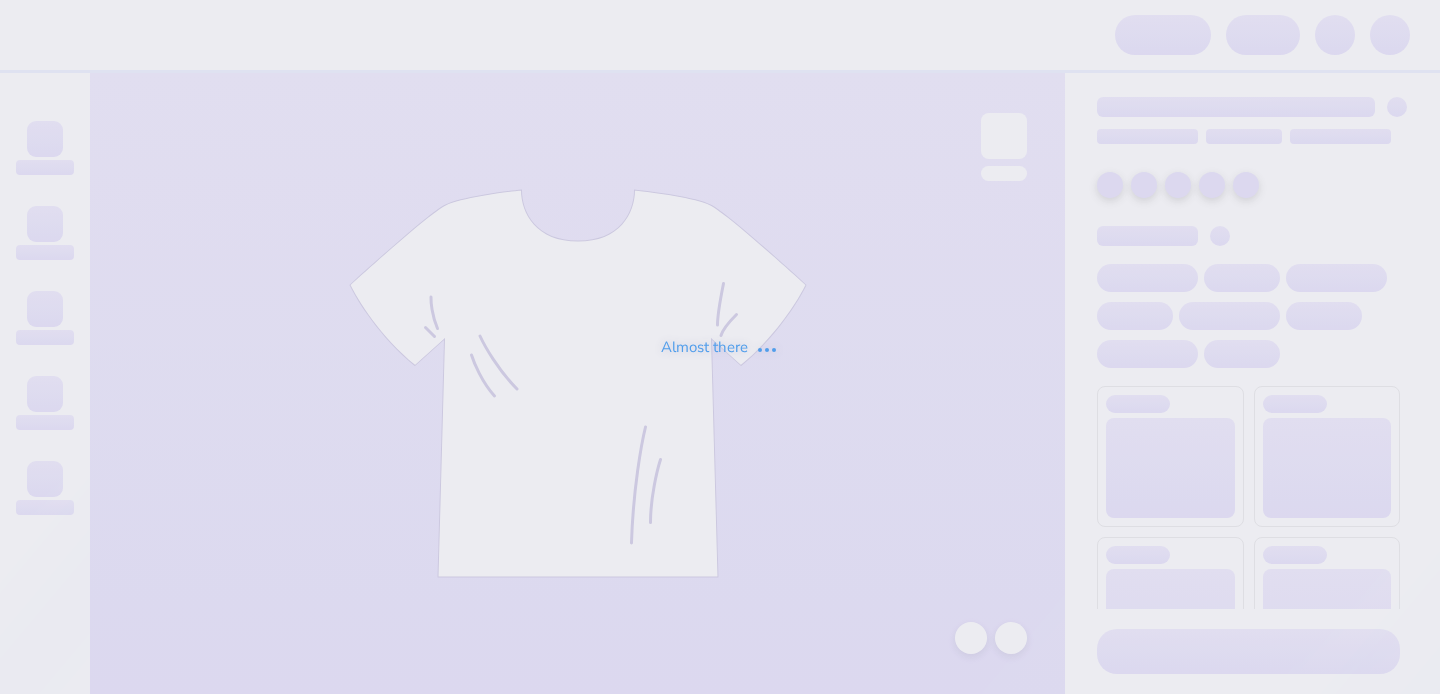 scroll, scrollTop: 0, scrollLeft: 0, axis: both 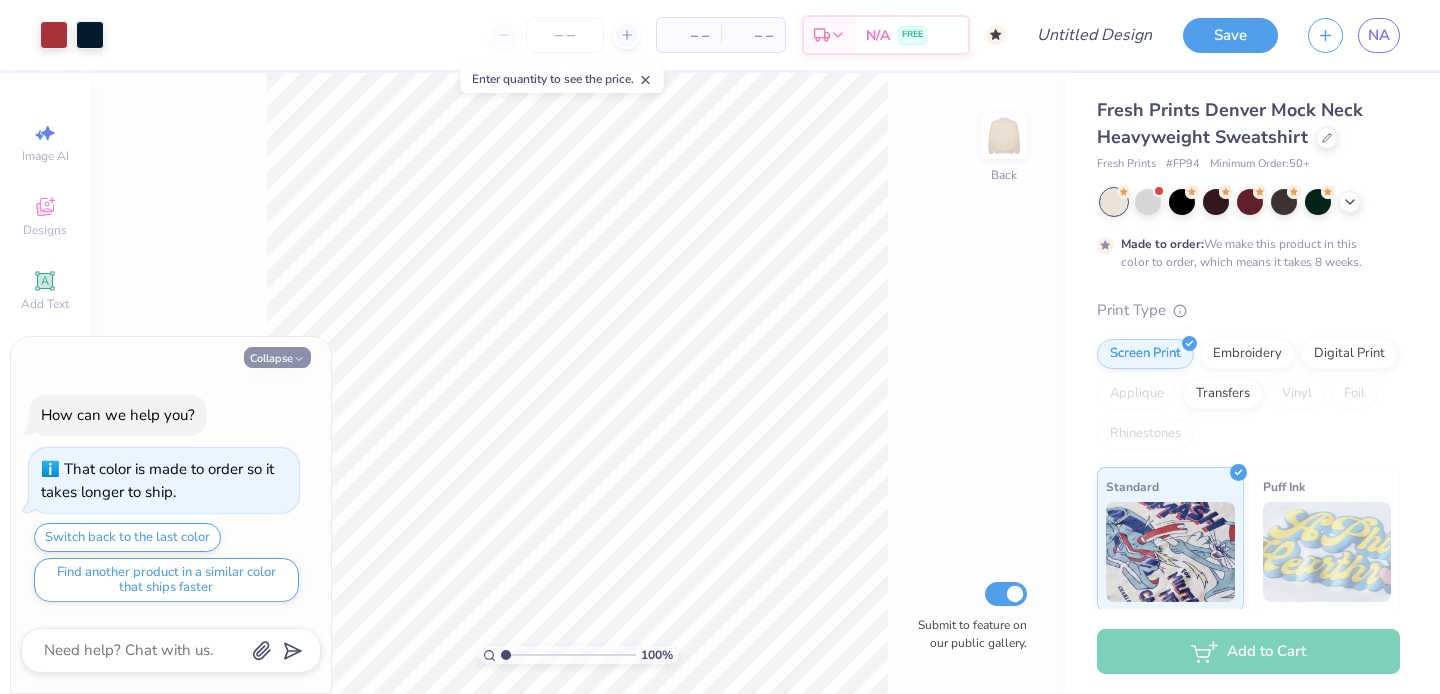 click on "Collapse" at bounding box center [277, 357] 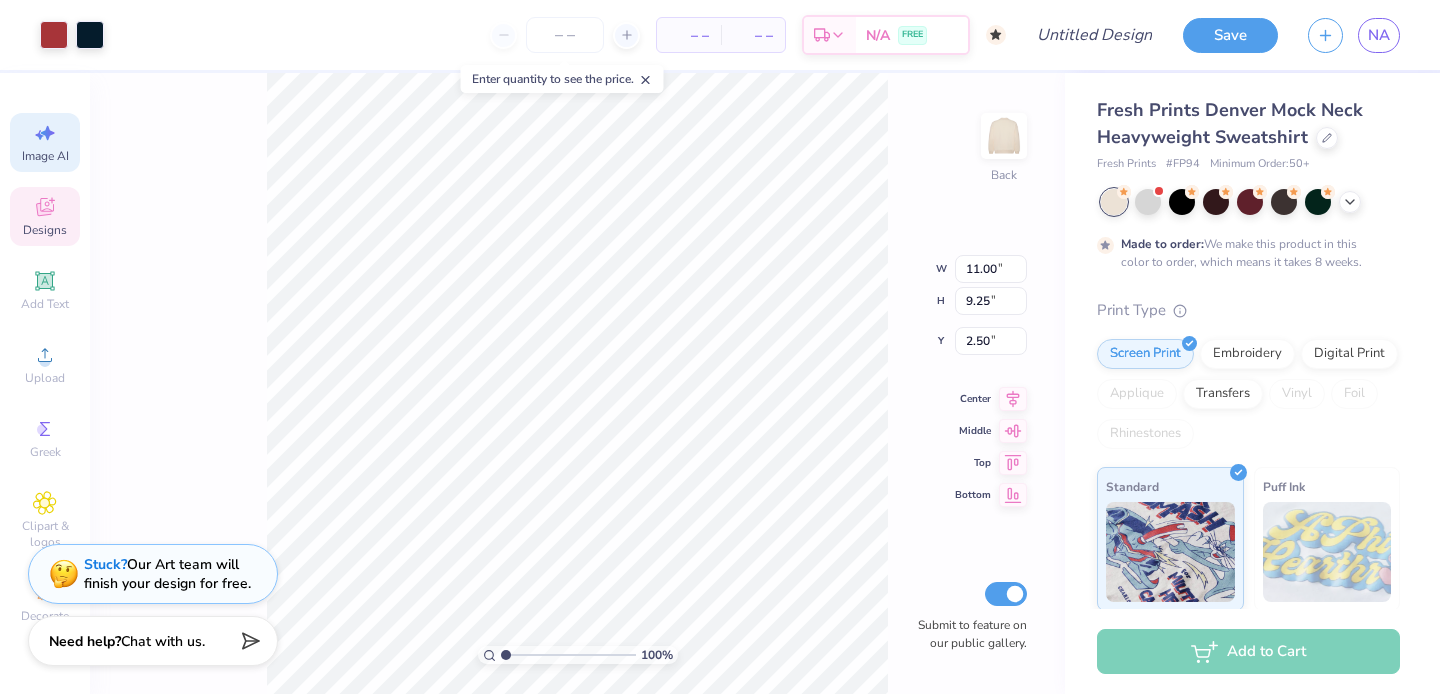 click on "Image AI" at bounding box center (45, 156) 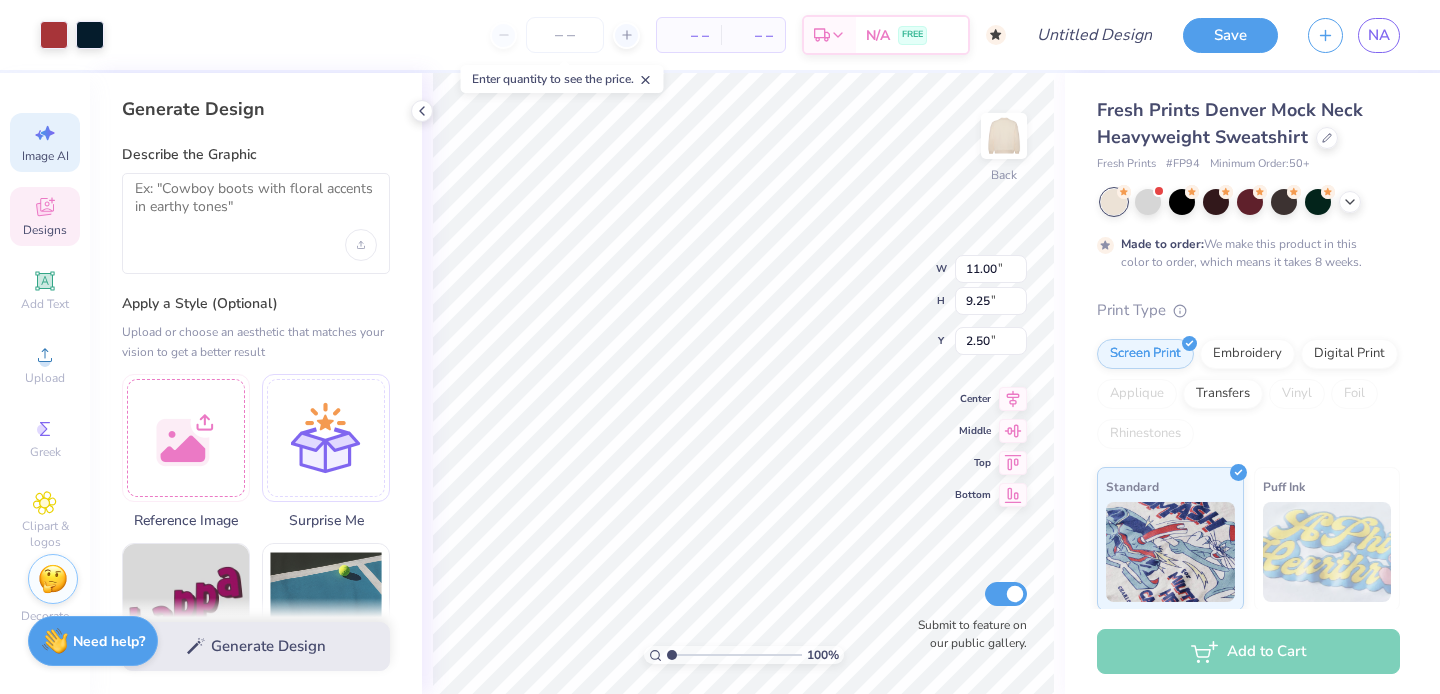 click on "Image AI Designs Add Text Upload Greek Clipart & logos Decorate" at bounding box center [45, 372] 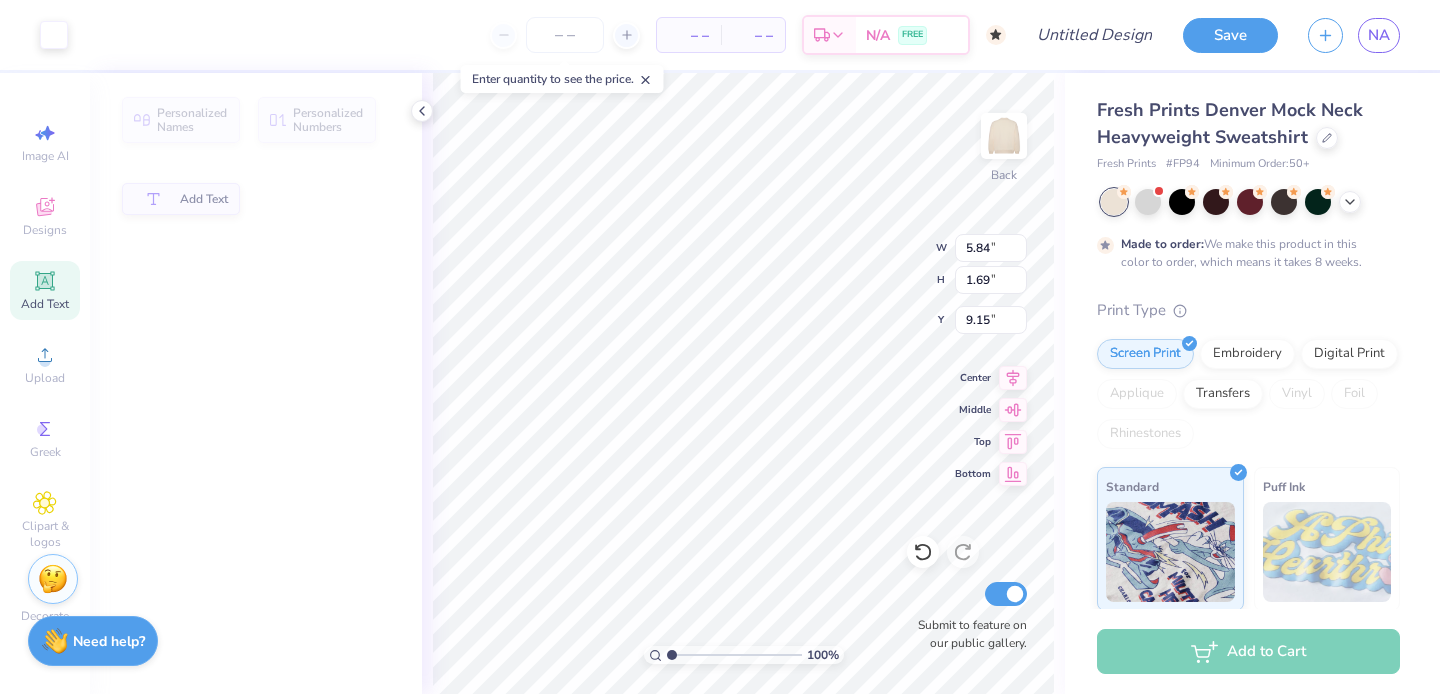 type on "5.84" 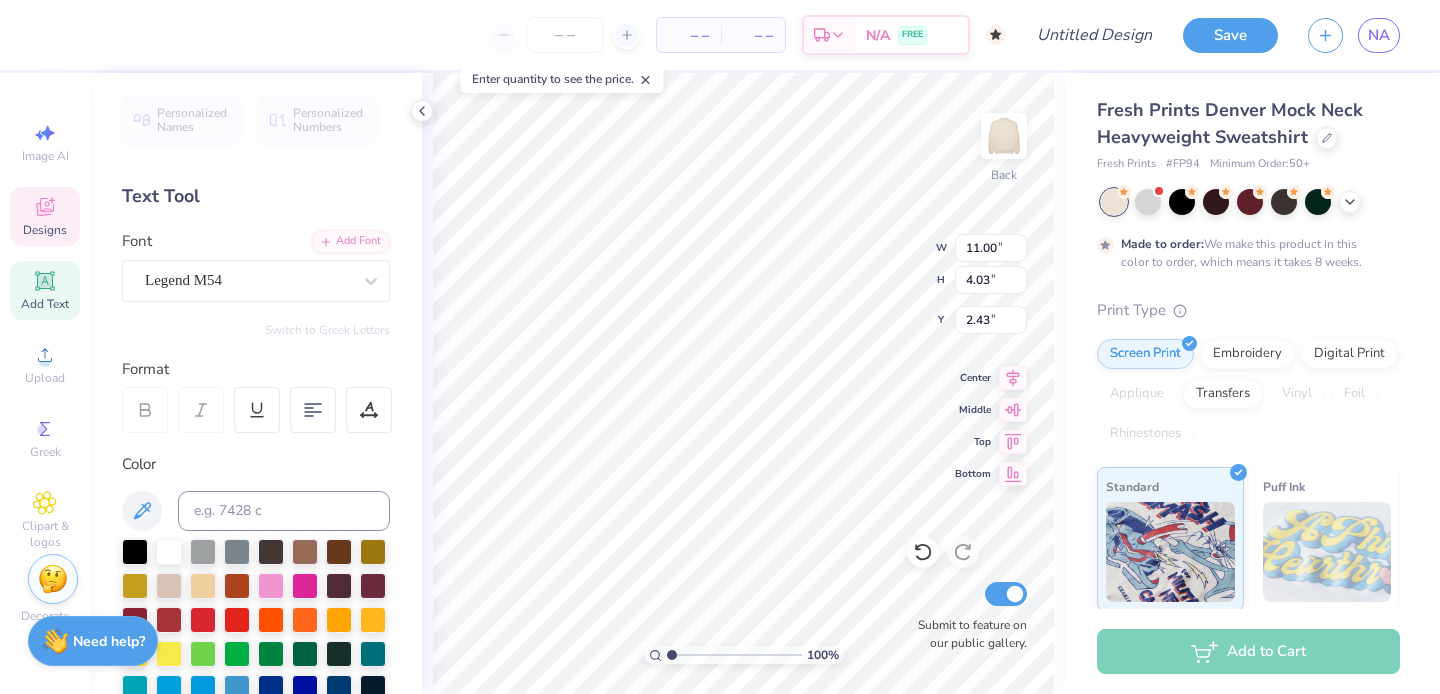 scroll, scrollTop: 0, scrollLeft: 0, axis: both 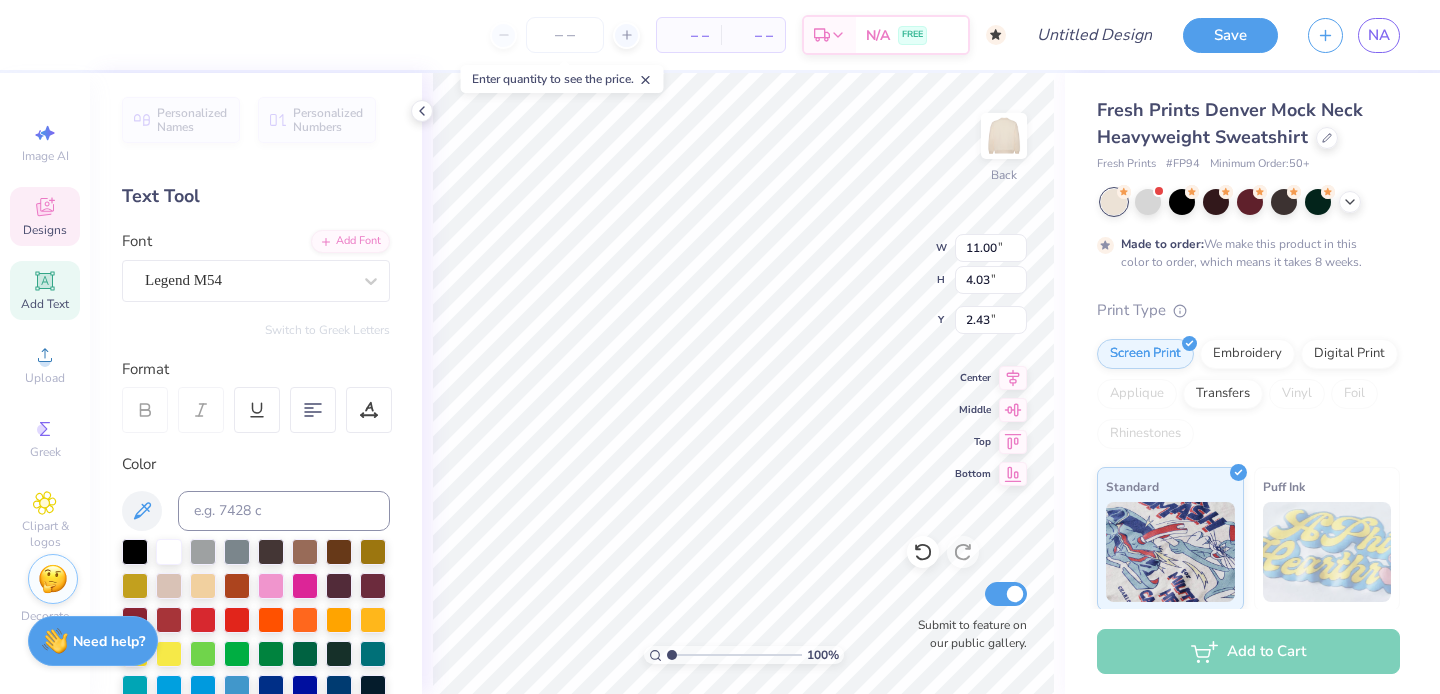 type on "G" 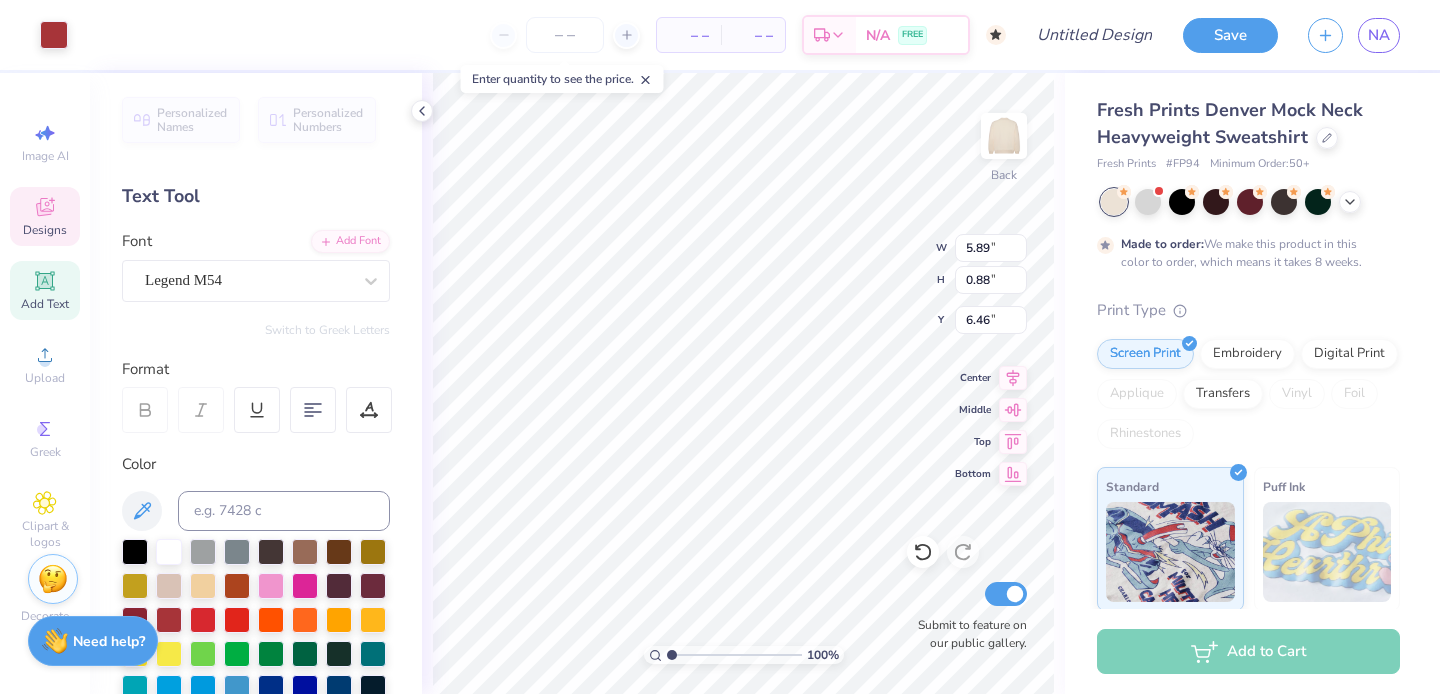 type on "6.48" 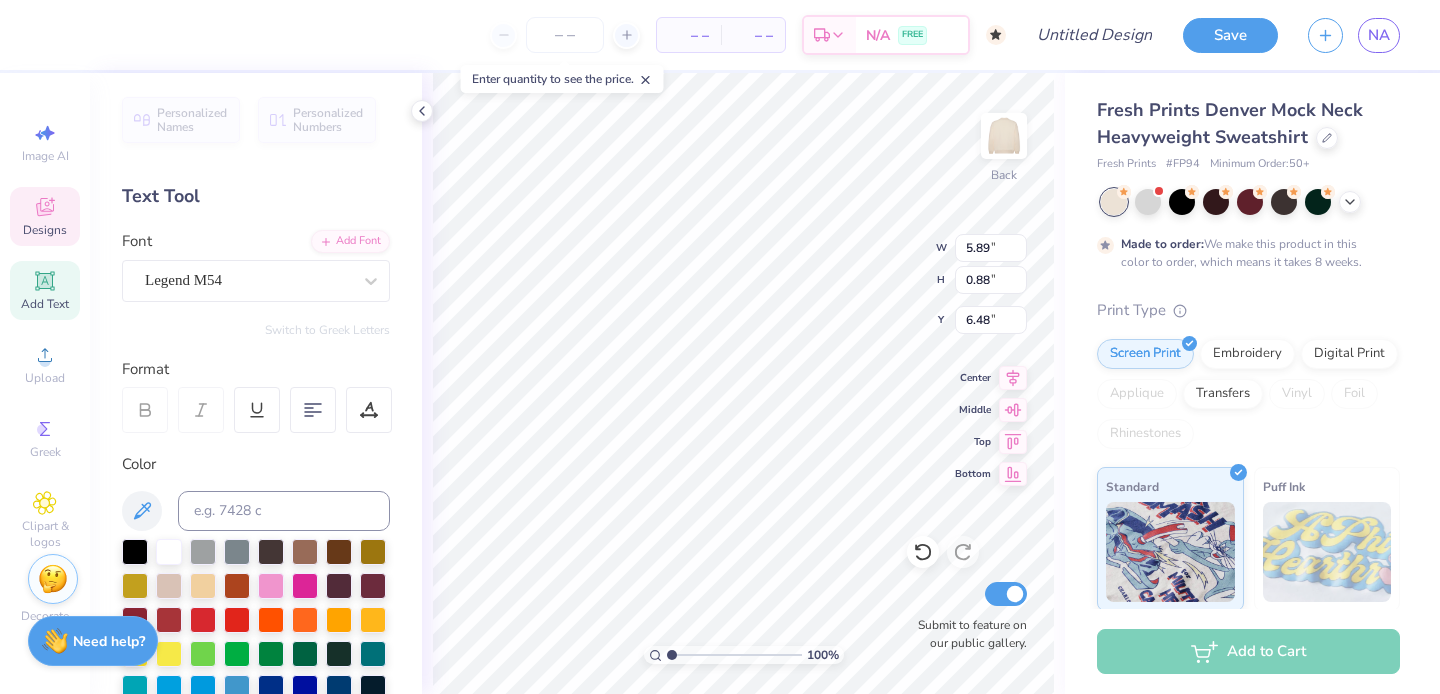 scroll, scrollTop: 0, scrollLeft: 0, axis: both 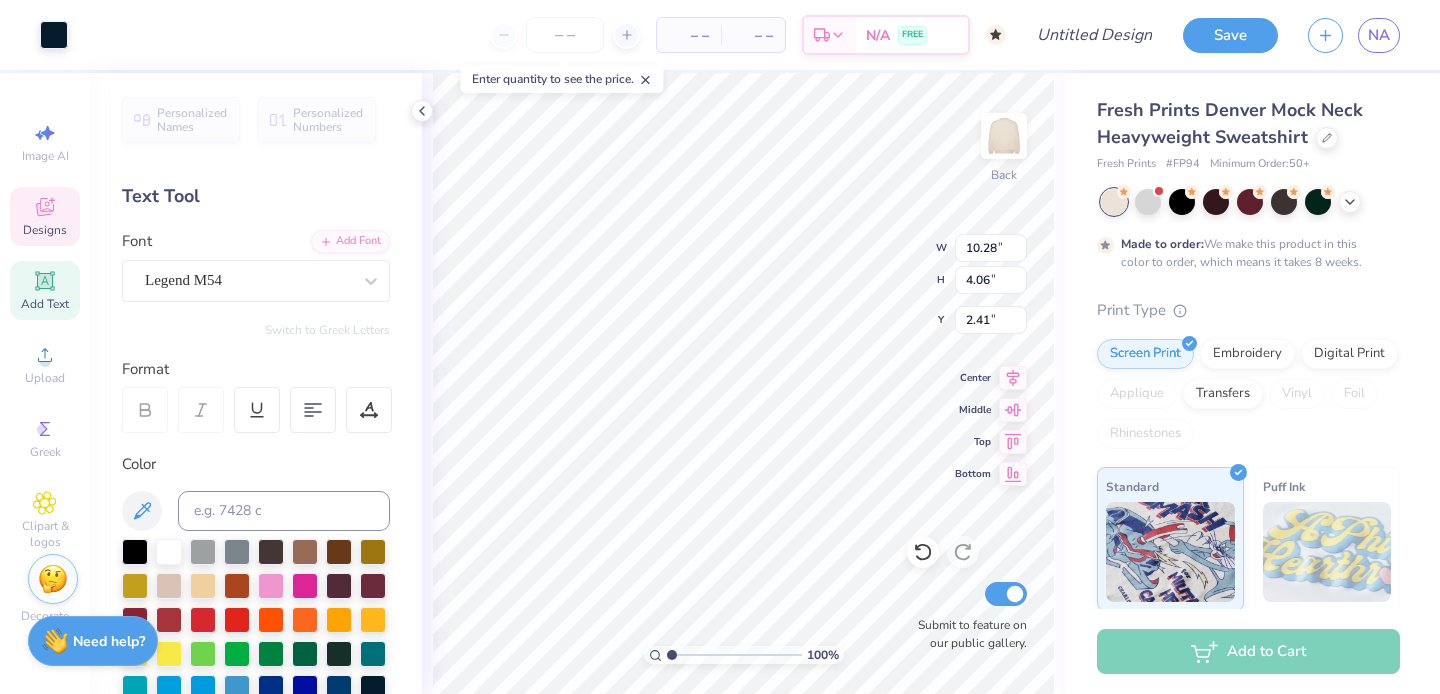 type on "2.48" 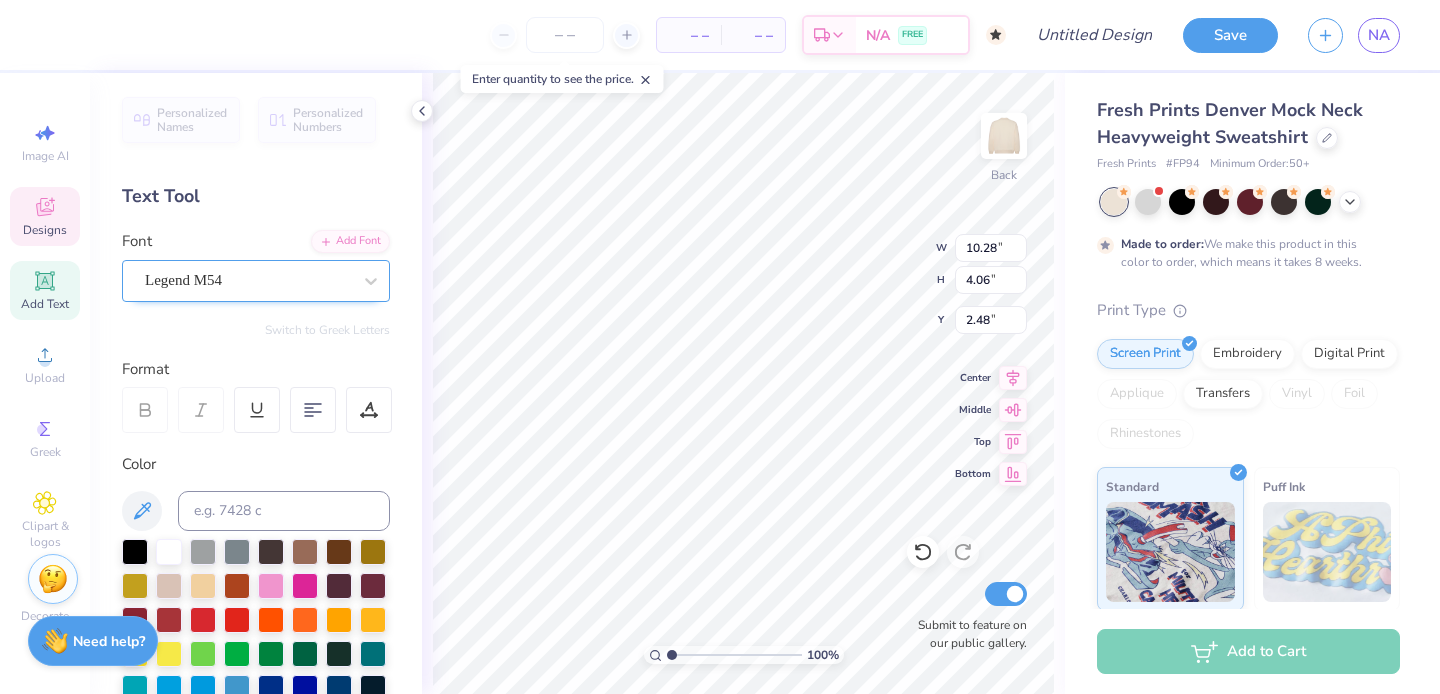 click on "Legend M54" at bounding box center [248, 280] 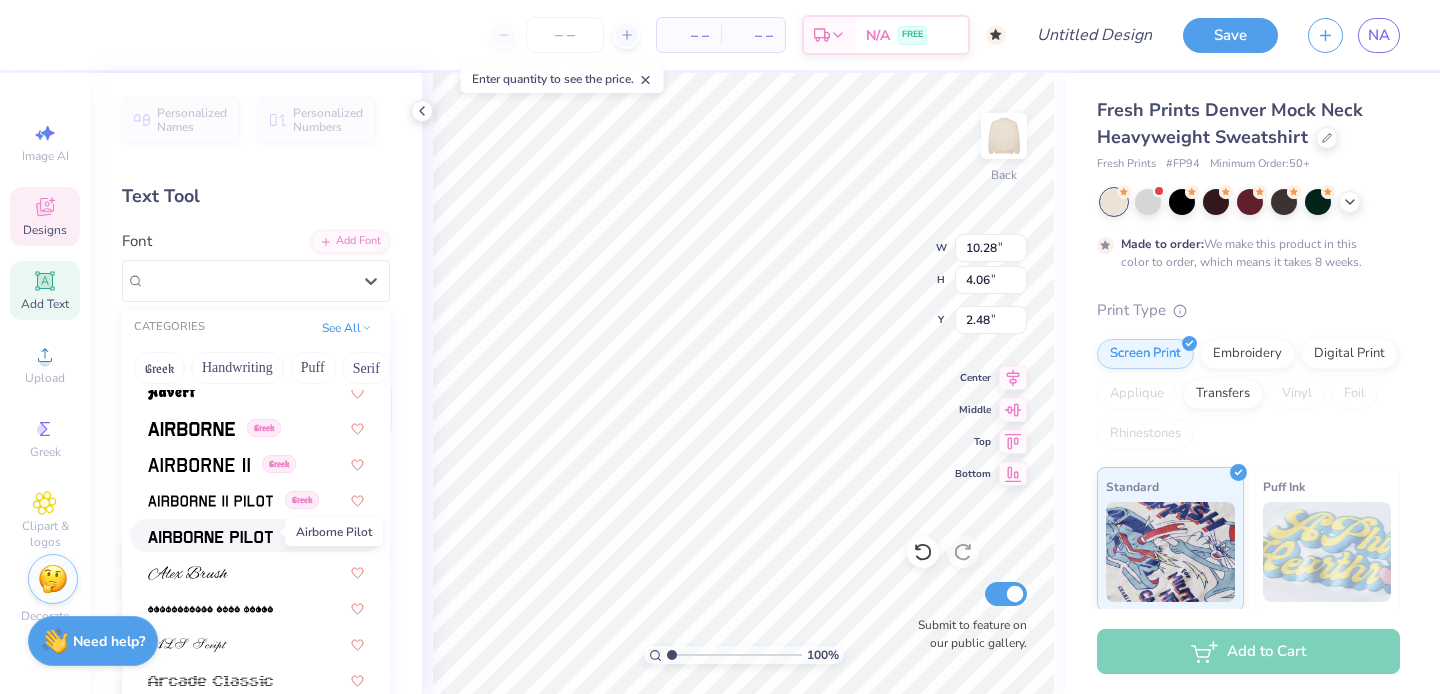 scroll, scrollTop: 447, scrollLeft: 0, axis: vertical 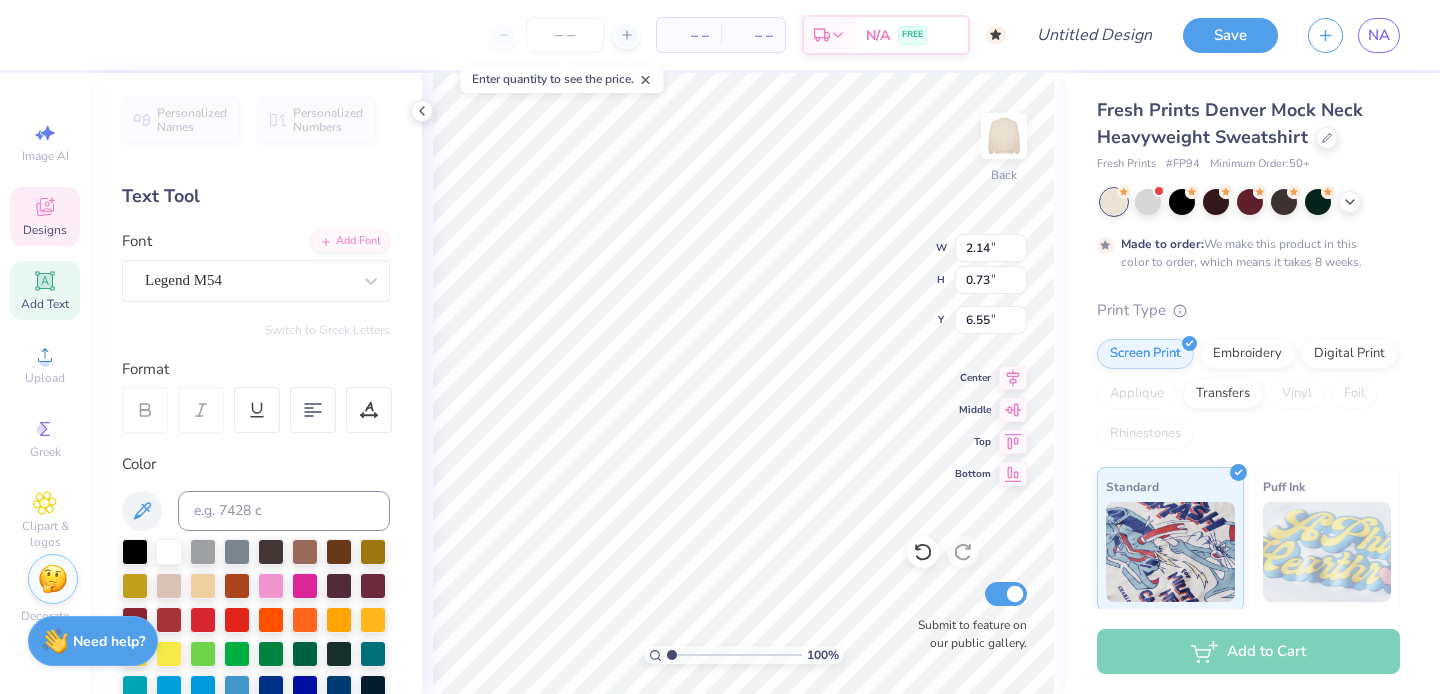 type on "PAINT THE NIGHT RED" 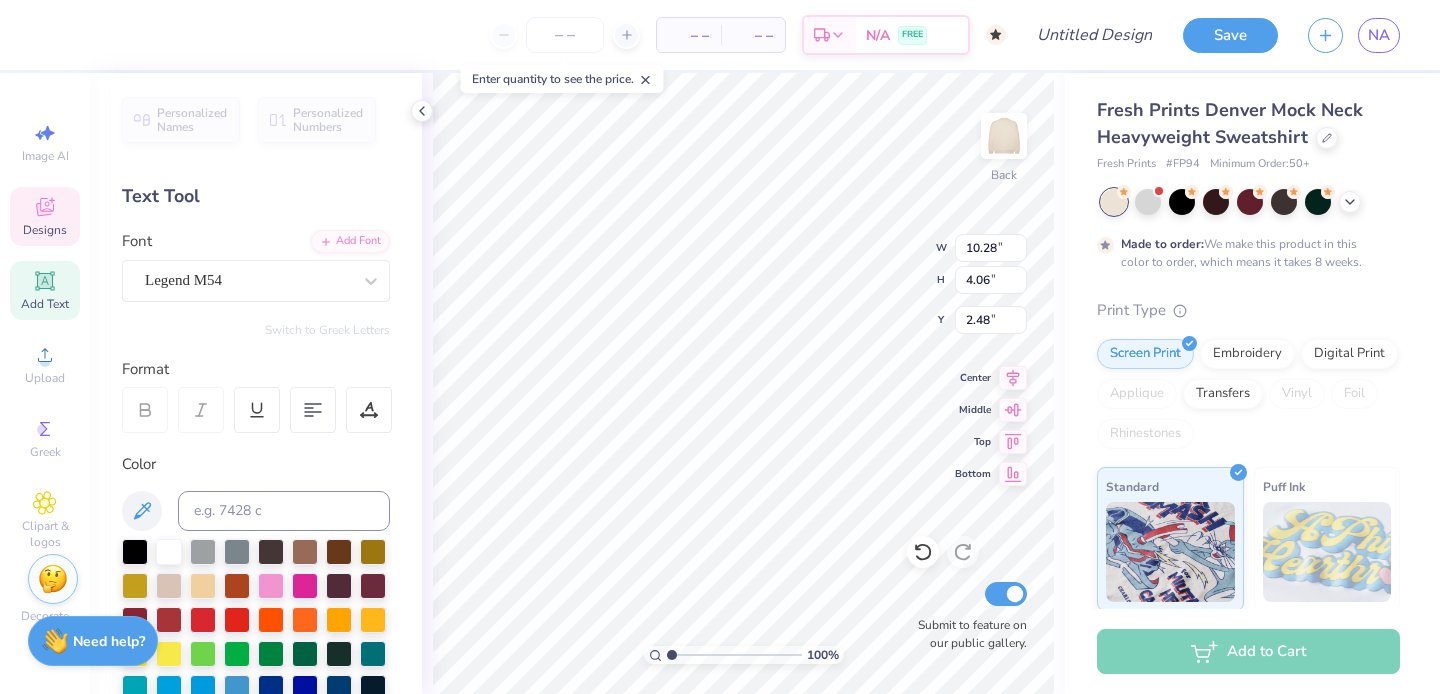 scroll, scrollTop: 0, scrollLeft: 1, axis: horizontal 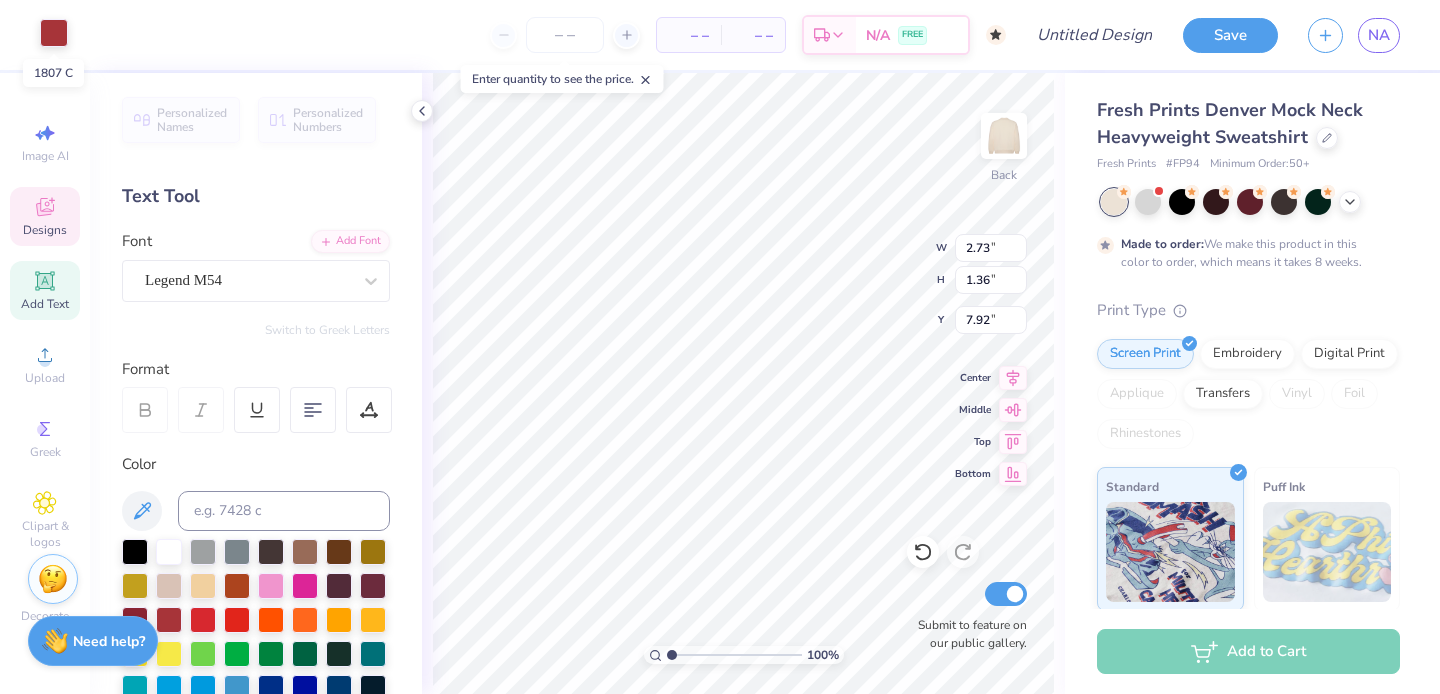 click at bounding box center [54, 33] 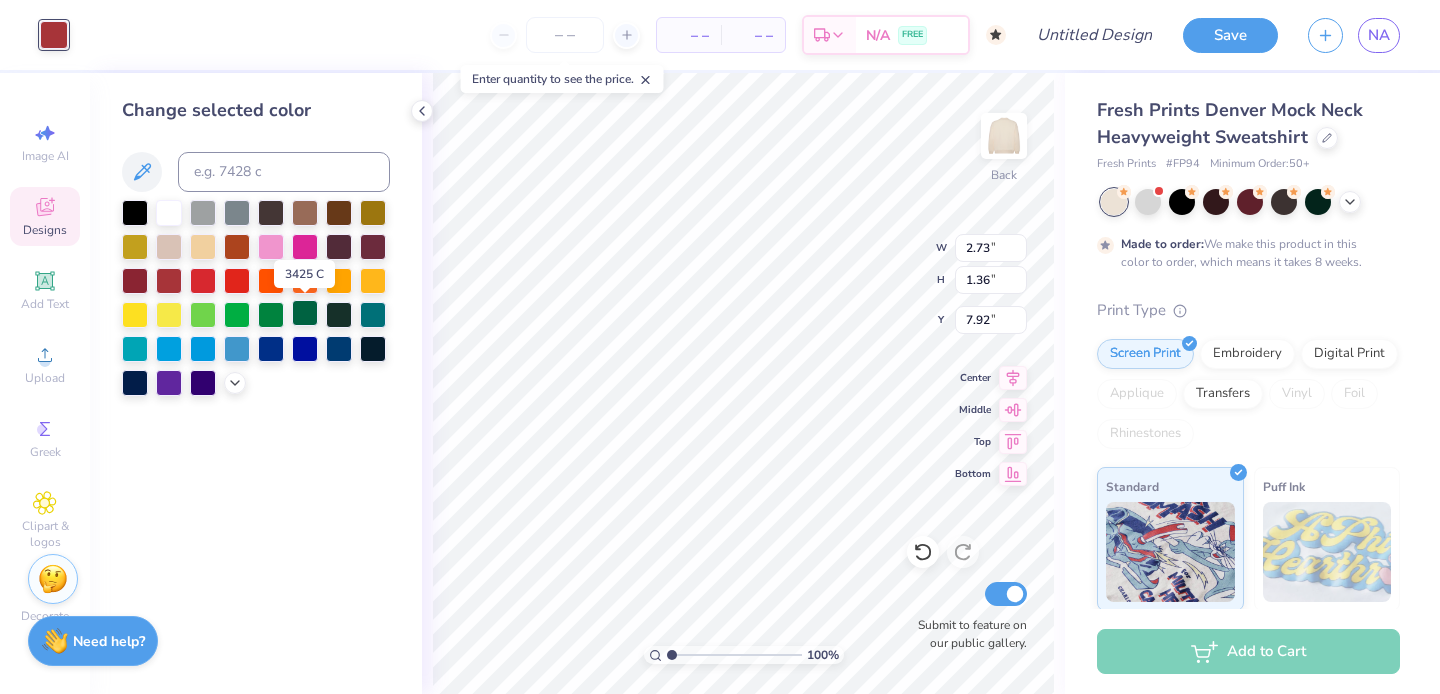 click at bounding box center (305, 313) 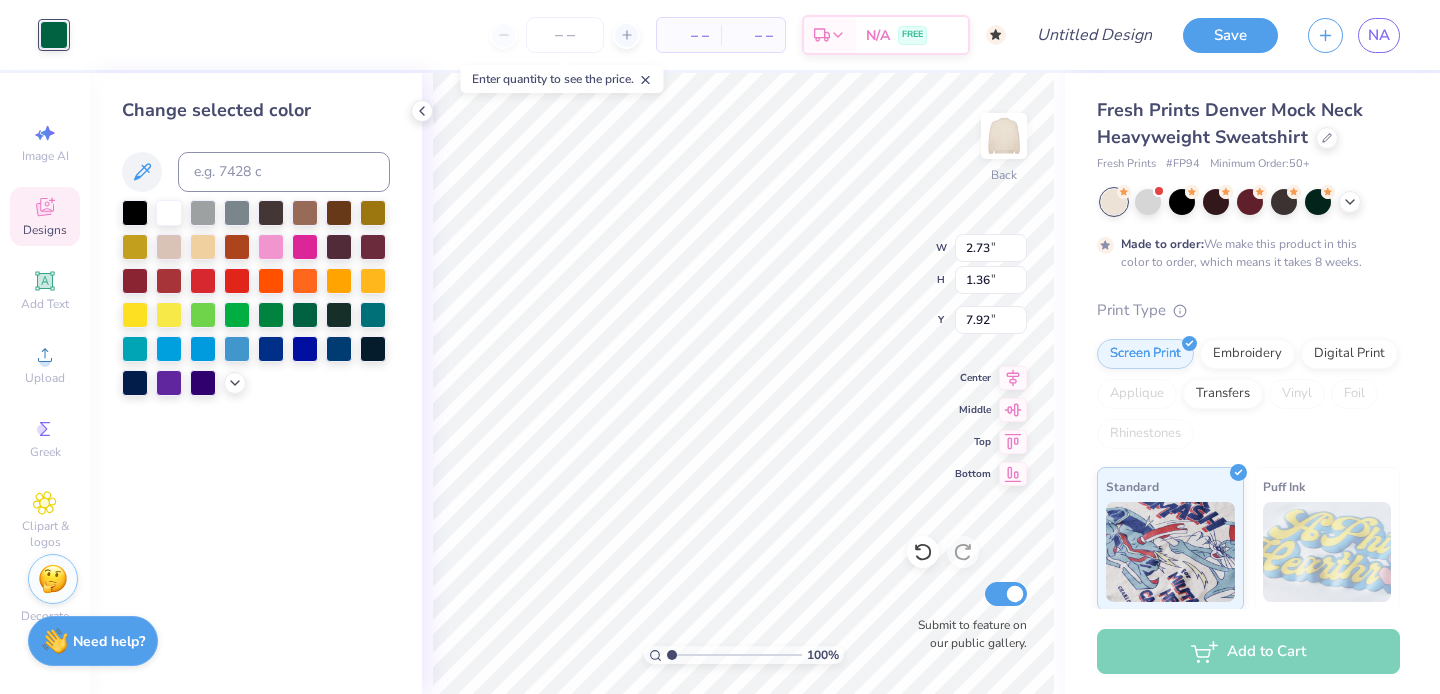 click on "Art colors" at bounding box center [34, 35] 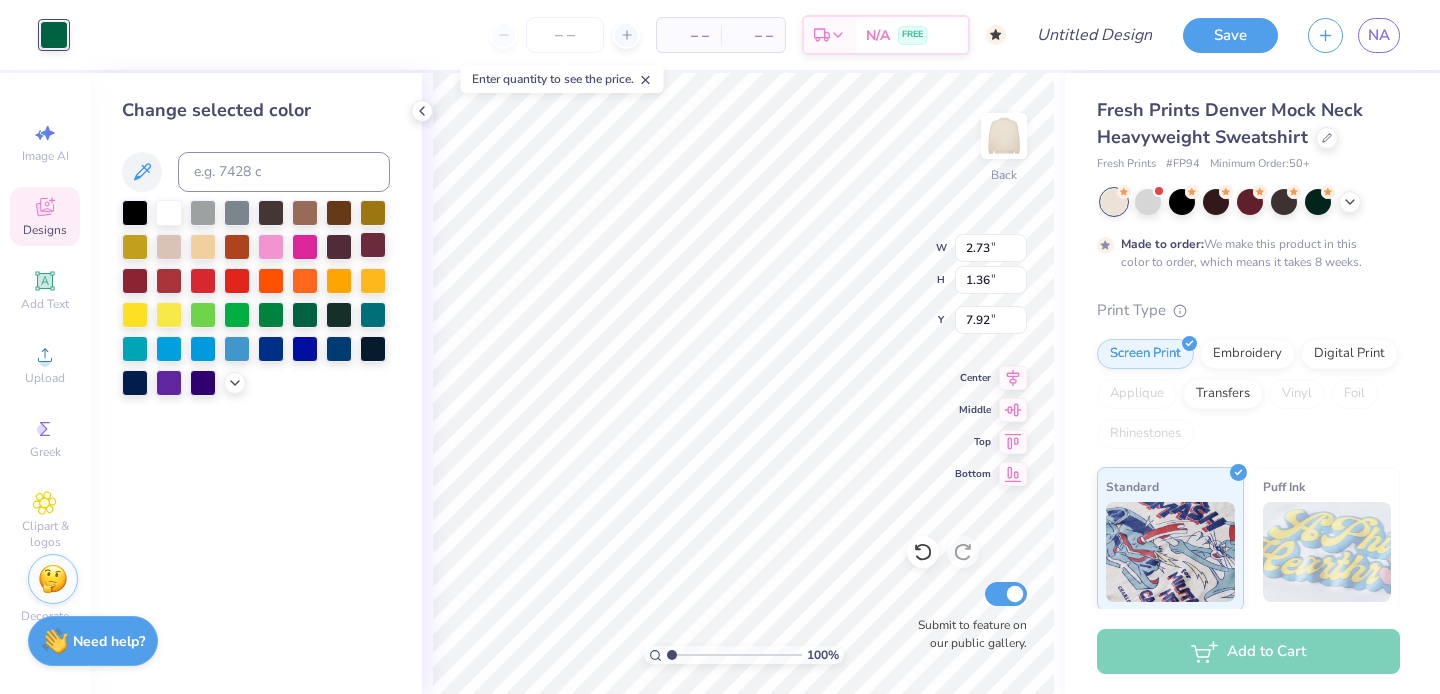 type on "0.95" 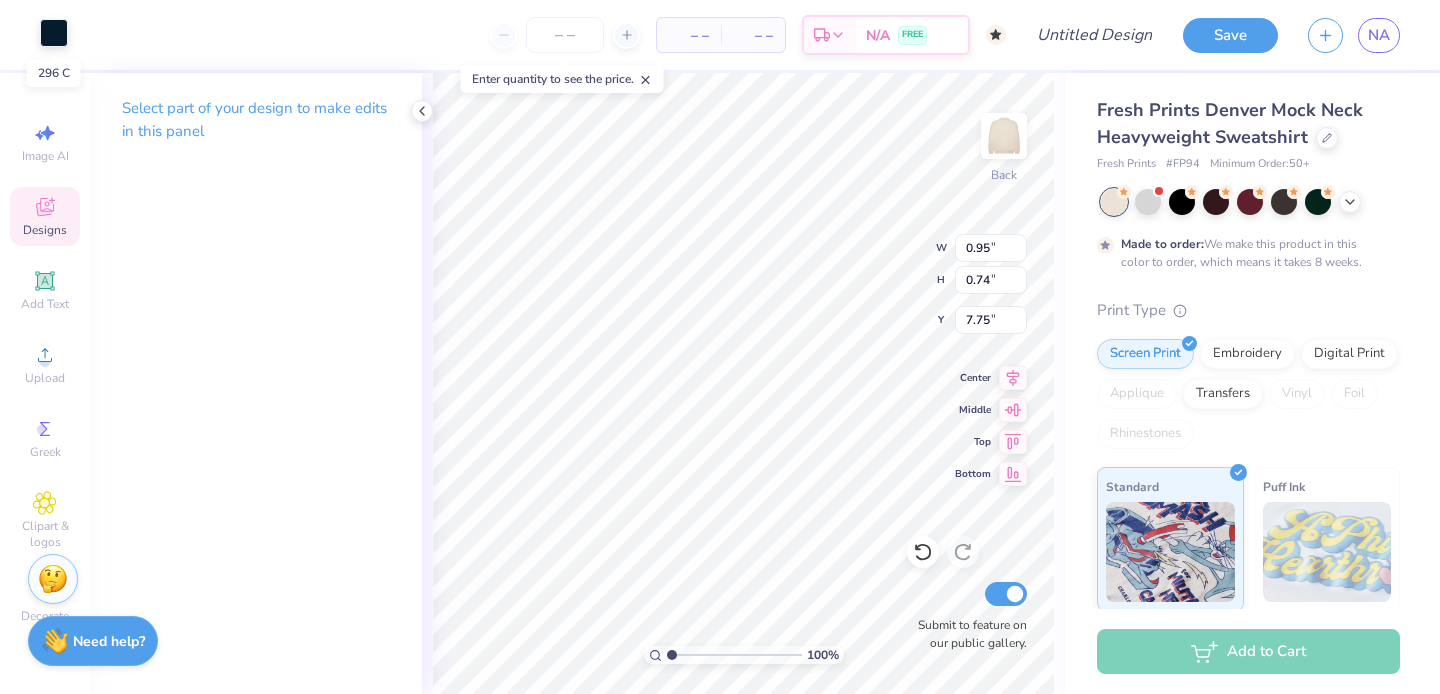 click at bounding box center [54, 33] 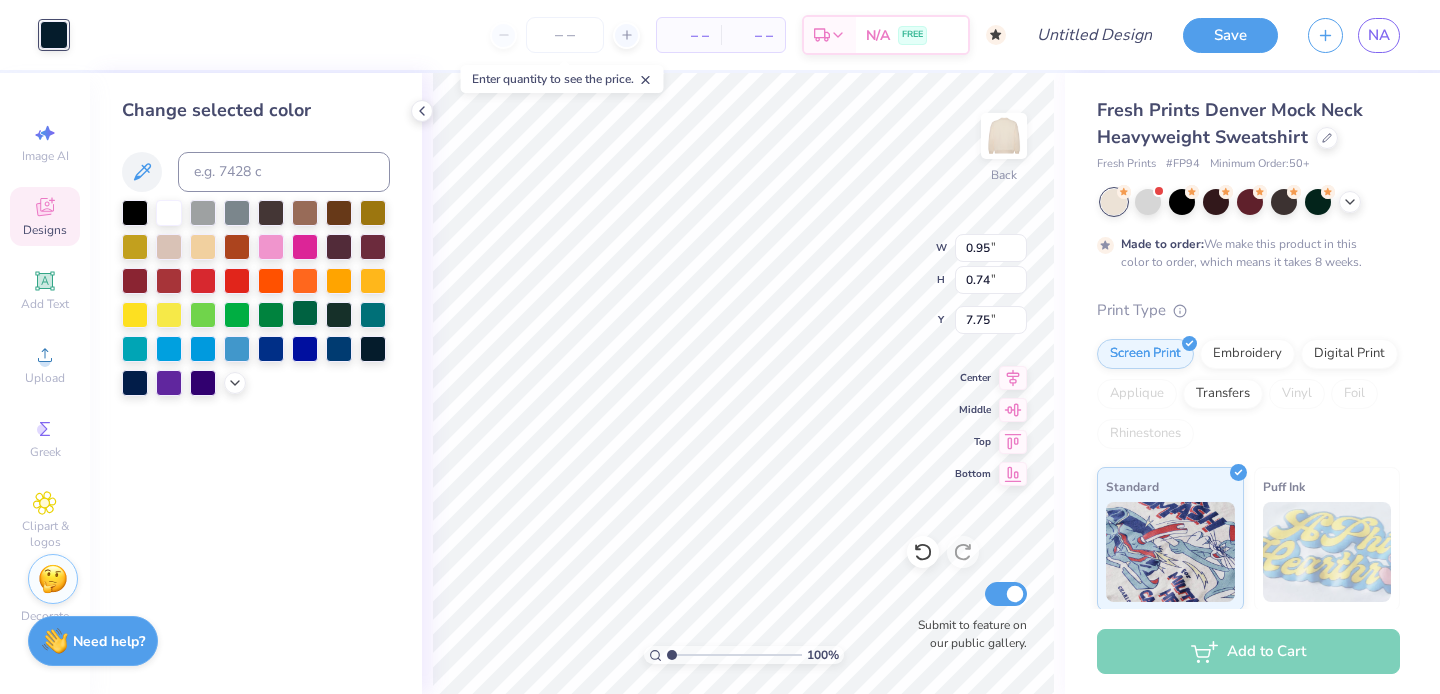 click at bounding box center (305, 313) 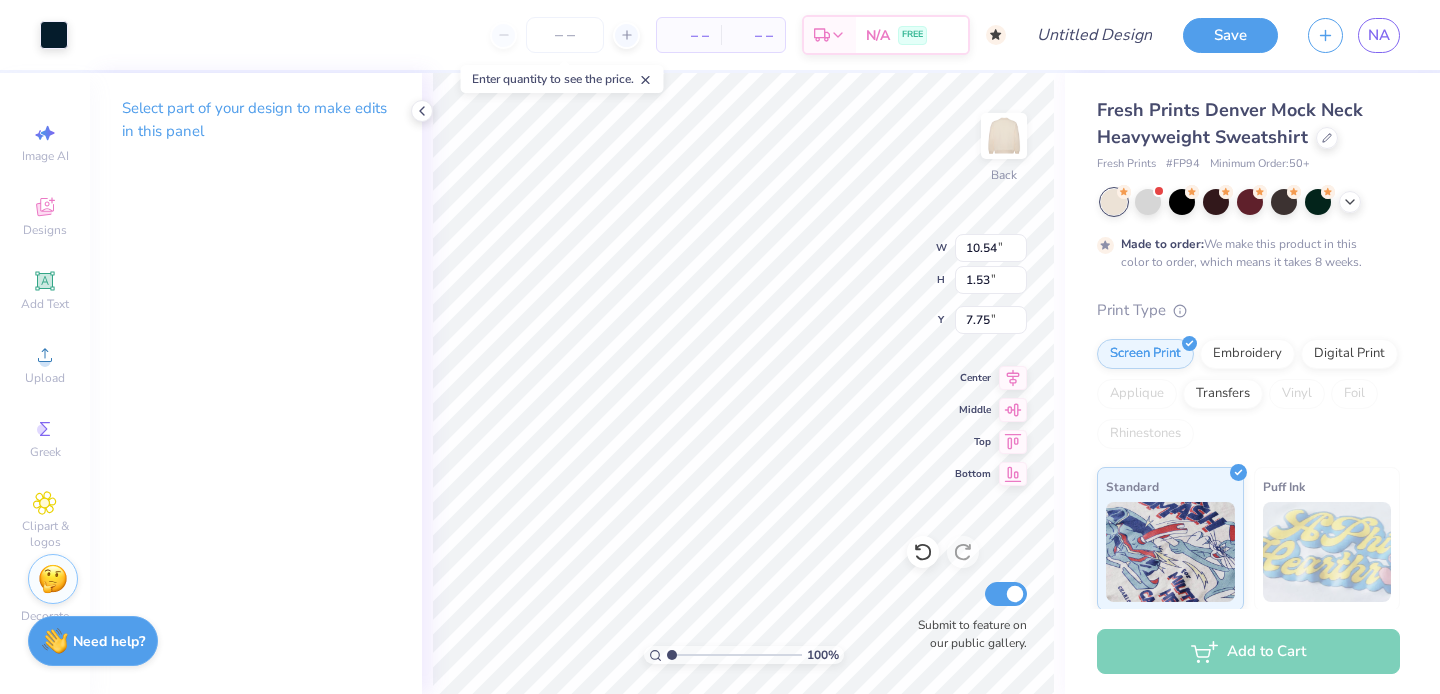 type on "10.54" 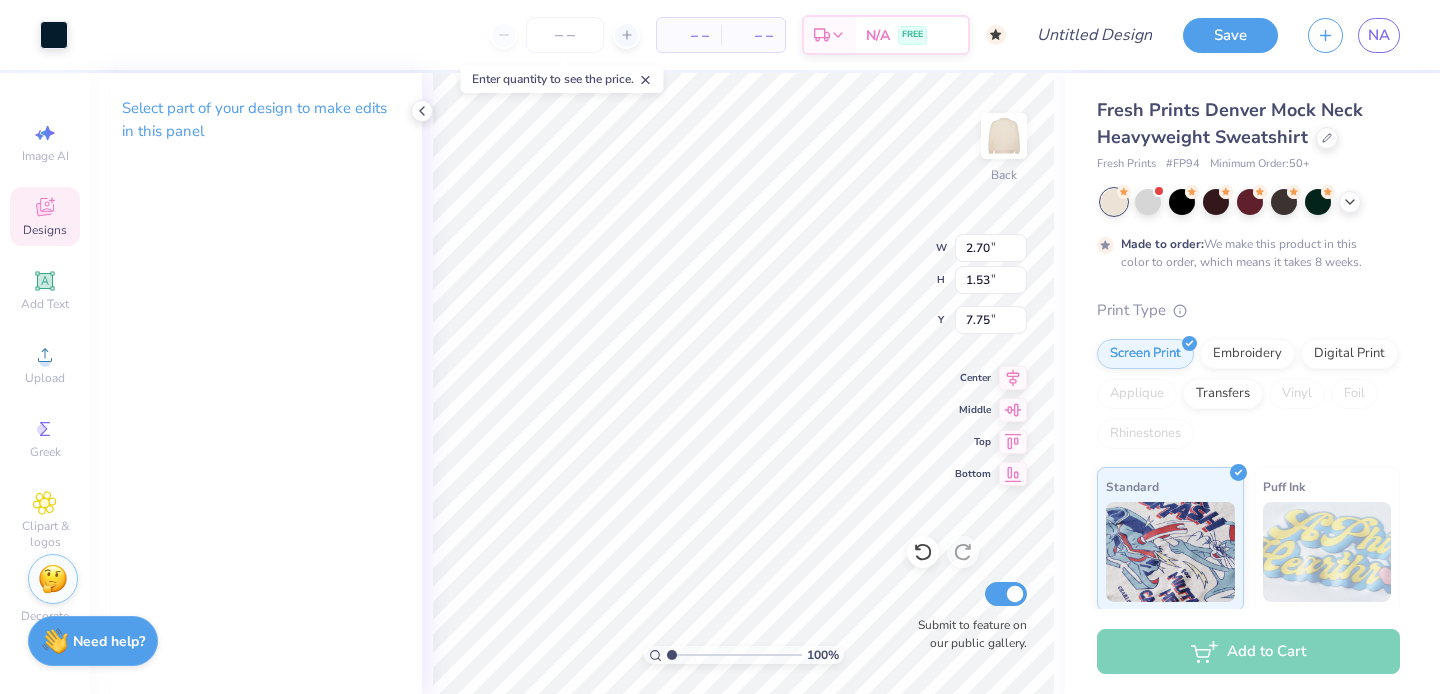 type on "13.79" 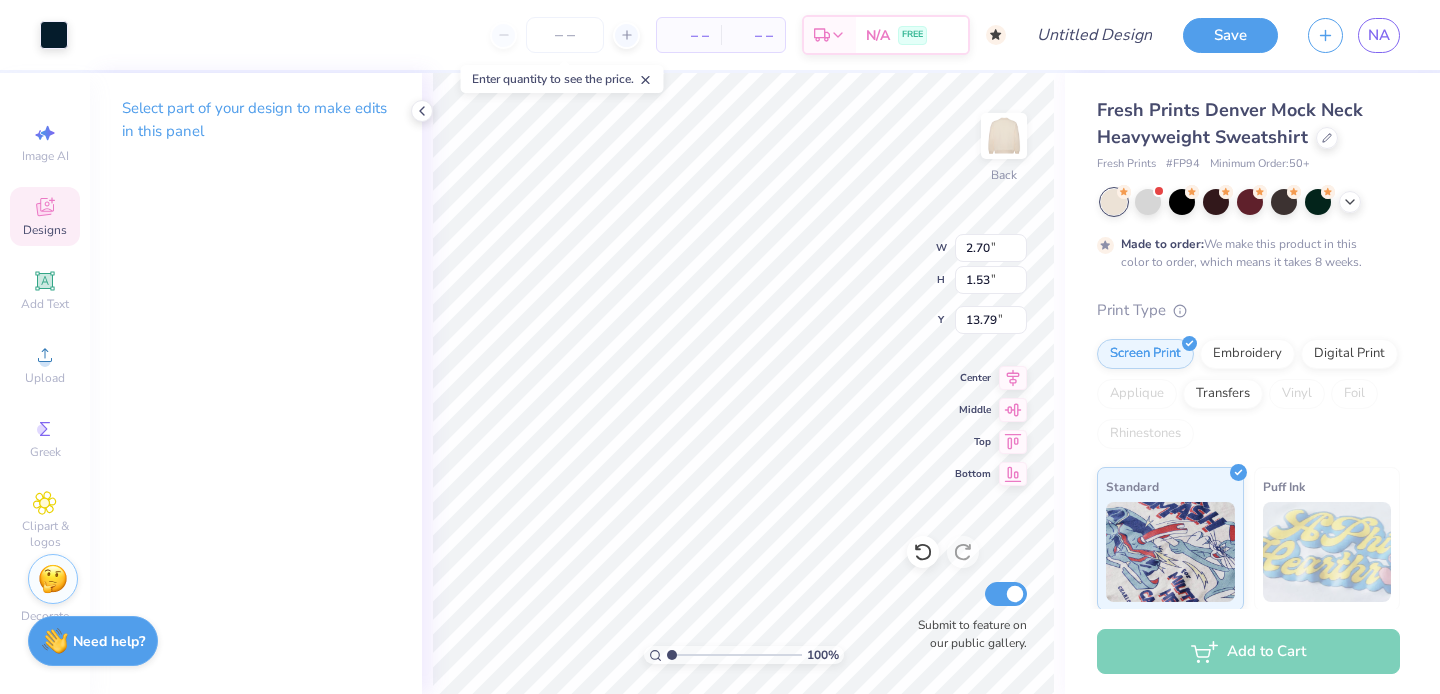 click on "Designs" at bounding box center [45, 230] 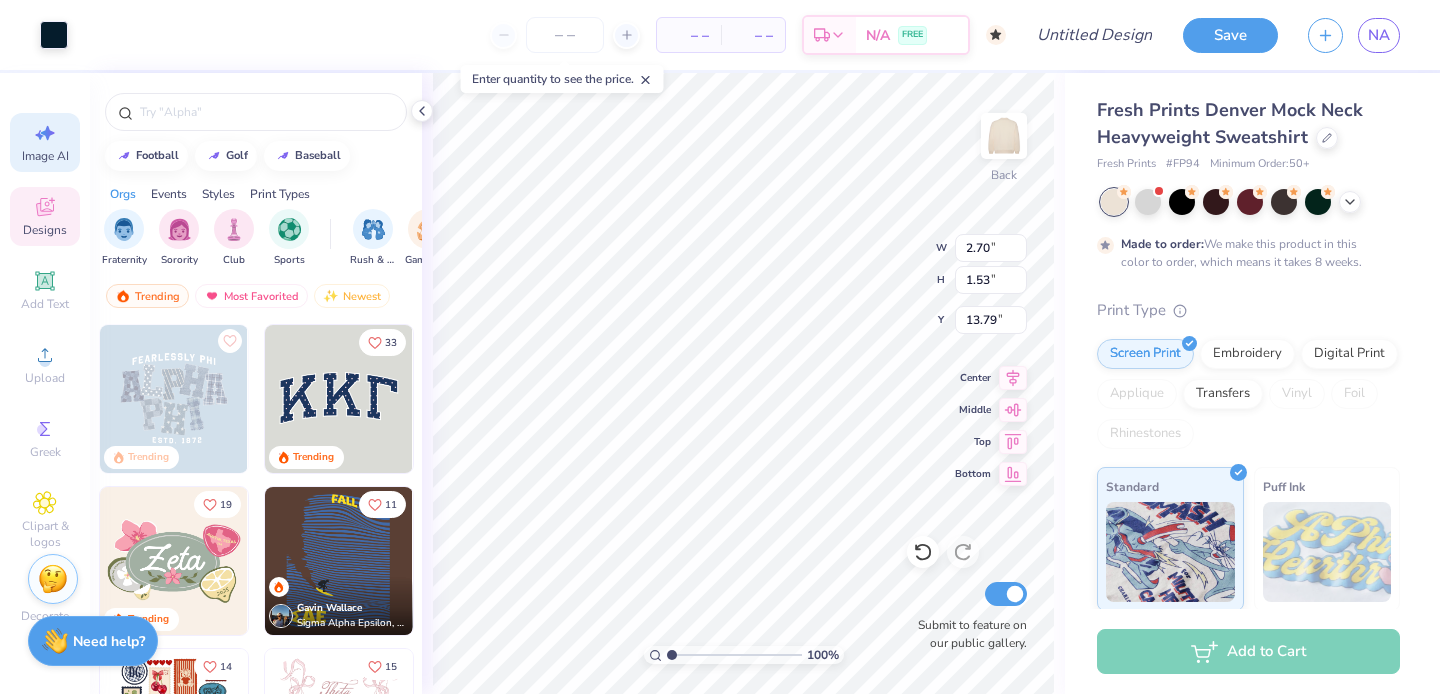 click on "Image AI" at bounding box center [45, 156] 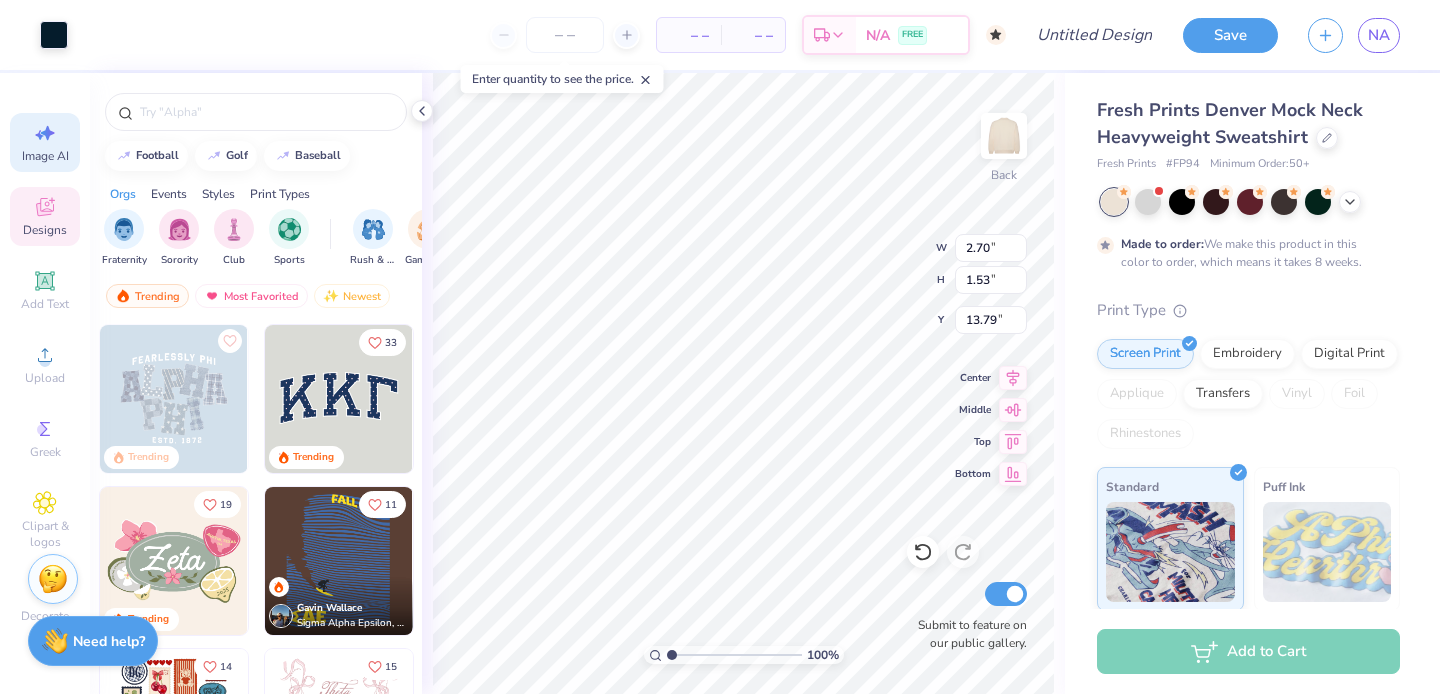 select on "4" 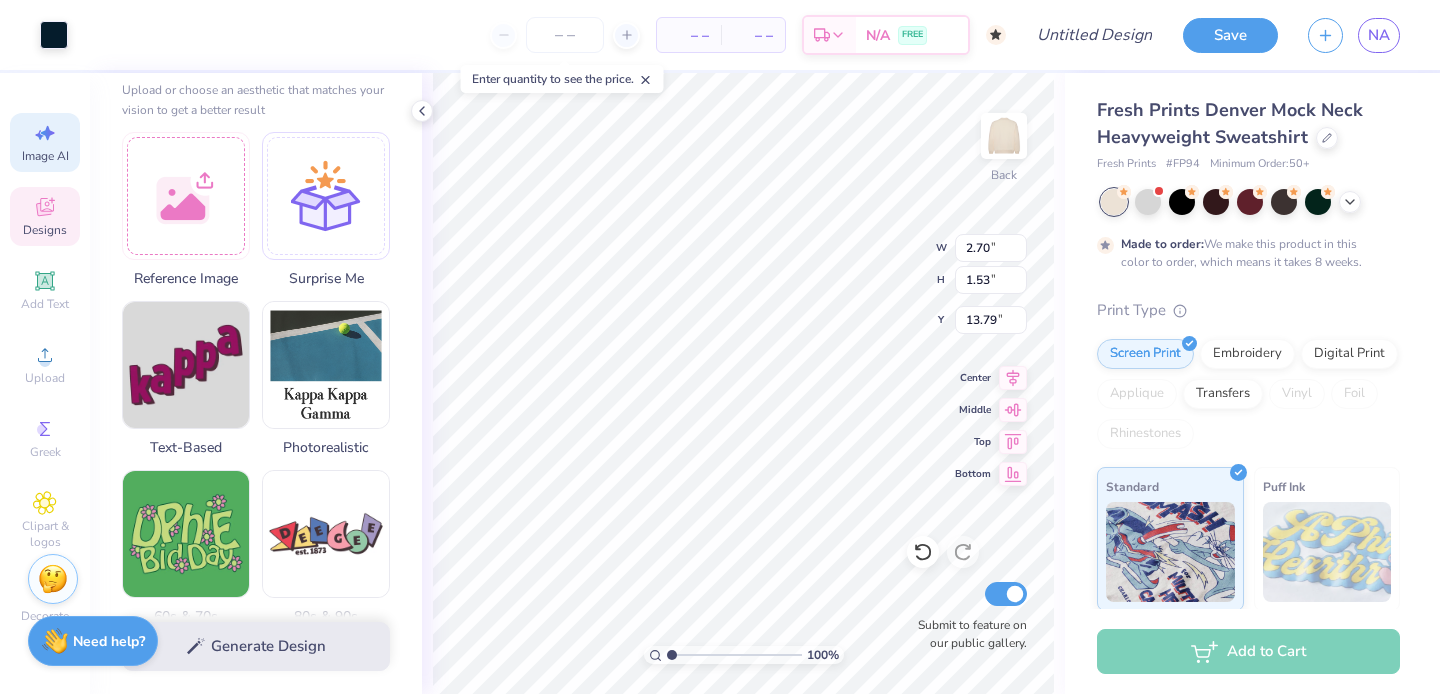 scroll, scrollTop: 254, scrollLeft: 0, axis: vertical 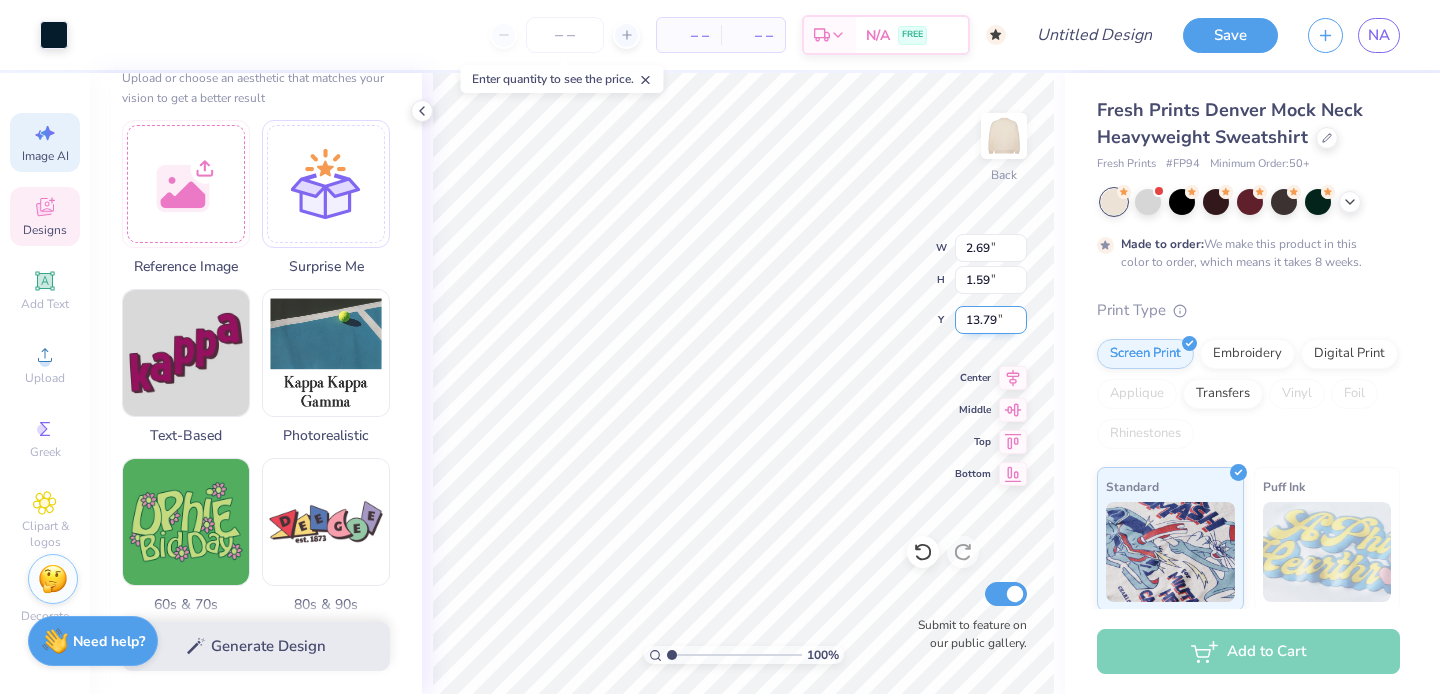 type on "2.69" 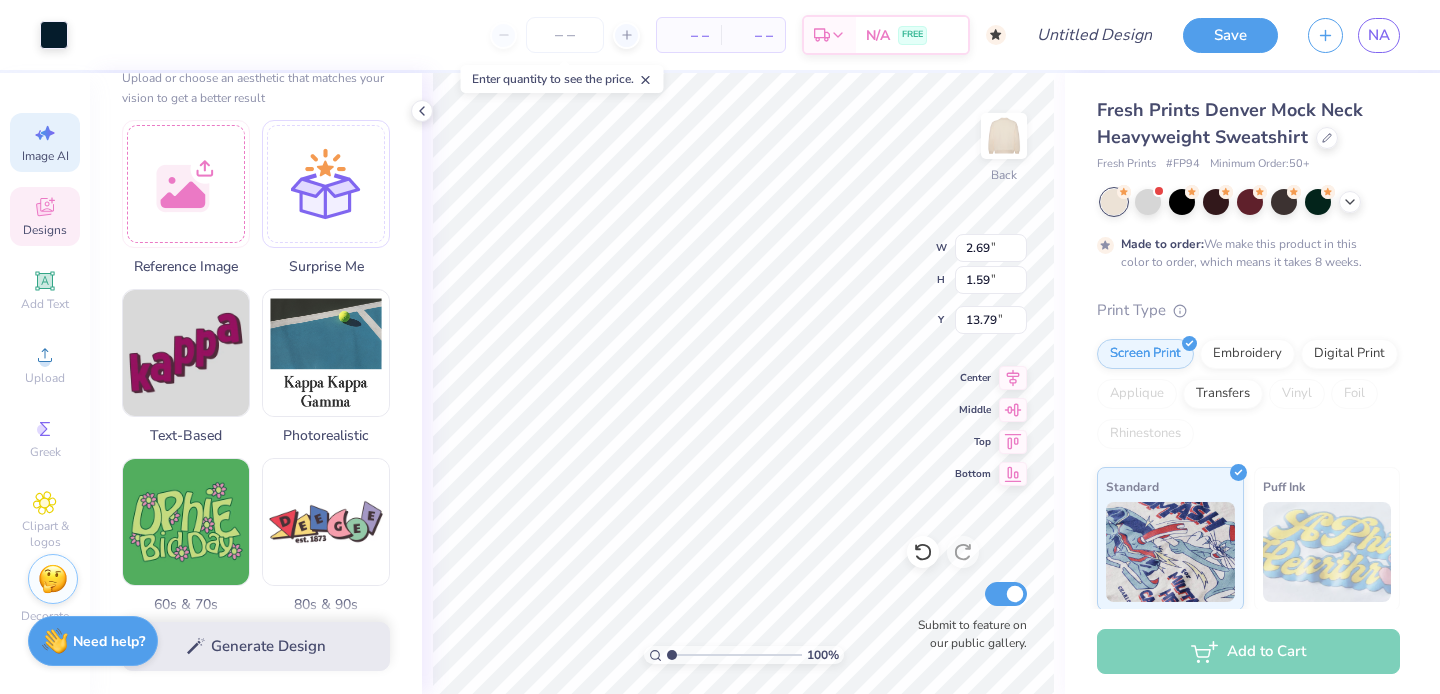 type on "8.08" 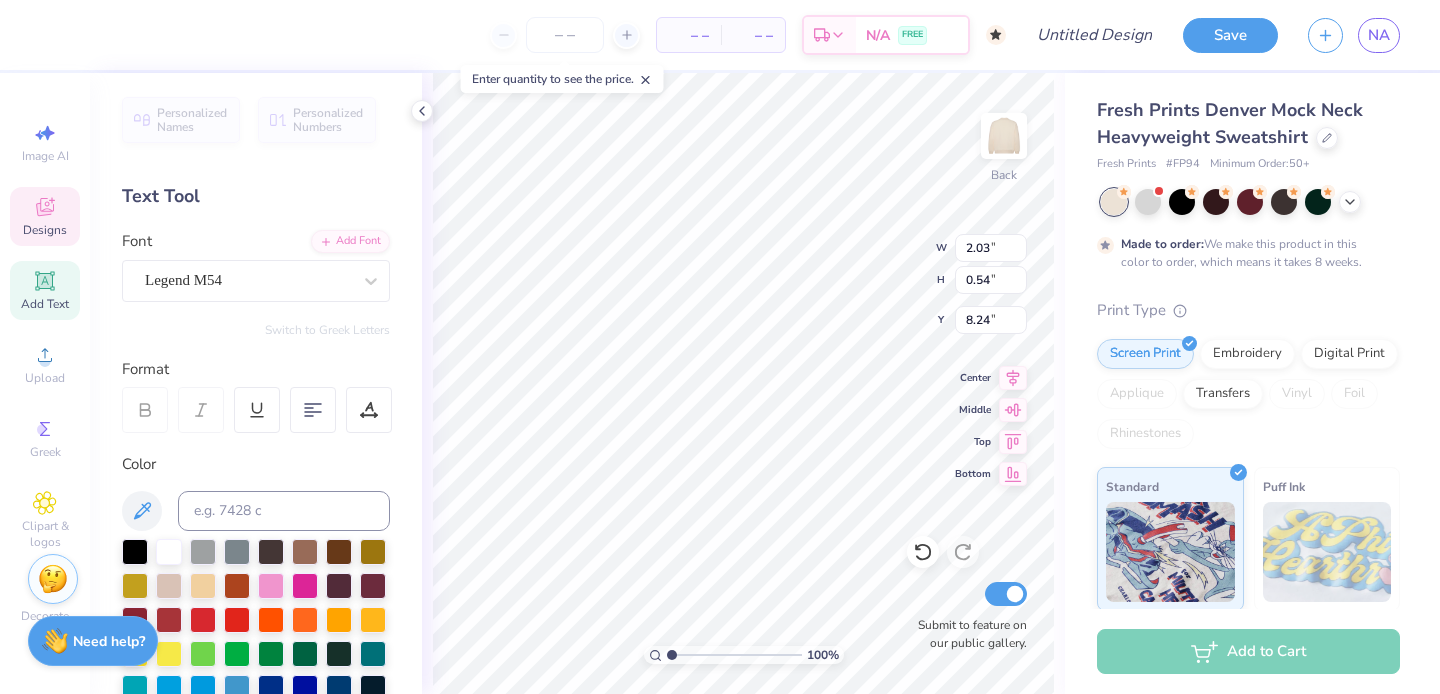 type on "A" 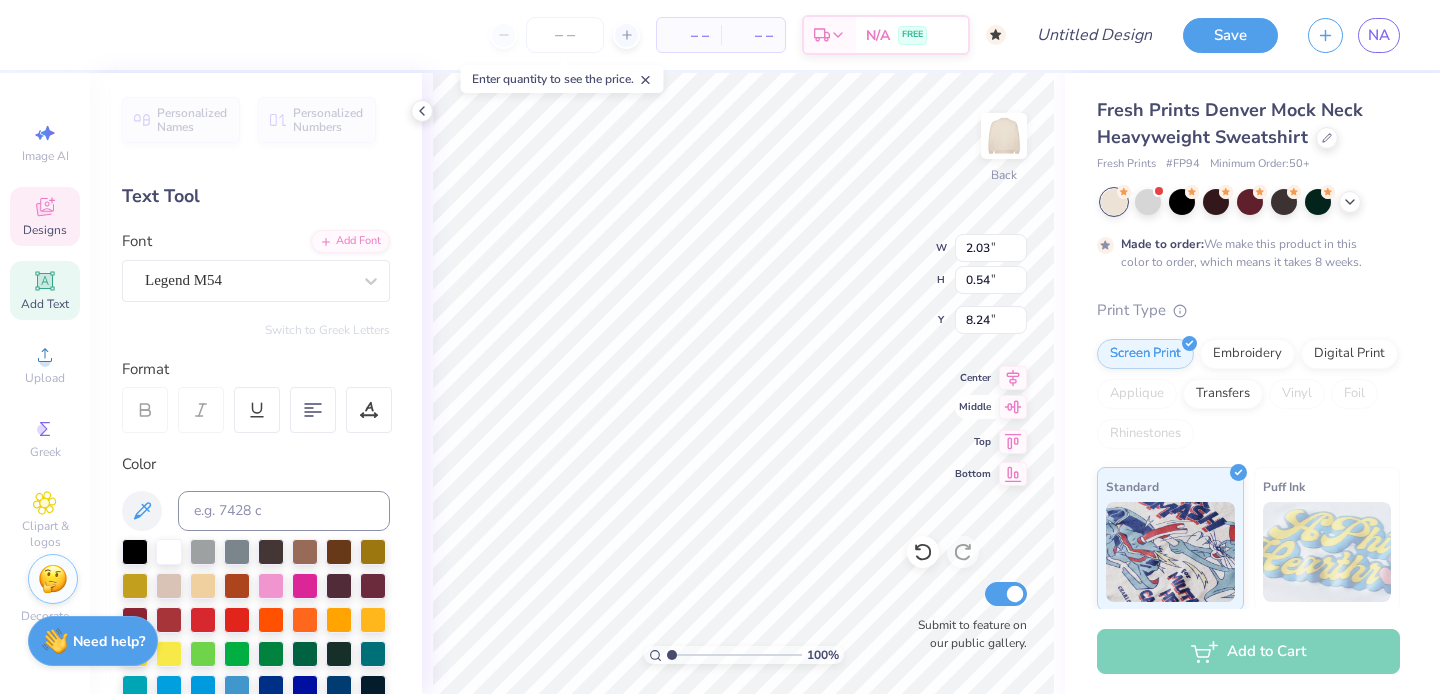 scroll, scrollTop: 0, scrollLeft: 0, axis: both 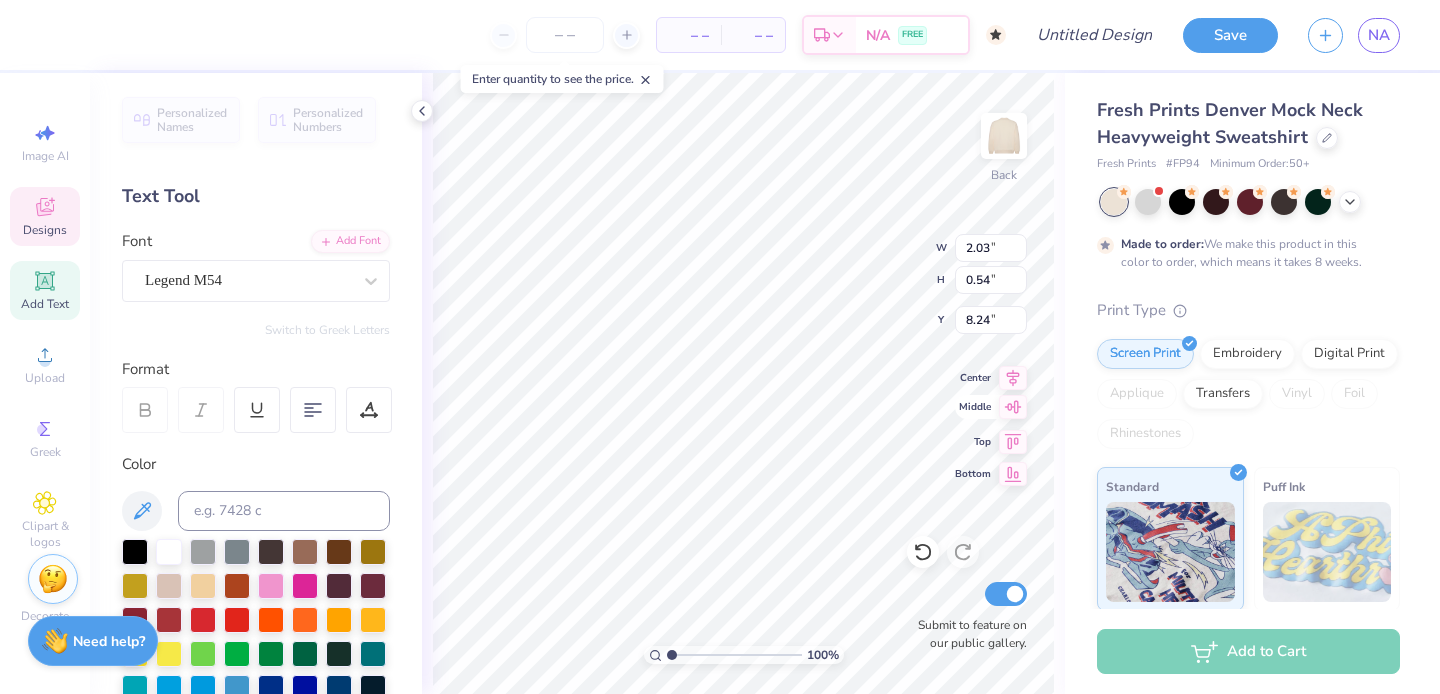 type on "SINCE" 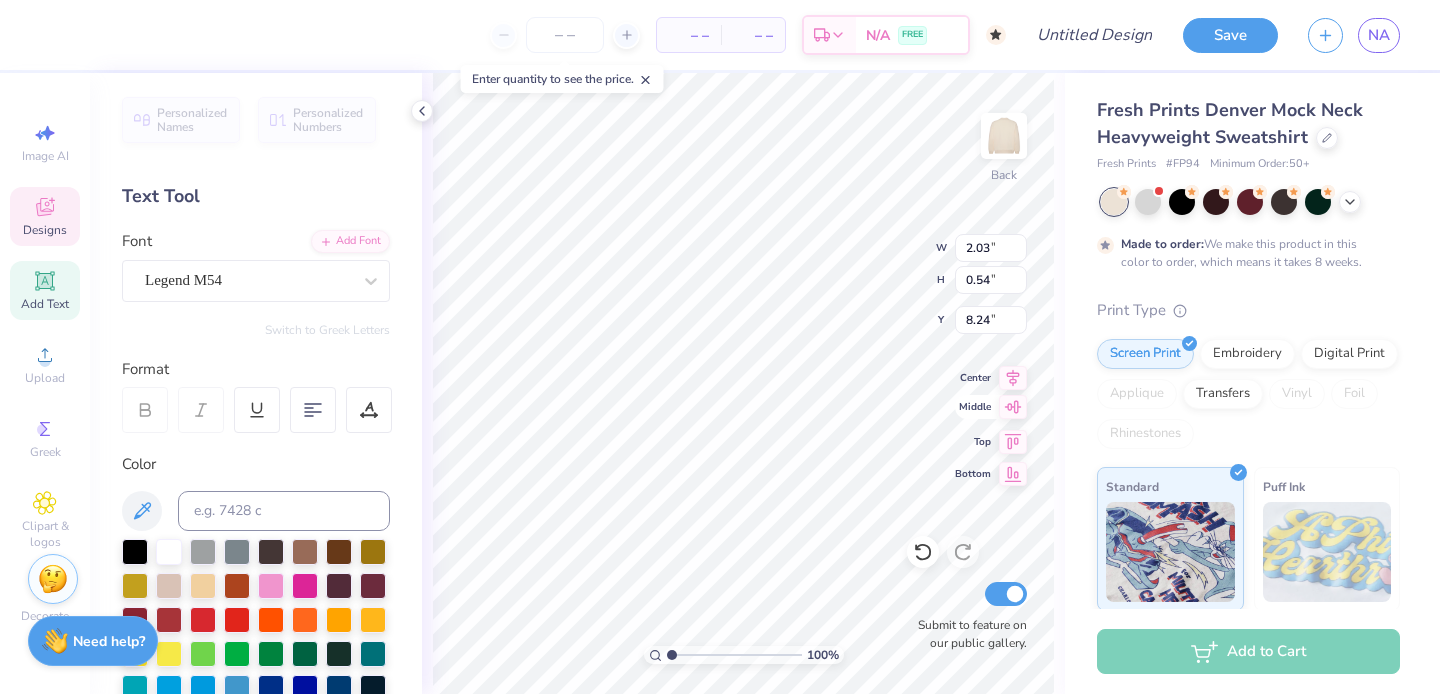 type on "1.45" 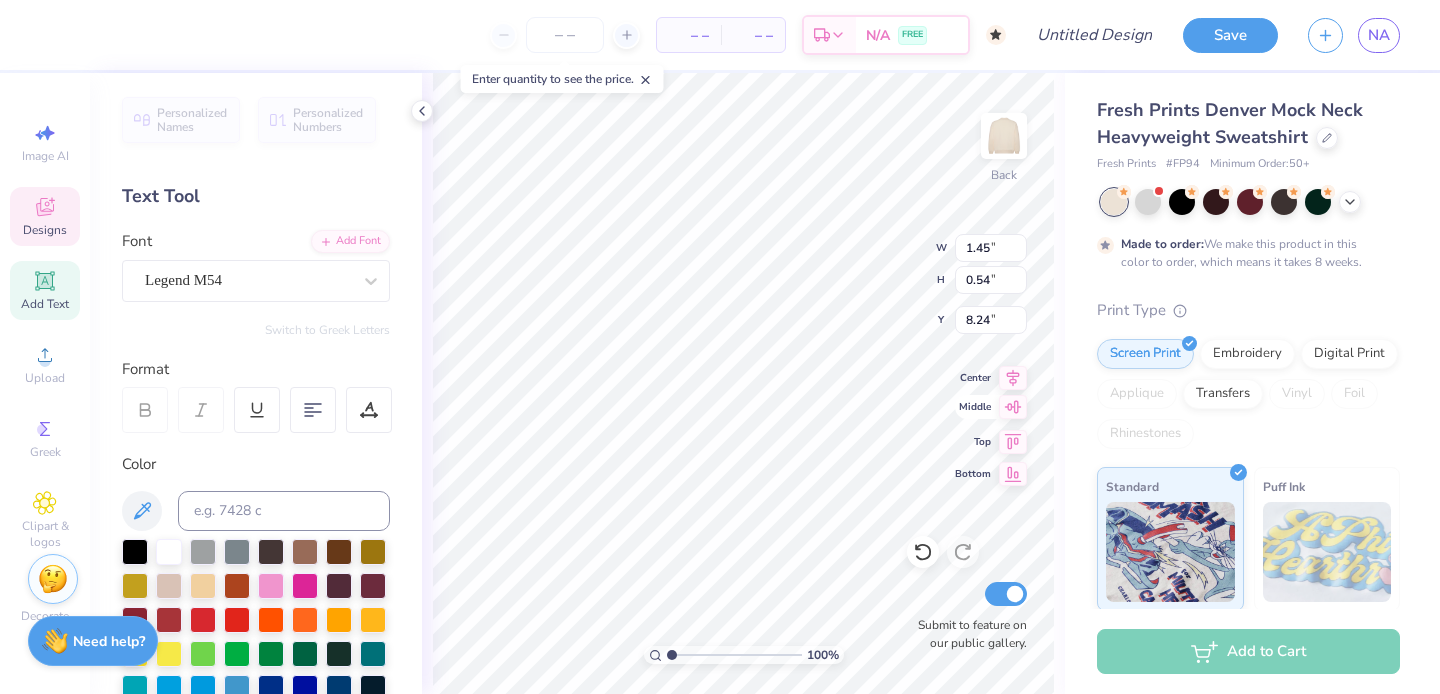 type on "2019" 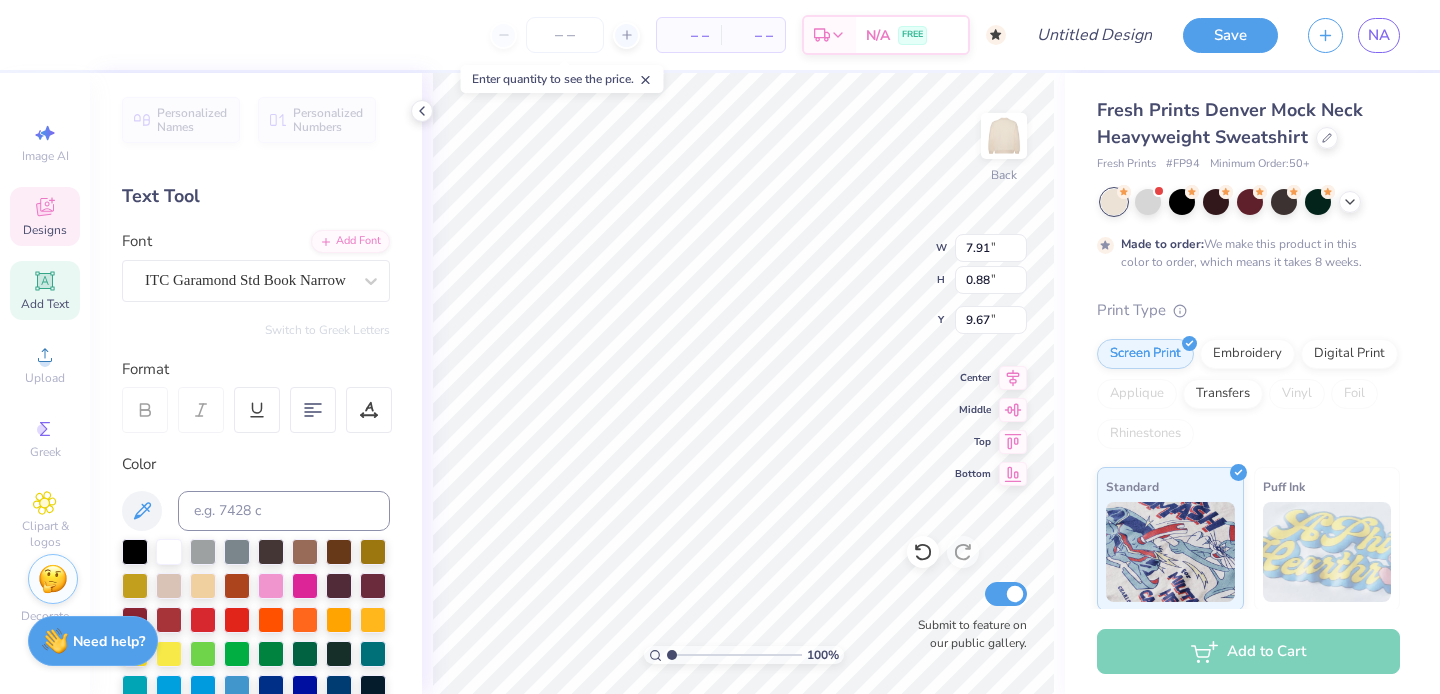type on "A night to remember" 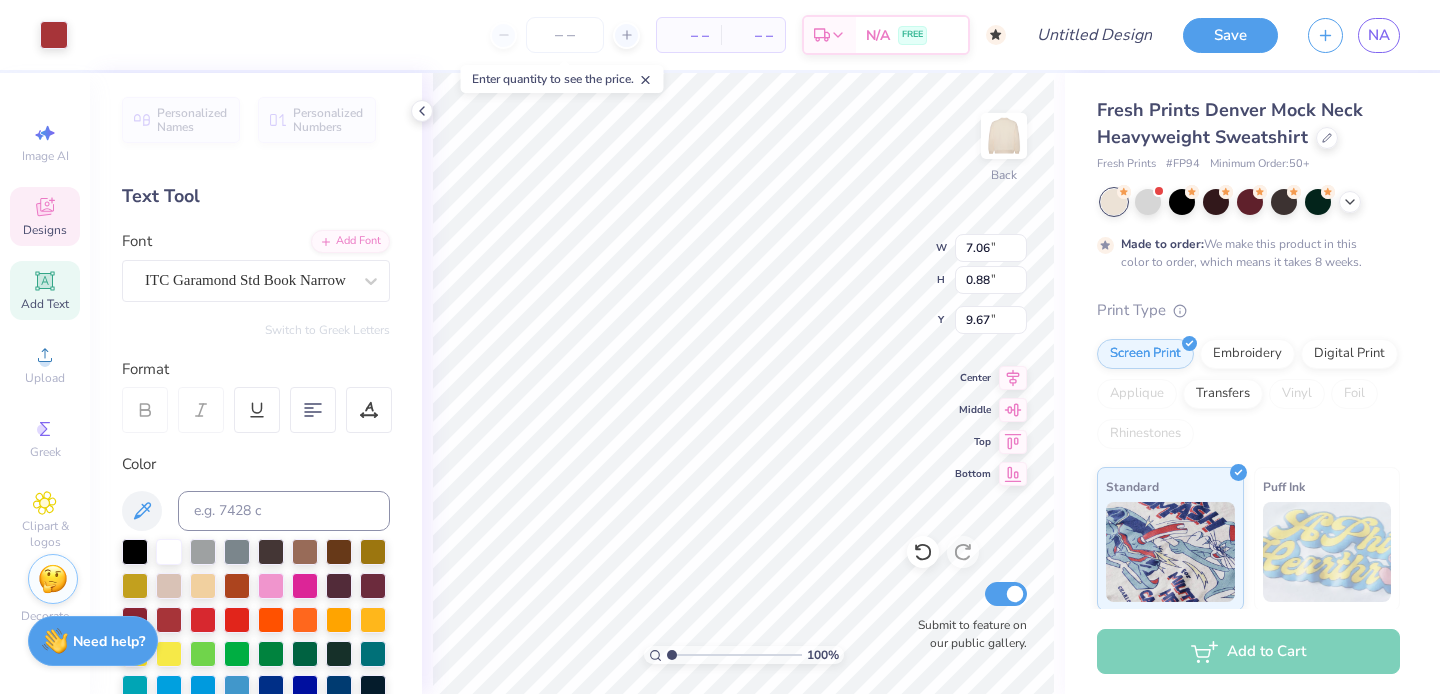 type on "9.56" 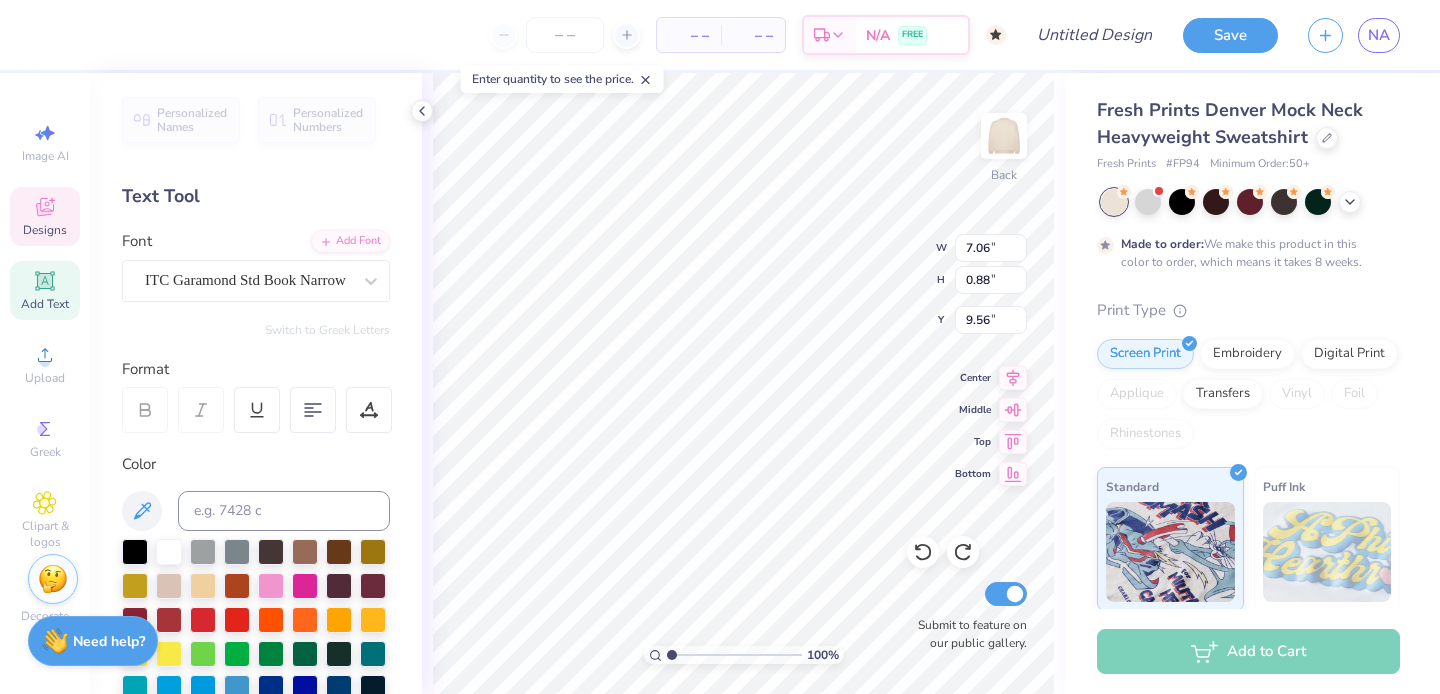 scroll, scrollTop: 0, scrollLeft: 0, axis: both 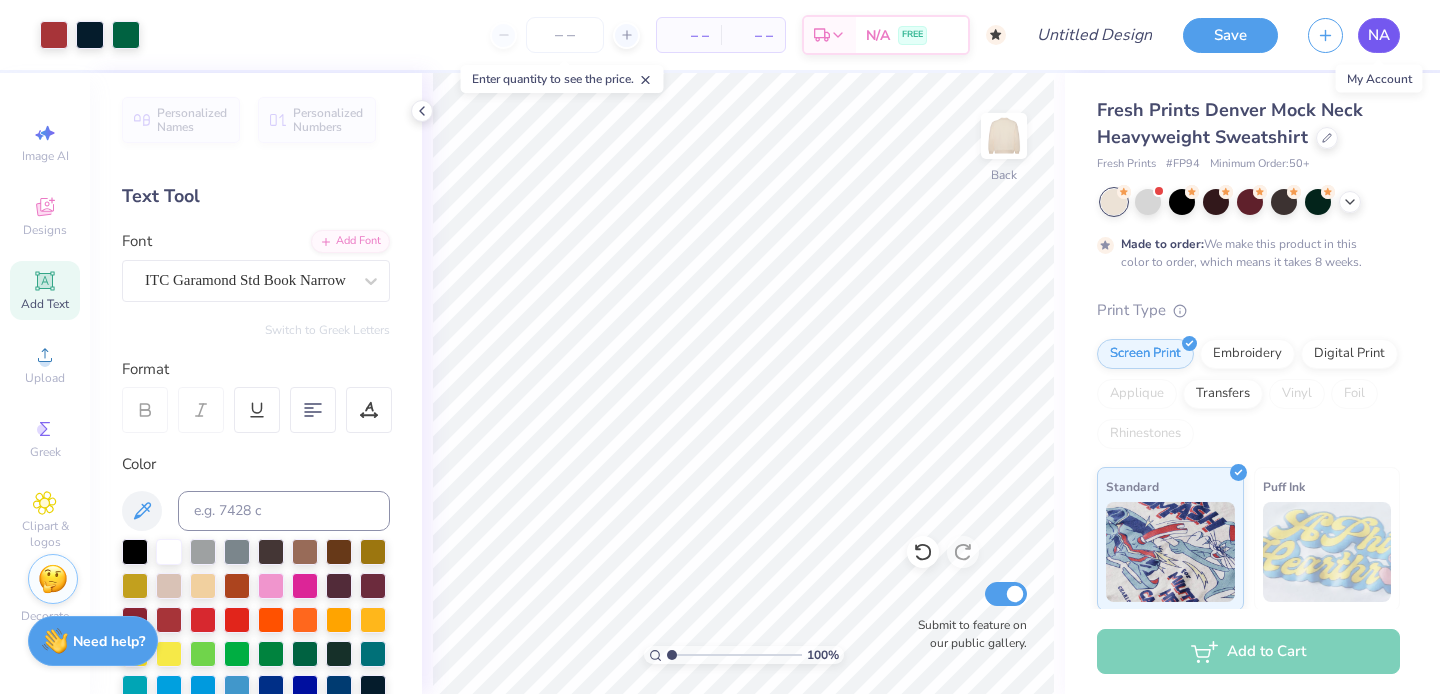 click on "NA" at bounding box center (1379, 35) 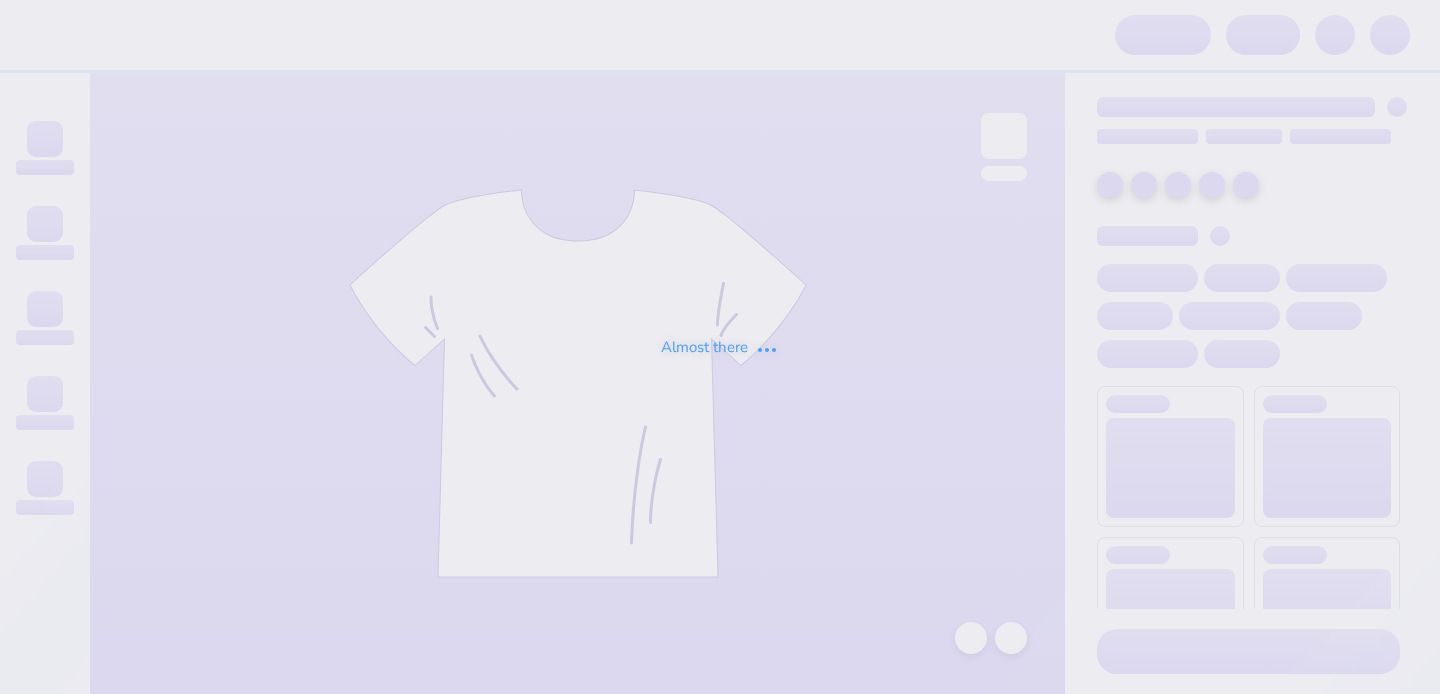 scroll, scrollTop: 0, scrollLeft: 0, axis: both 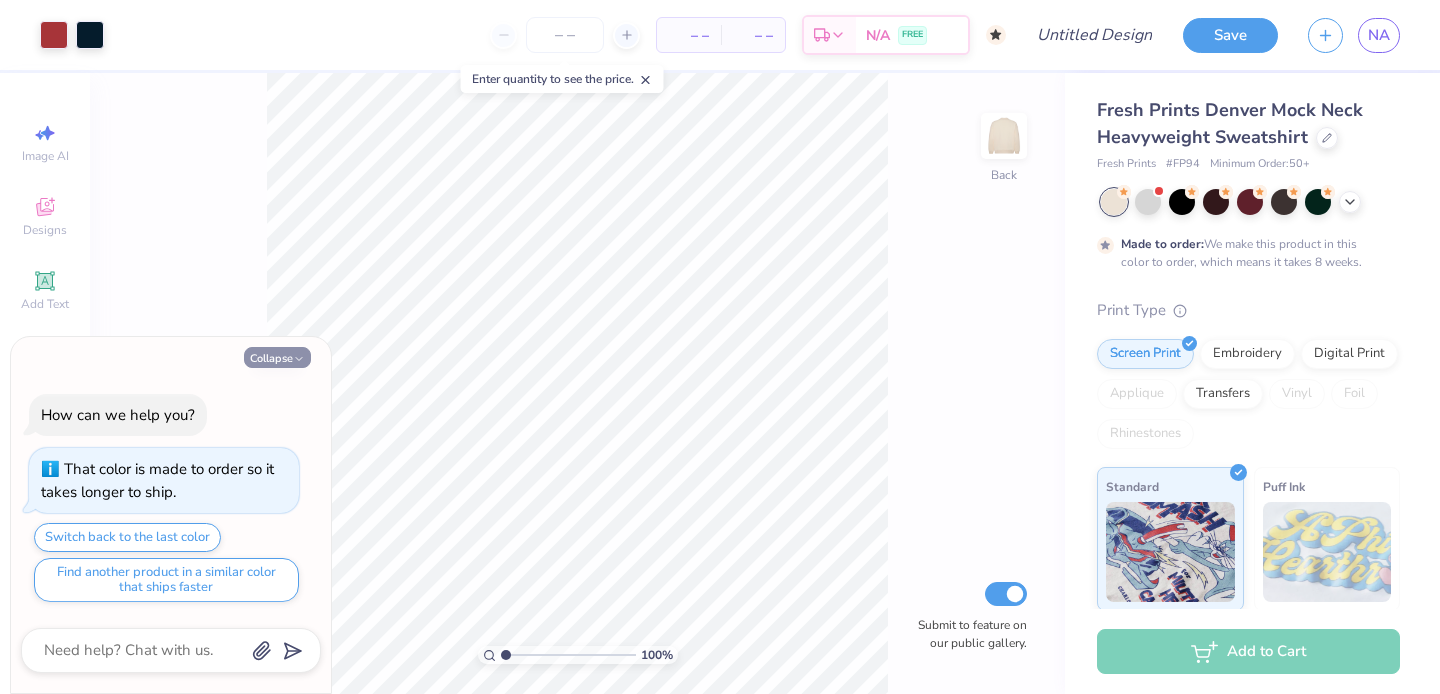 click on "Collapse" at bounding box center (277, 357) 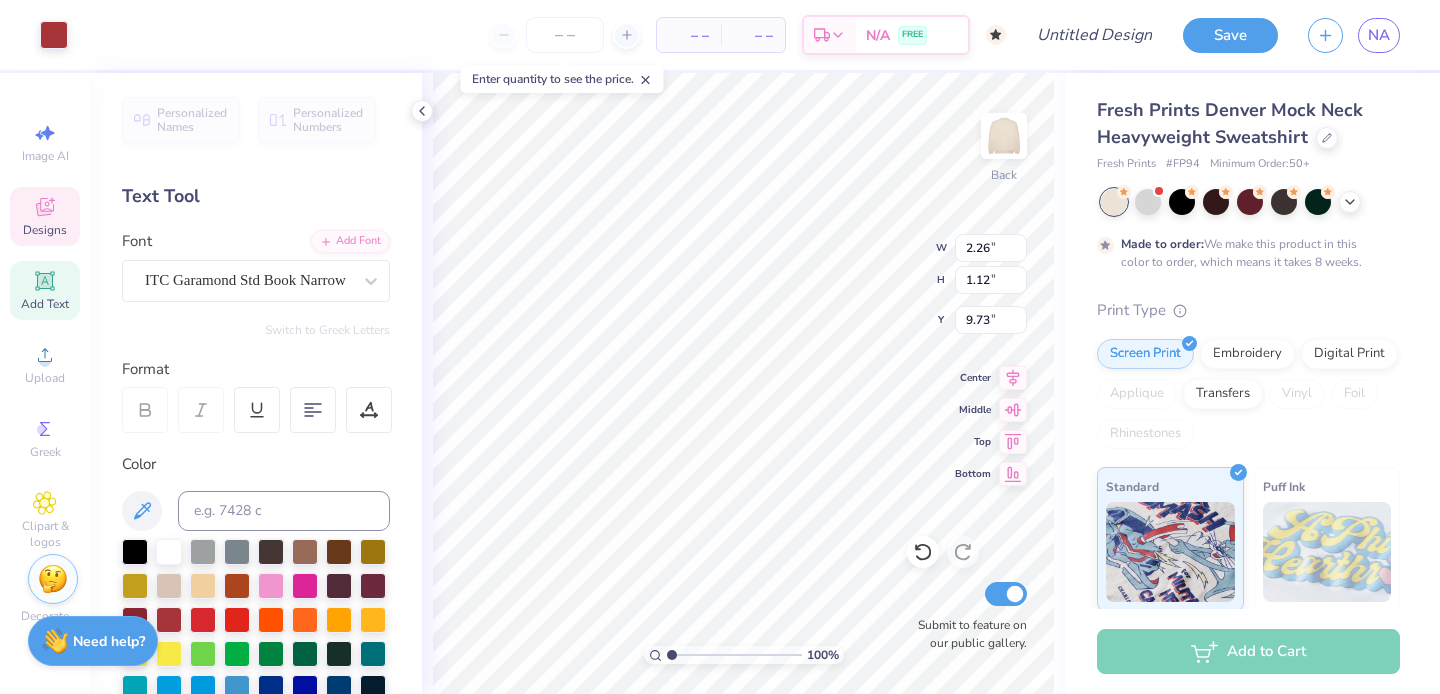 type on "11.00" 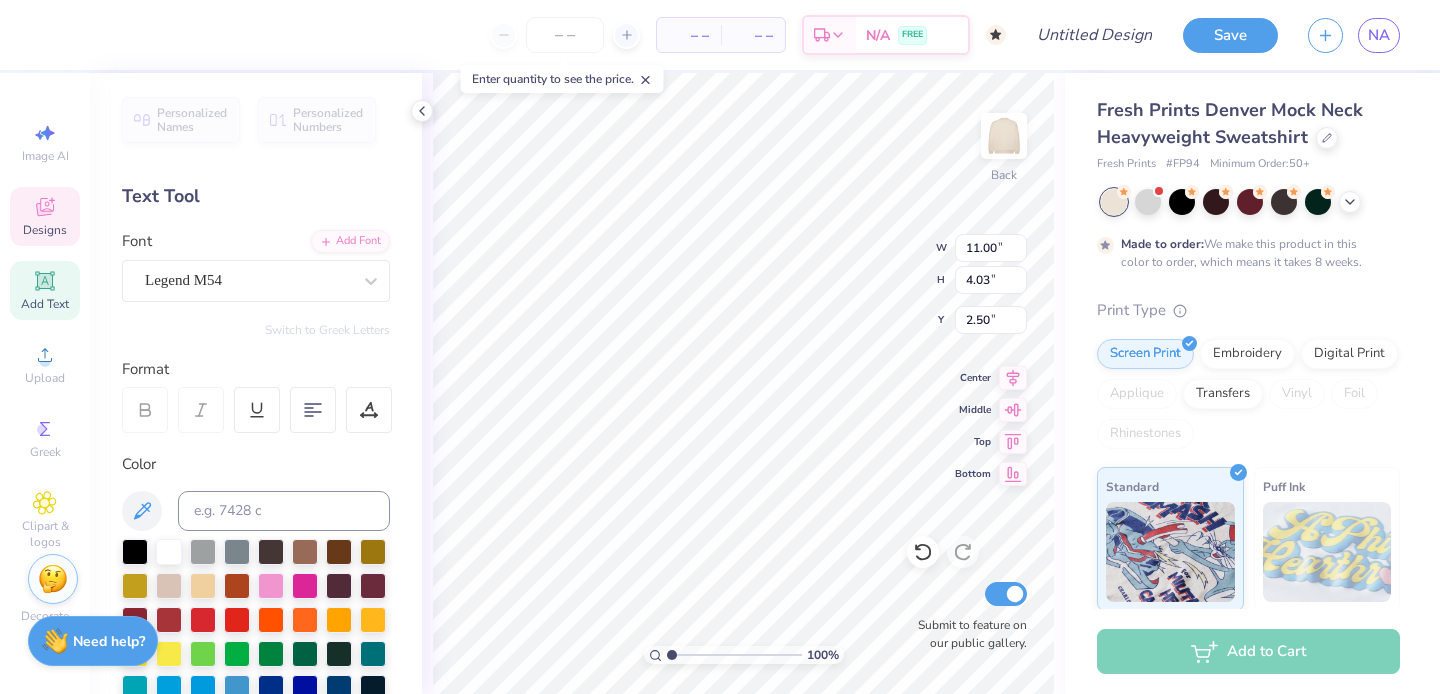 type on "G" 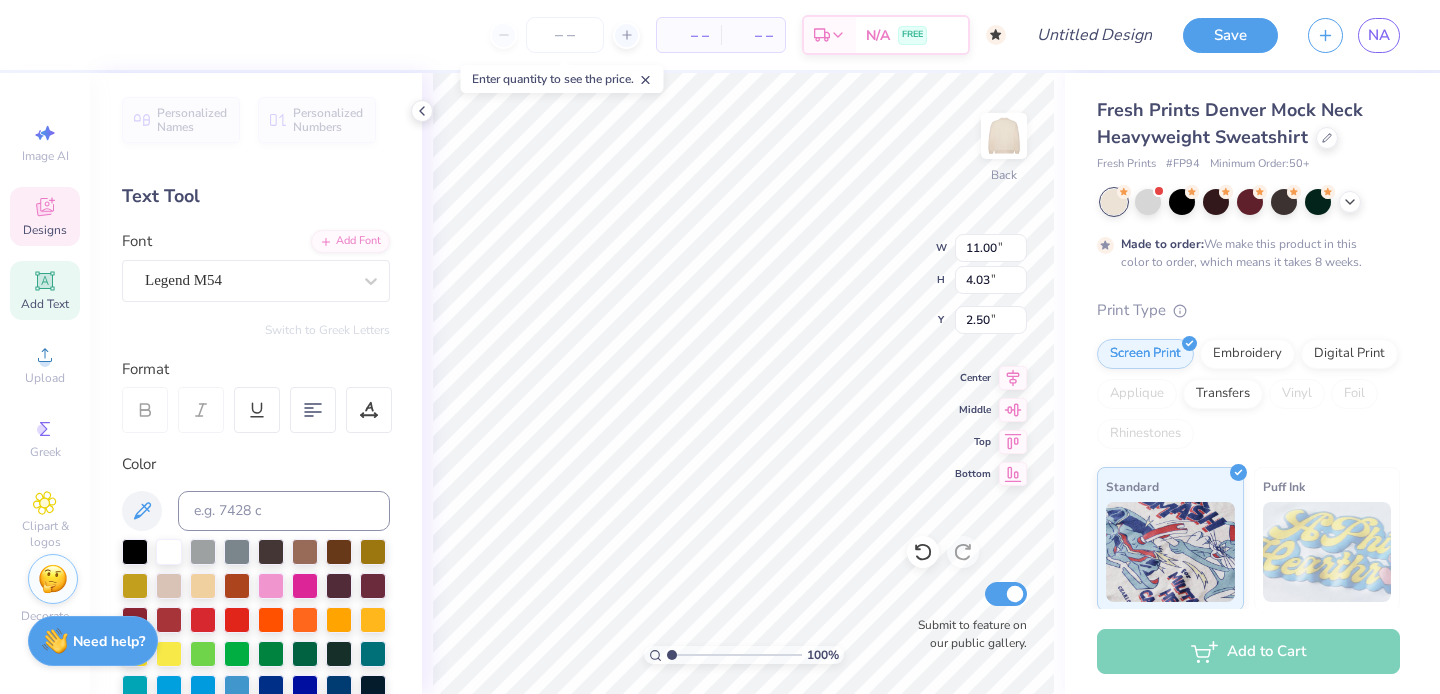 type on "o" 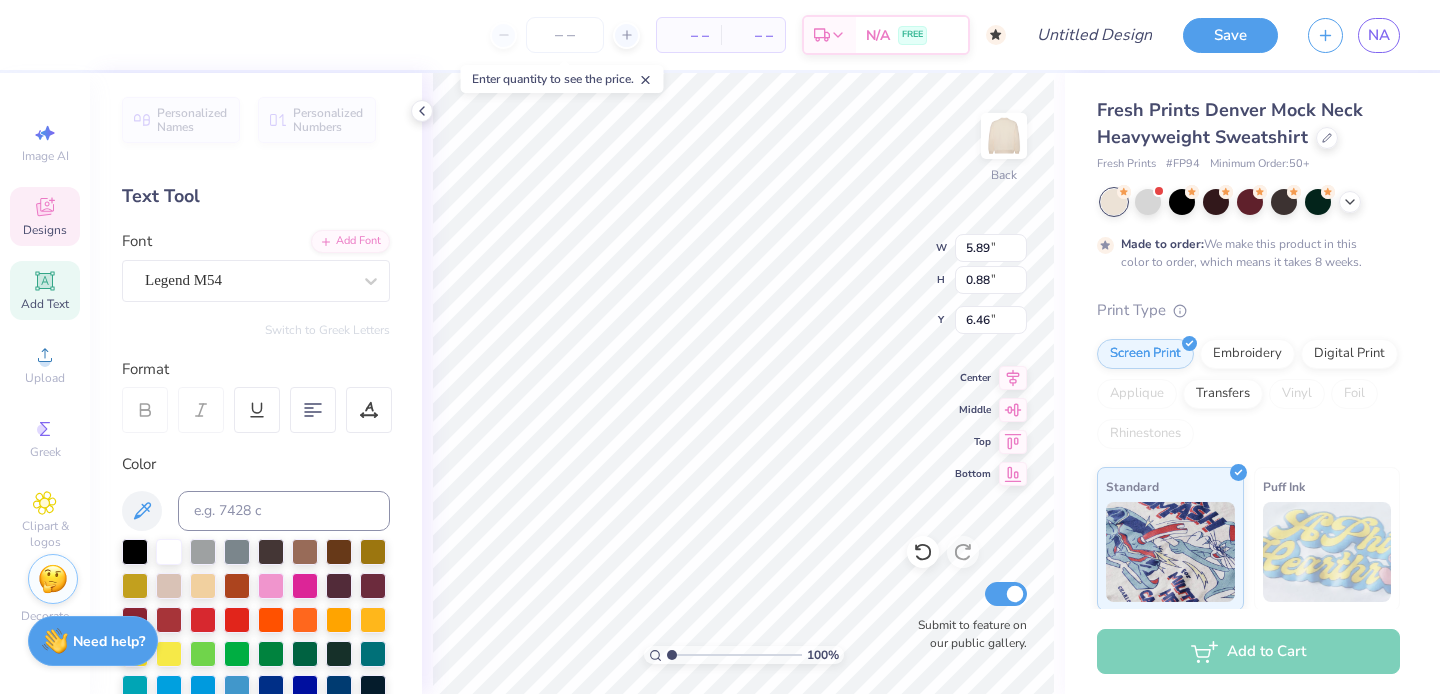 scroll, scrollTop: 0, scrollLeft: 0, axis: both 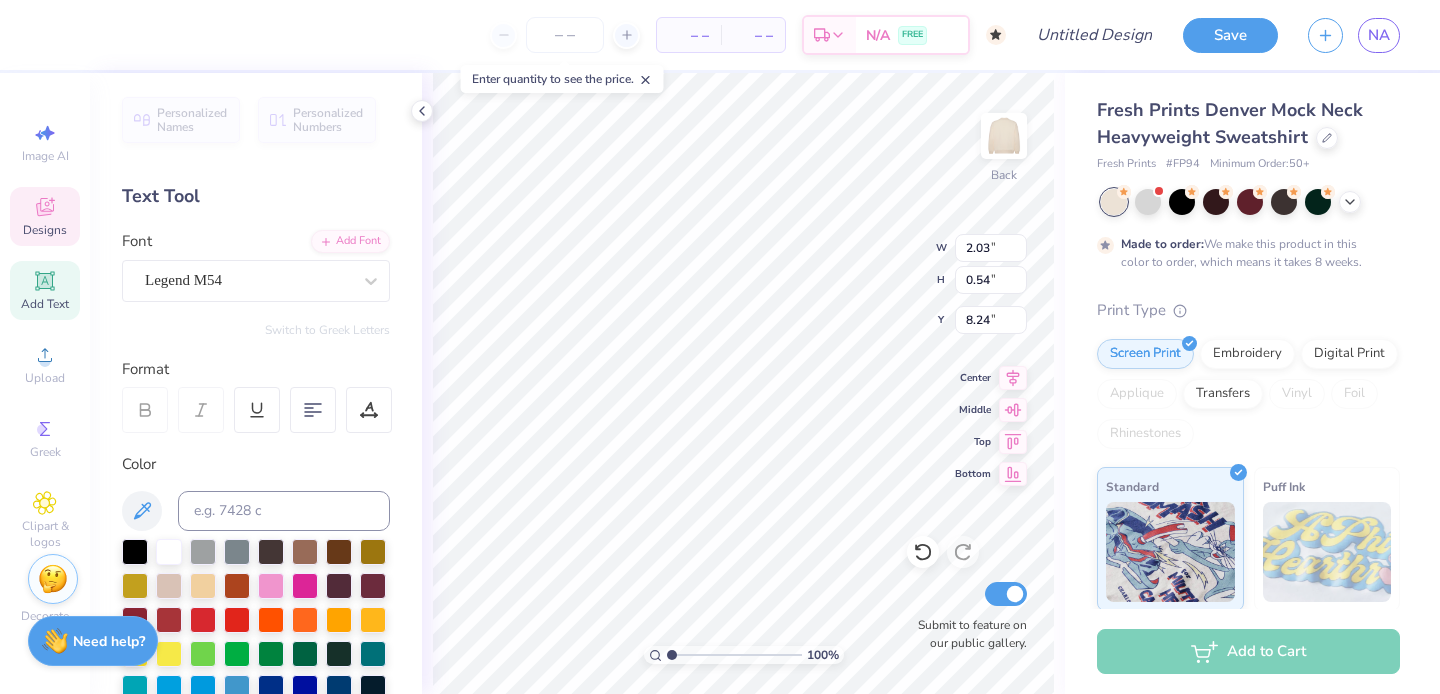 type on "FALL" 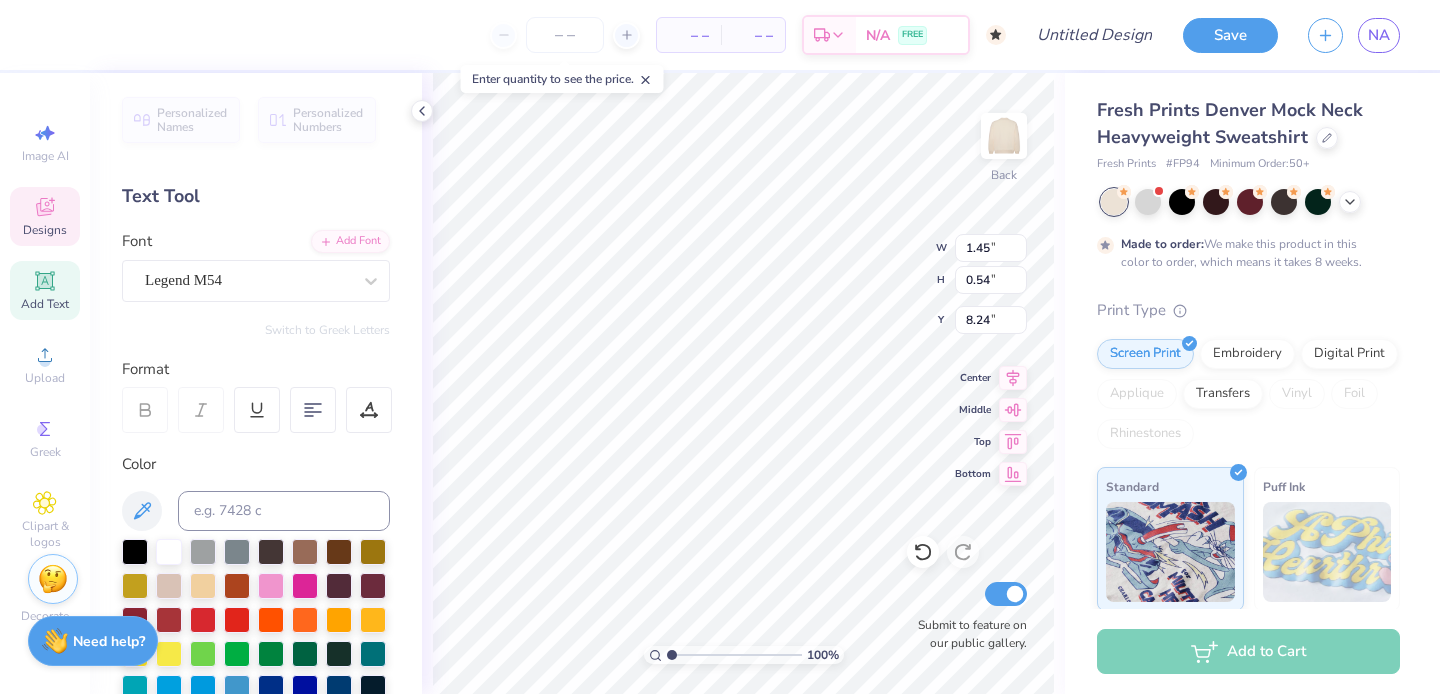 type on "1.45" 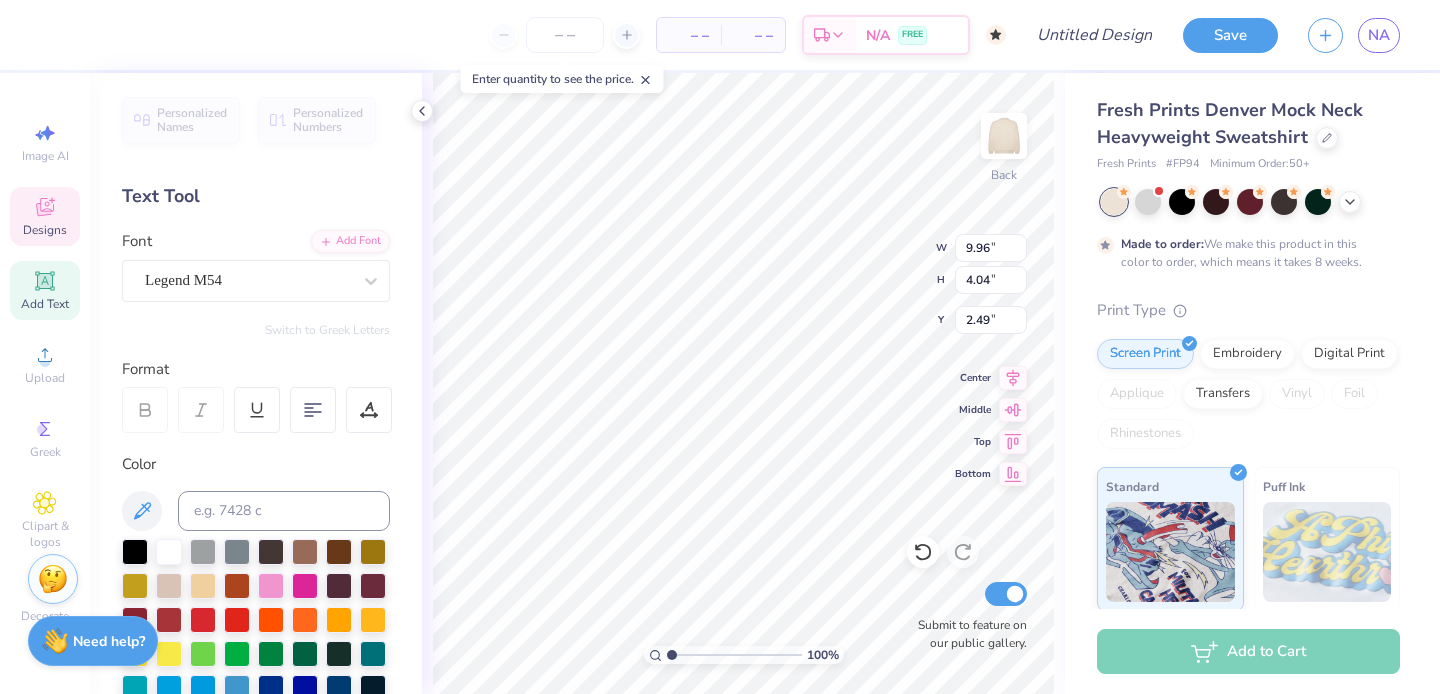 type on "ptnr" 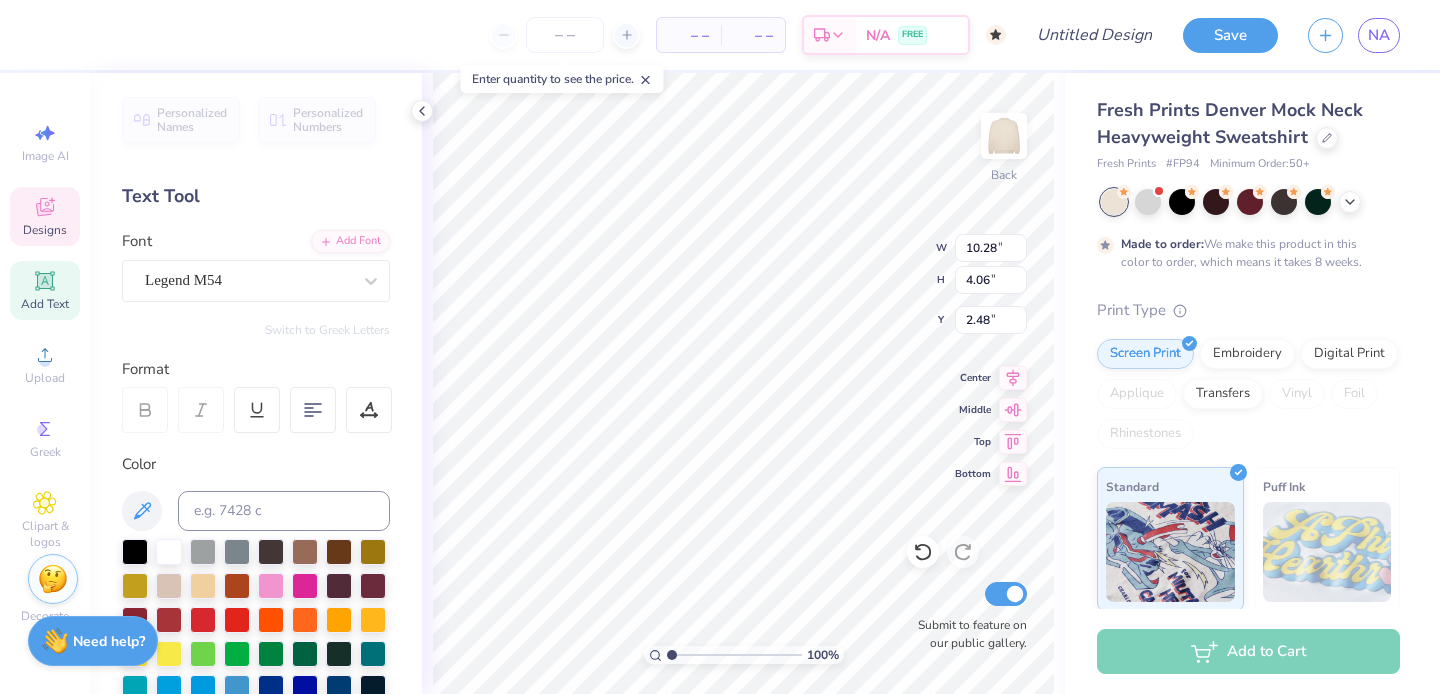 scroll, scrollTop: 0, scrollLeft: 0, axis: both 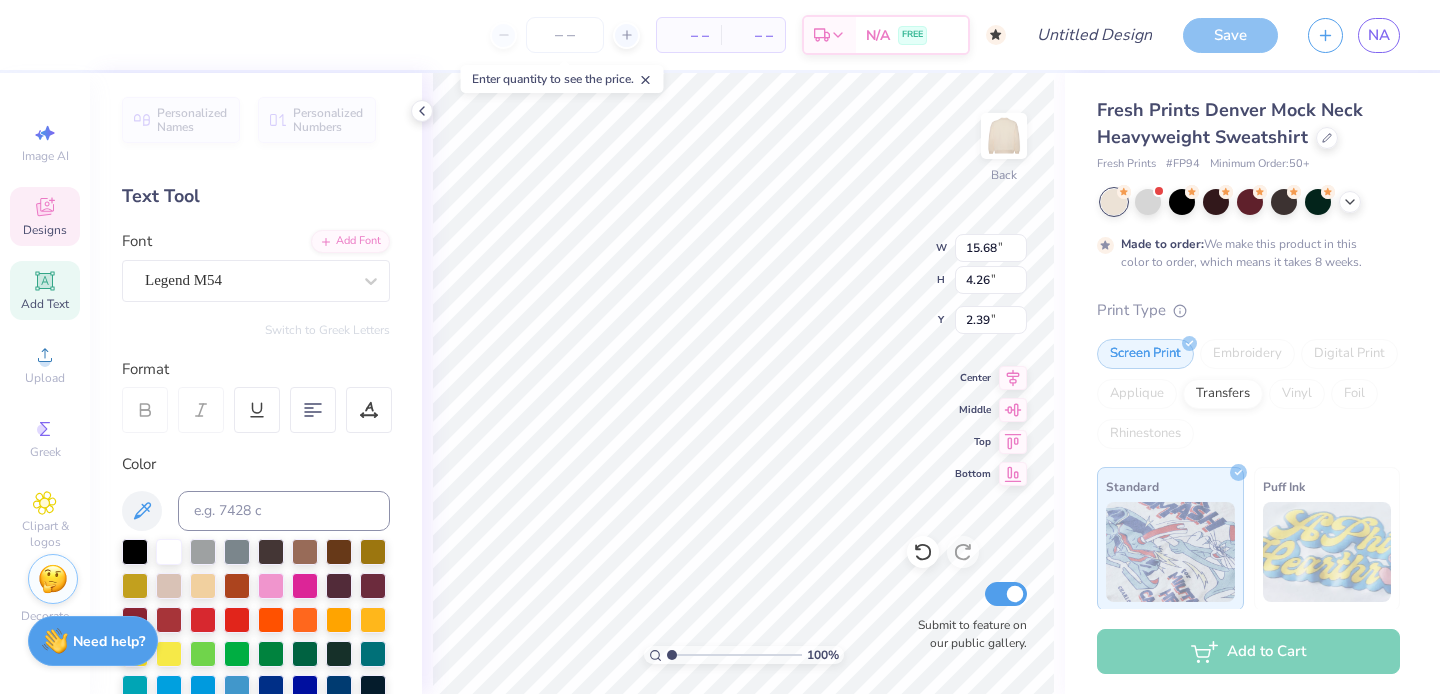 type on "o" 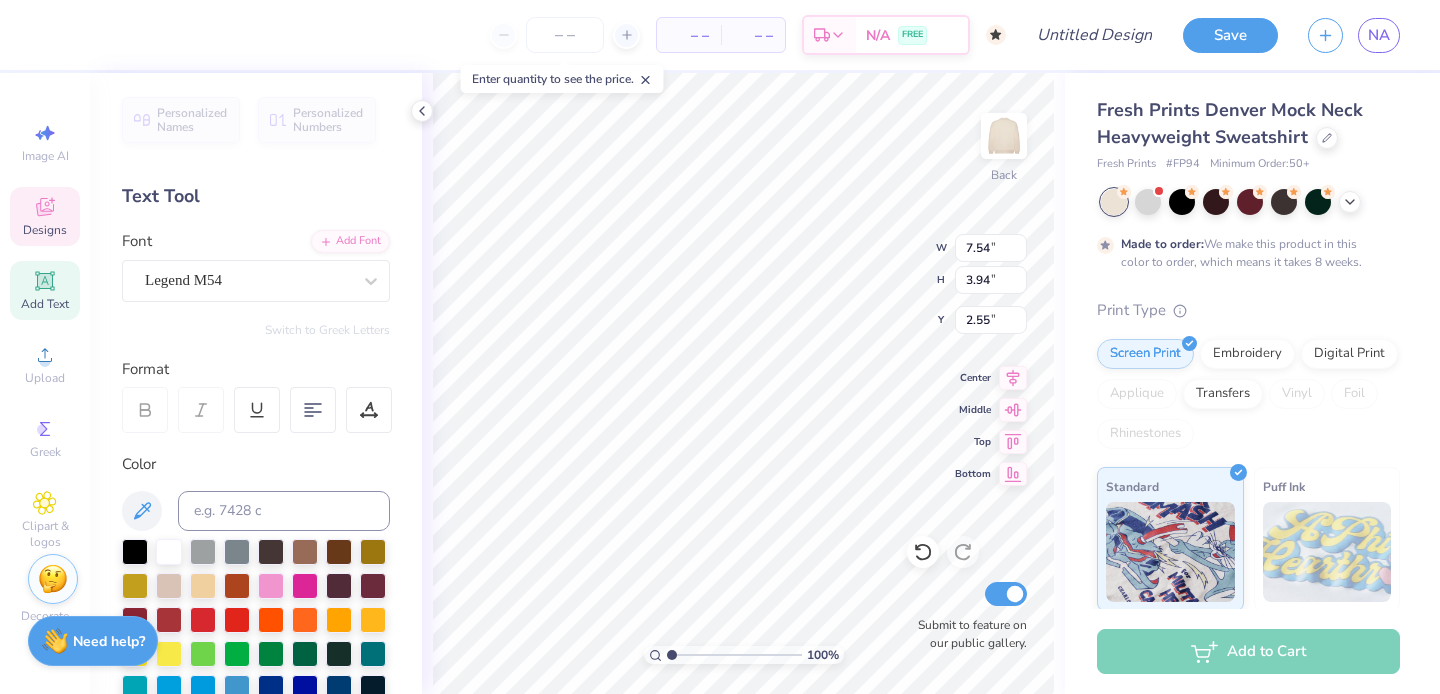 type on "neu" 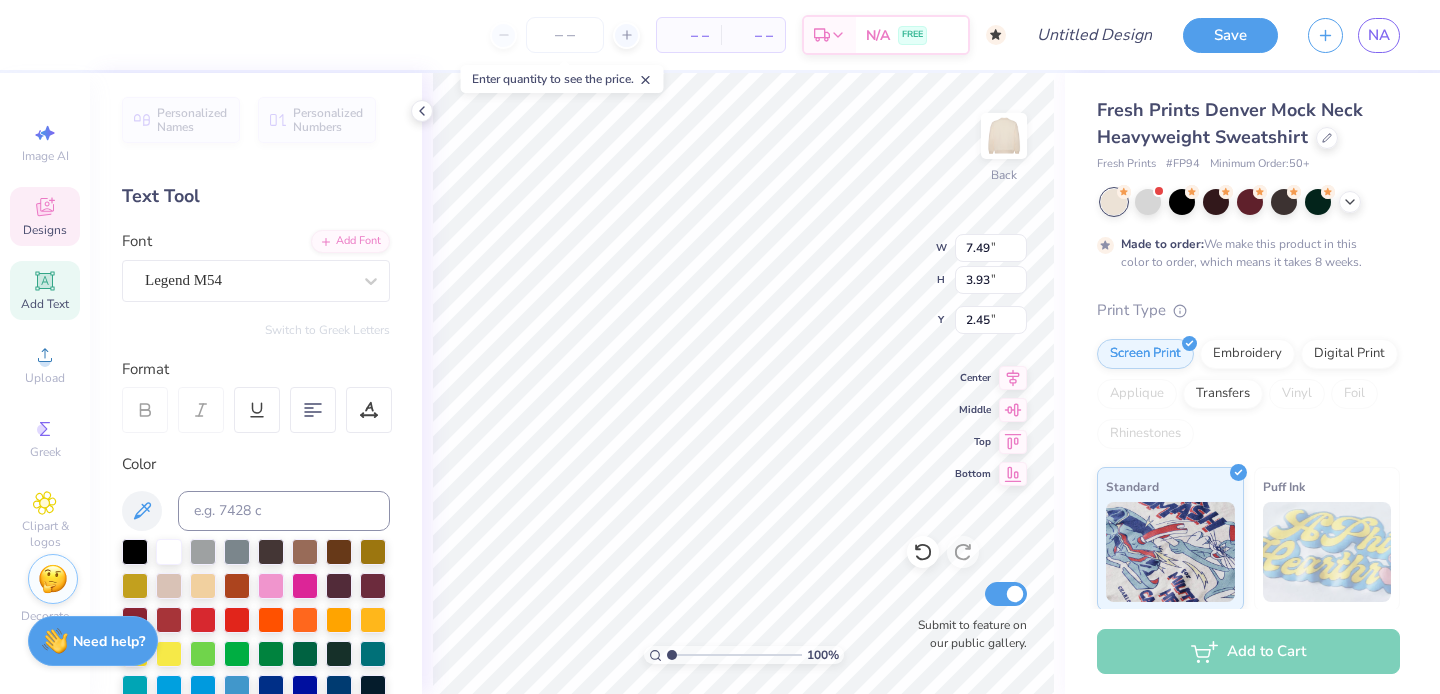 type 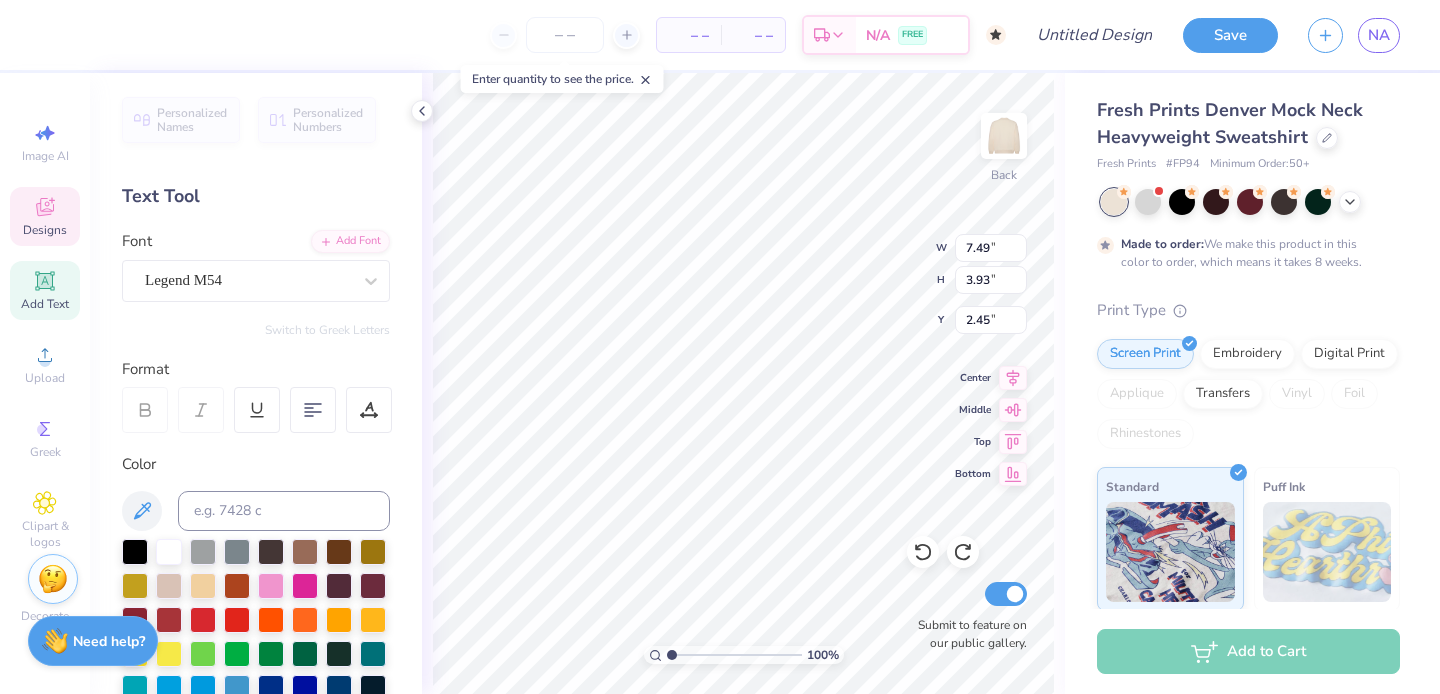 scroll, scrollTop: 0, scrollLeft: 1, axis: horizontal 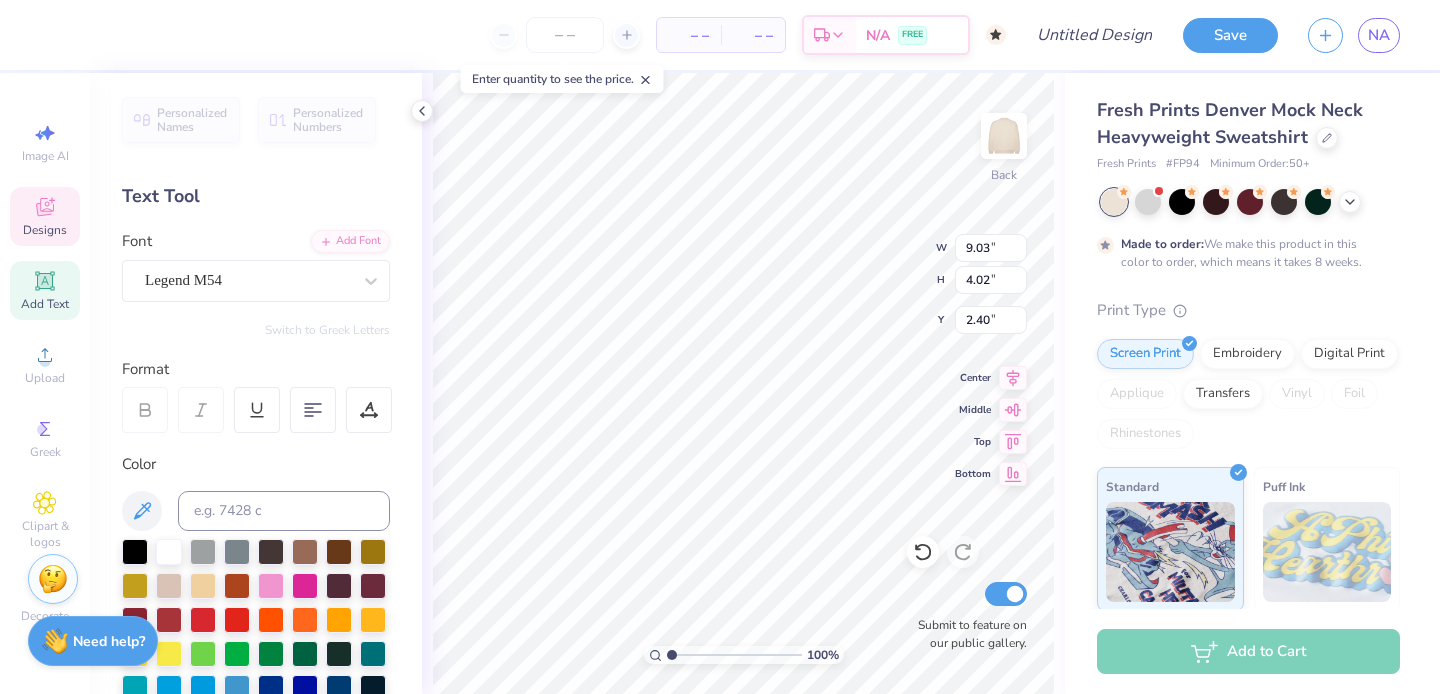 type on "ptnr" 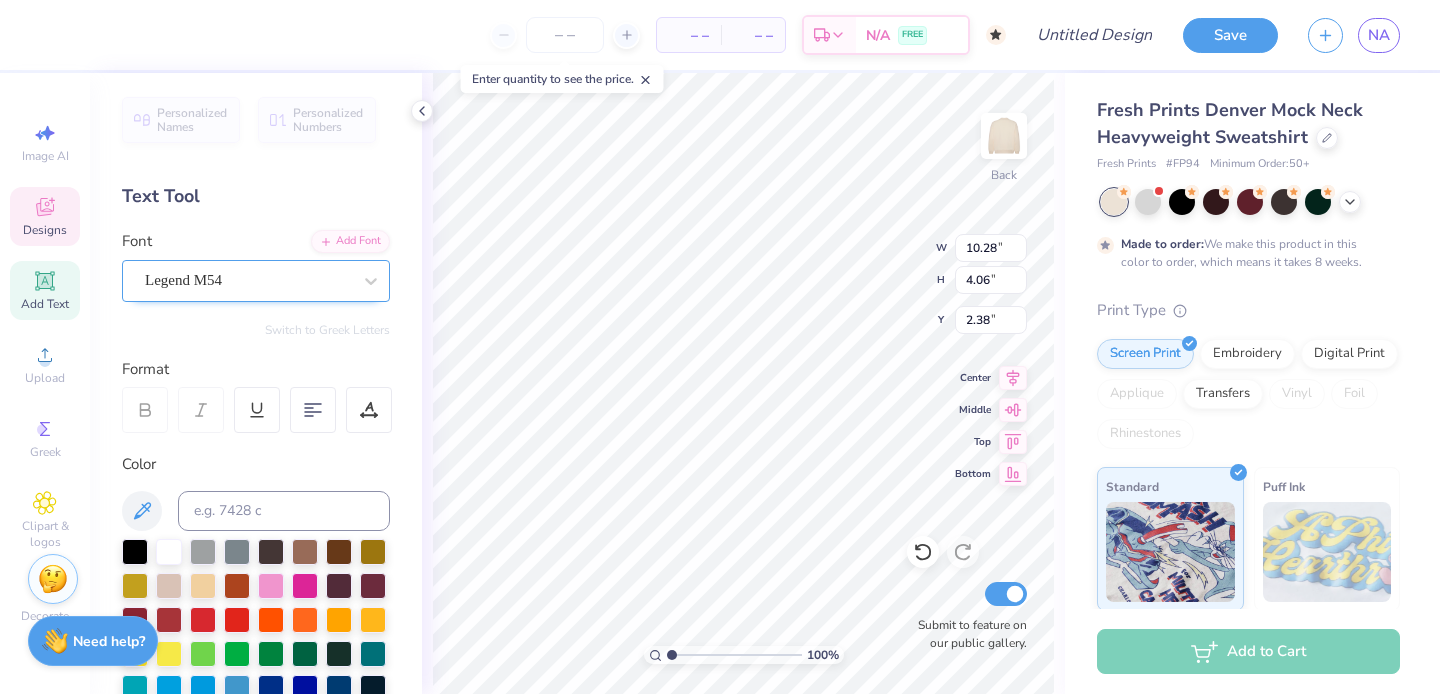 click on "Legend M54" at bounding box center (248, 280) 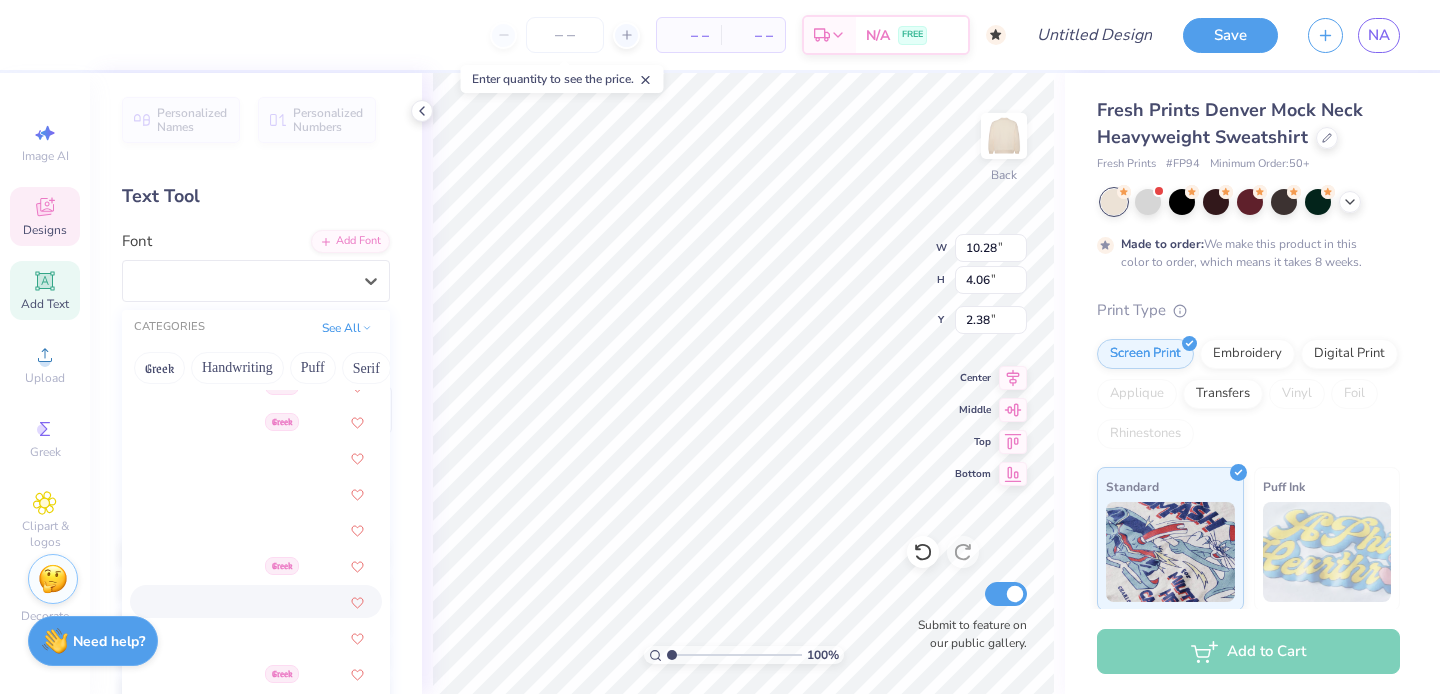 scroll, scrollTop: 1064, scrollLeft: 0, axis: vertical 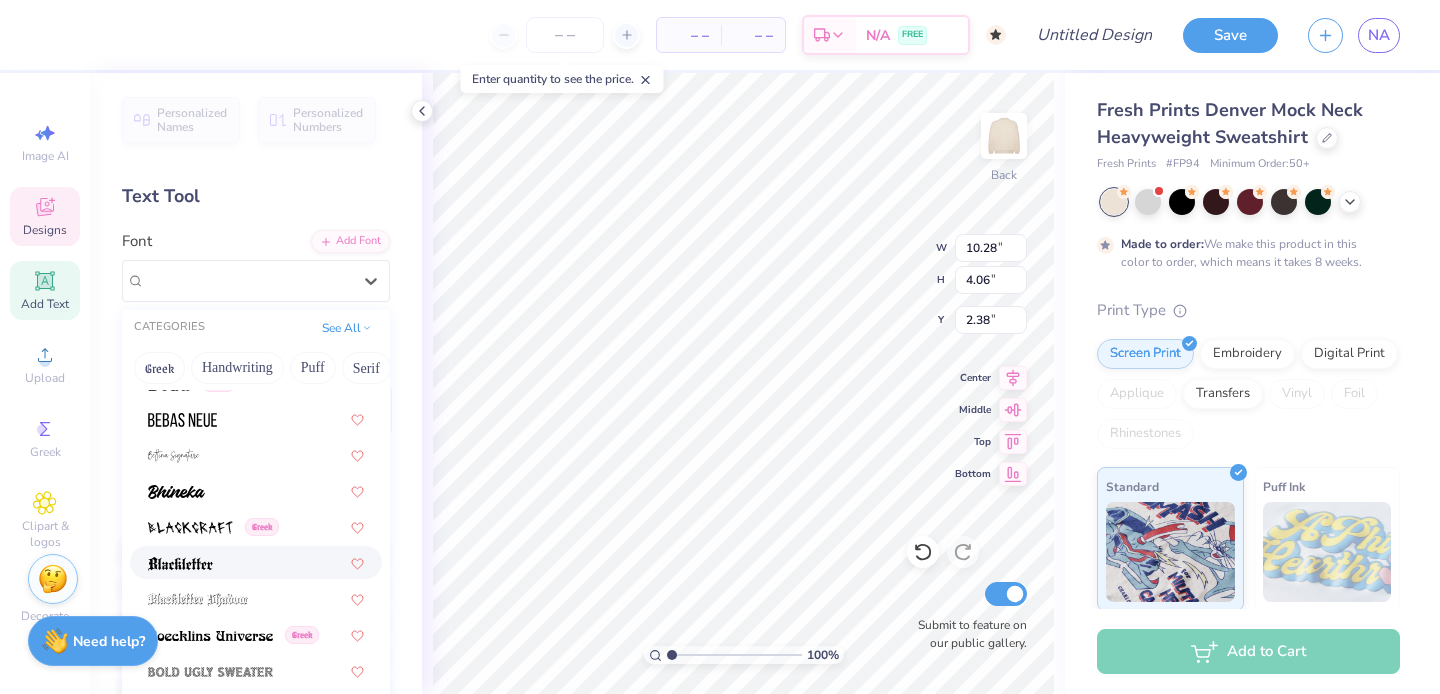 click at bounding box center (256, 562) 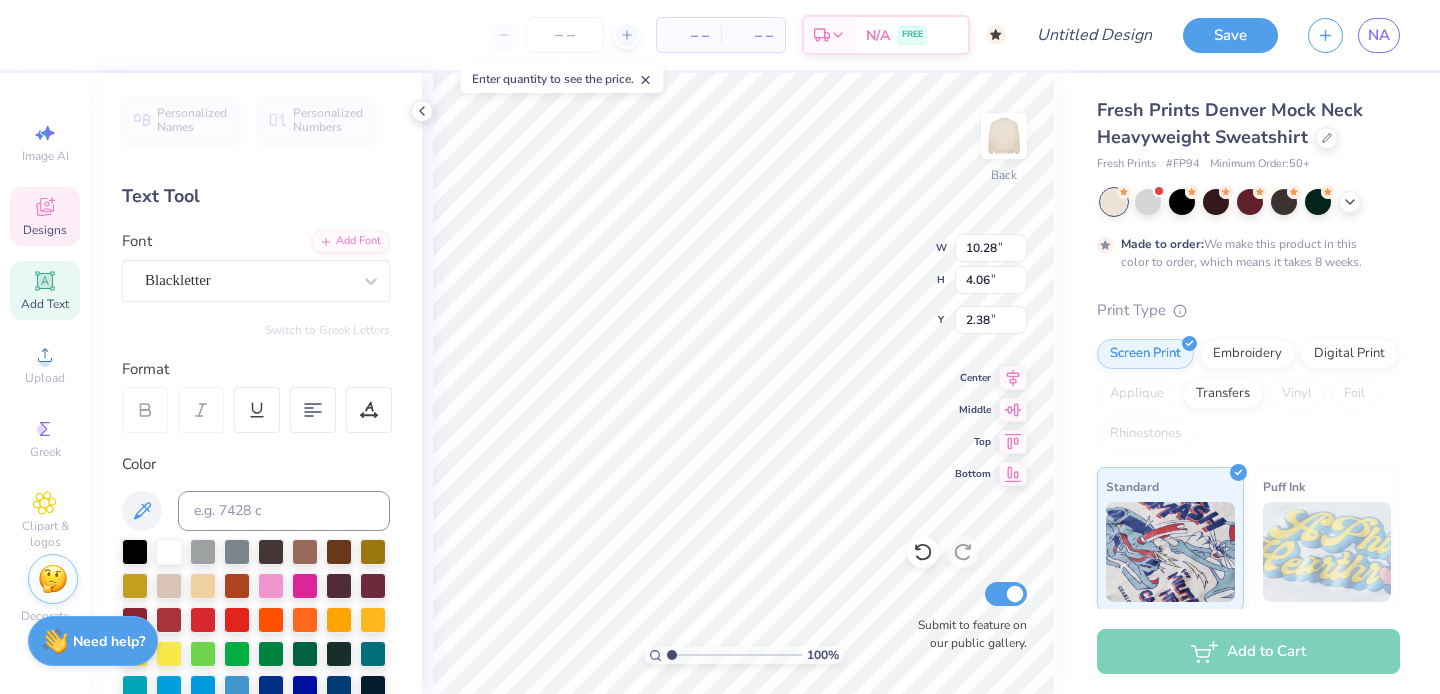 type on "8.44" 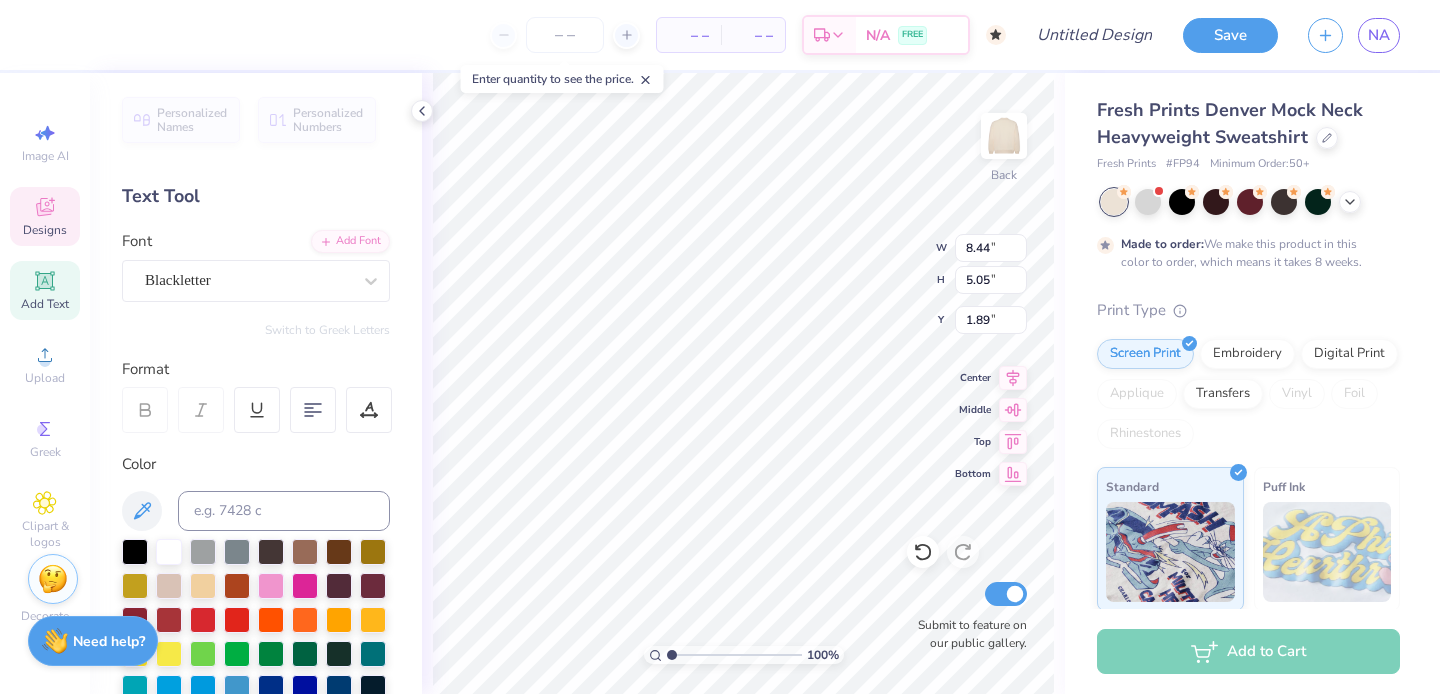 type on "p" 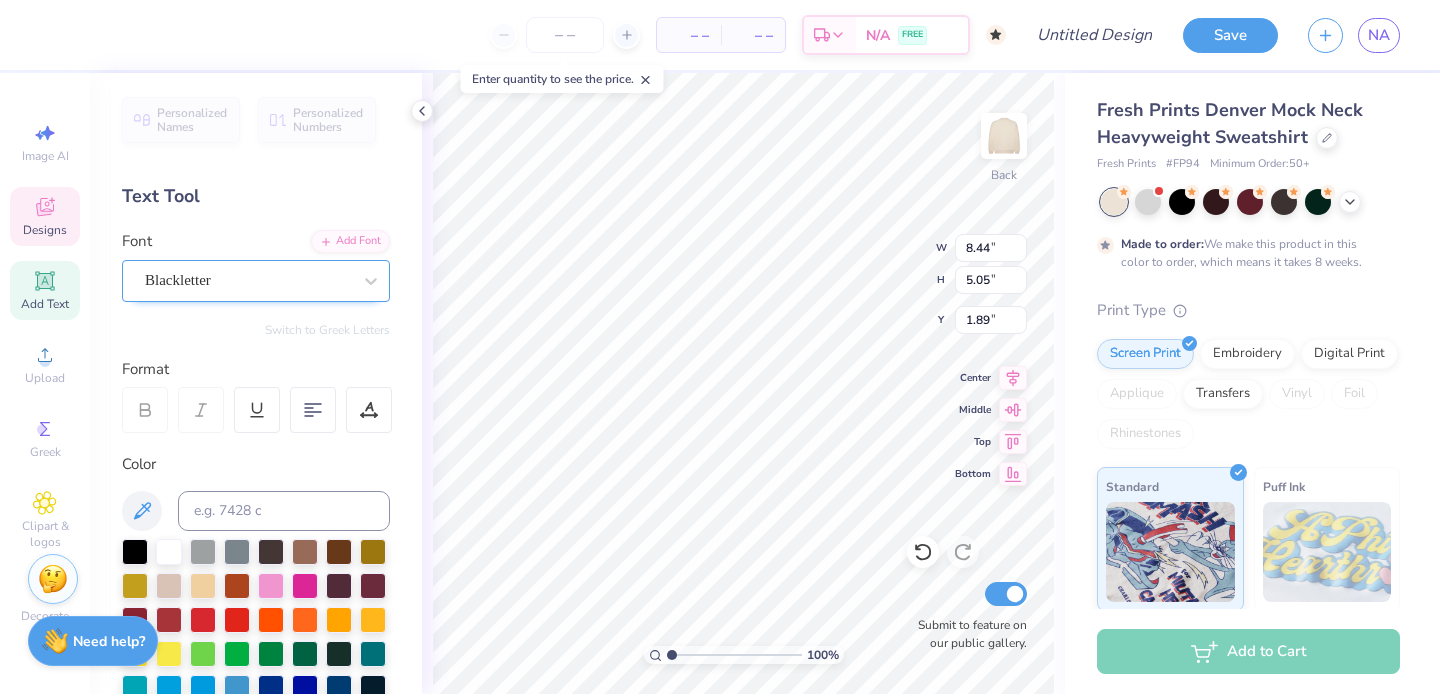 type on "PTNR" 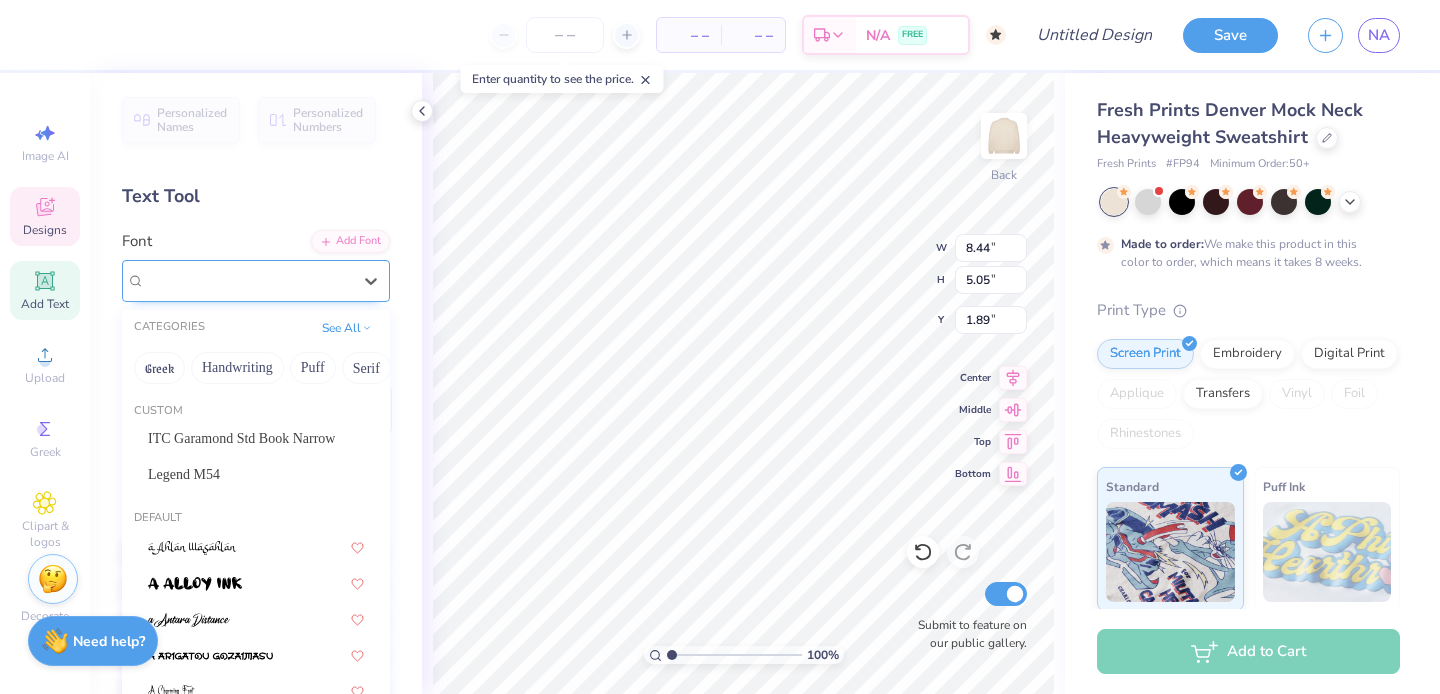 click on "Blackletter" at bounding box center (248, 280) 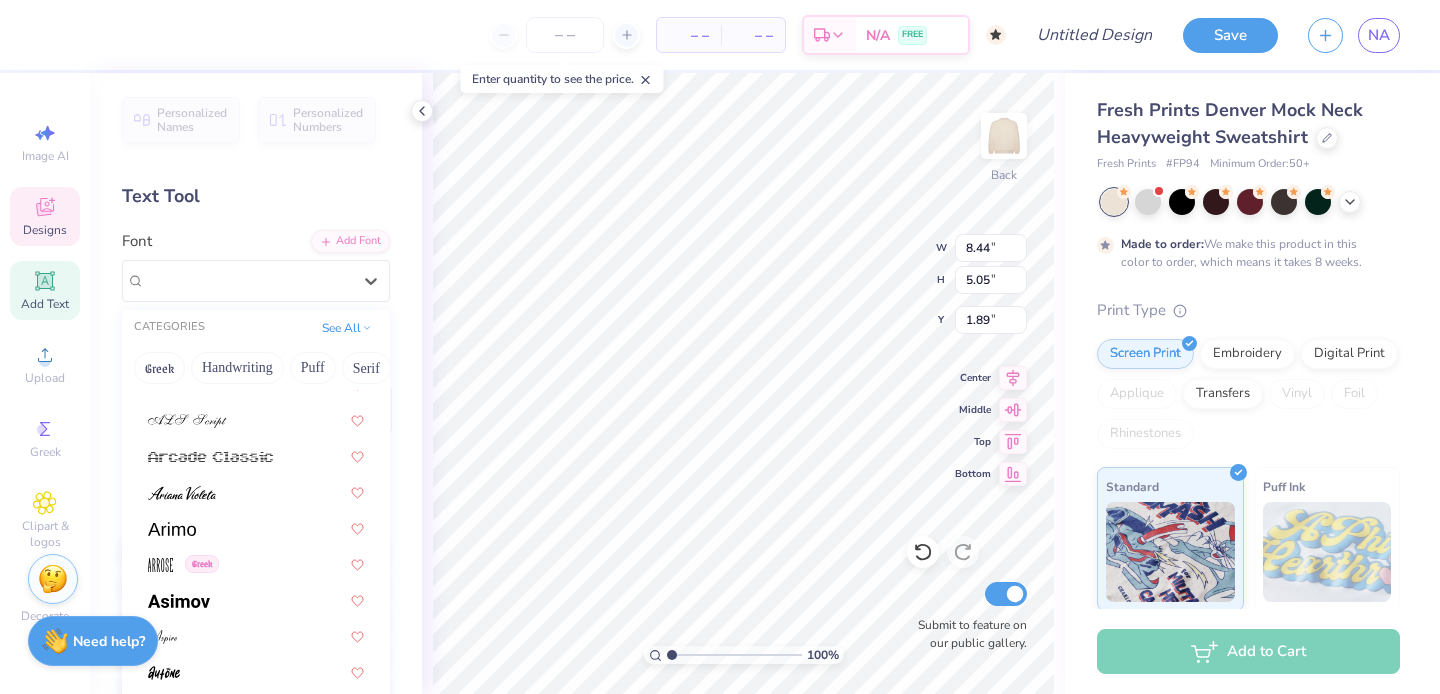 scroll, scrollTop: 675, scrollLeft: 0, axis: vertical 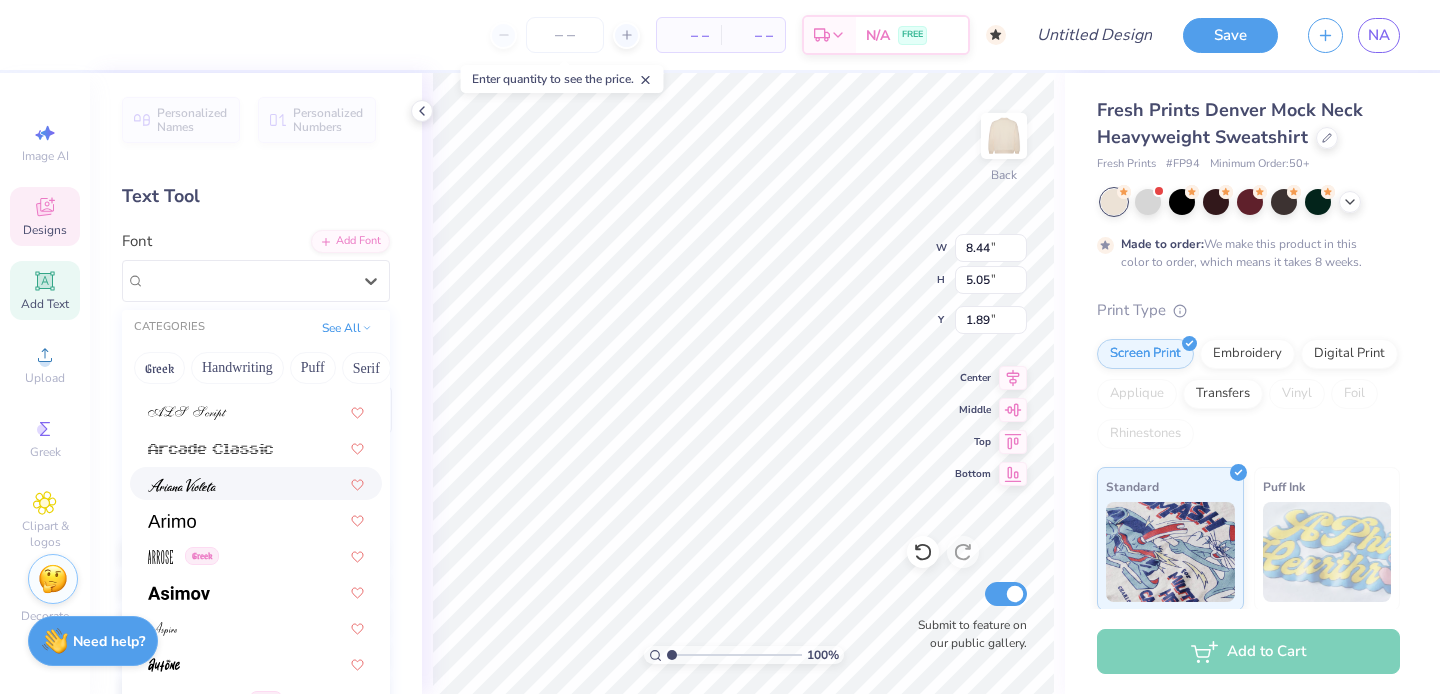 click at bounding box center (256, 483) 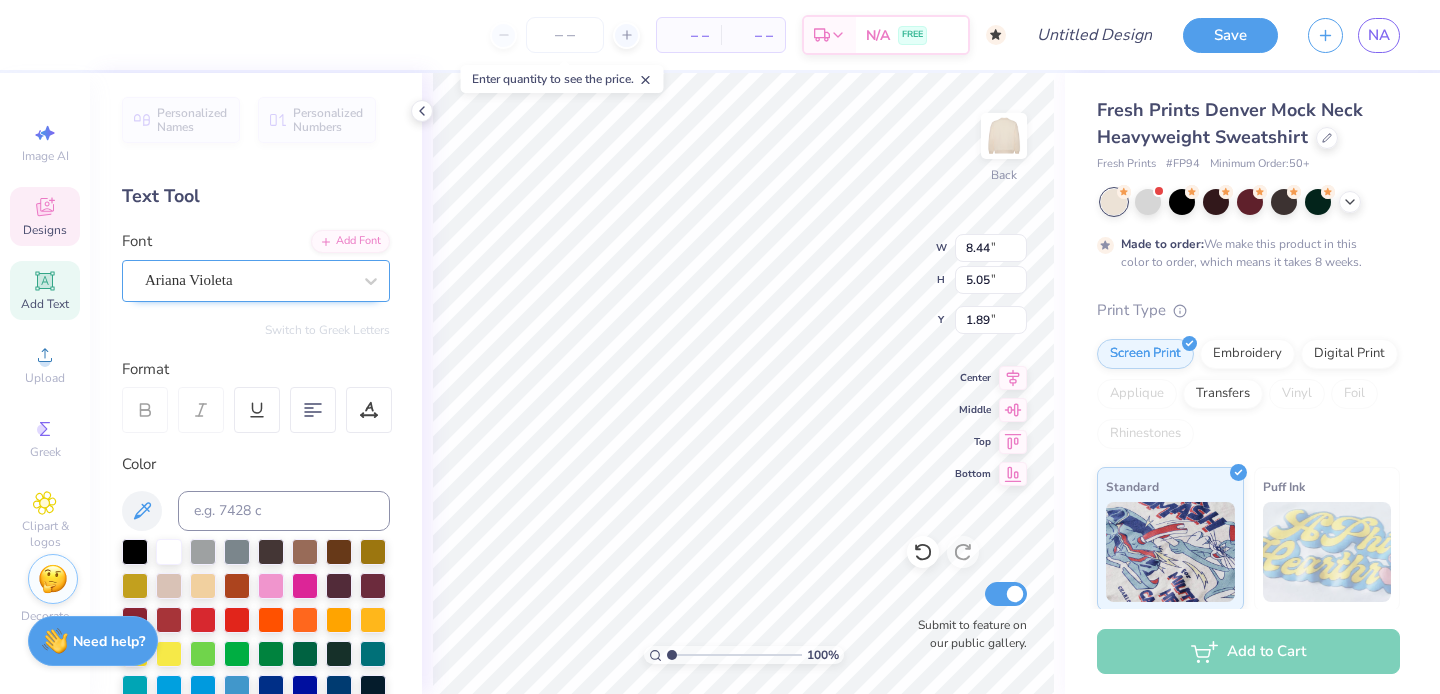 click on "Ariana Violeta" at bounding box center (248, 280) 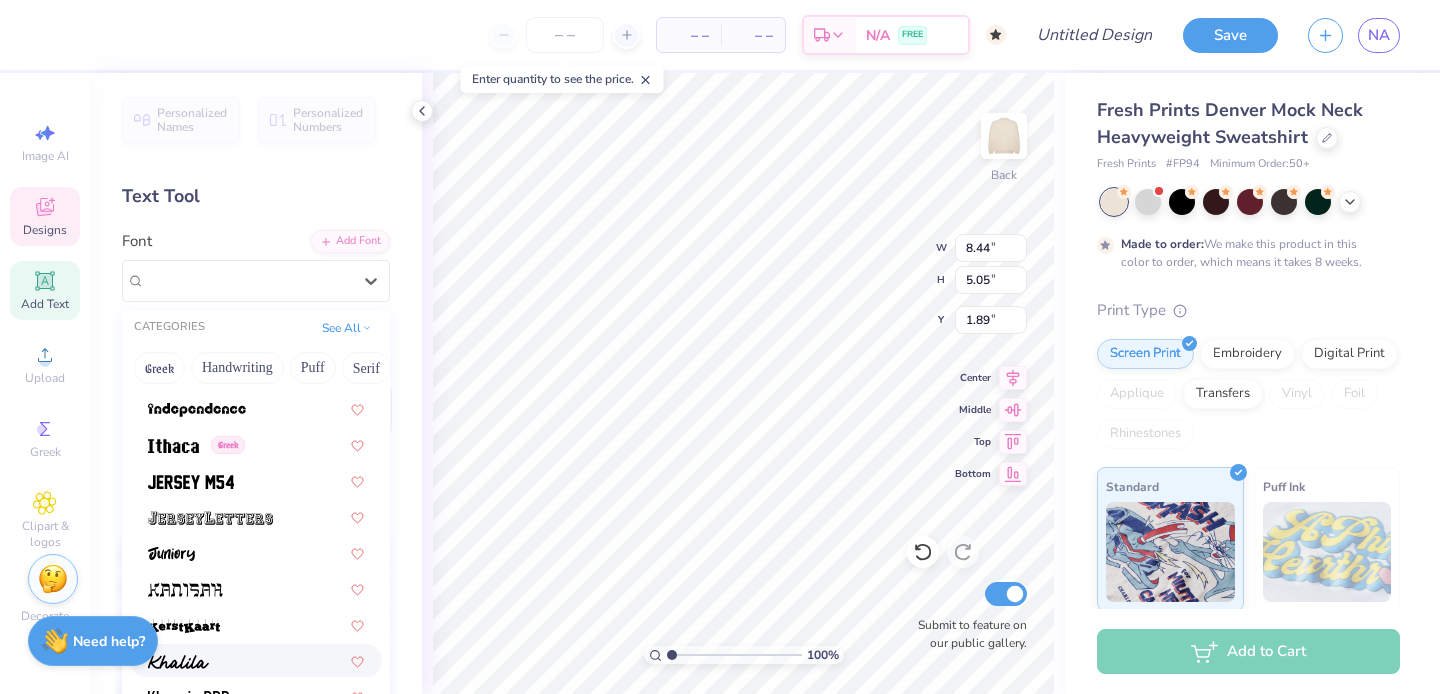 scroll, scrollTop: 5528, scrollLeft: 0, axis: vertical 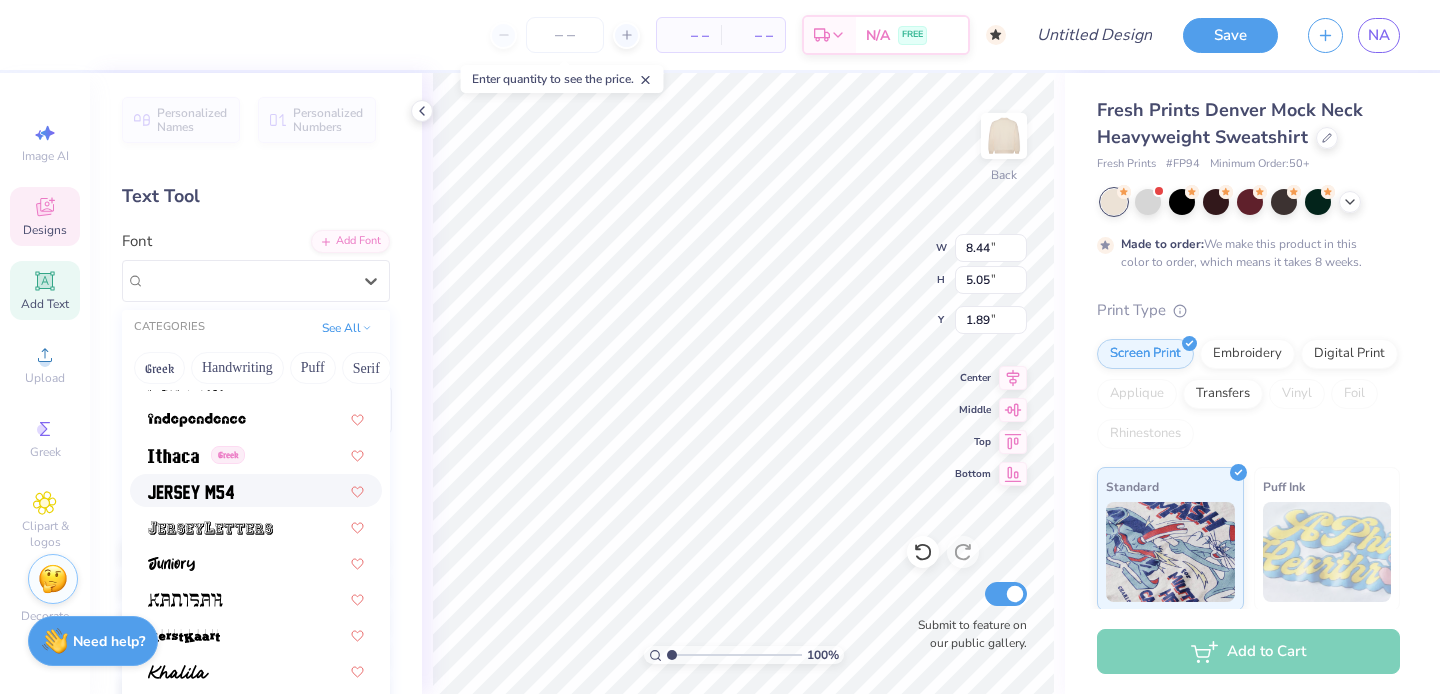 click at bounding box center (191, 492) 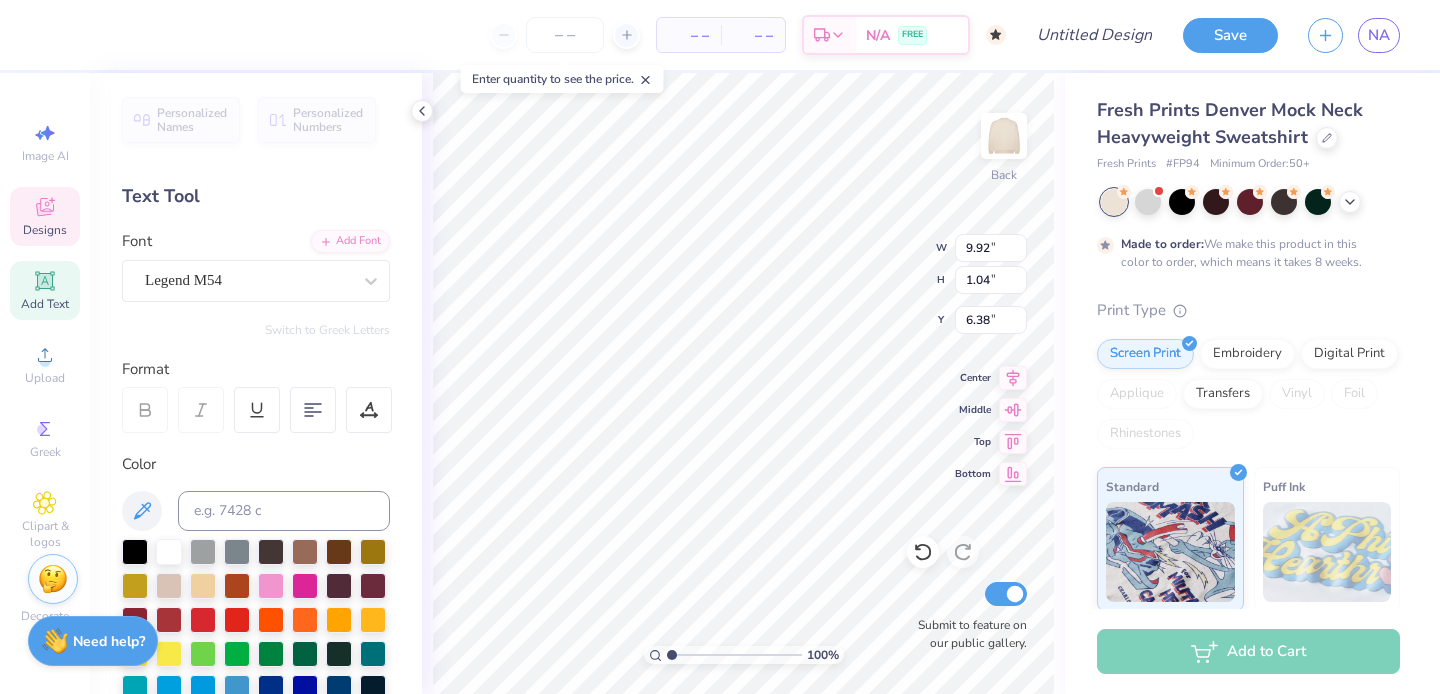 scroll, scrollTop: 0, scrollLeft: 4, axis: horizontal 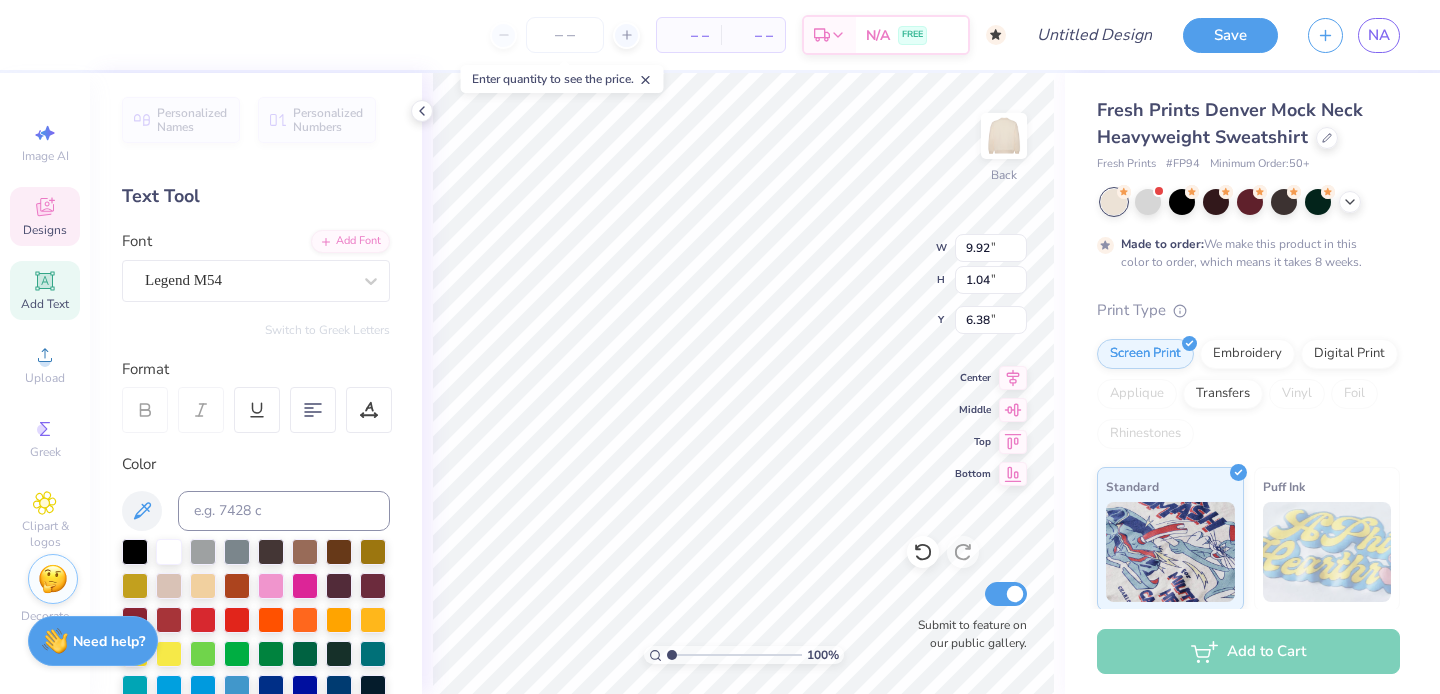 type on "[CITY], [STATE]" 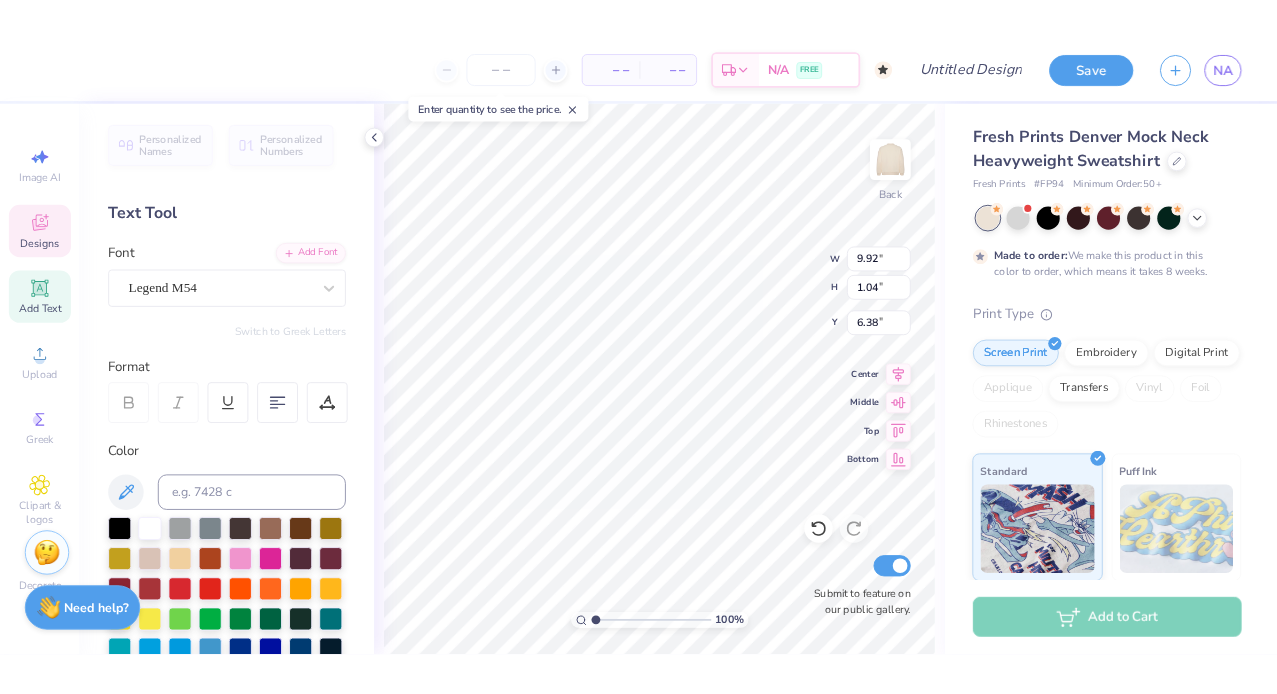 scroll, scrollTop: 0, scrollLeft: 4, axis: horizontal 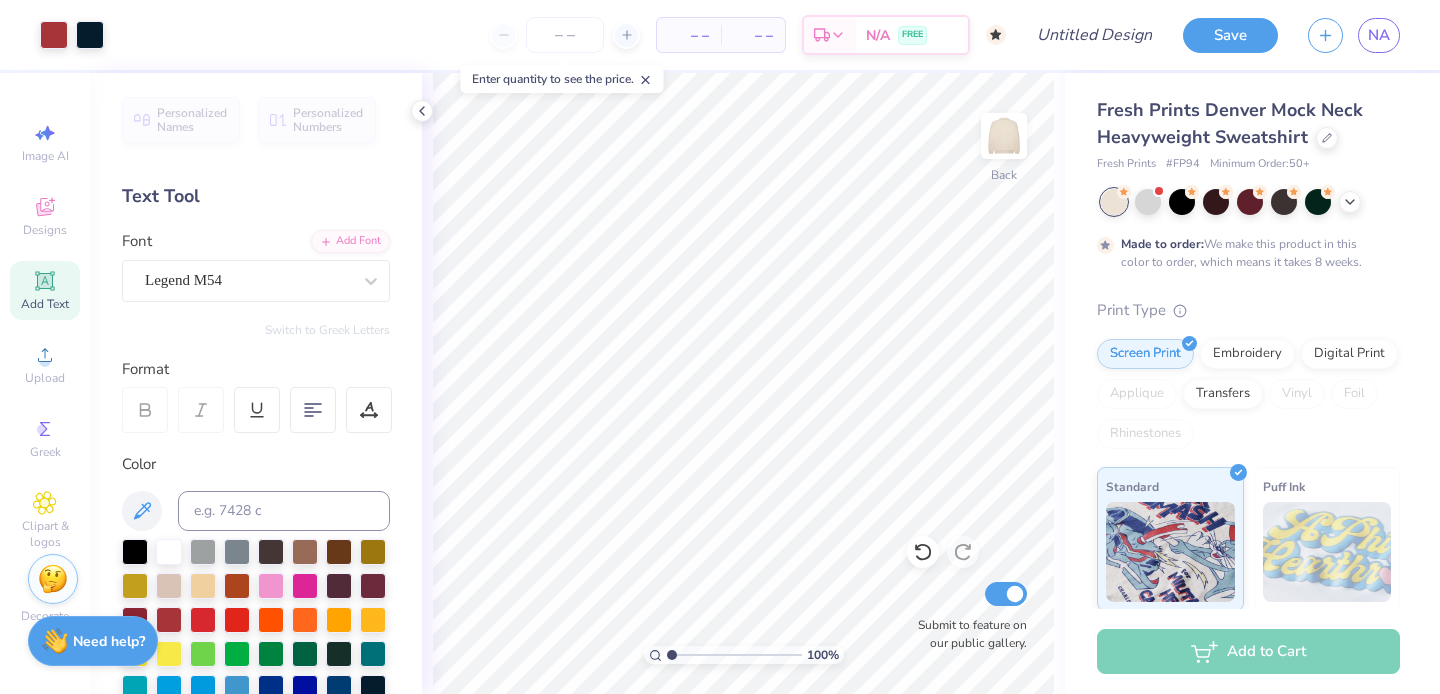 type on "10" 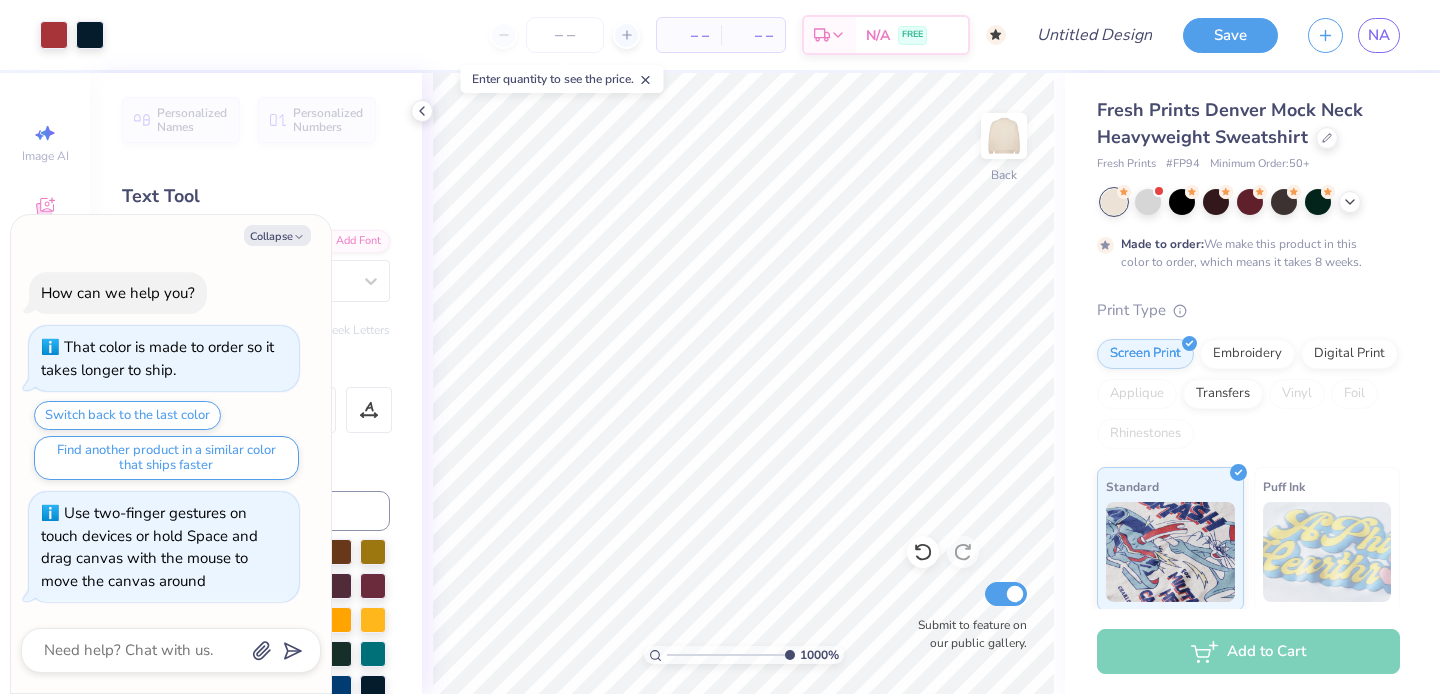 type on "x" 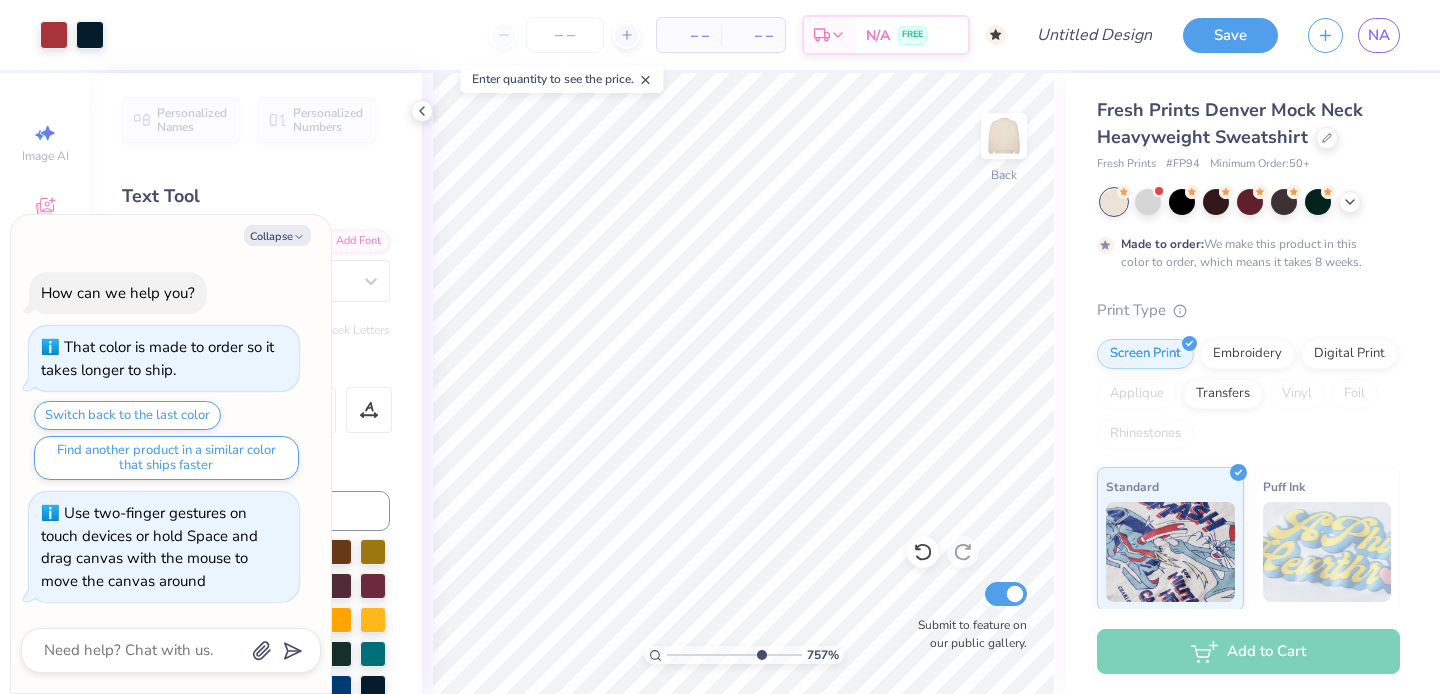 drag, startPoint x: 670, startPoint y: 651, endPoint x: 759, endPoint y: 661, distance: 89.560036 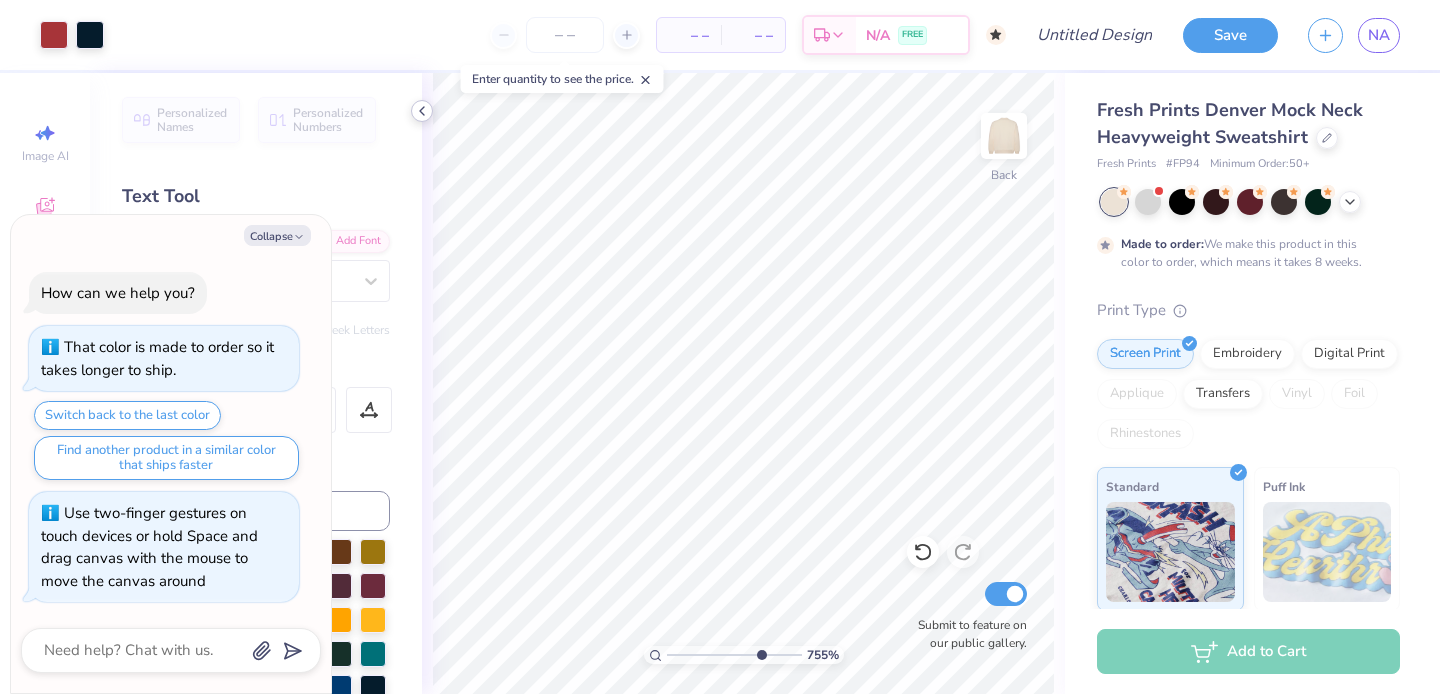 click 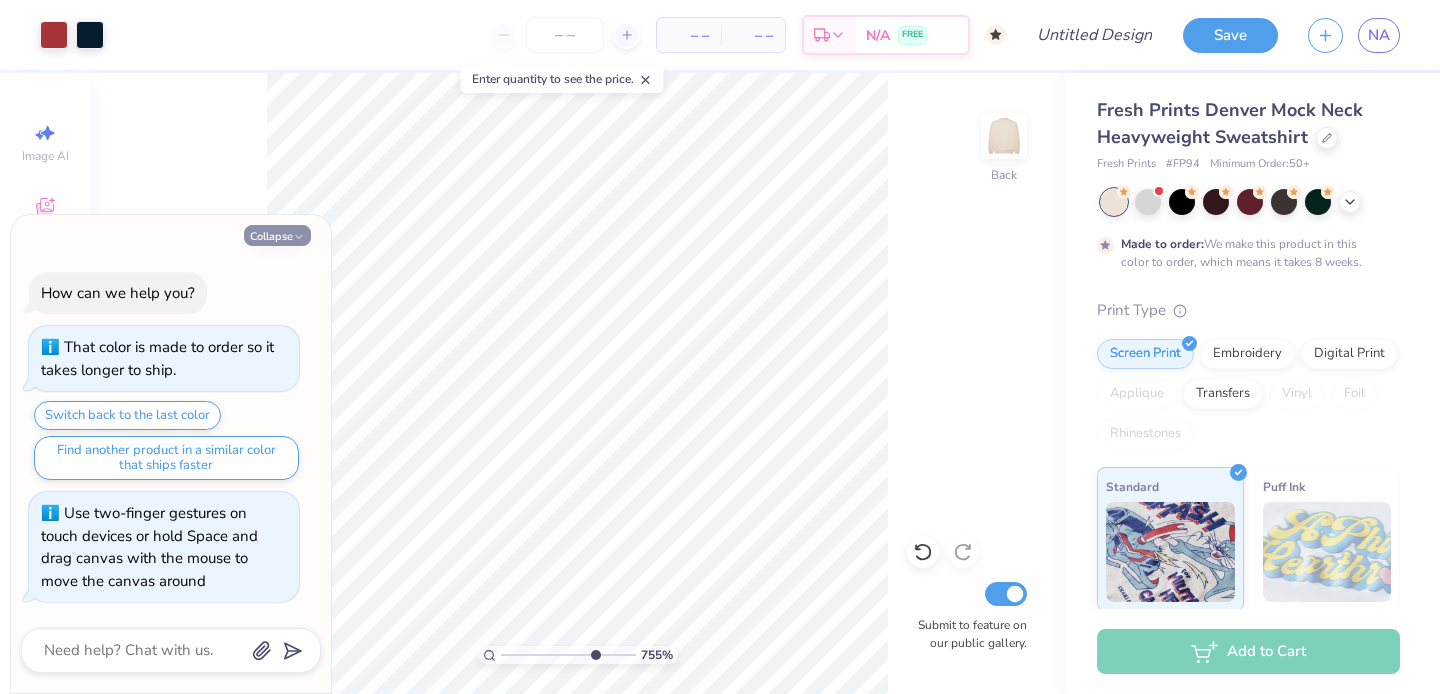 click on "Collapse" at bounding box center (277, 235) 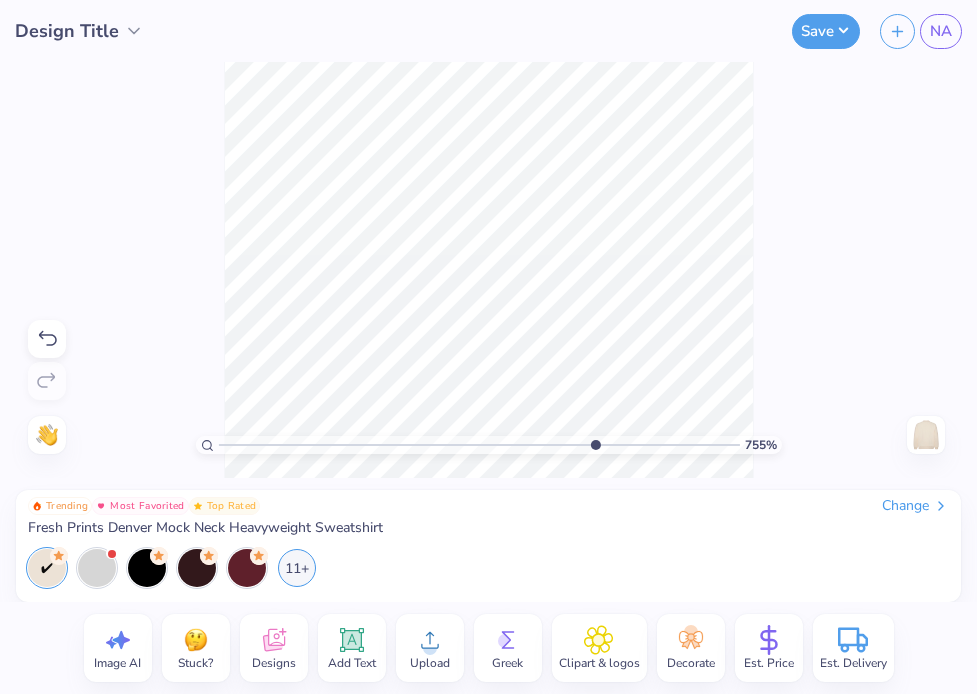 type on "1" 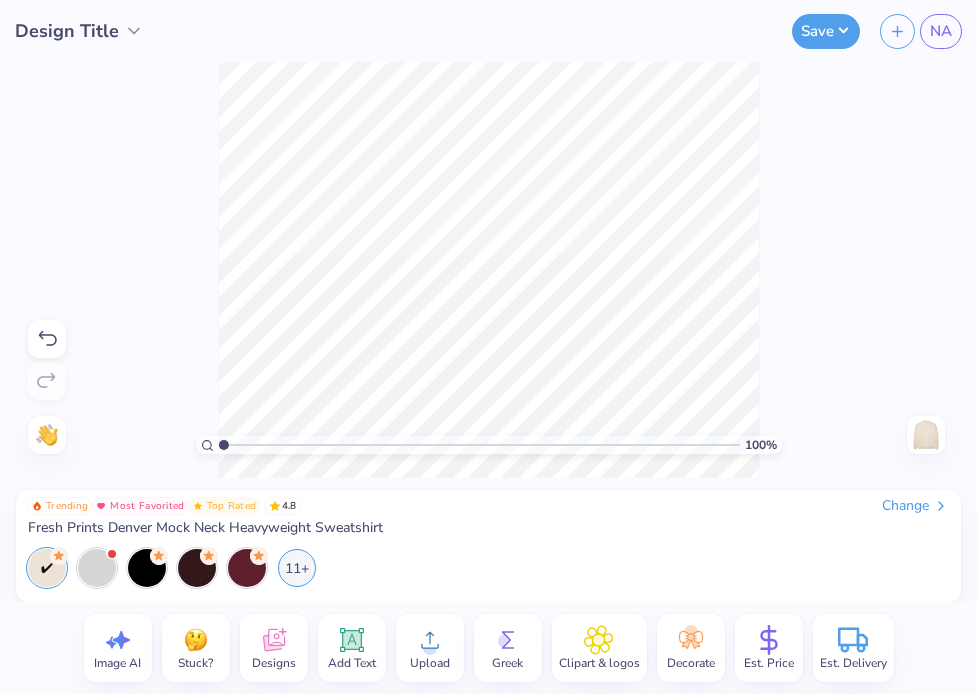 drag, startPoint x: 972, startPoint y: 396, endPoint x: 1113, endPoint y: 404, distance: 141.22676 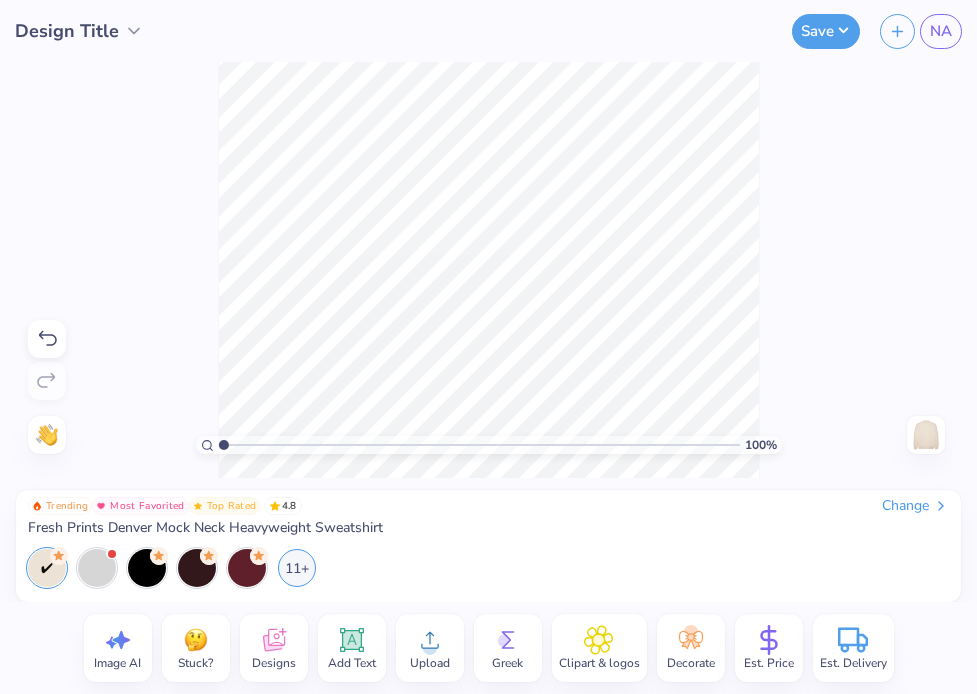 click on "Design Title Save NA Image AI Stuck? Designs Add Text Upload Greek Clipart & logos Decorate Est. Price Est. Delivery 100 % Need help? Chat with us. Back Trending Most Favorited Top Rated 4.8 Change Fresh Prints Denver Mock Neck Heavyweight Sweatshirt 11+ Add to Cart
x" at bounding box center (488, 347) 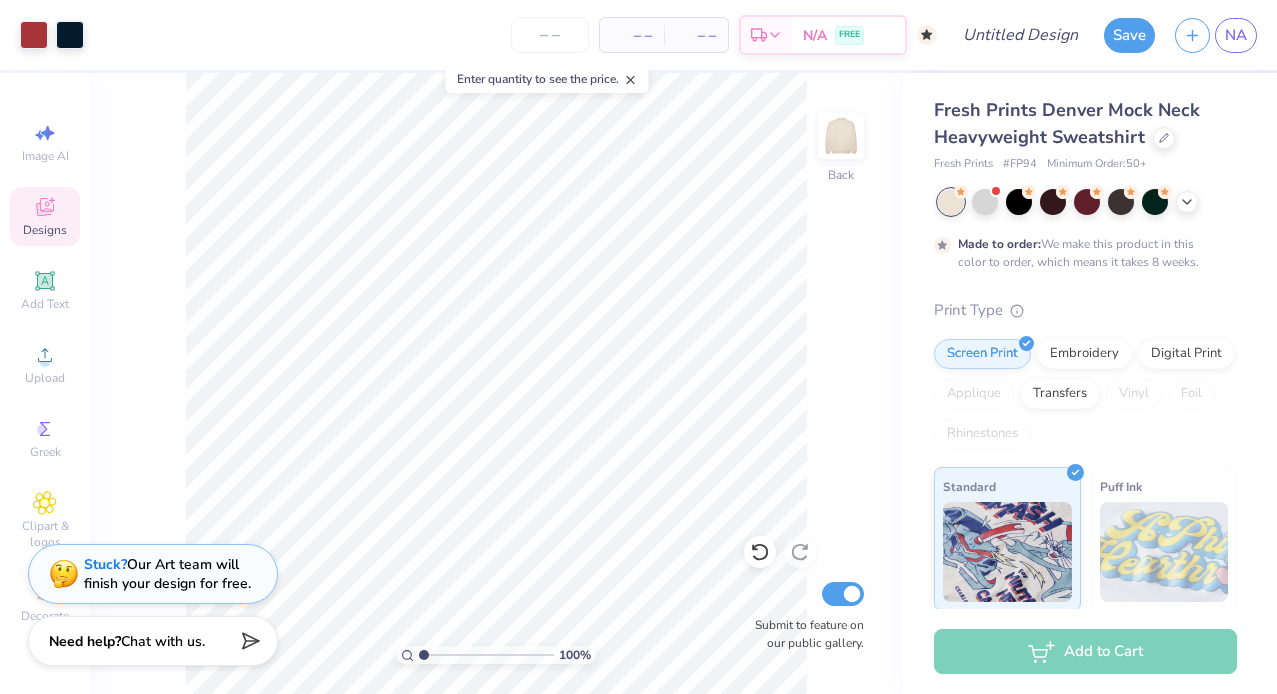 click 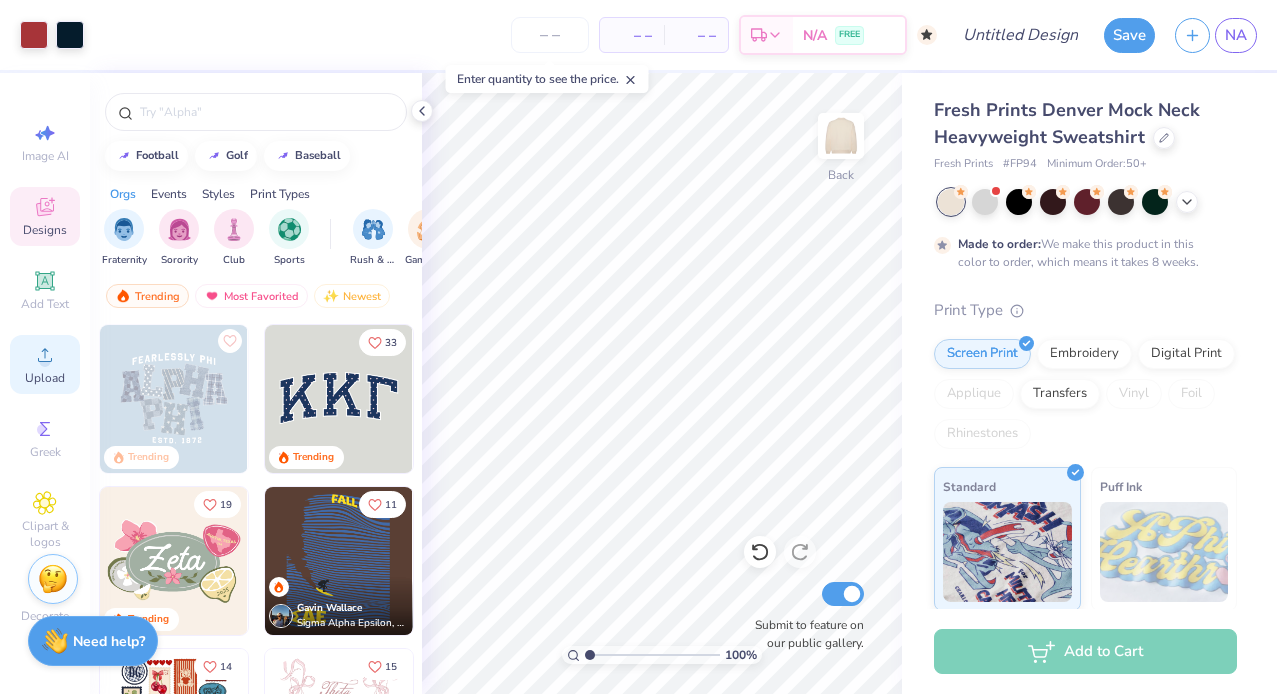 click on "Upload" at bounding box center [45, 364] 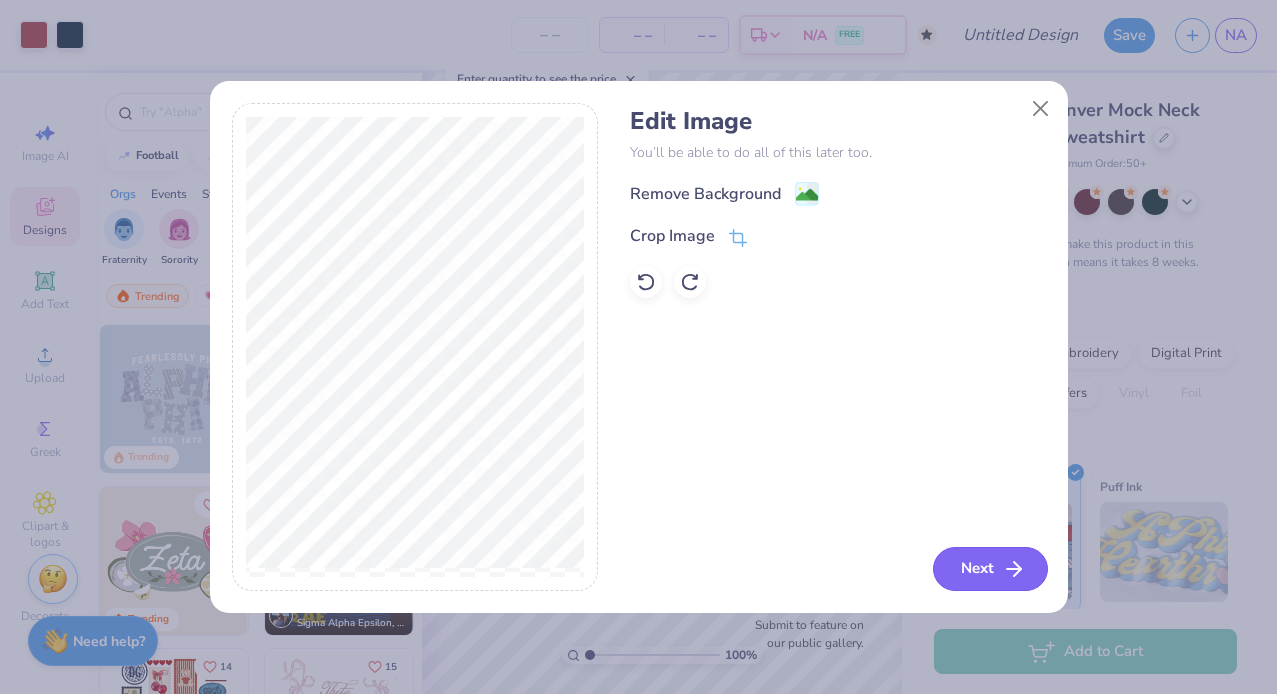 click 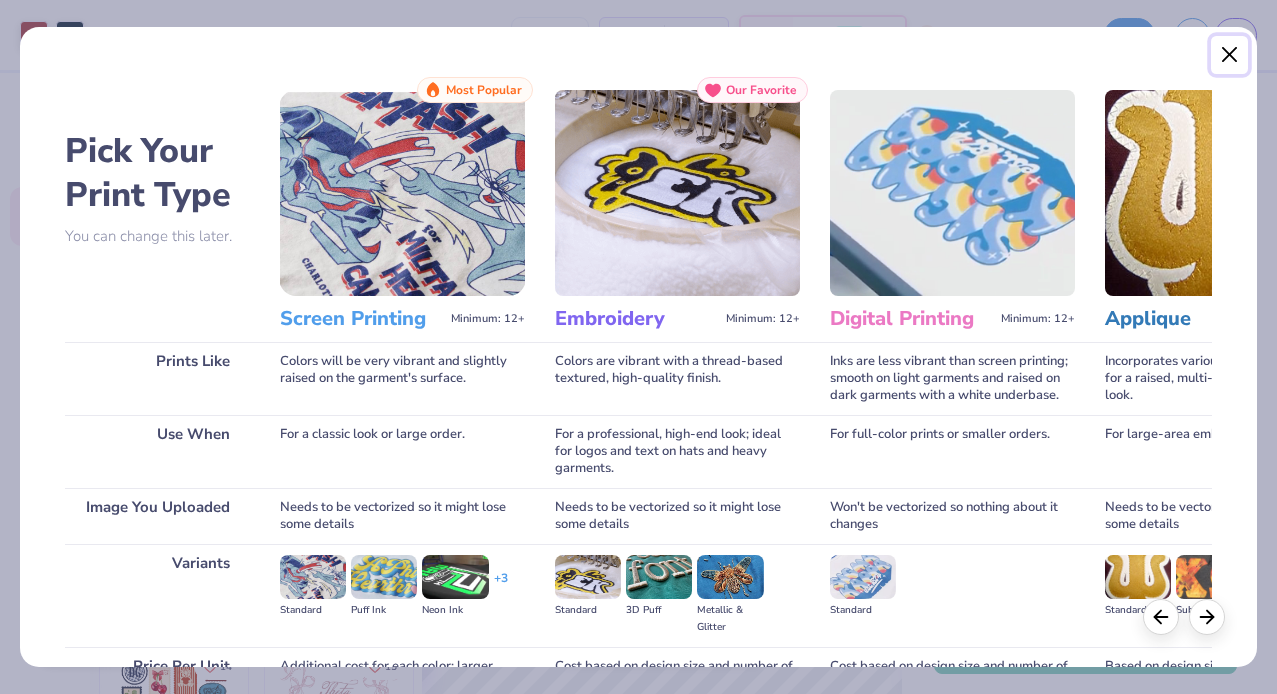 click at bounding box center (1230, 55) 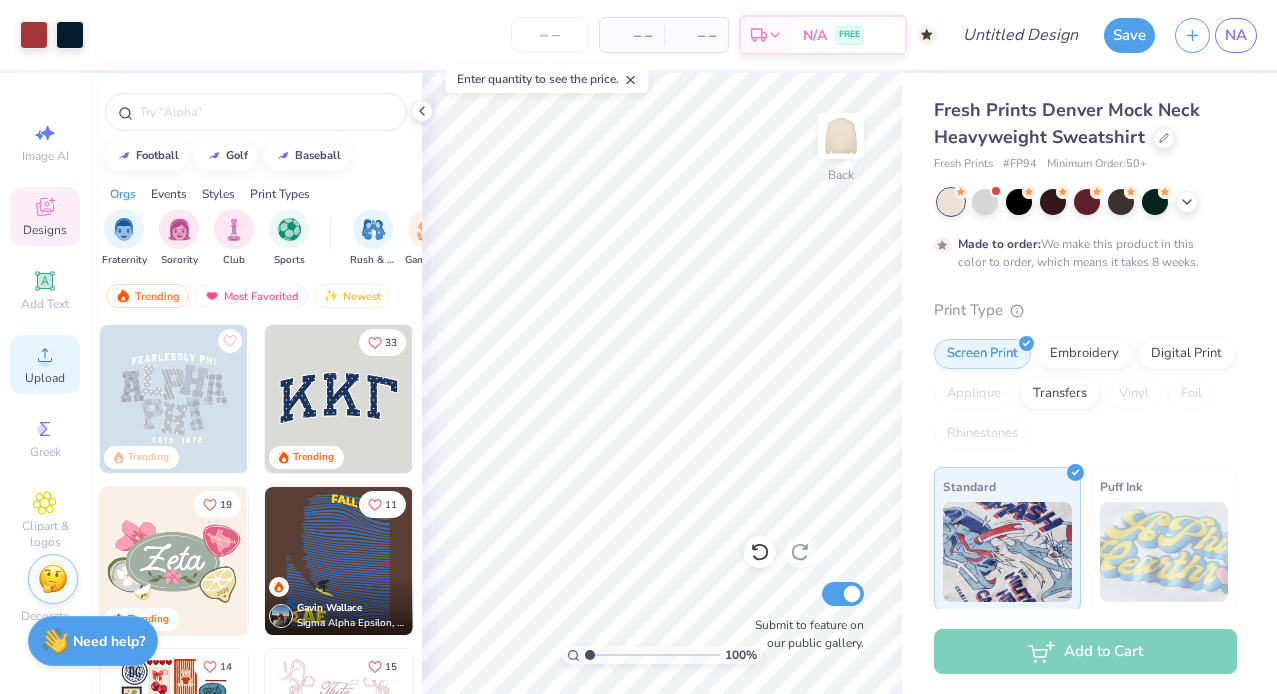 click on "Upload" at bounding box center [45, 364] 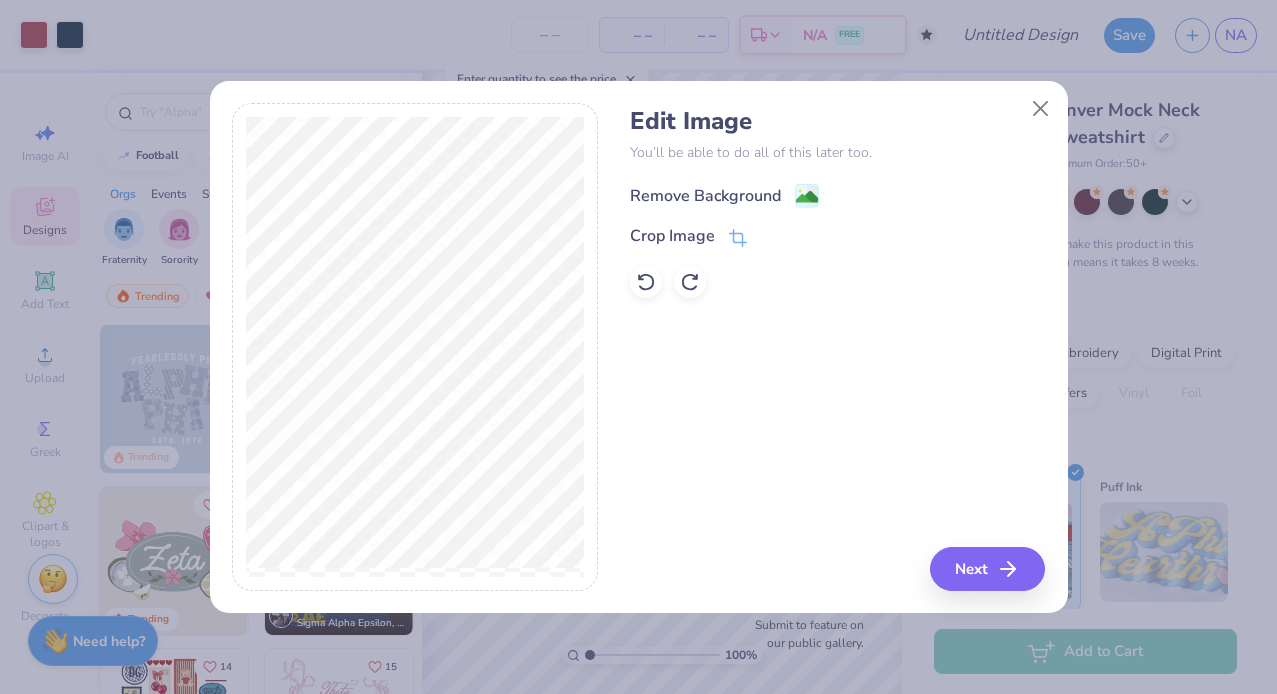 click 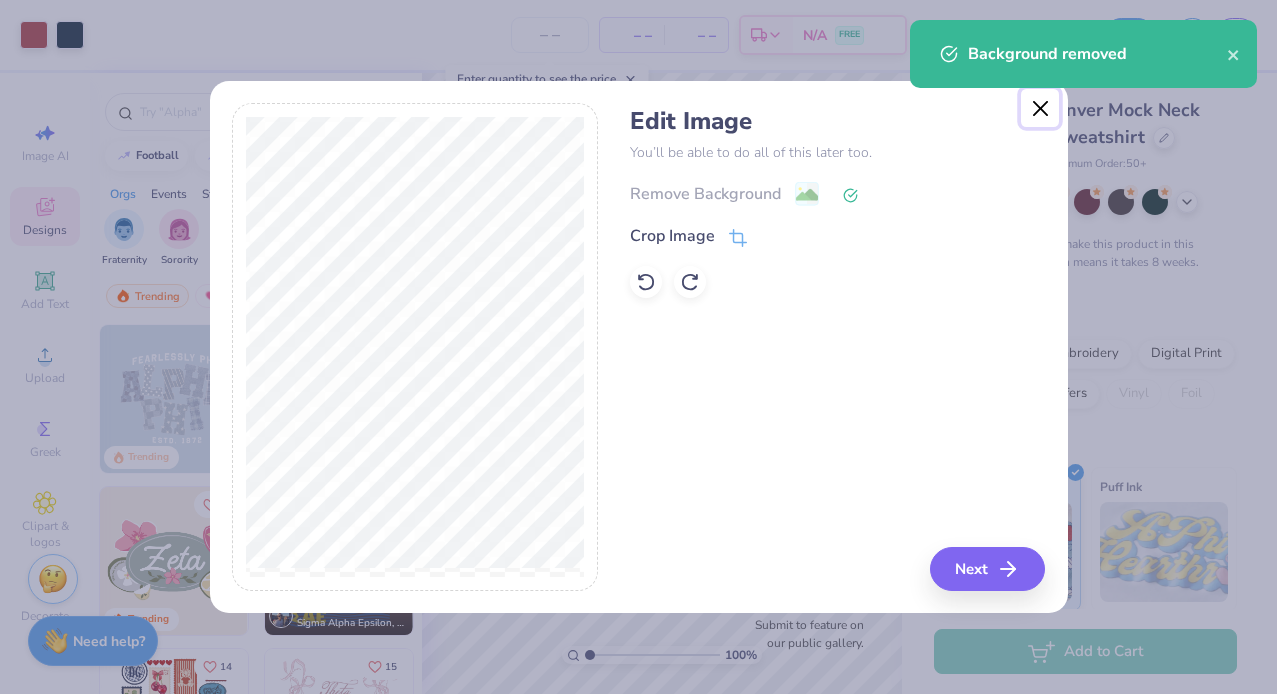 click at bounding box center (1040, 108) 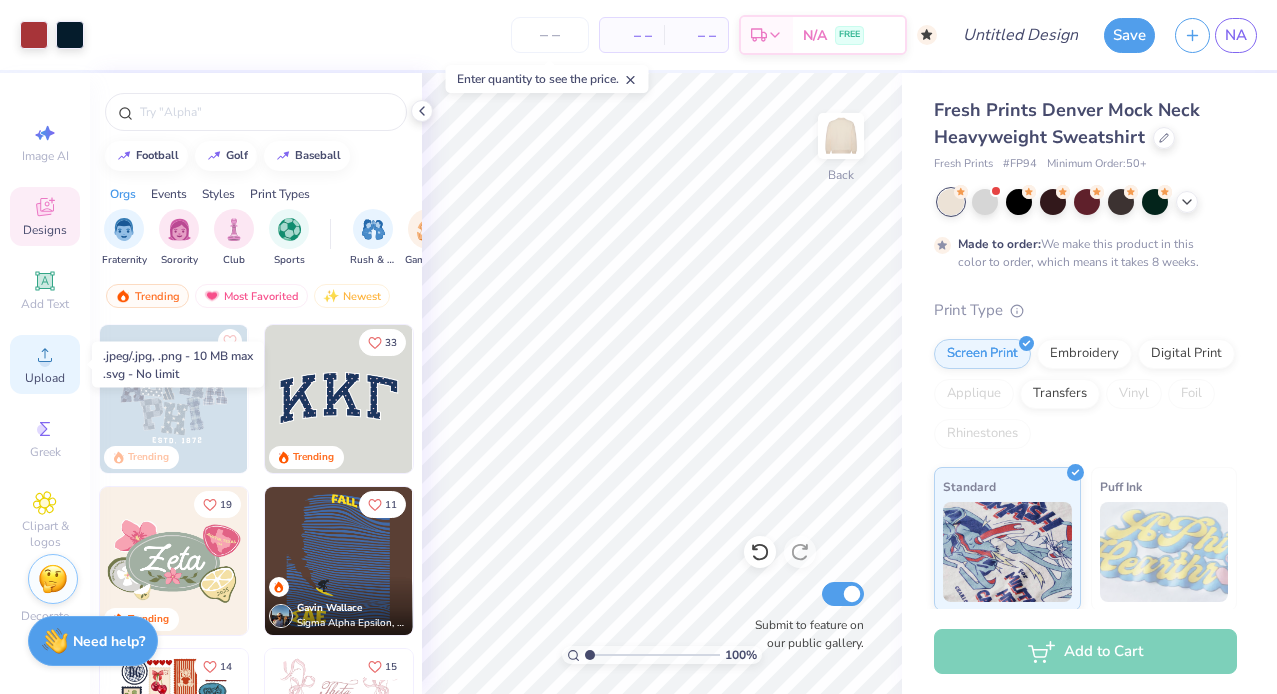 click 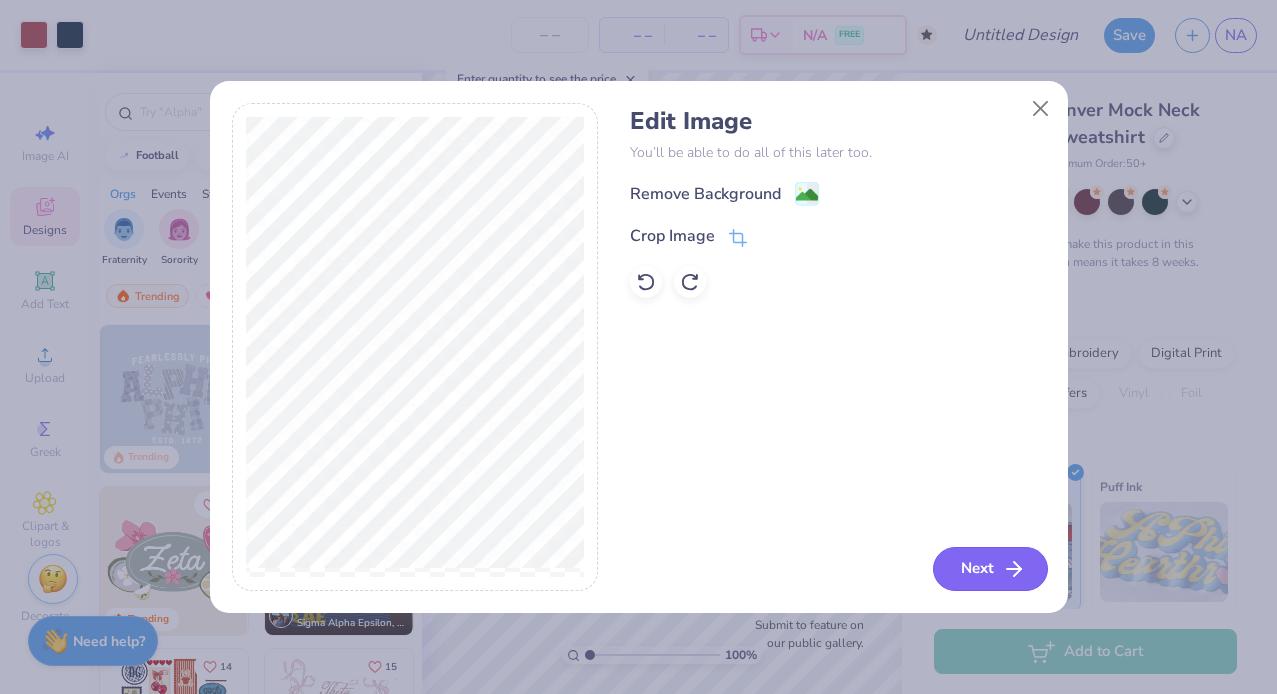 click on "Next" at bounding box center (990, 569) 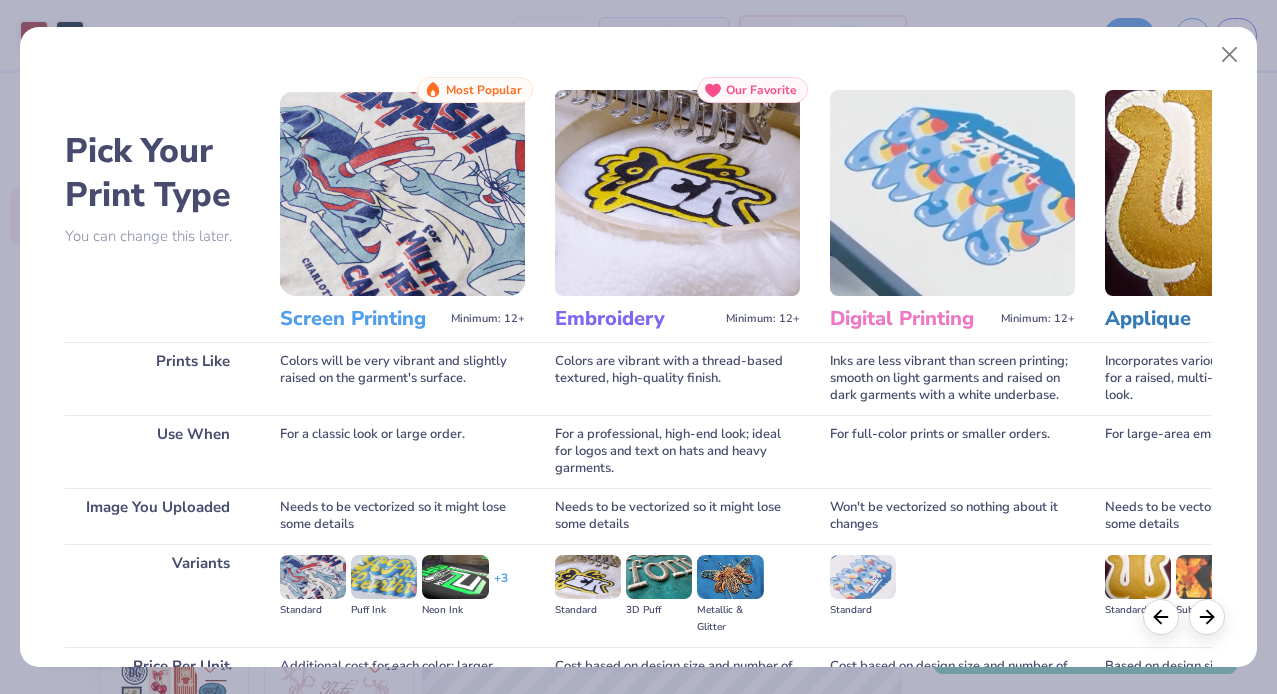 click at bounding box center [402, 193] 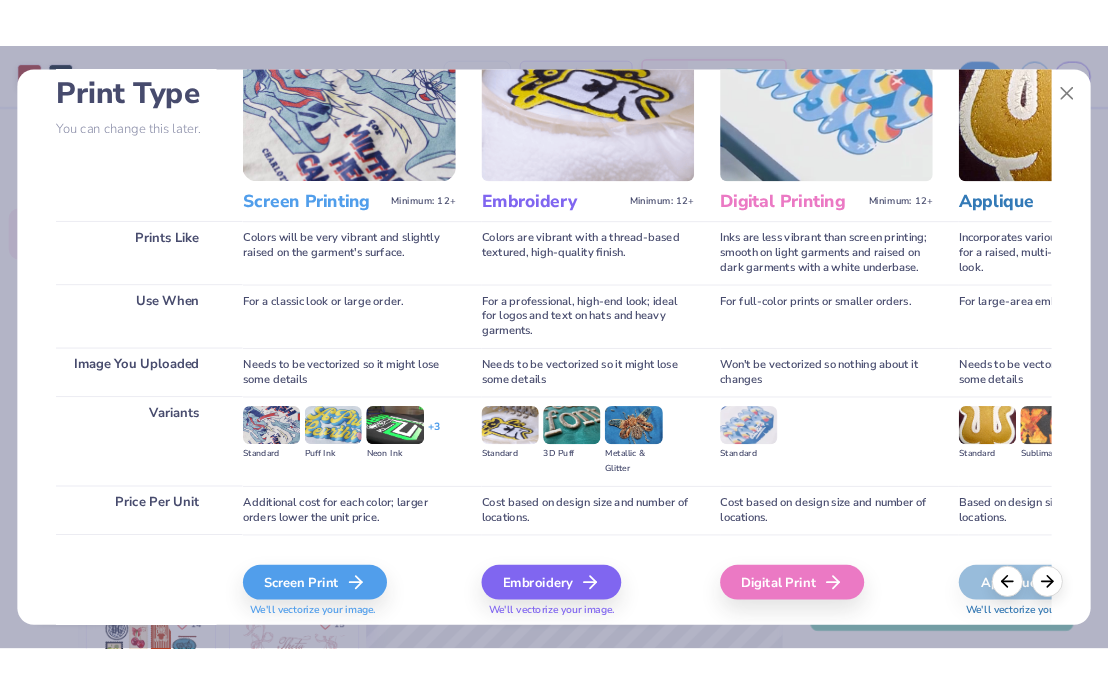 scroll, scrollTop: 203, scrollLeft: 0, axis: vertical 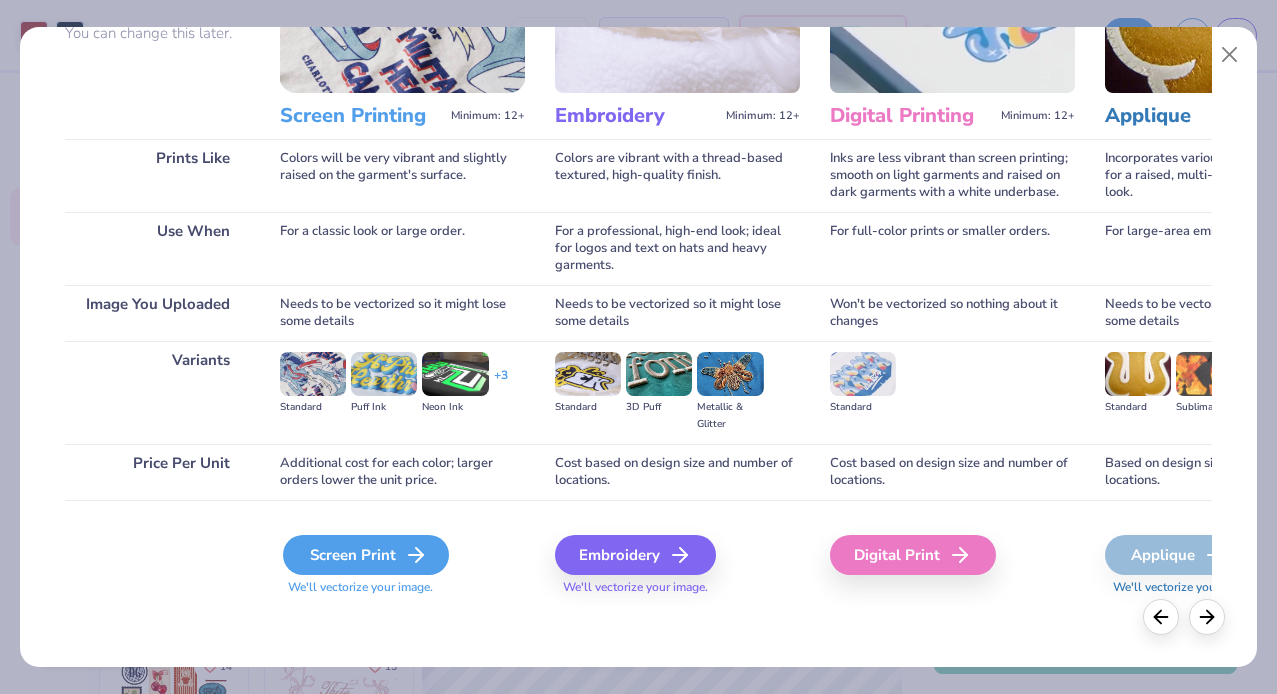 click on "Screen Print" at bounding box center (366, 555) 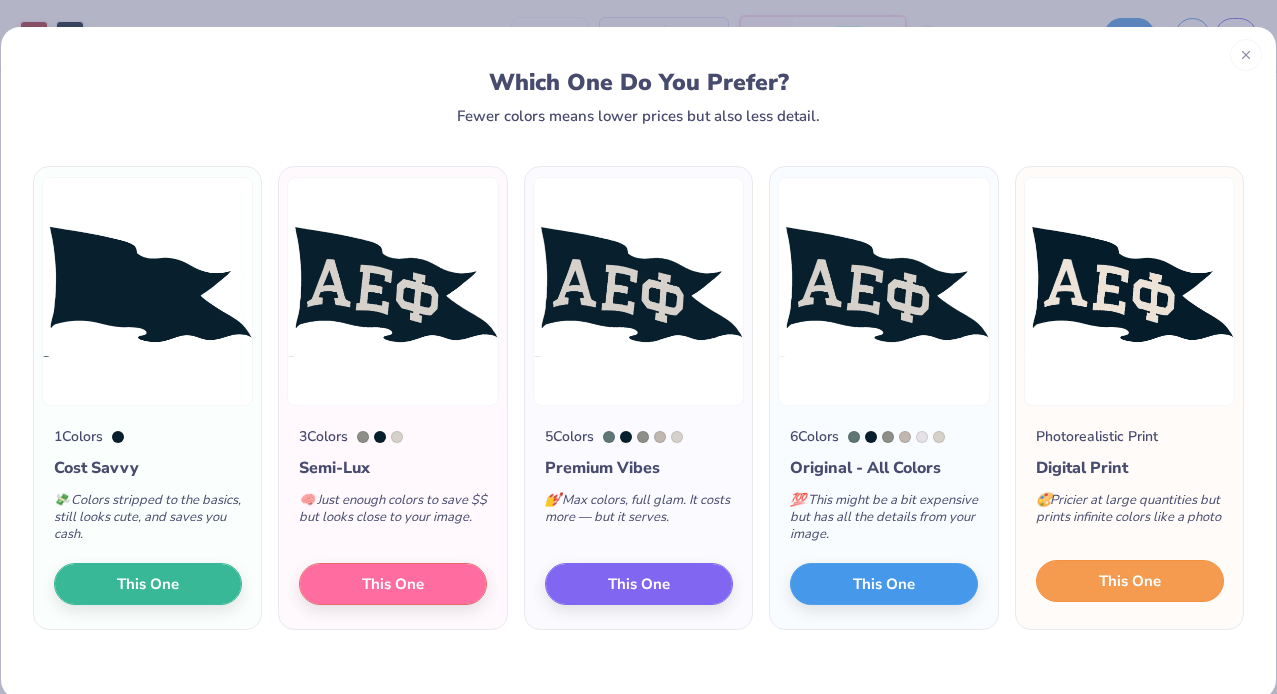 click on "This One" at bounding box center (1130, 581) 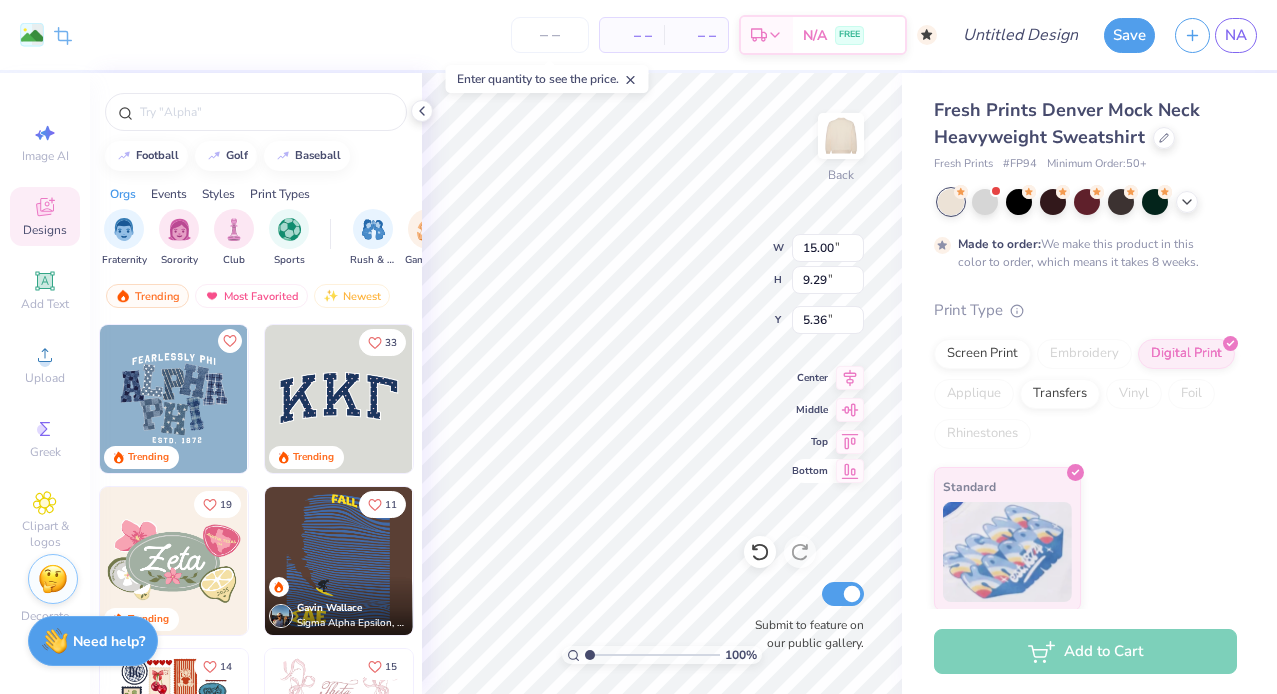 type on "4.36" 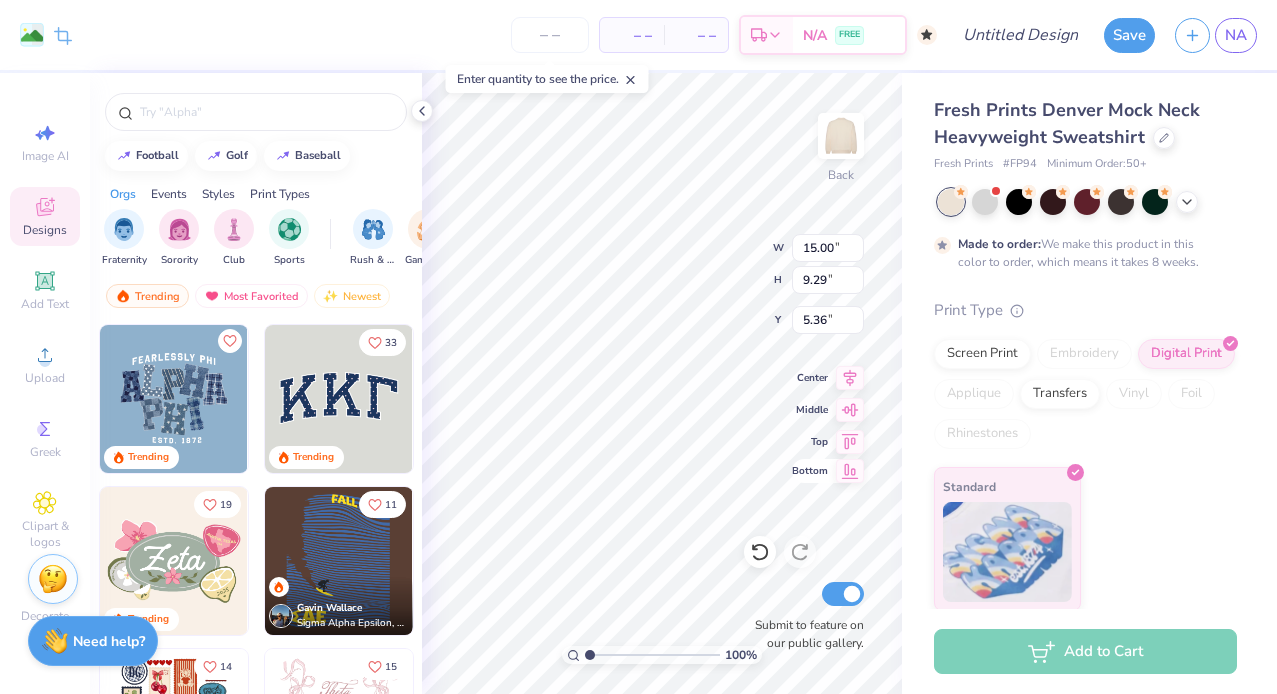type on "2.70" 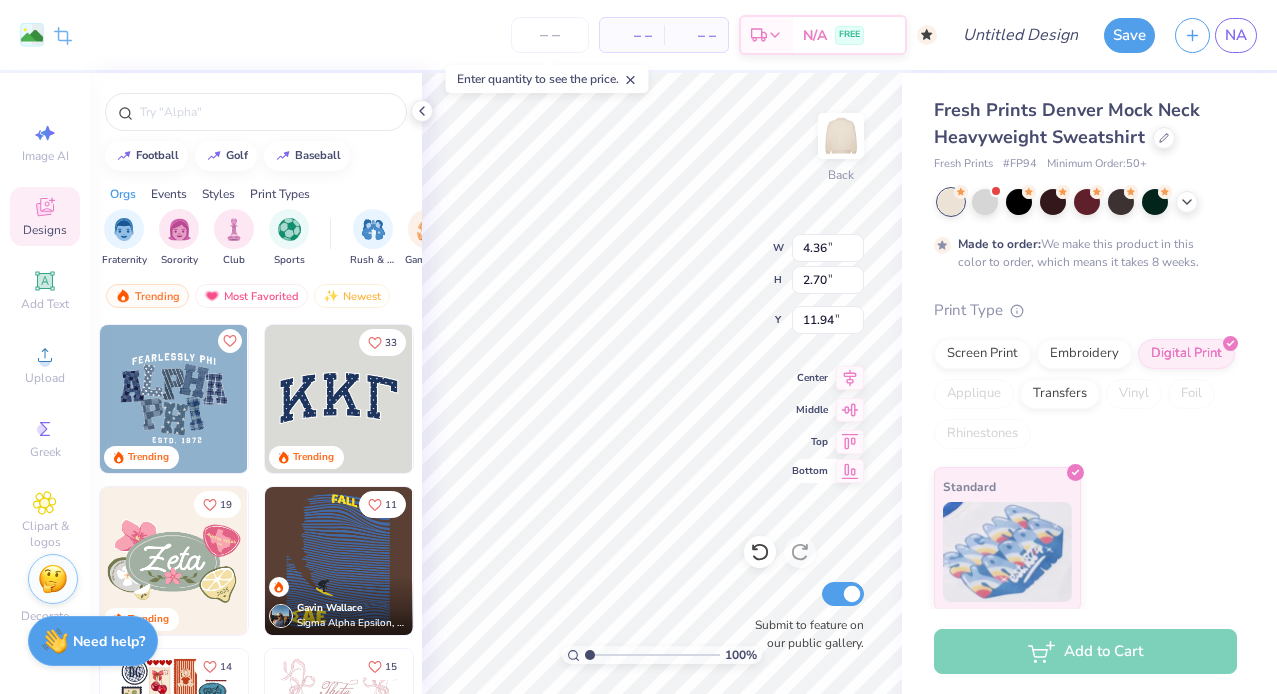 type on "7.75" 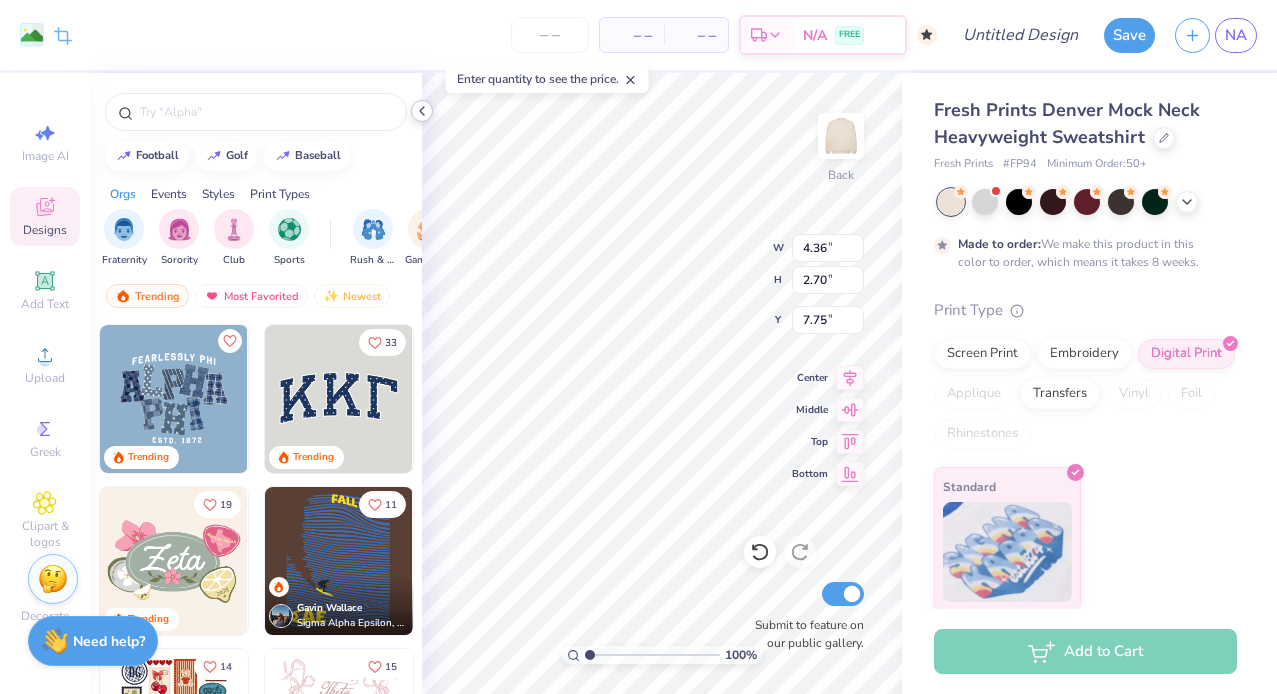 click 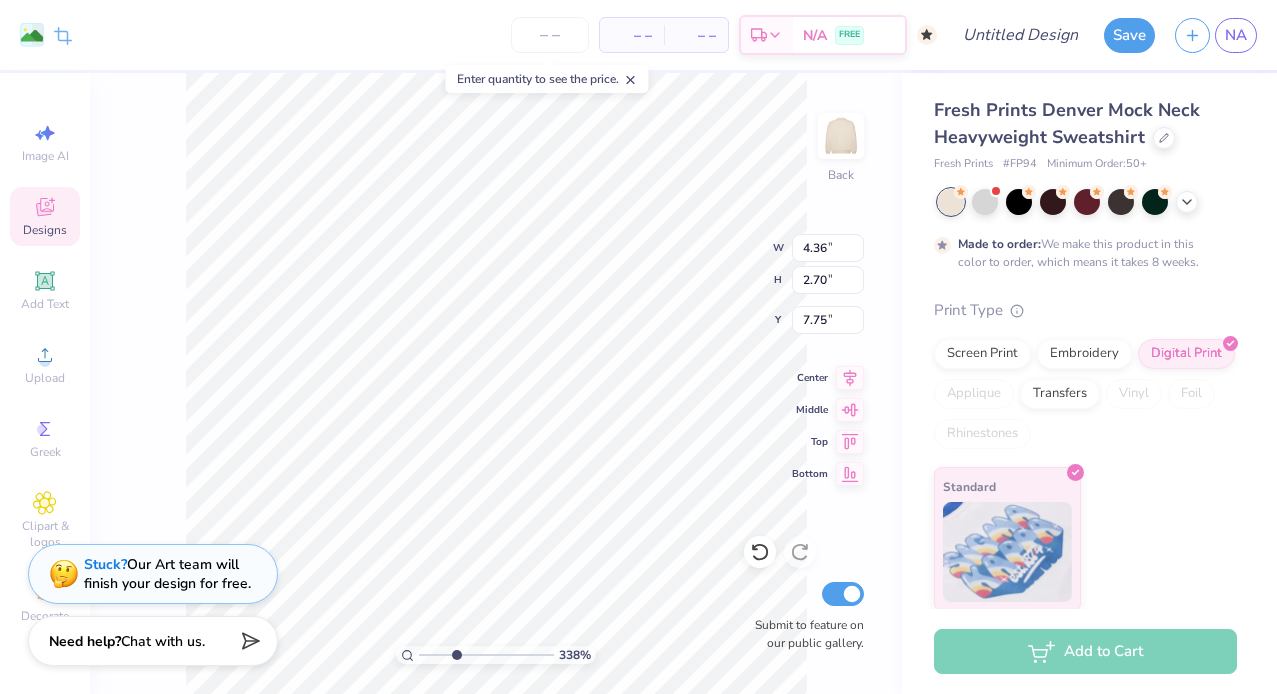 drag, startPoint x: 426, startPoint y: 657, endPoint x: 455, endPoint y: 664, distance: 29.832869 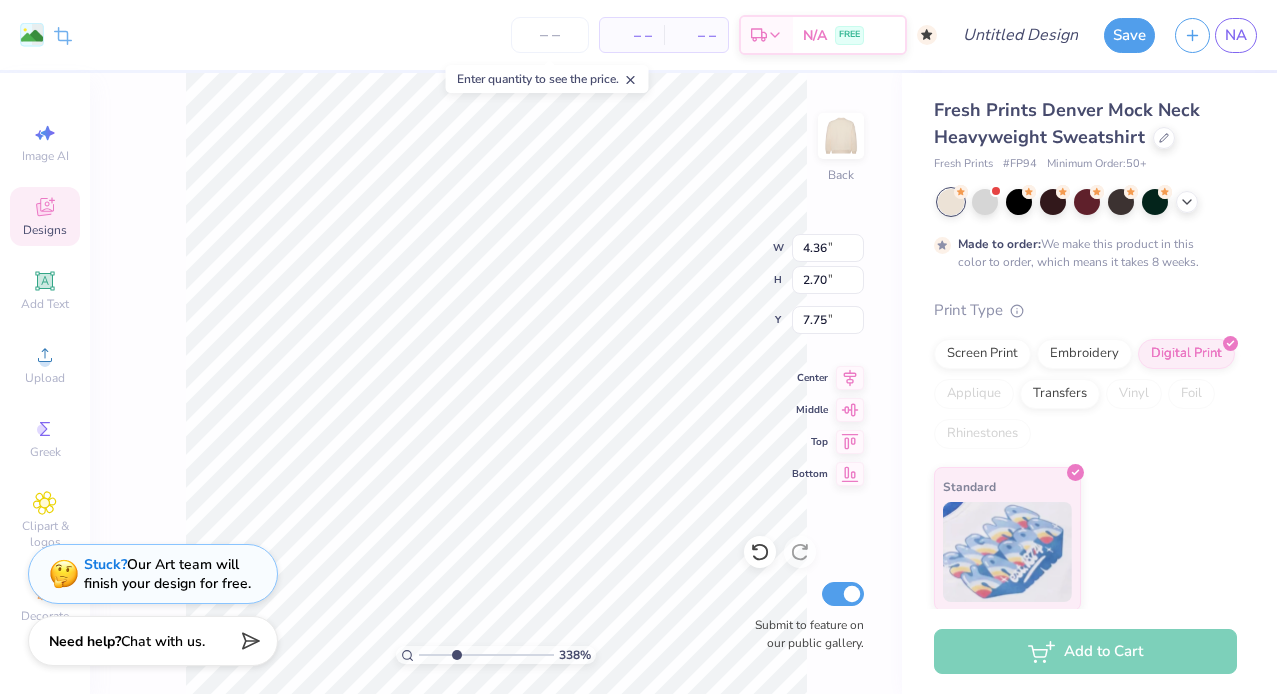 type on "2.83" 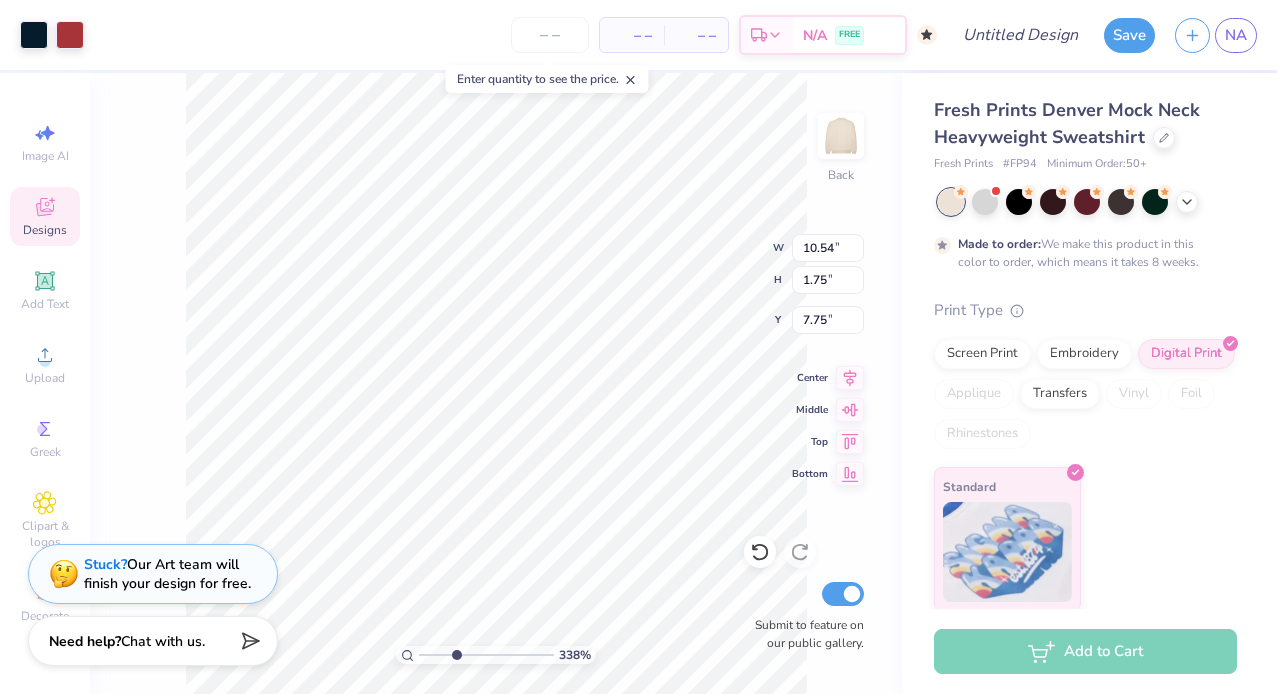 type on "9.28" 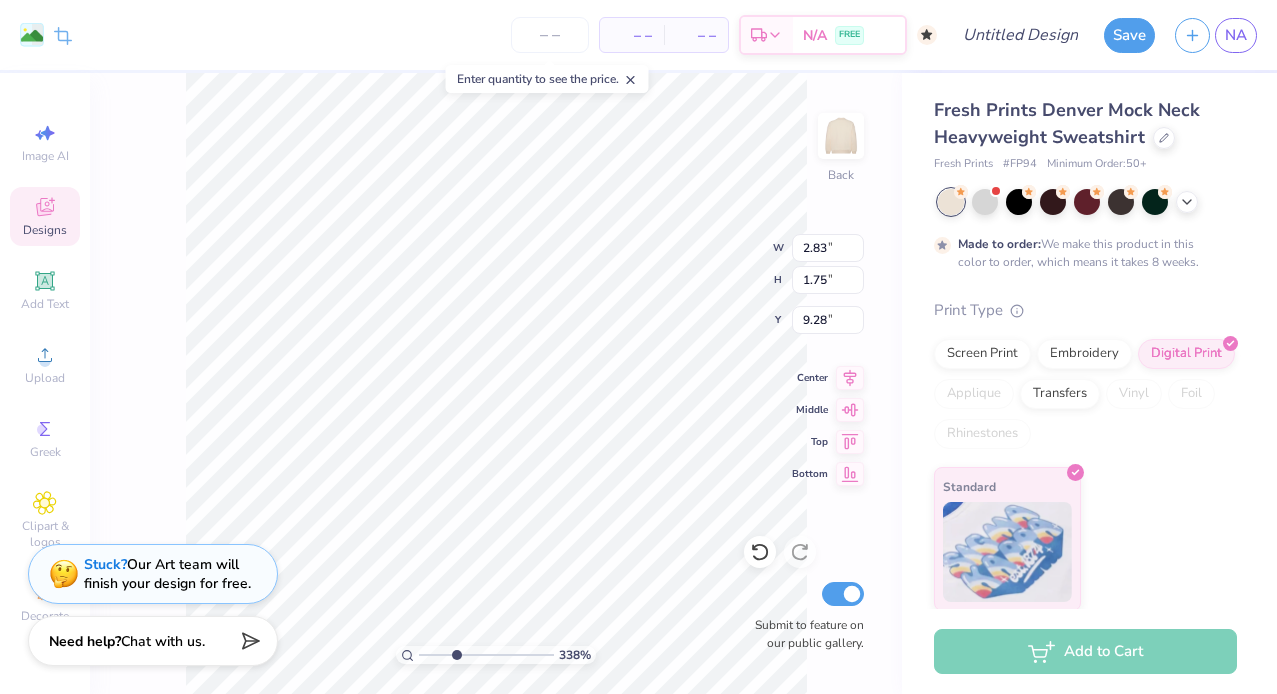 type on "10.45" 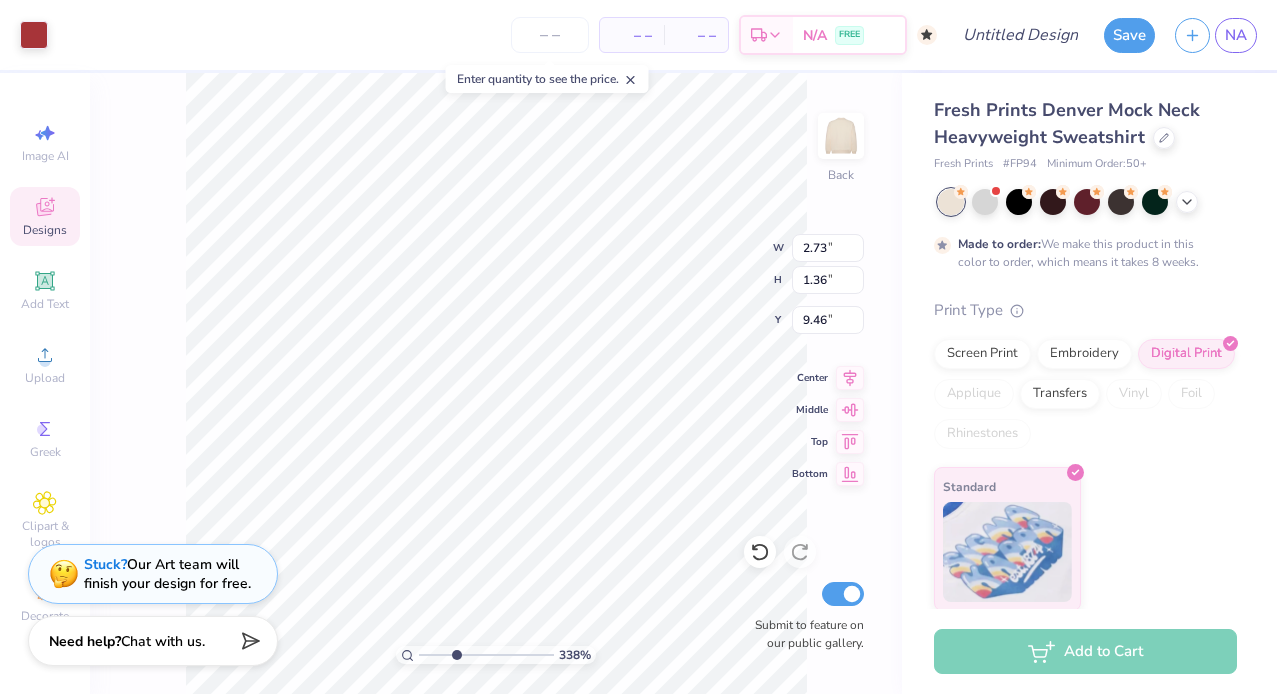 type on "7.94" 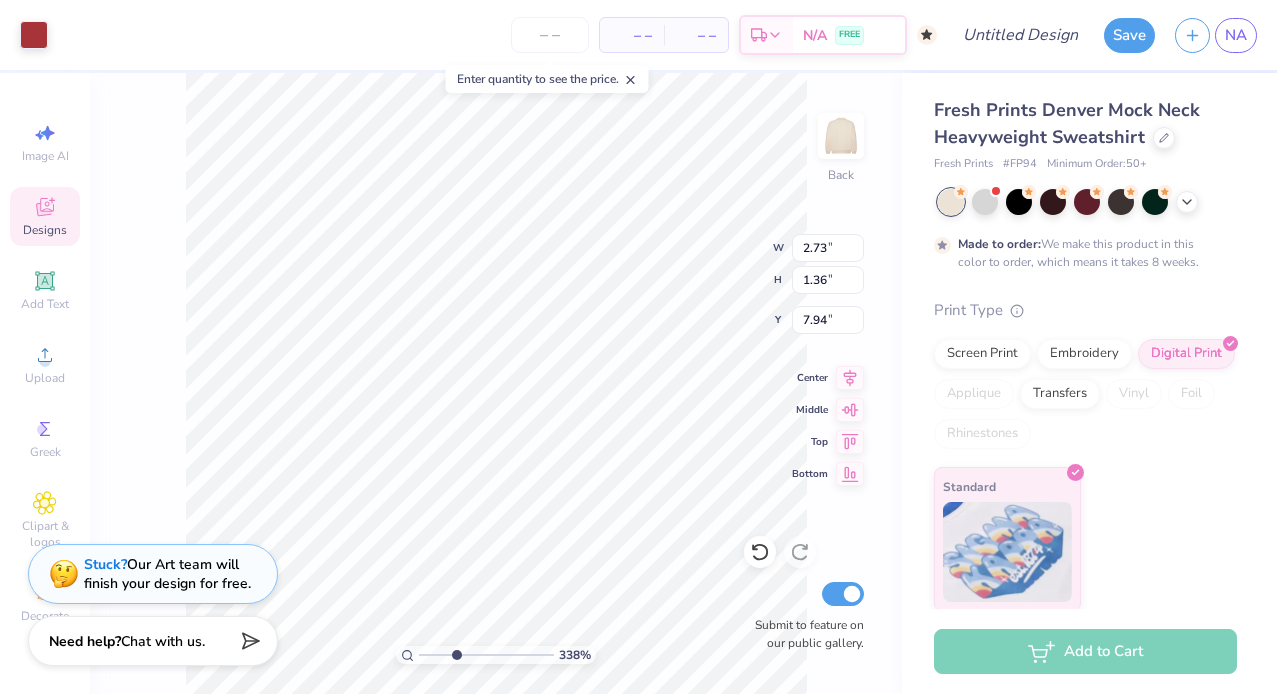 type on "2.72" 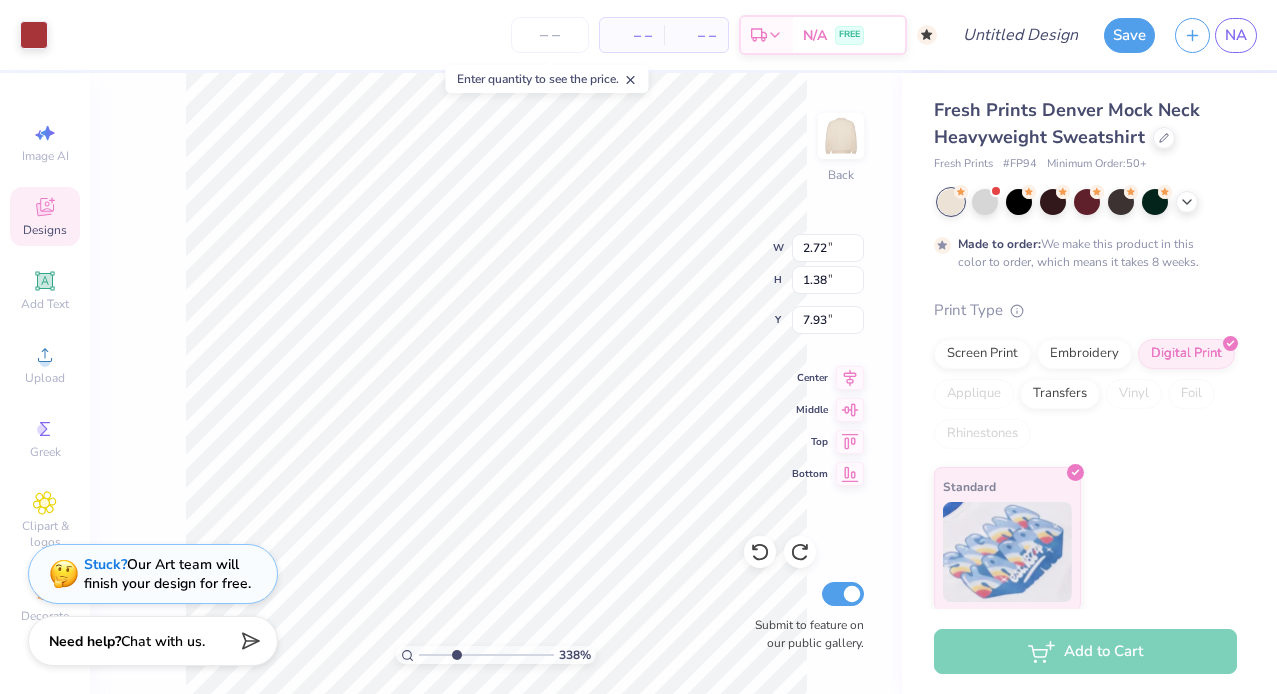 type on "2.73" 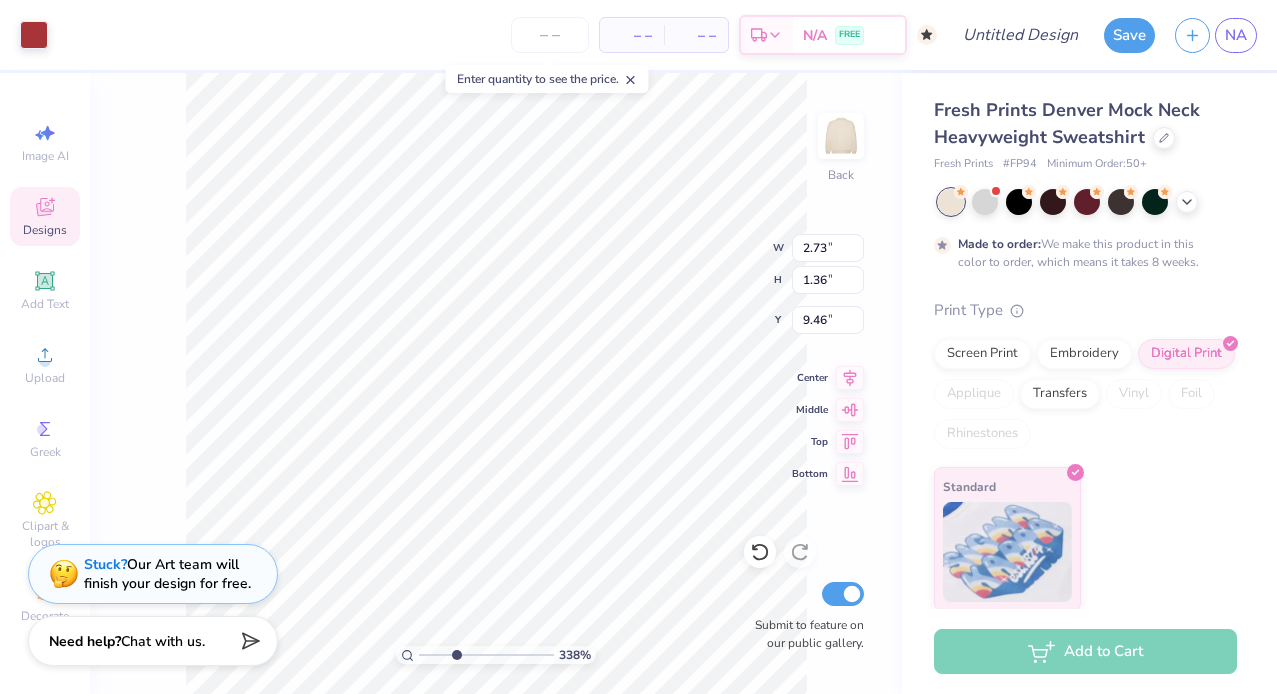 type on "9.61" 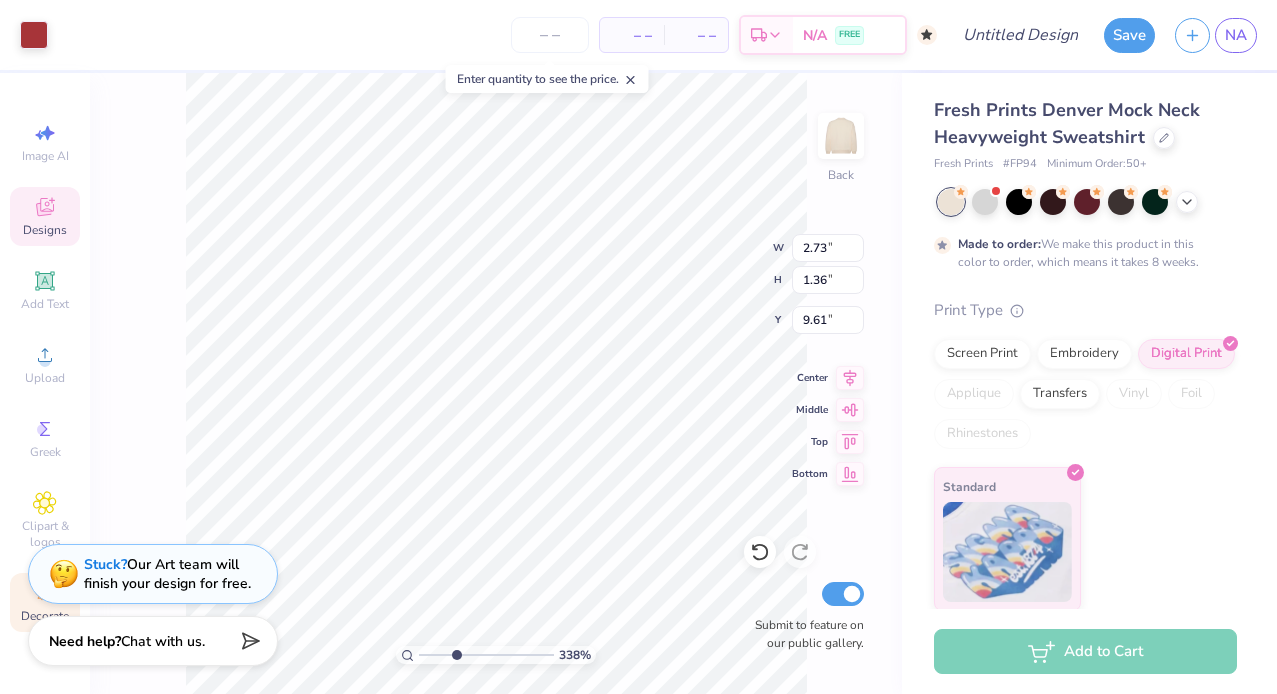 click on "Decorate" at bounding box center [45, 602] 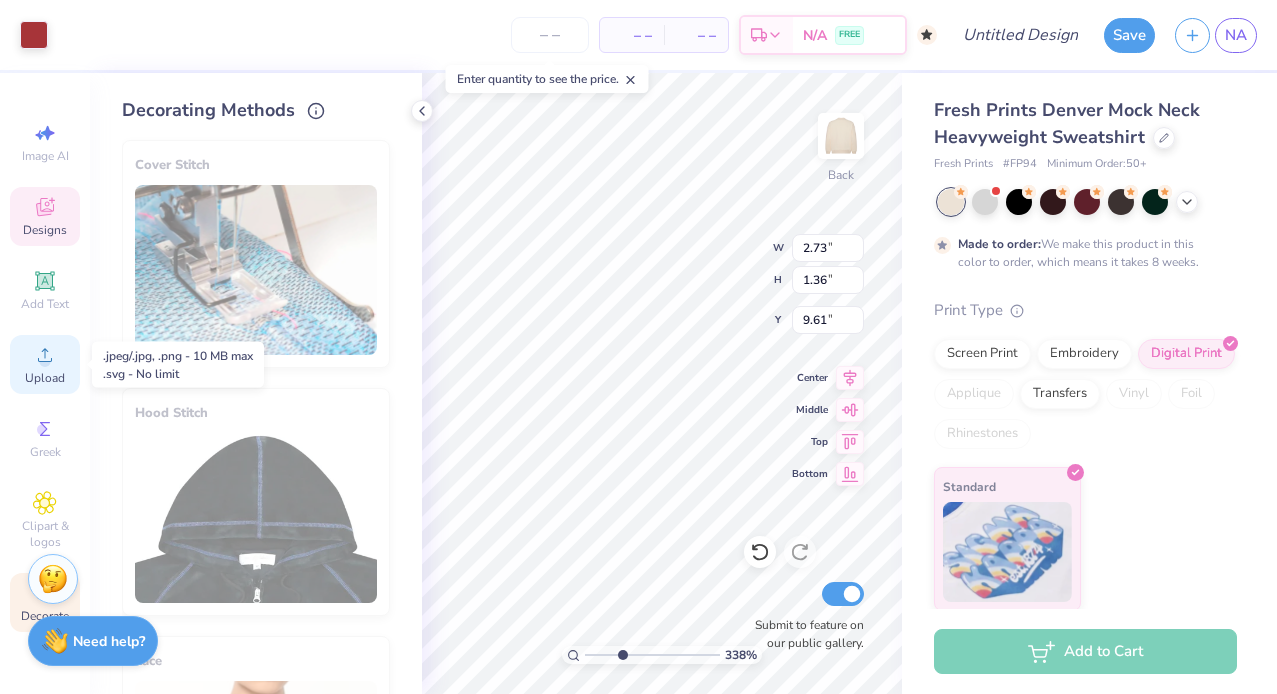 click on "Upload" at bounding box center [45, 364] 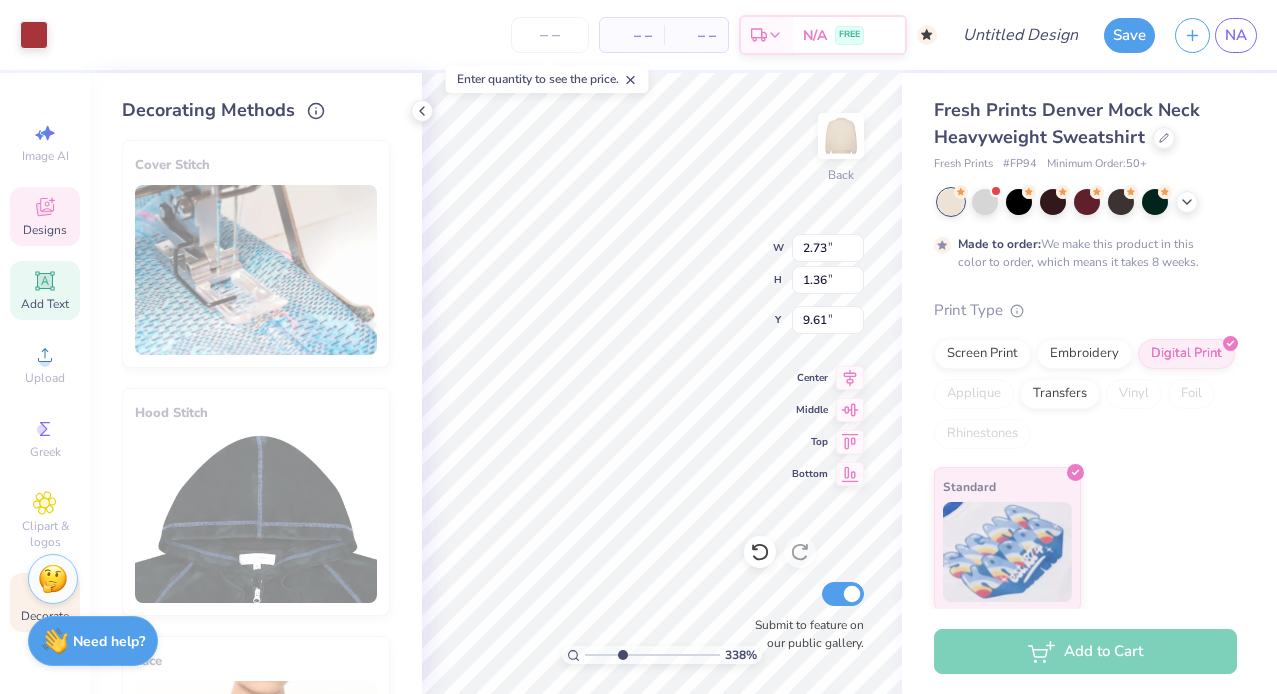 click on "Add Text" at bounding box center [45, 304] 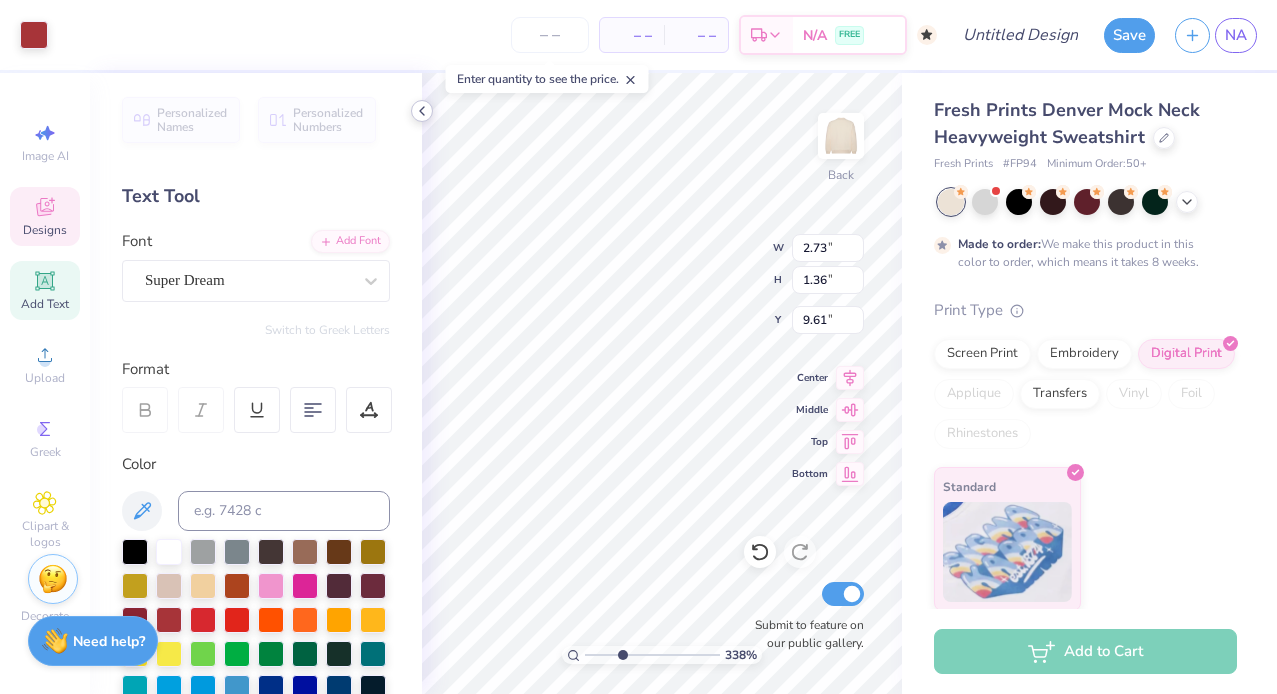 click 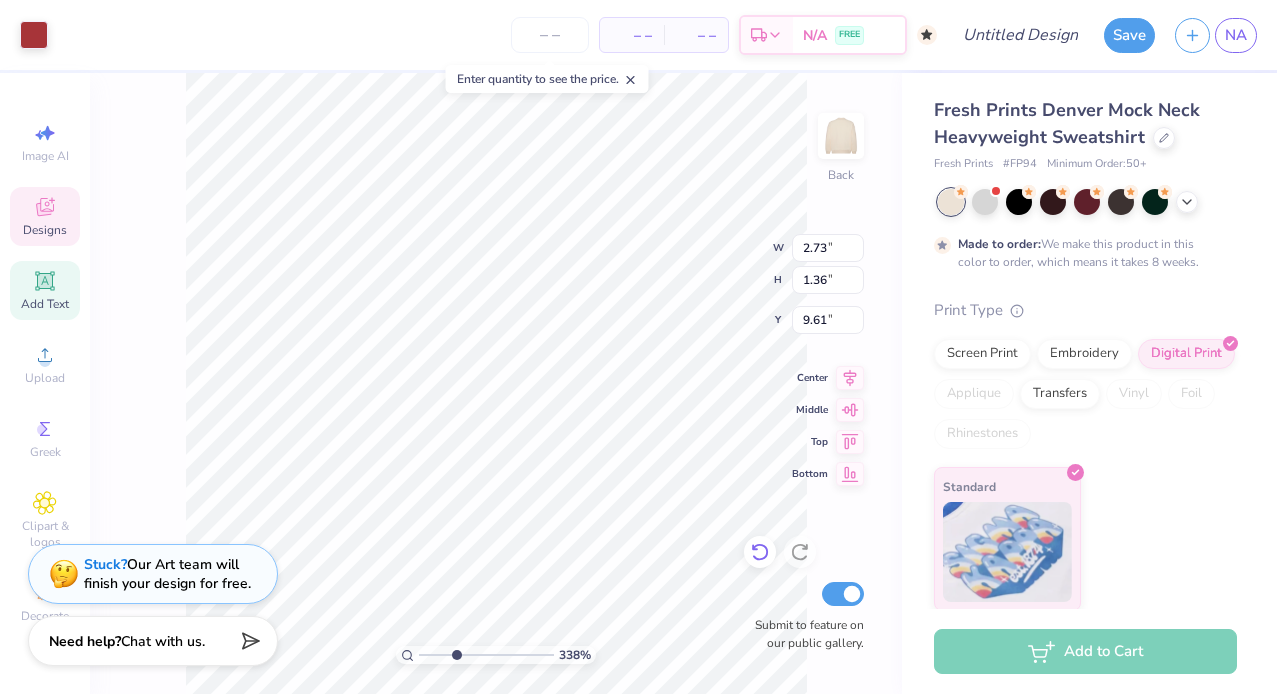 click at bounding box center [760, 552] 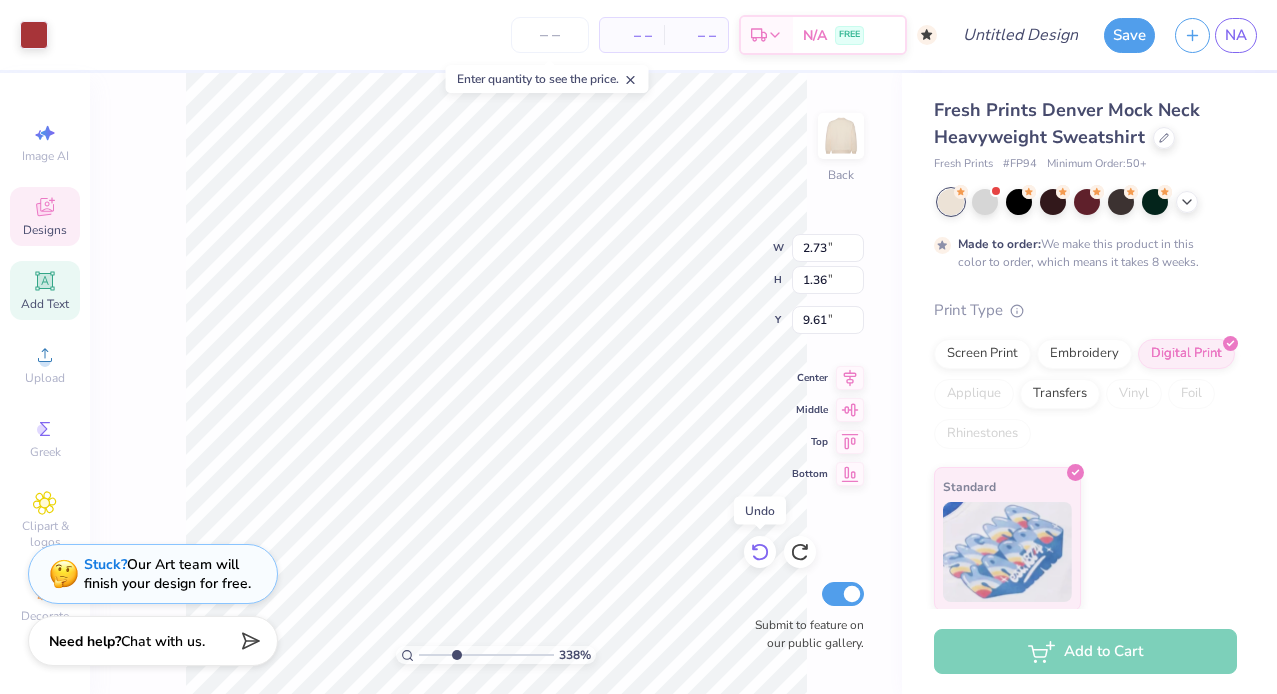 click 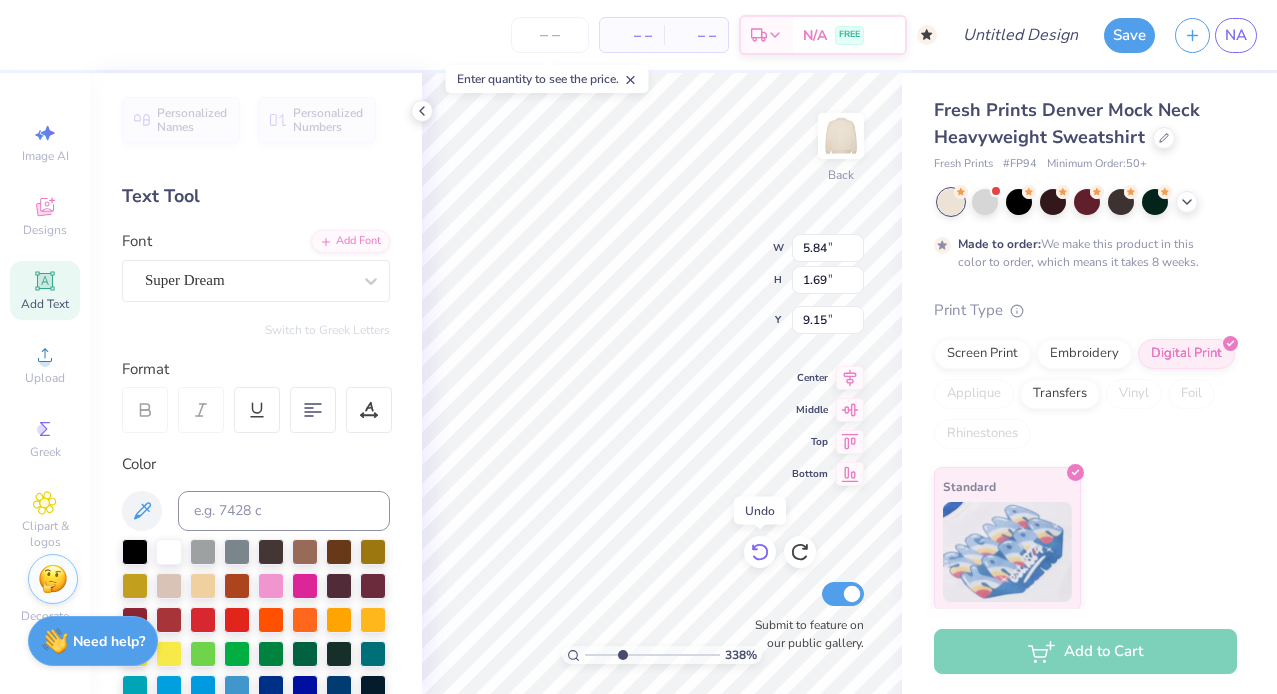 click 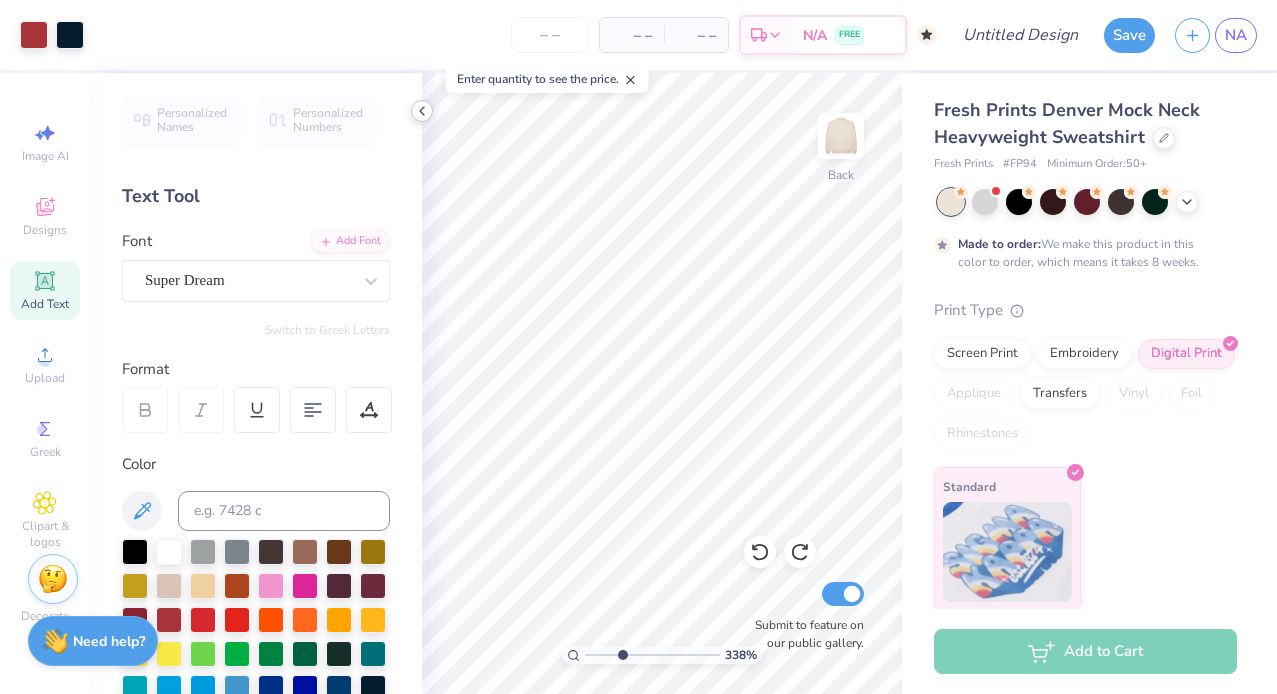 click 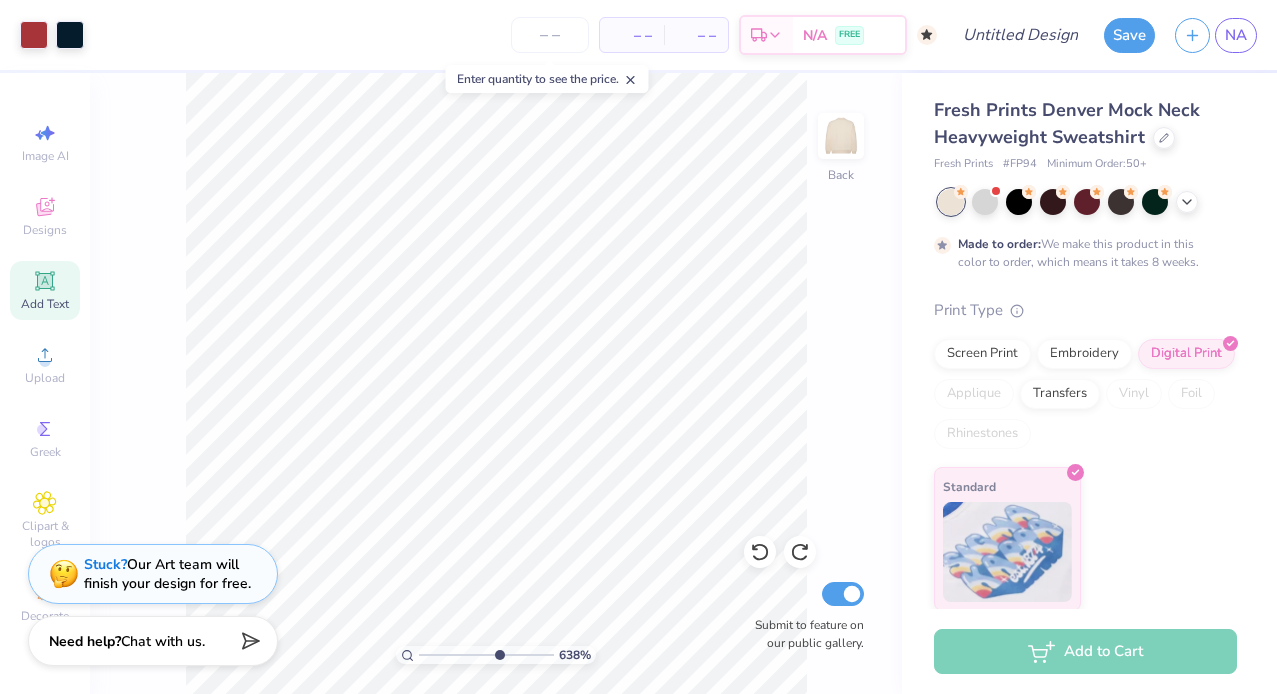 drag, startPoint x: 447, startPoint y: 654, endPoint x: 497, endPoint y: 655, distance: 50.01 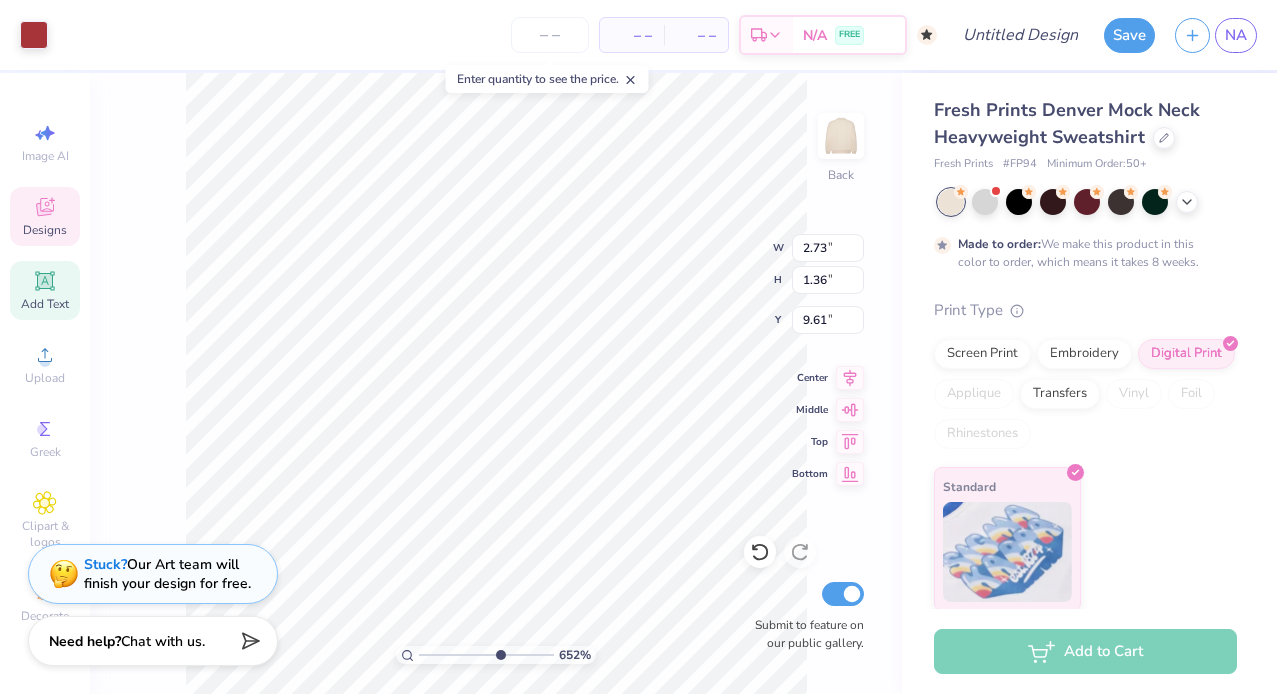 type on "9.90" 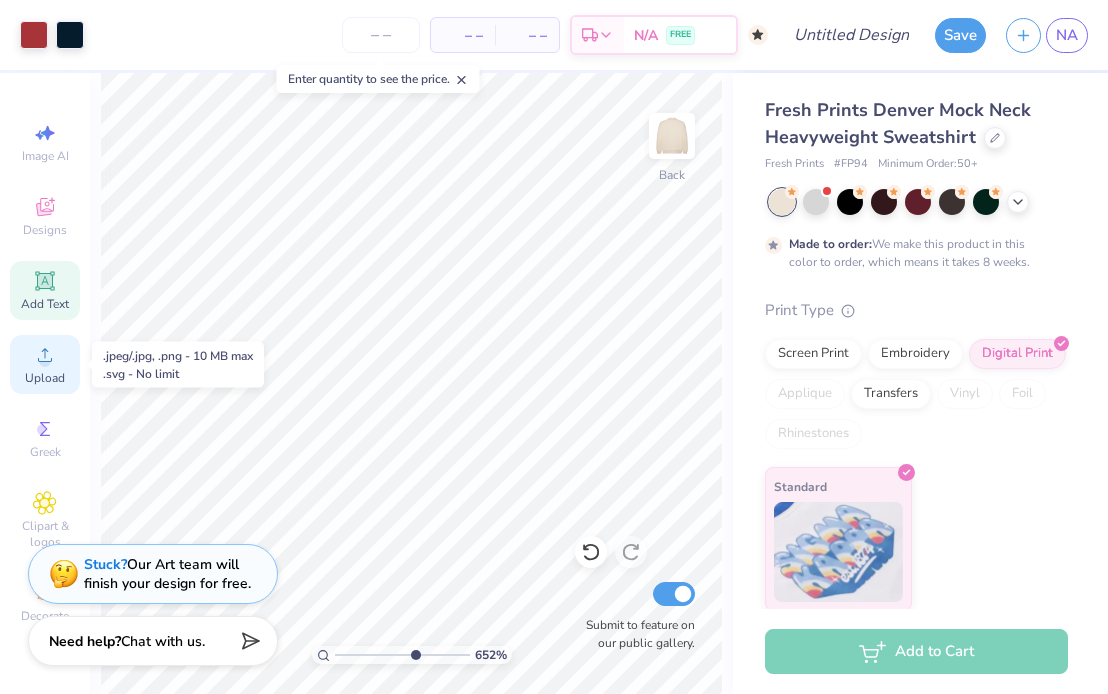 click 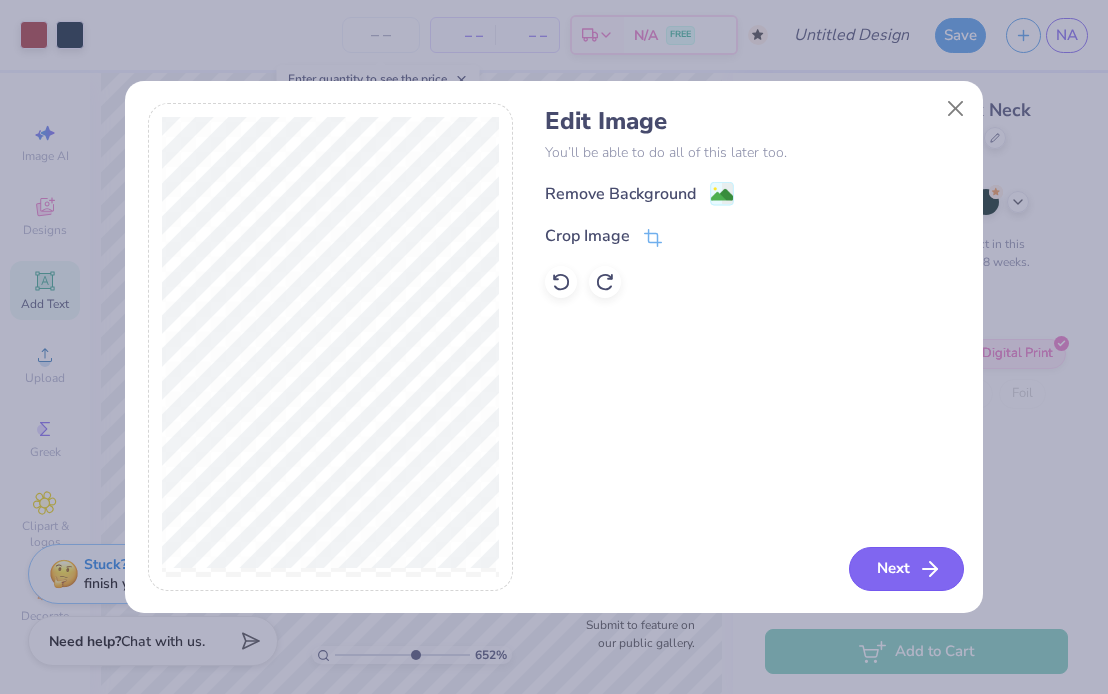 click on "Next" at bounding box center [906, 569] 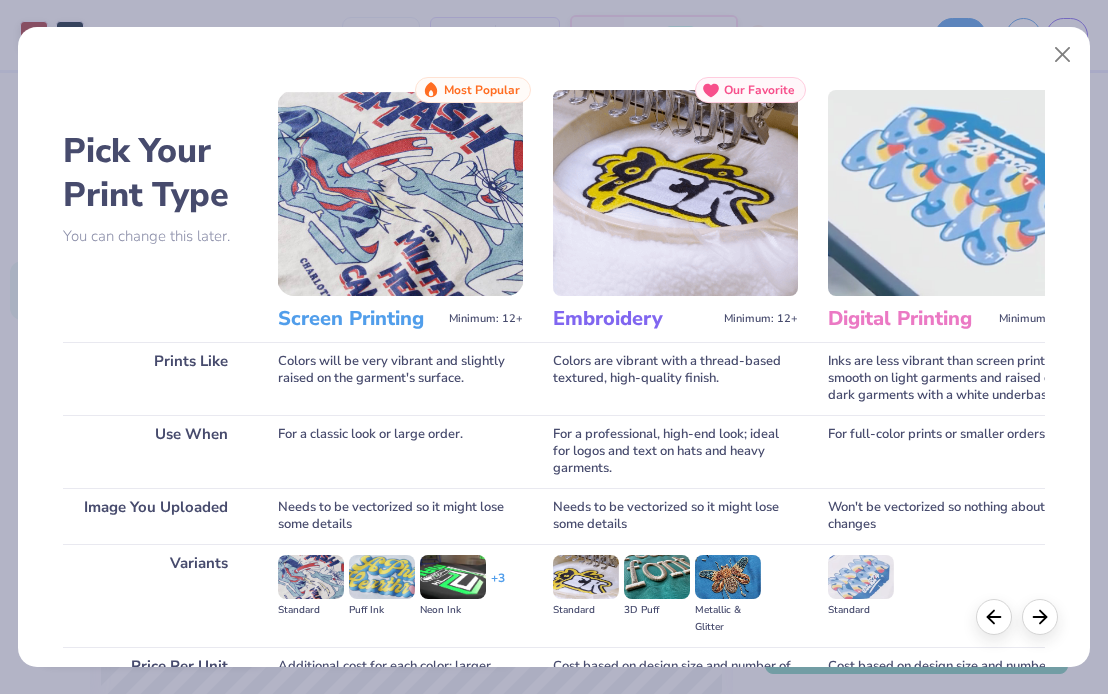 click at bounding box center (400, 193) 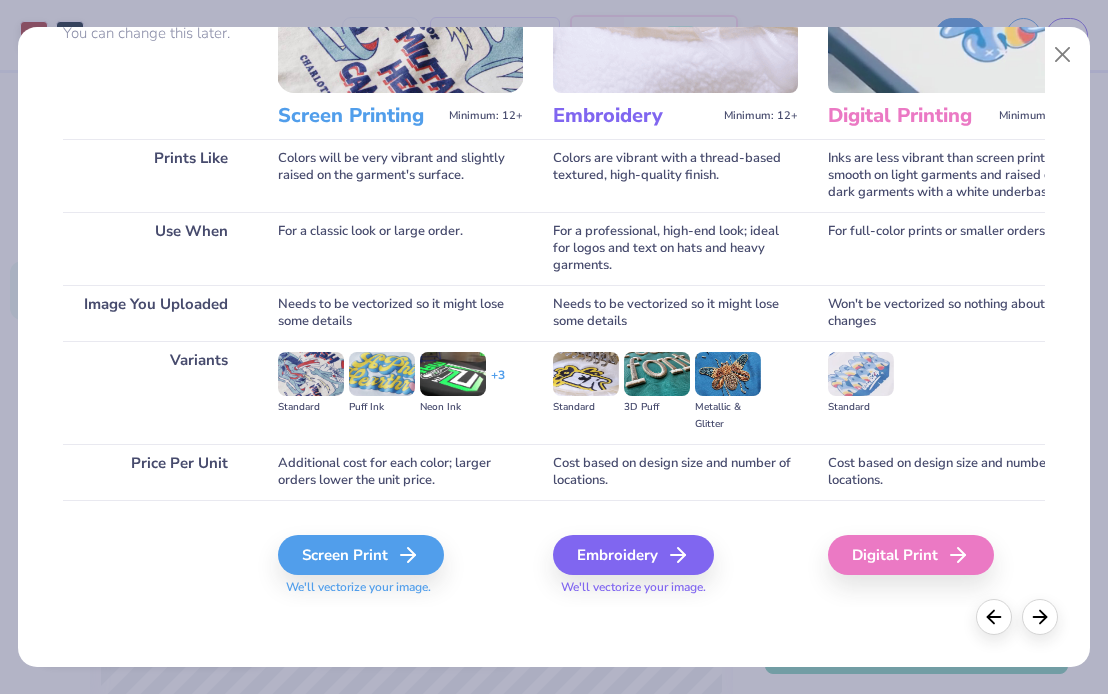 click on "Screen Print" at bounding box center (361, 555) 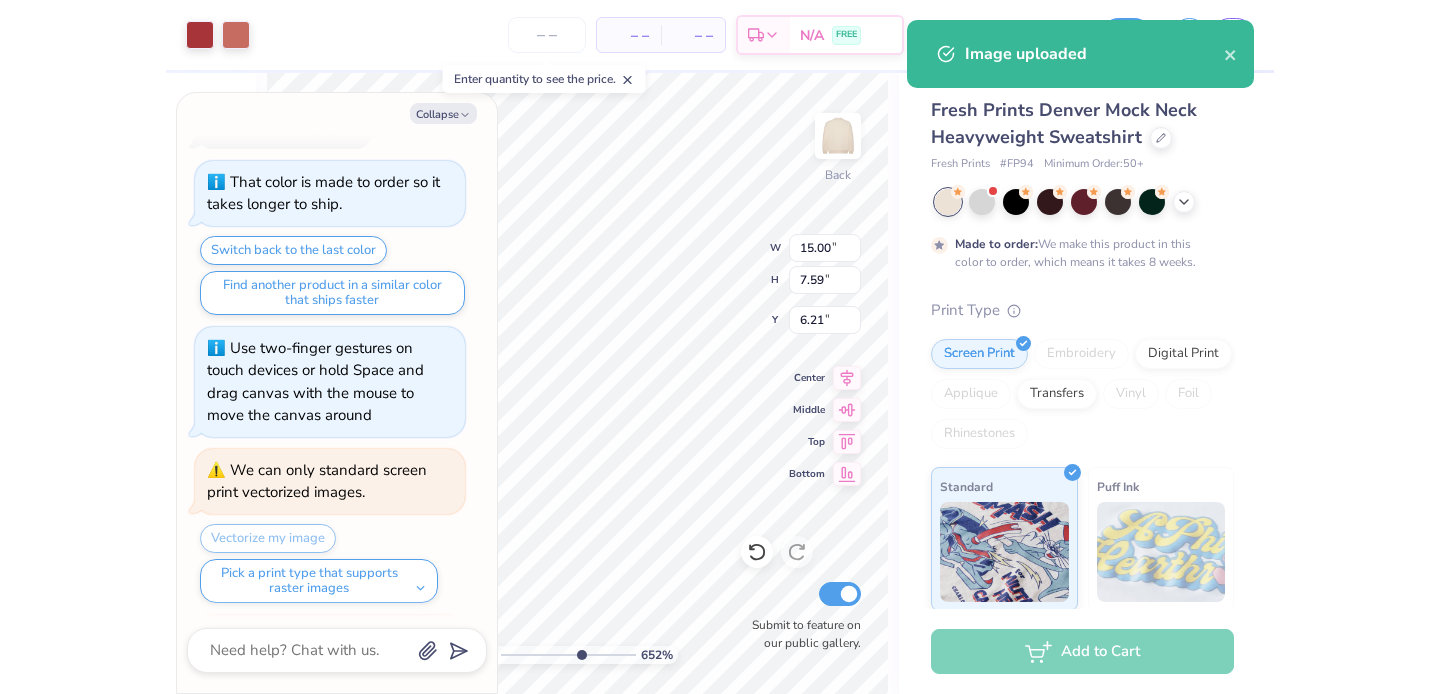 scroll, scrollTop: 243, scrollLeft: 0, axis: vertical 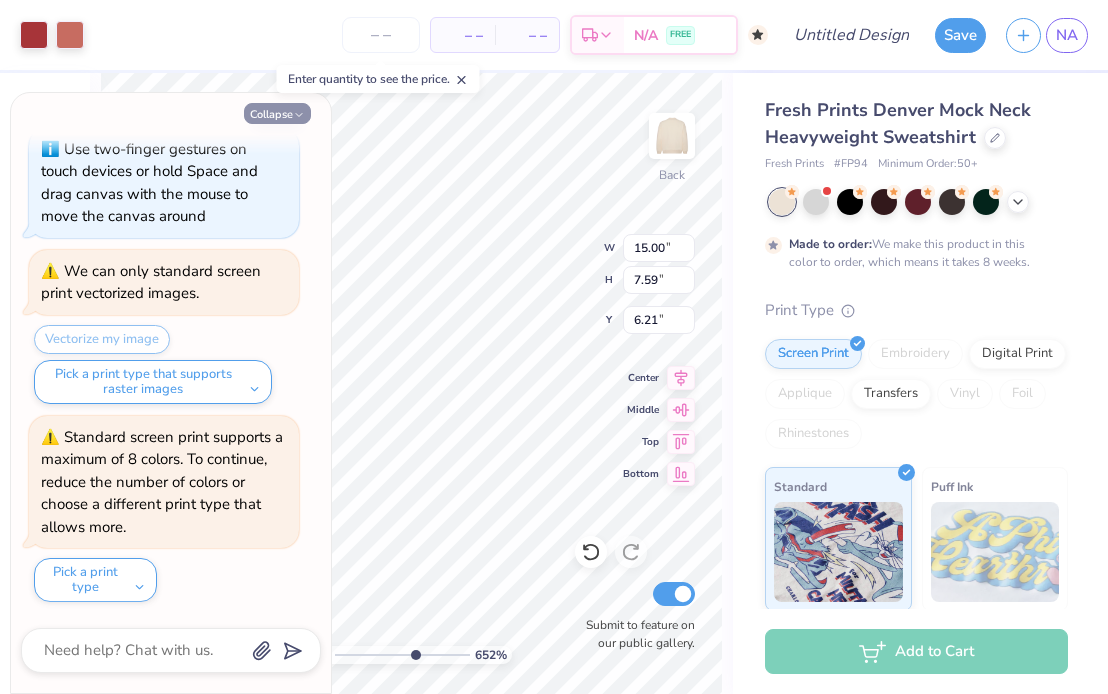 click on "Collapse" at bounding box center [277, 113] 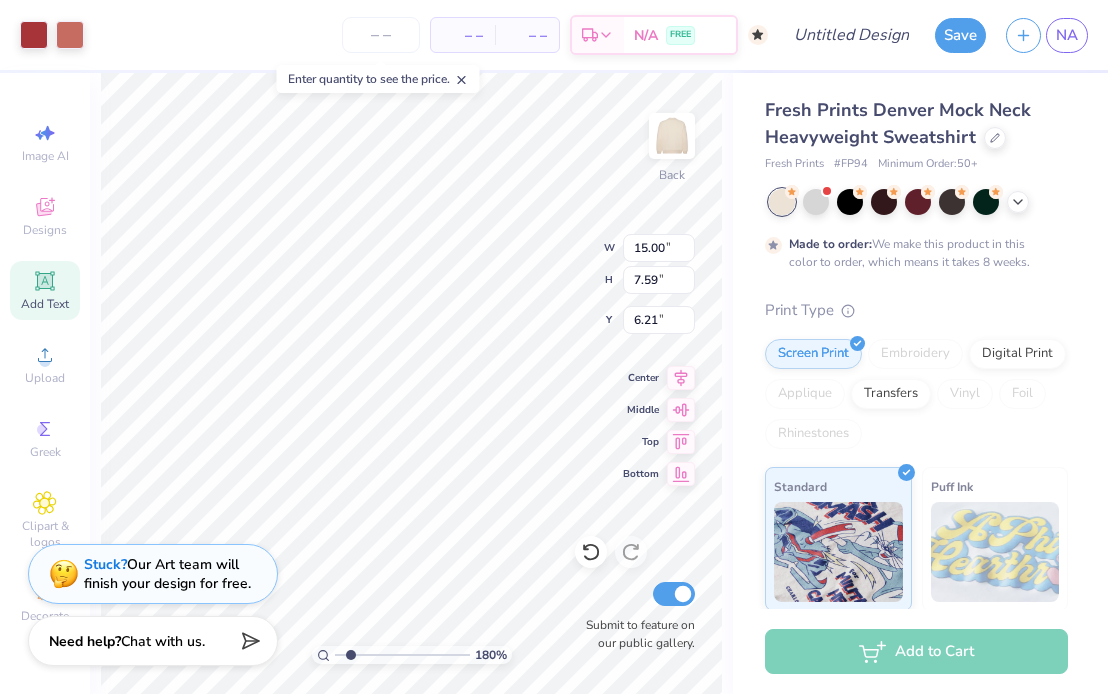 drag, startPoint x: 408, startPoint y: 652, endPoint x: 350, endPoint y: 654, distance: 58.034473 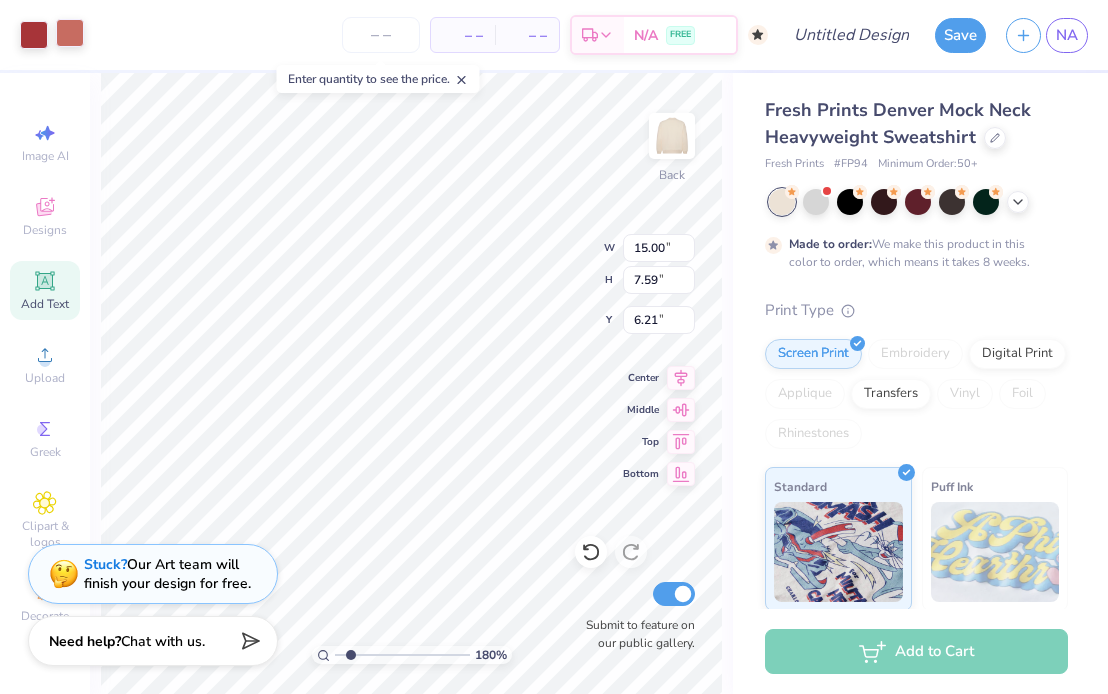 click at bounding box center [70, 33] 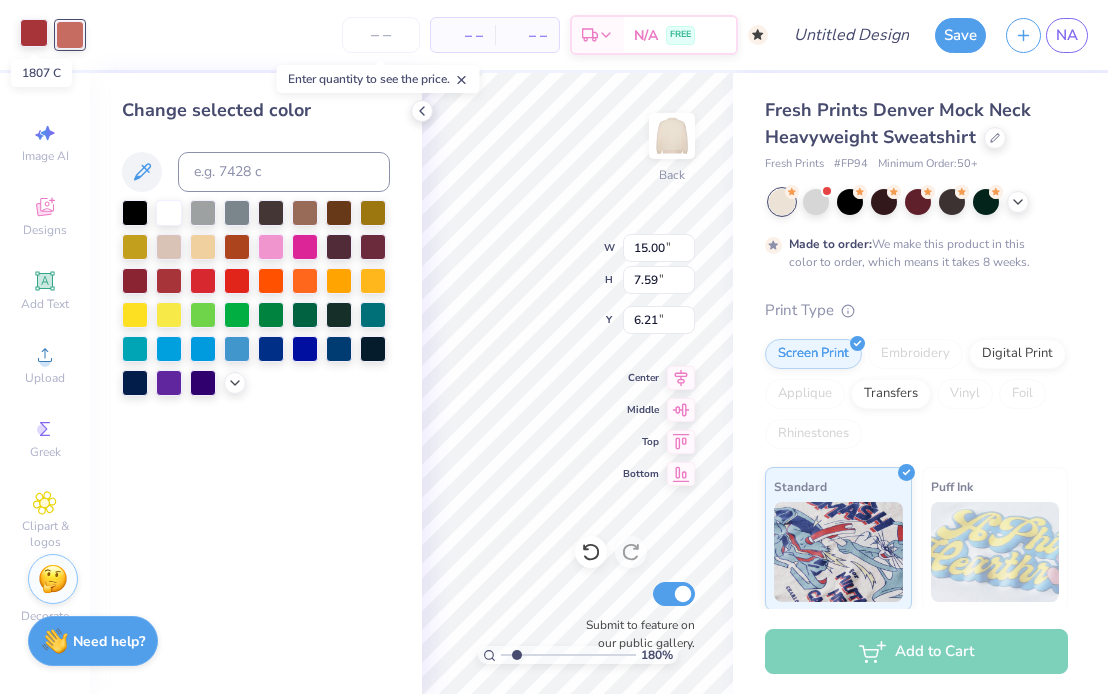 click at bounding box center (34, 33) 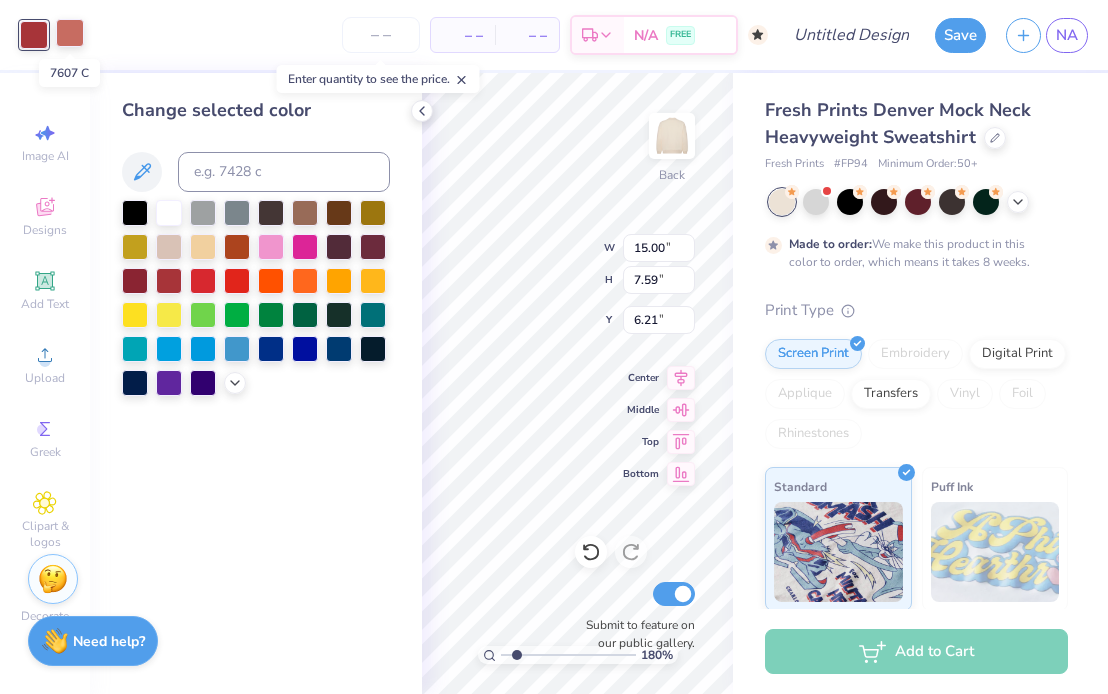 click at bounding box center (70, 33) 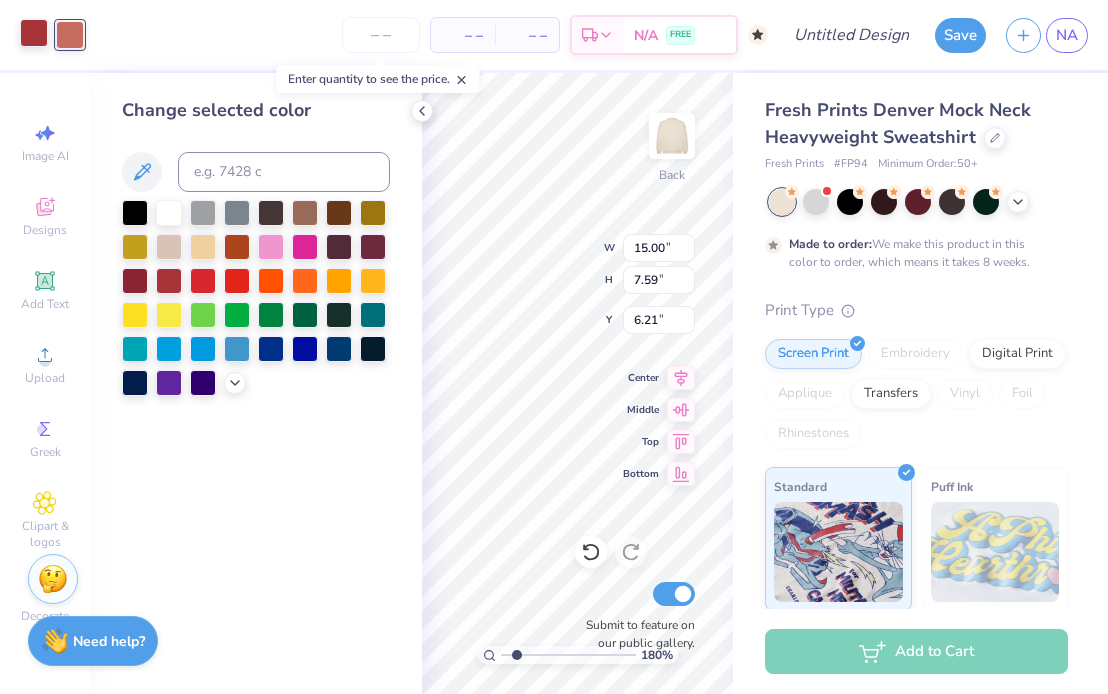 click at bounding box center [34, 33] 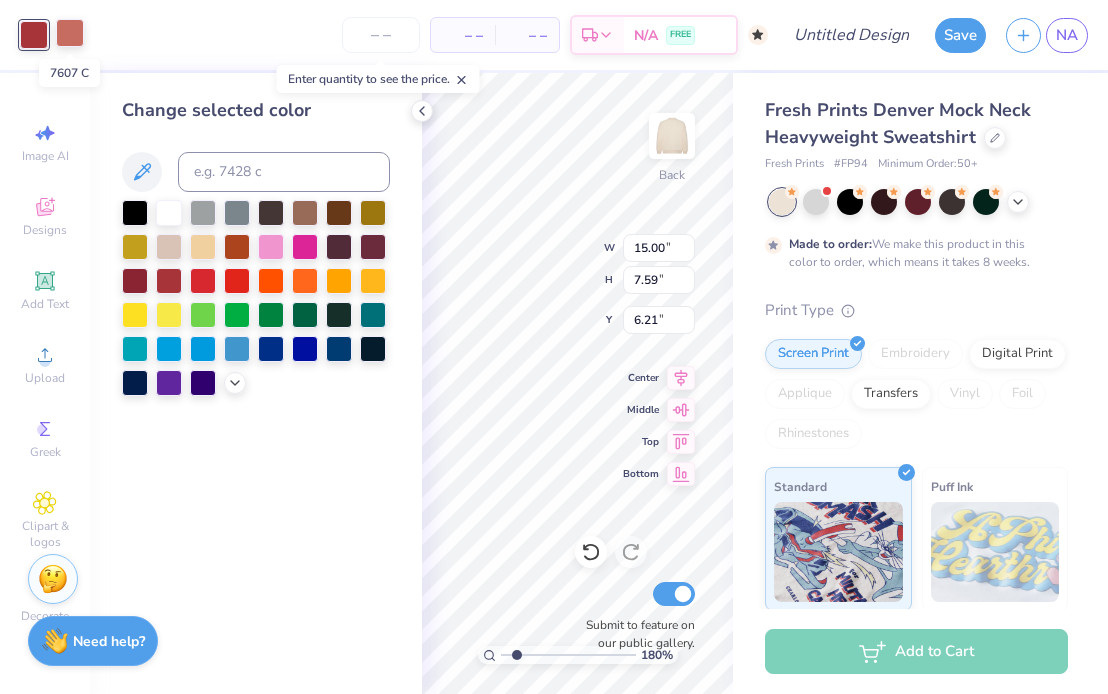 click at bounding box center (70, 33) 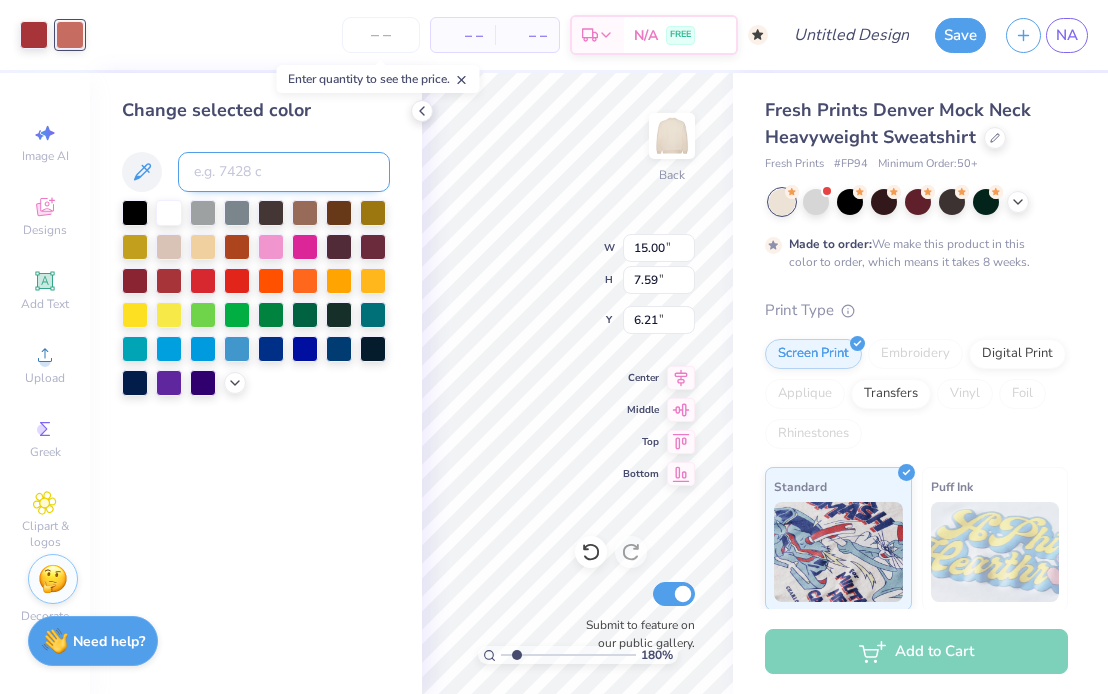 click at bounding box center [284, 172] 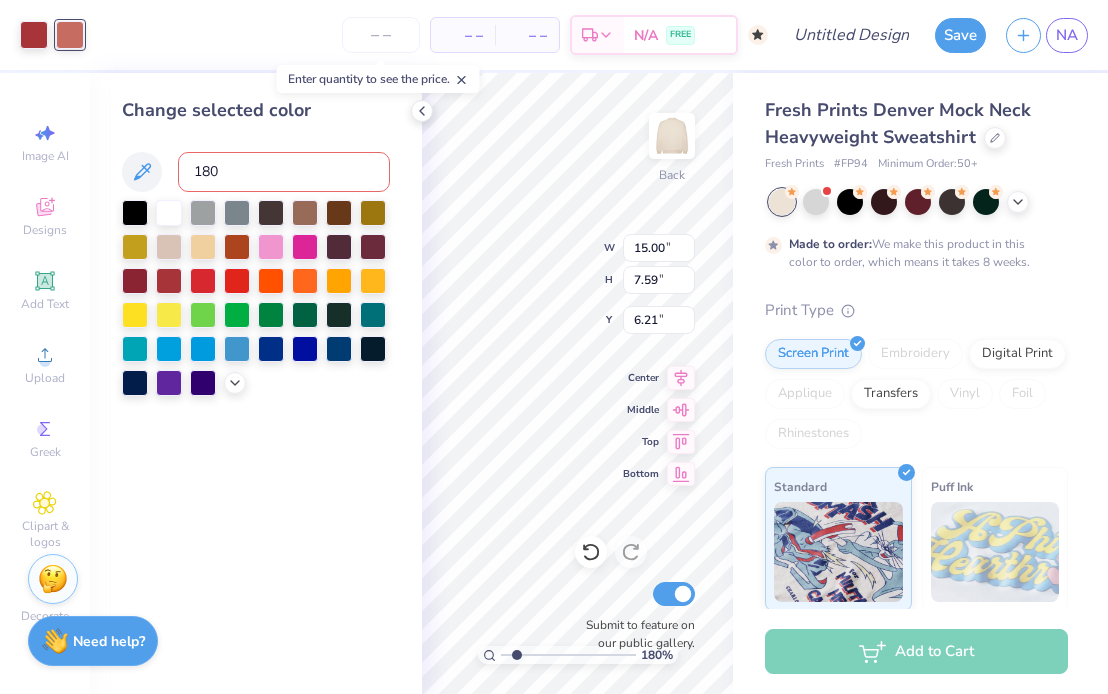 type on "1807" 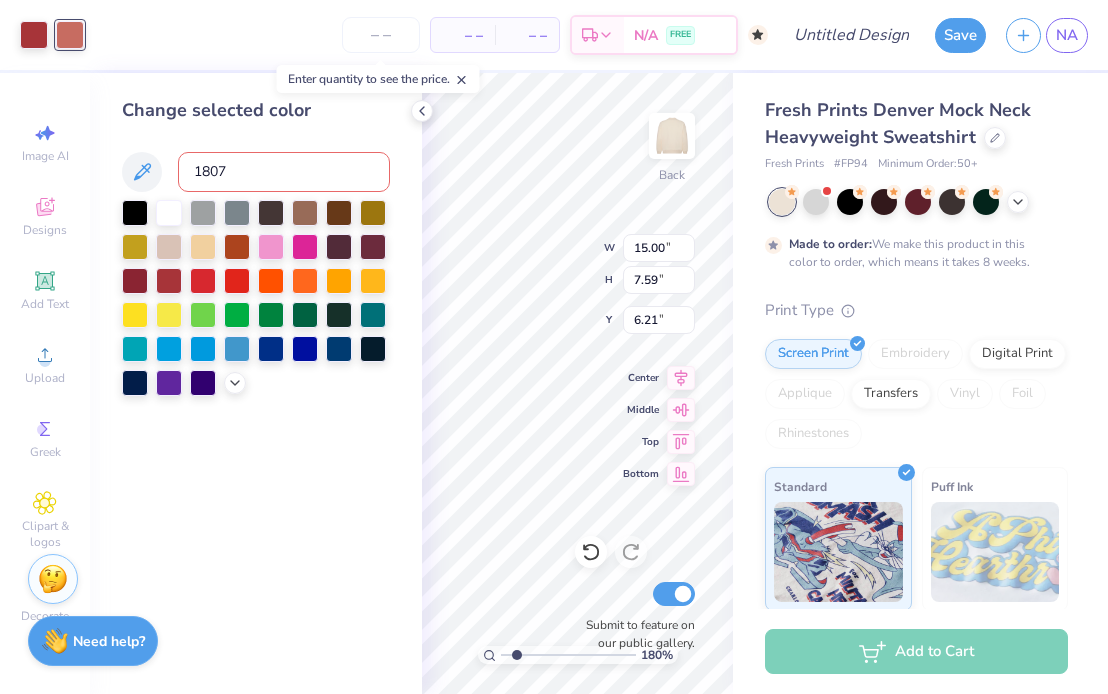 type 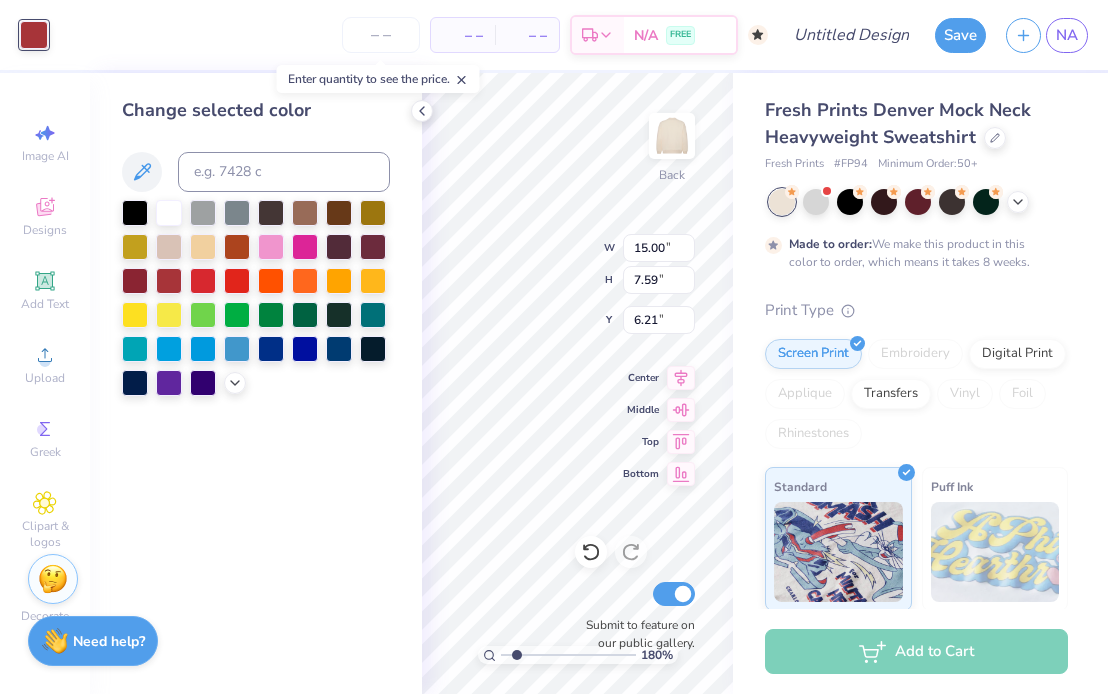 click on "Change selected color" at bounding box center (256, 383) 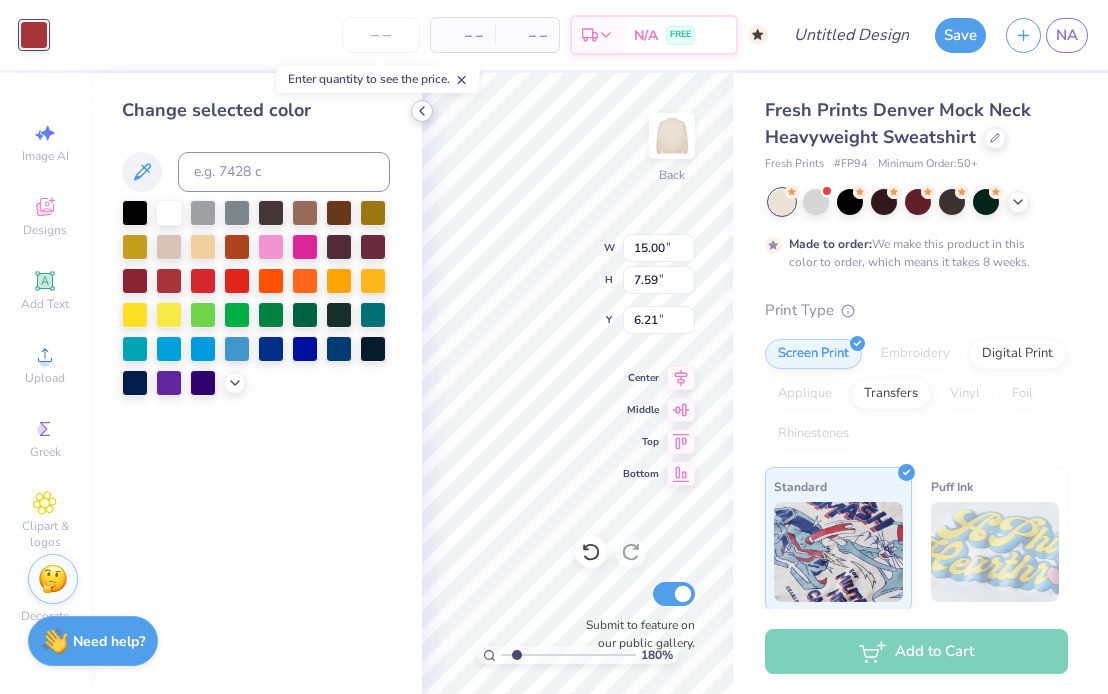 click 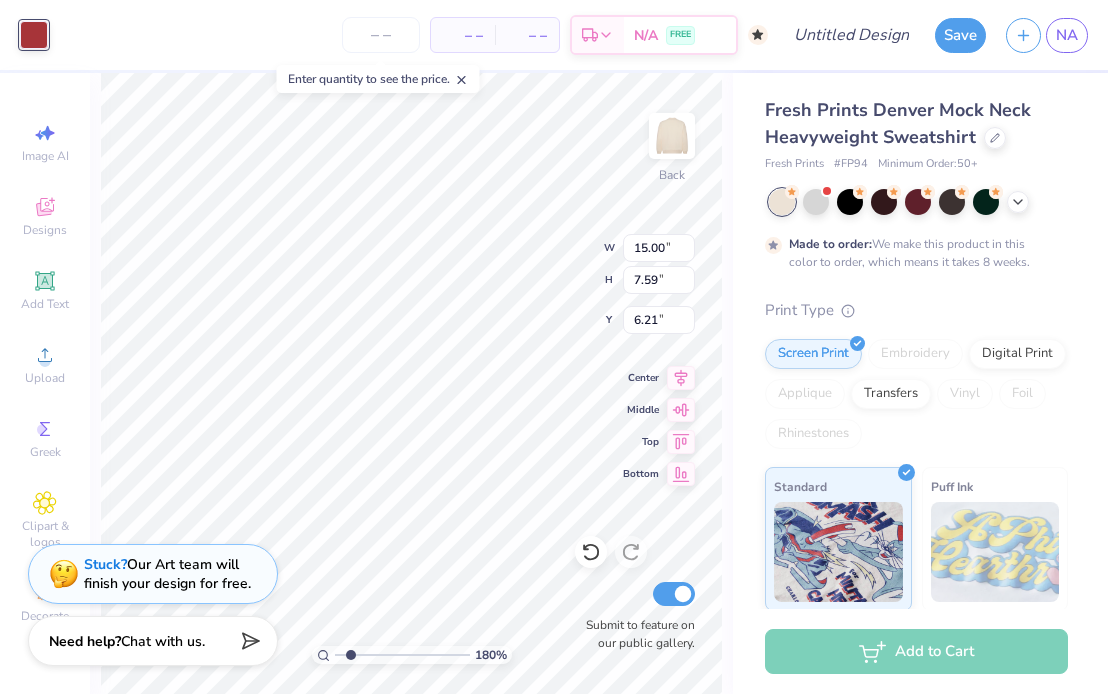 type on "4.71" 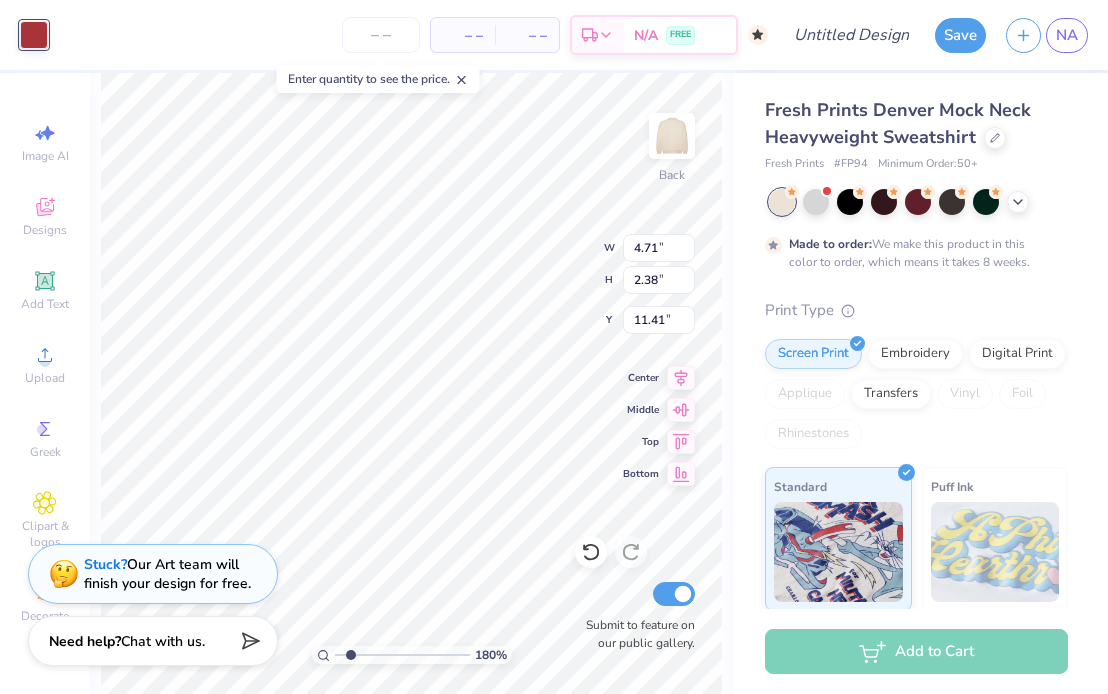 type on "7.62" 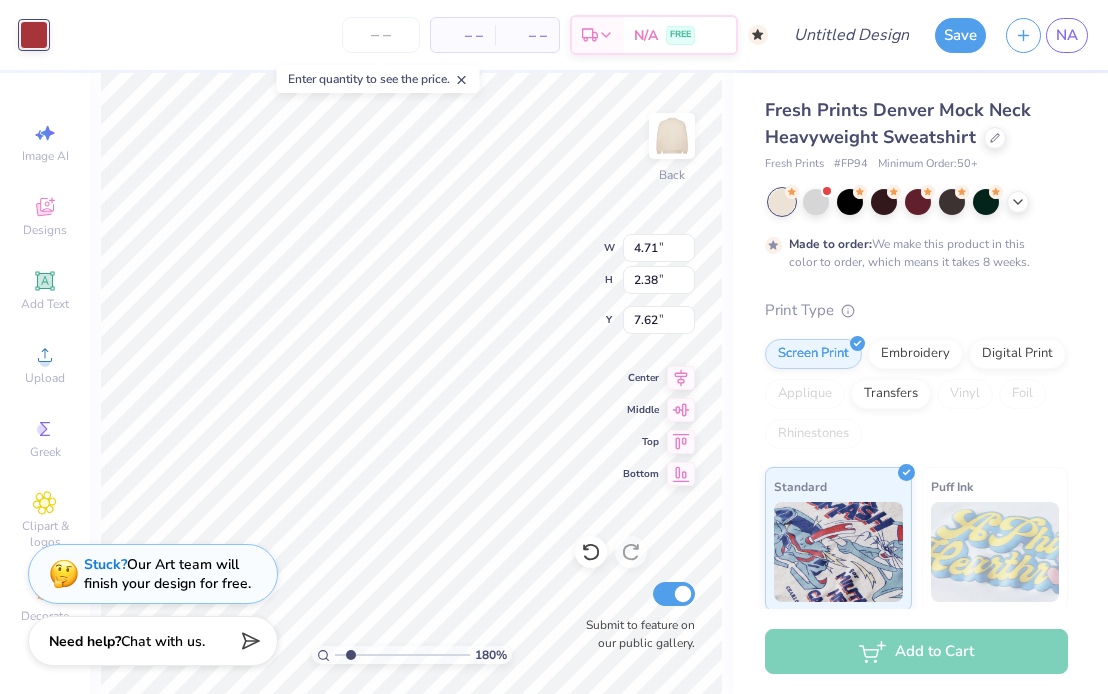 type on "2.41" 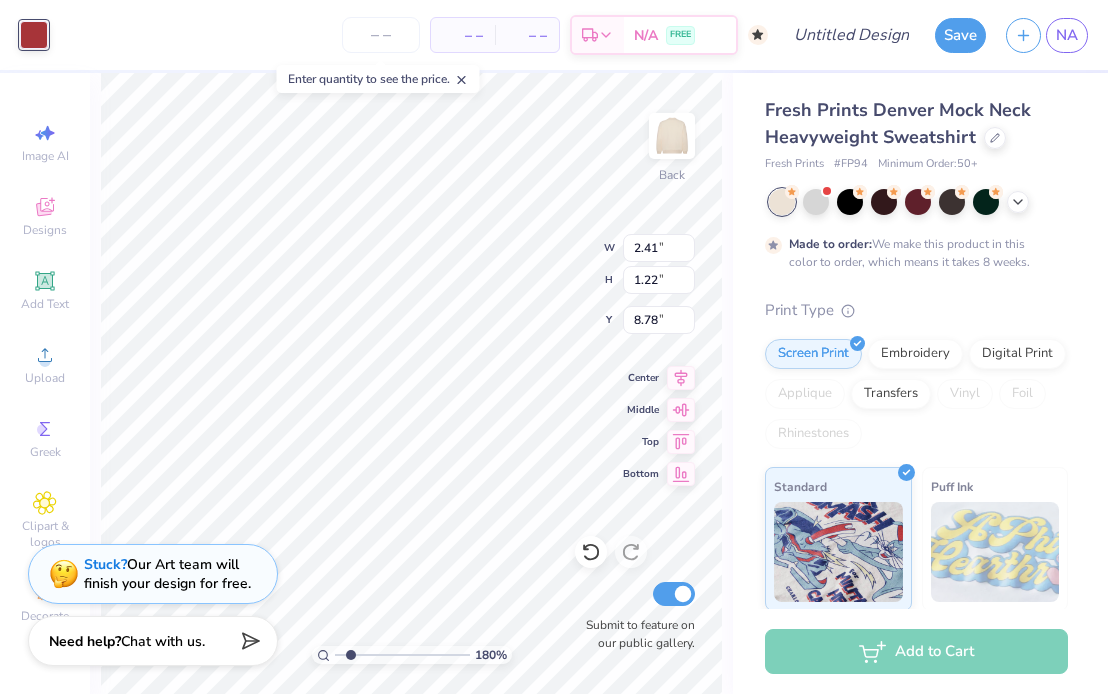 type on "8.01" 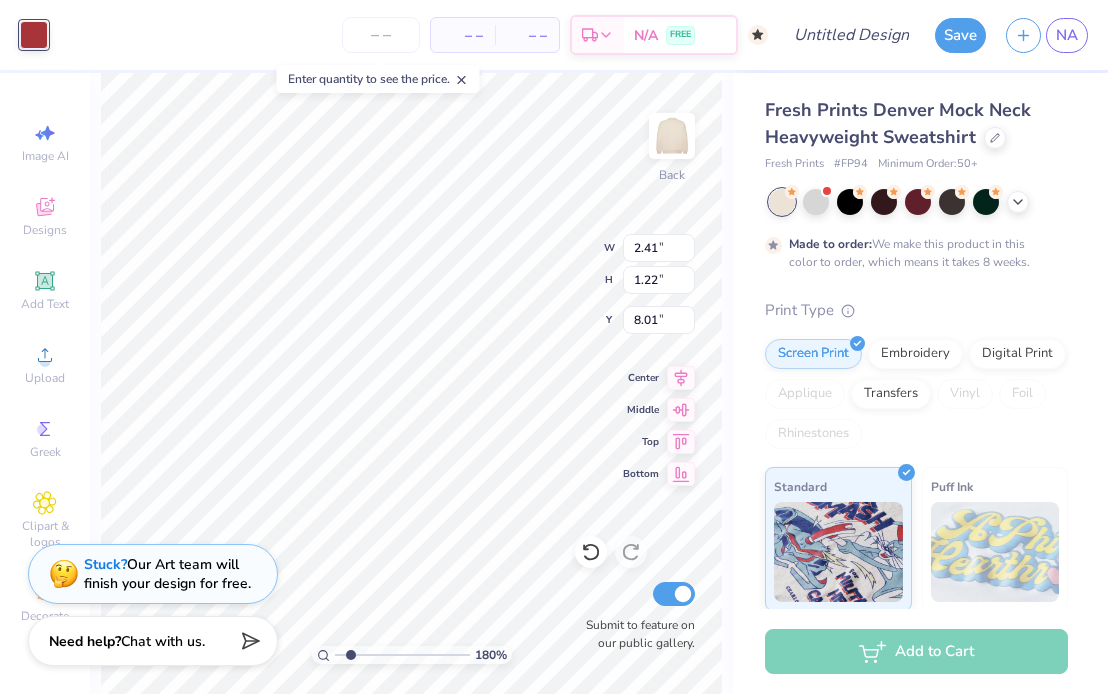 type on "2.69" 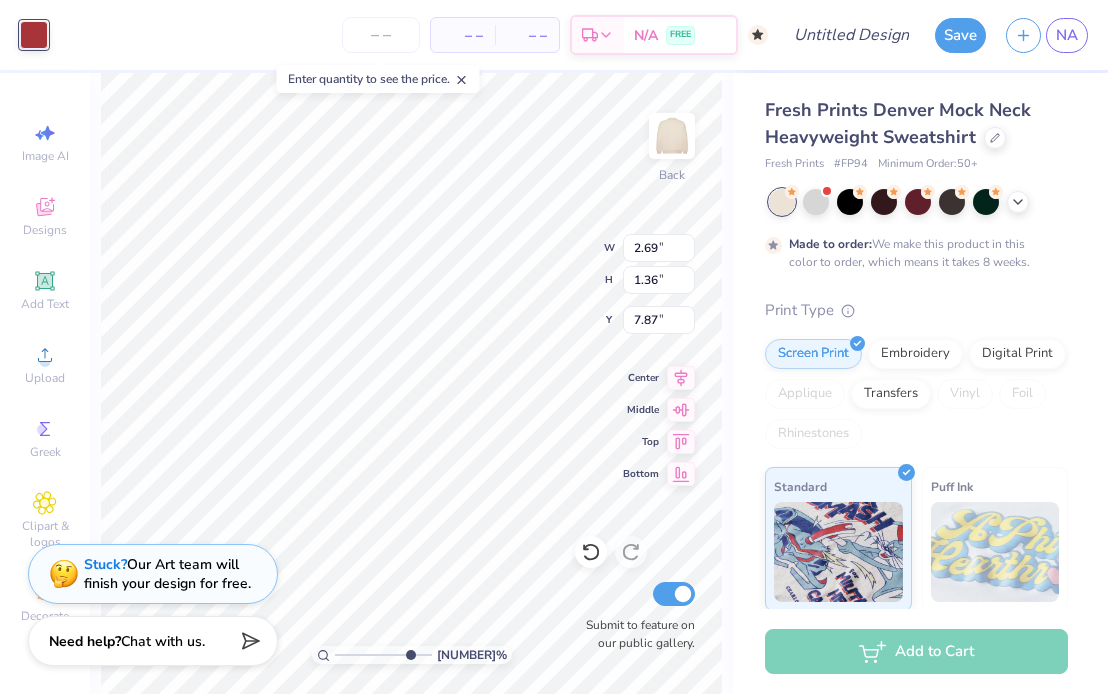 drag, startPoint x: 347, startPoint y: 656, endPoint x: 438, endPoint y: 656, distance: 91 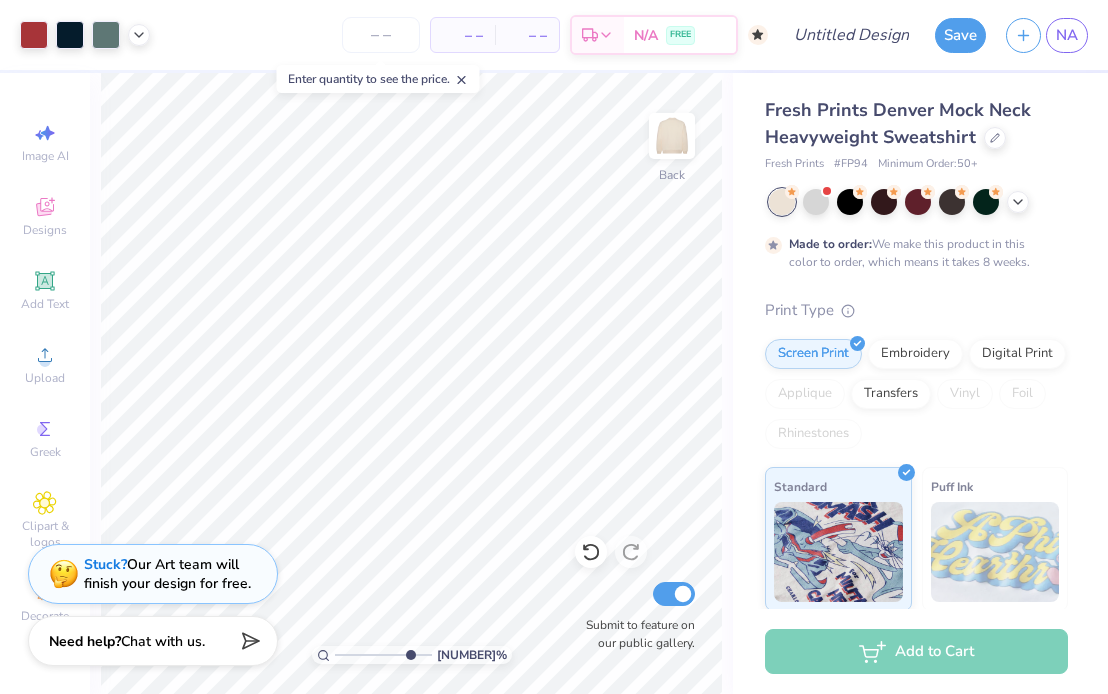 click on "836  % Back Submit to feature on our public gallery." at bounding box center [411, 383] 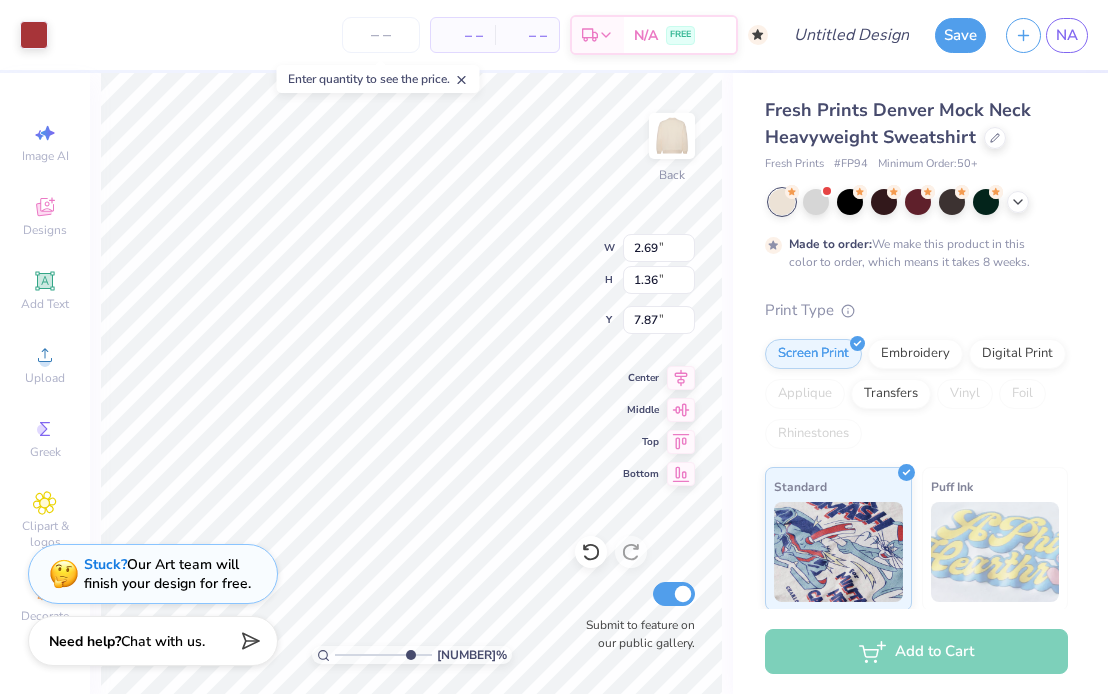type on "7.92" 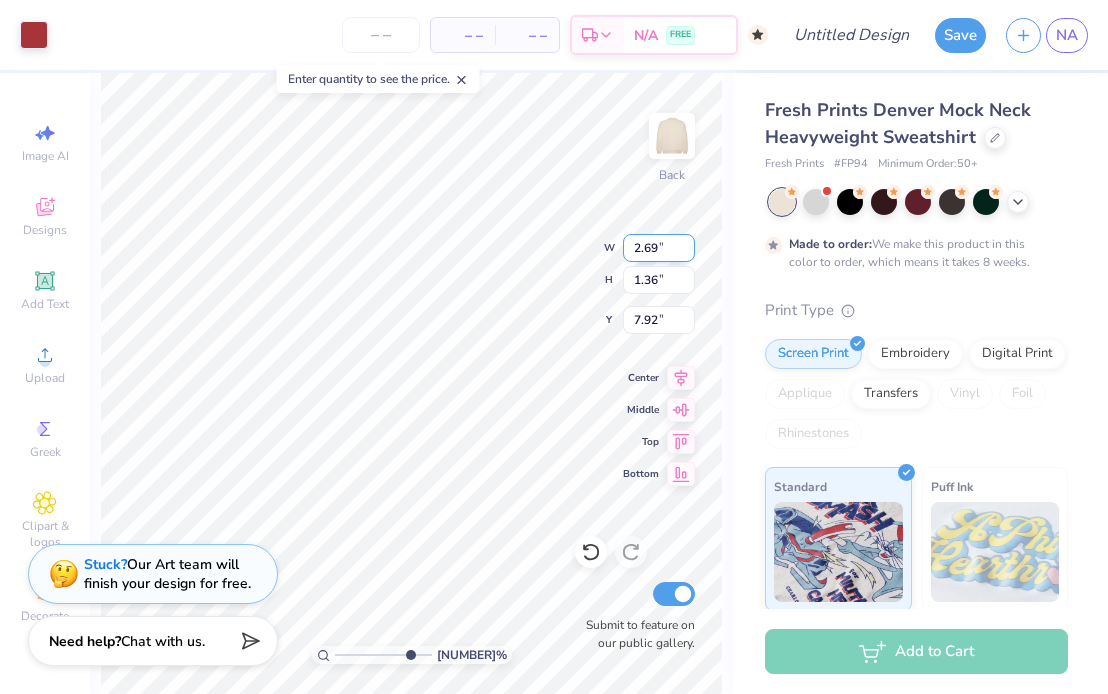 type on "2.67" 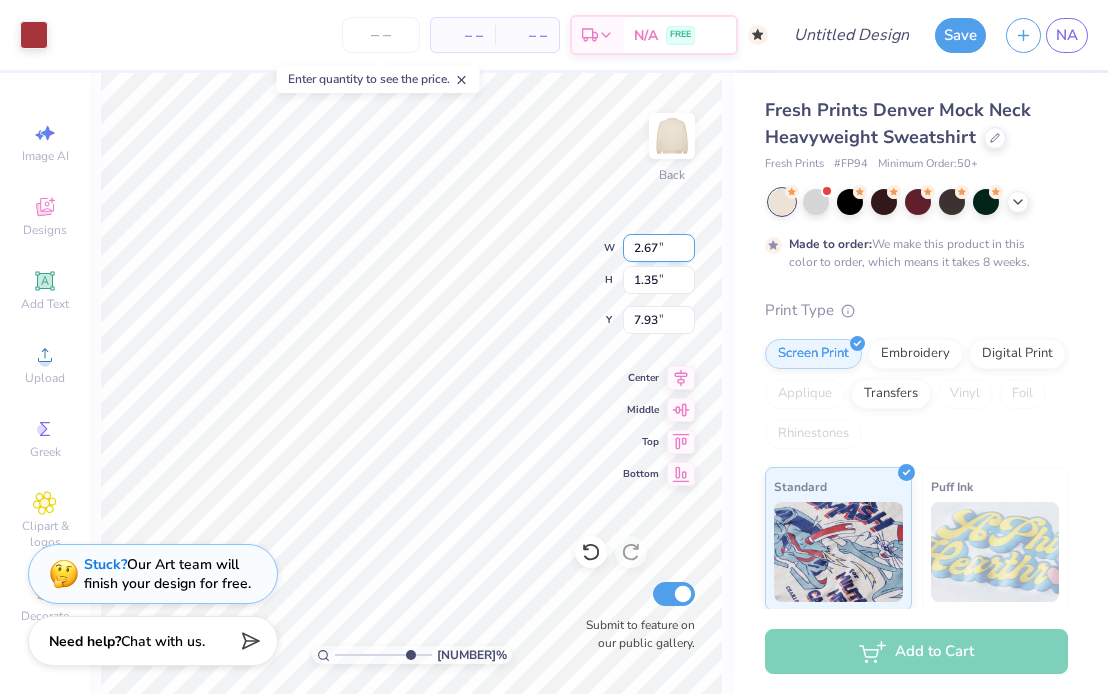 type on "2.69" 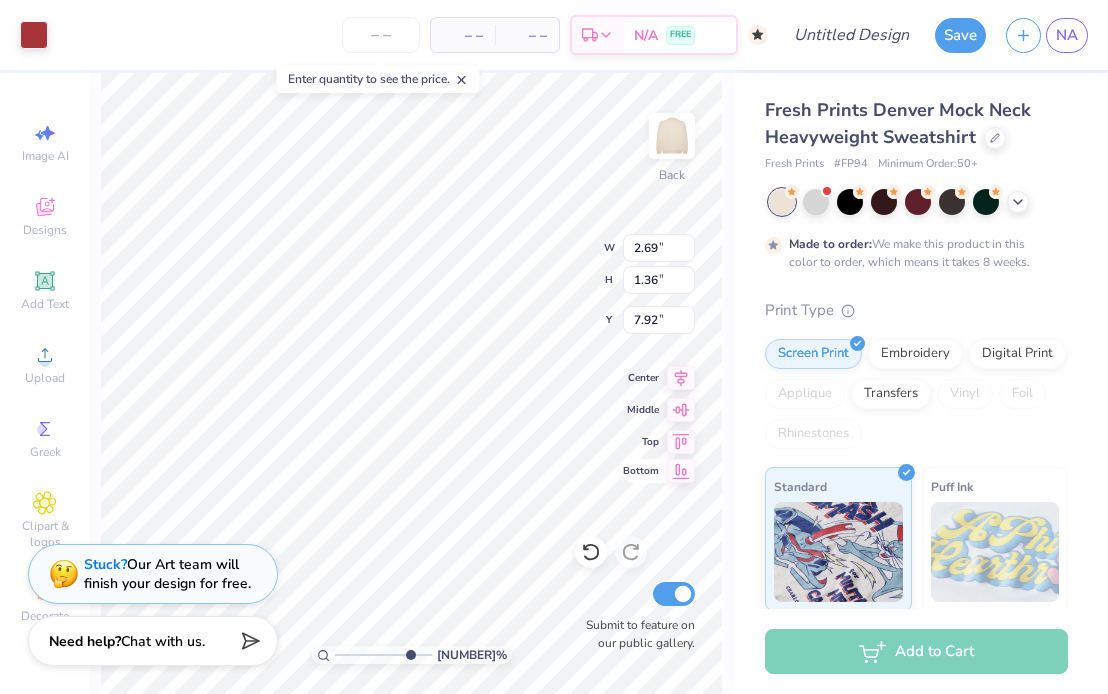 click 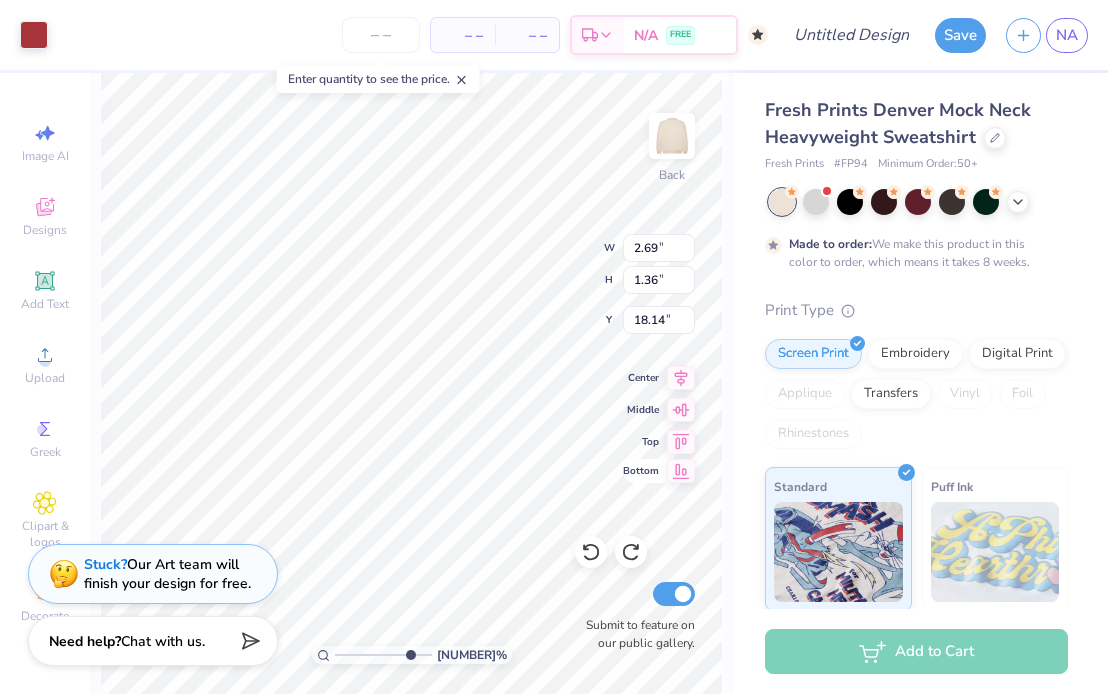 type on "7.92" 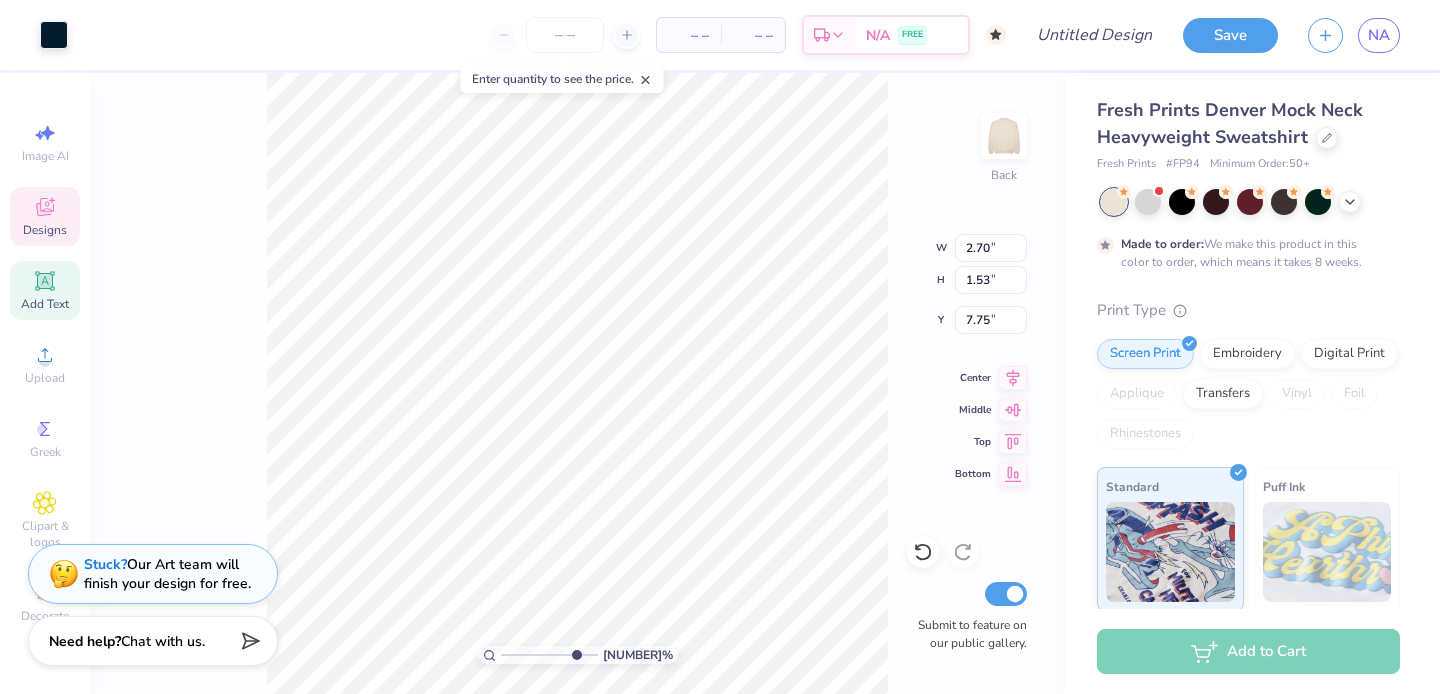 click 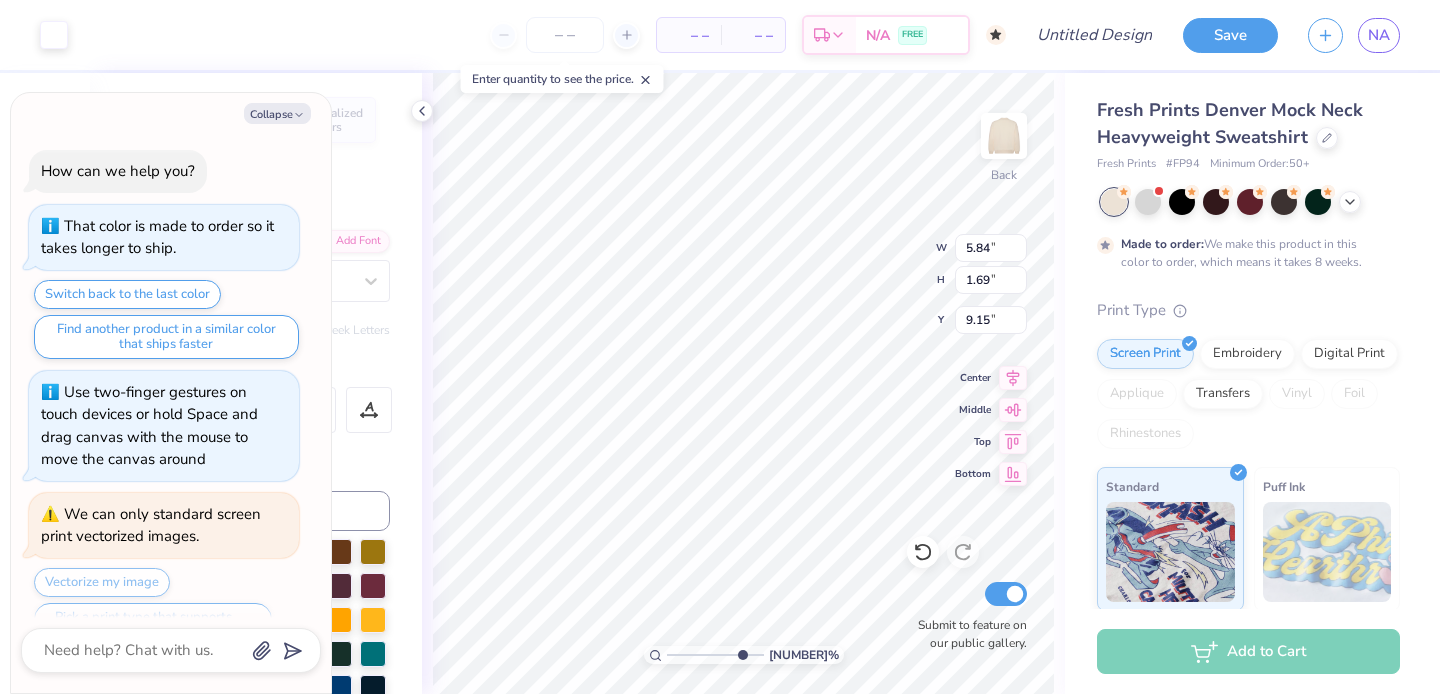 scroll, scrollTop: 441, scrollLeft: 0, axis: vertical 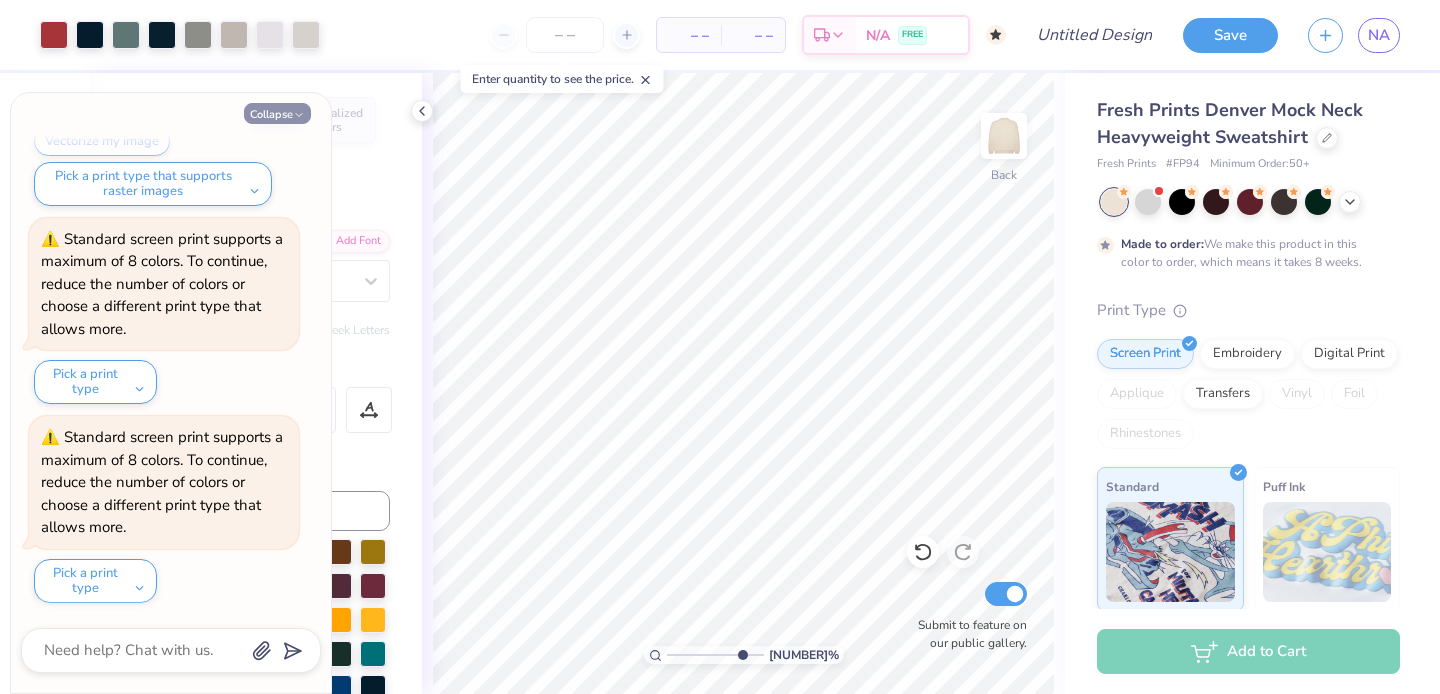 click on "Collapse" at bounding box center [277, 113] 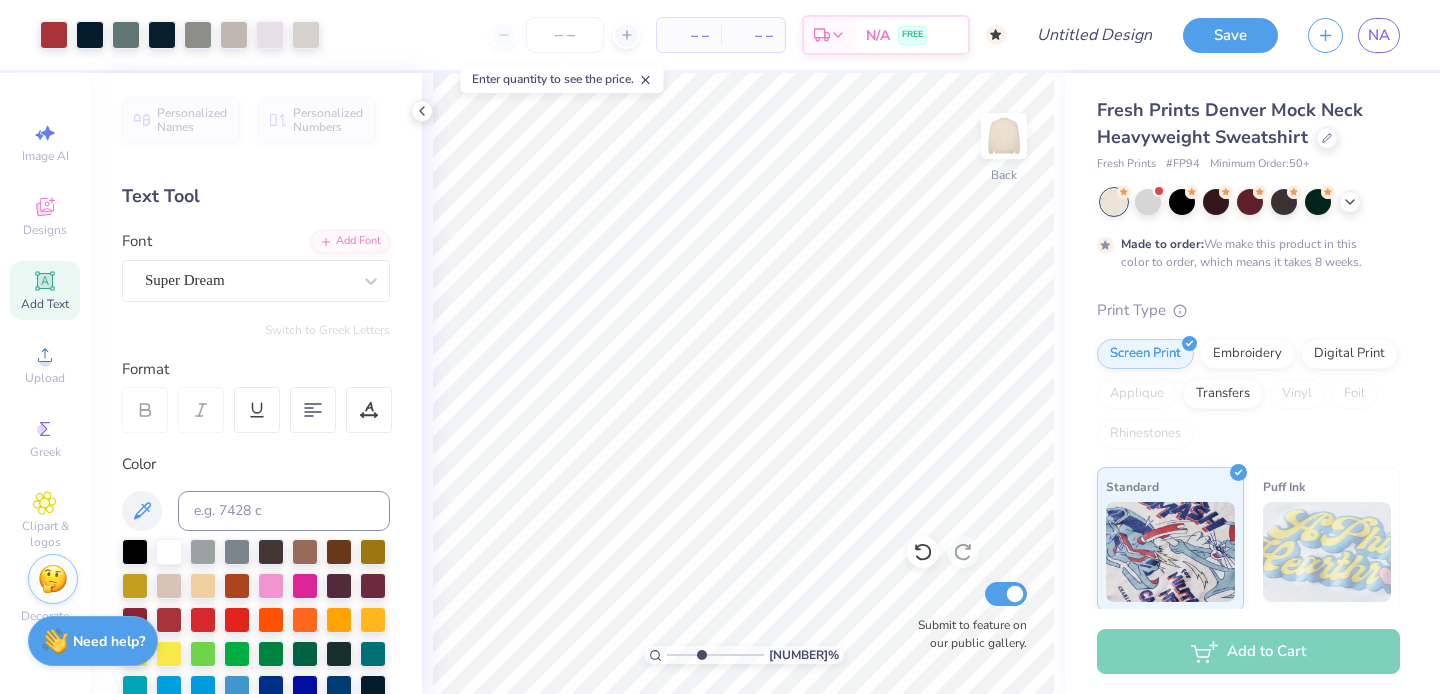 type on "4.11" 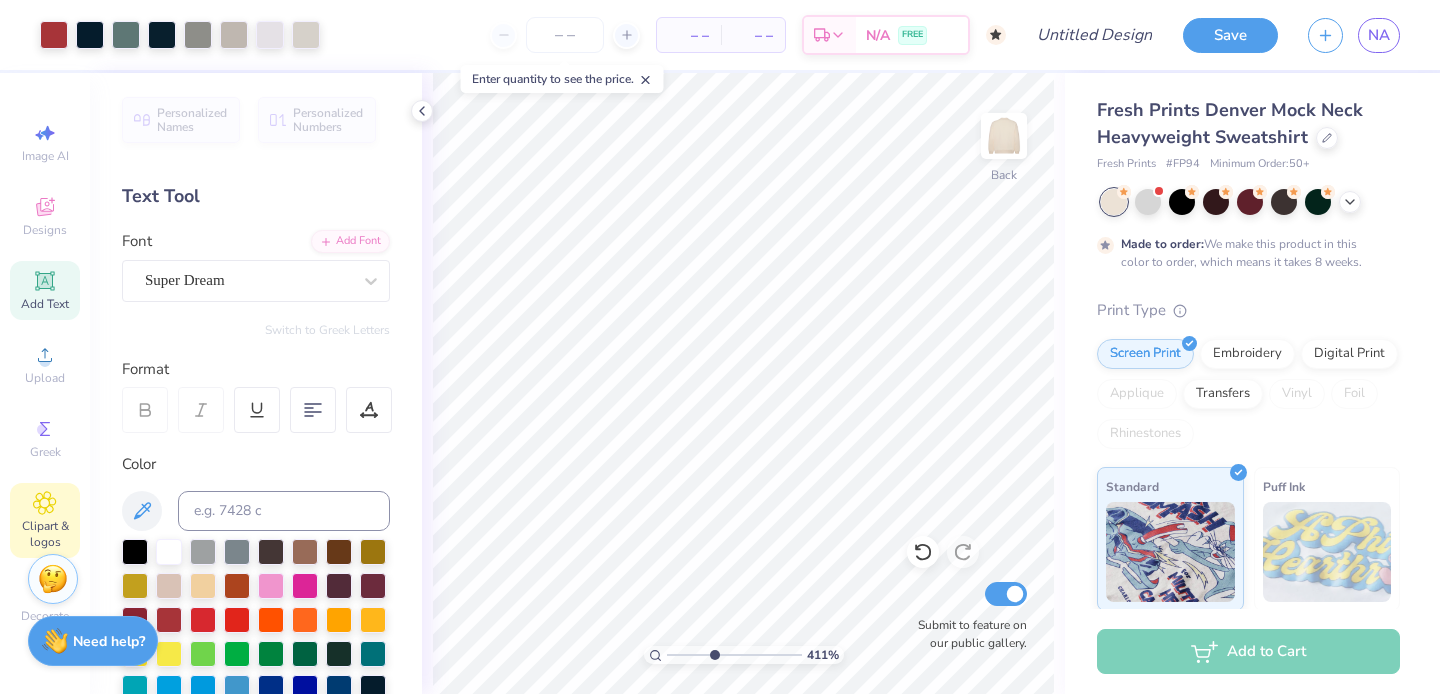 click on "Clipart & logos" at bounding box center (45, 534) 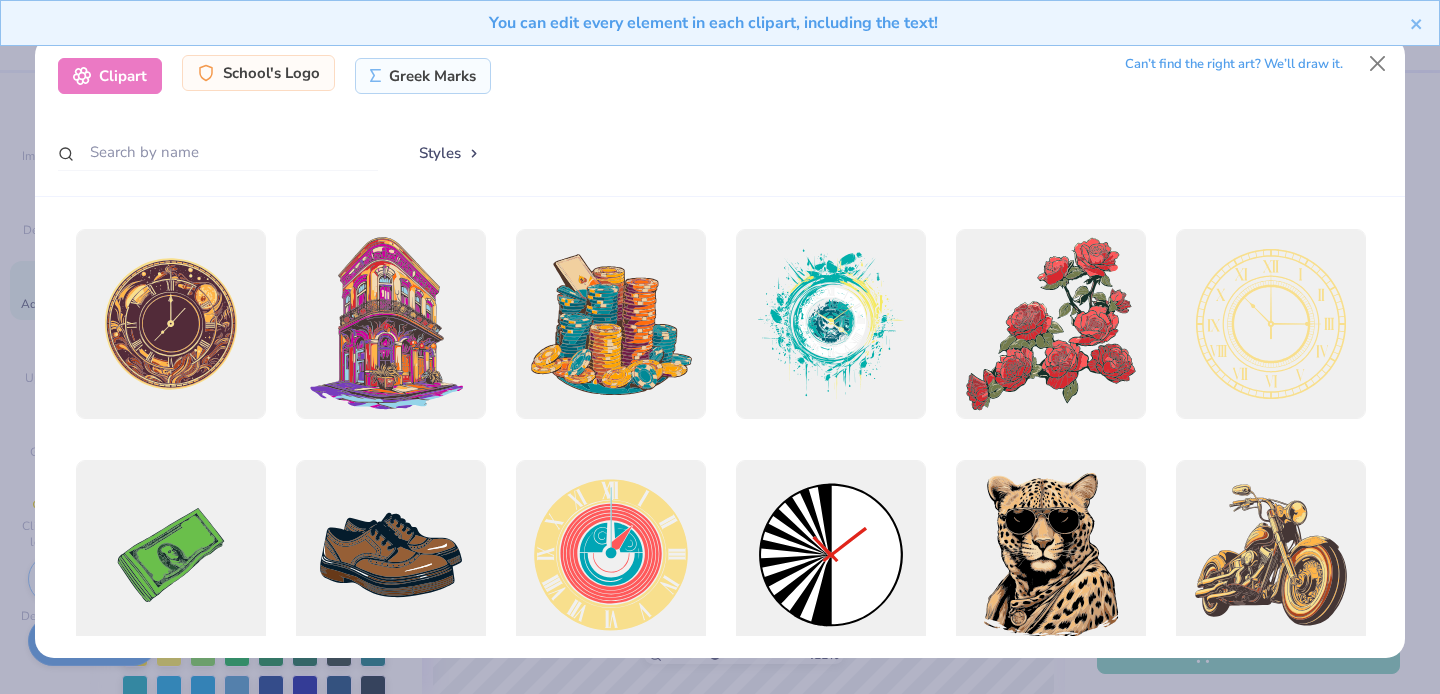 click on "School's Logo" at bounding box center [258, 73] 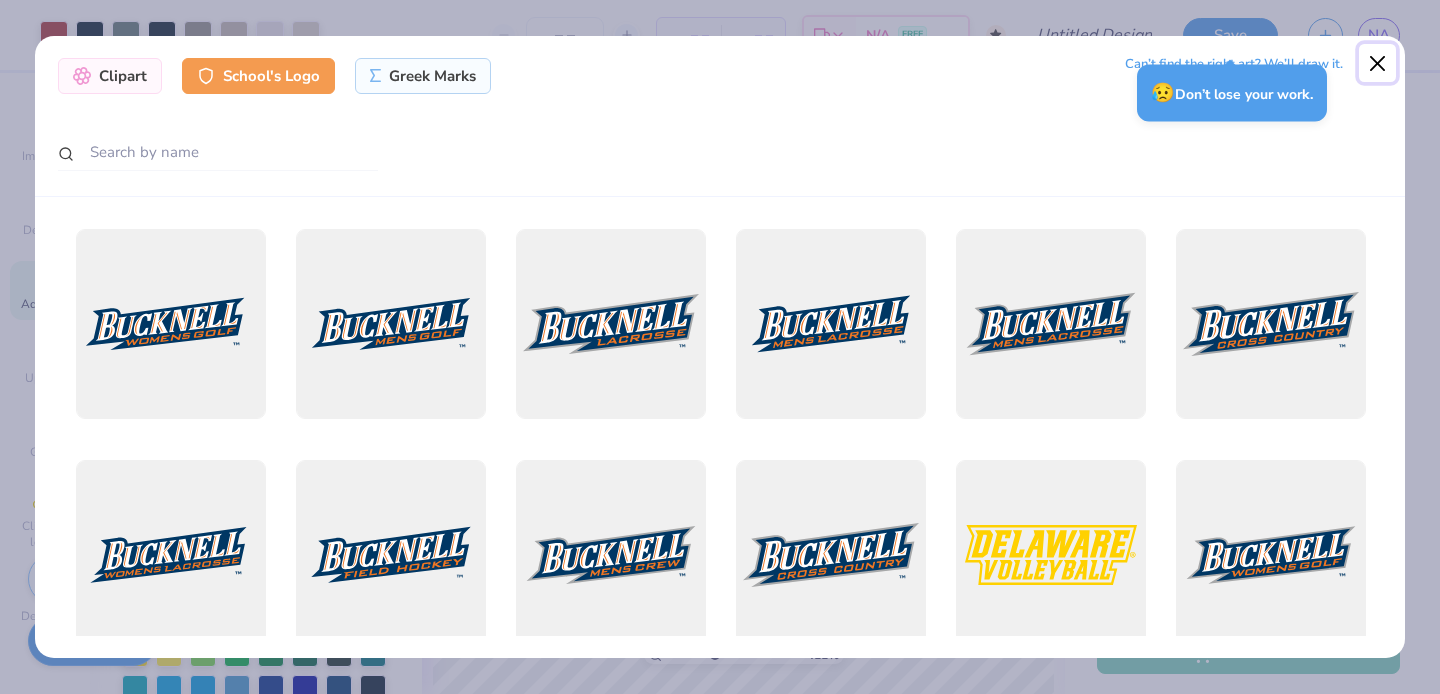 click at bounding box center [1378, 63] 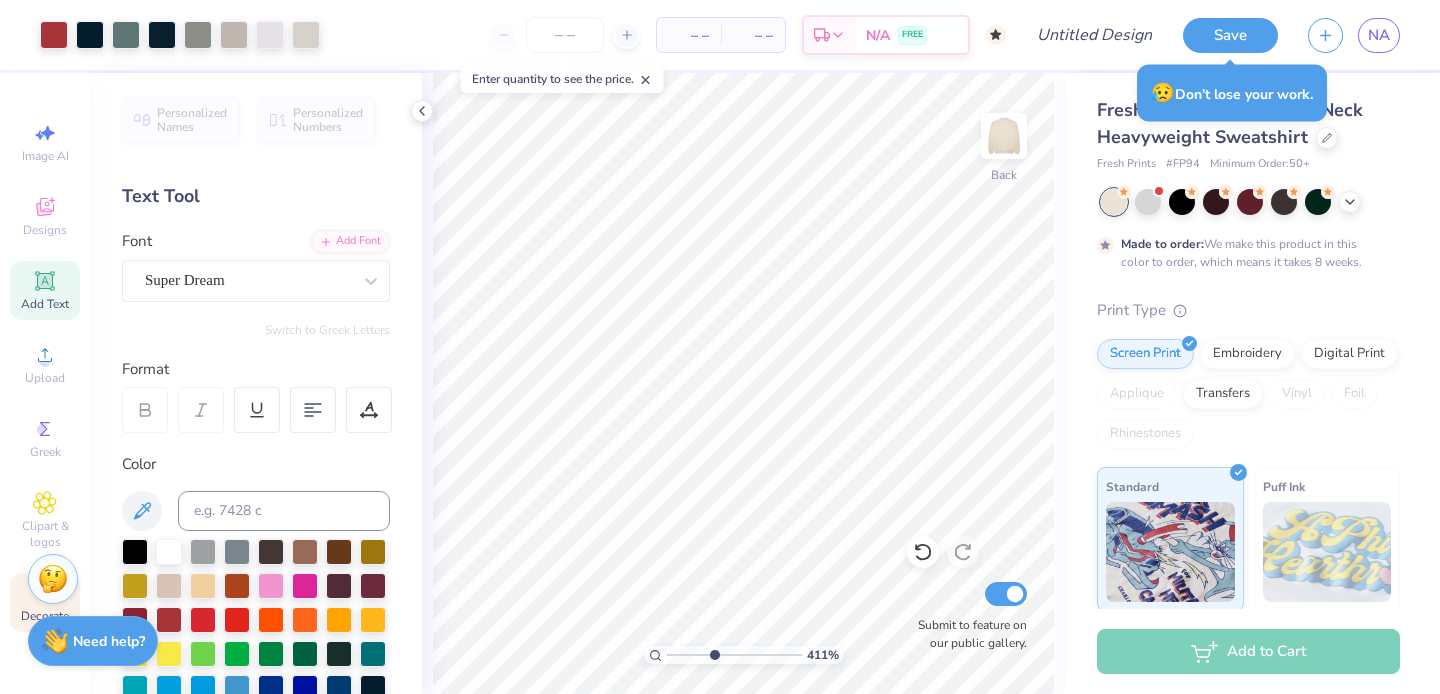 click on "Decorate" at bounding box center [45, 616] 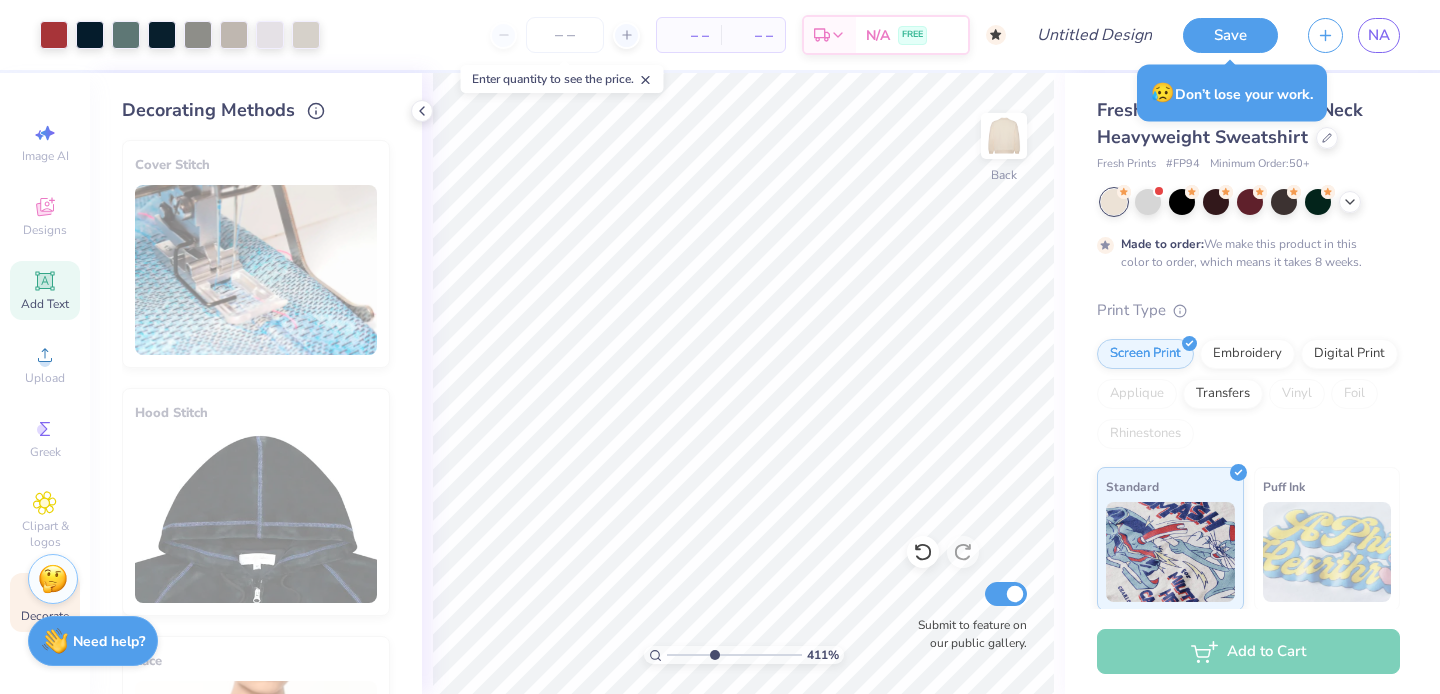 click 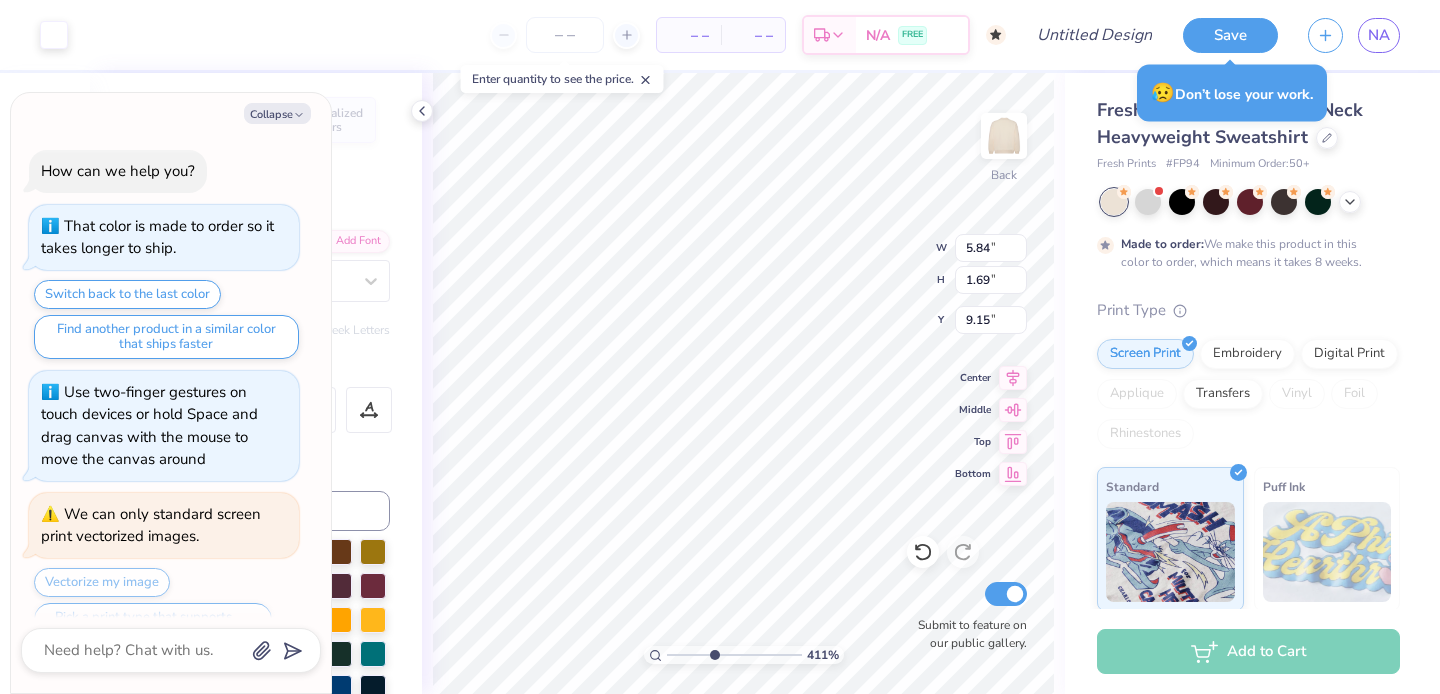 scroll, scrollTop: 640, scrollLeft: 0, axis: vertical 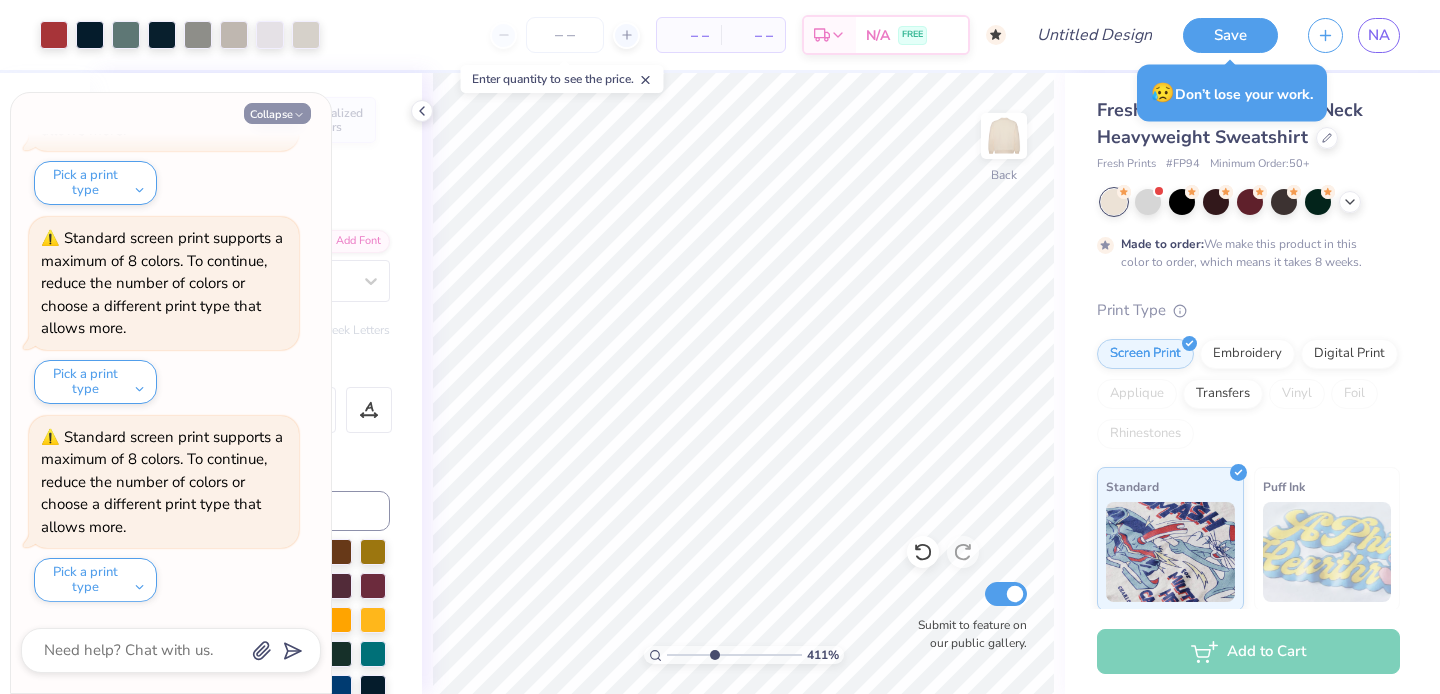 click on "Collapse" at bounding box center (277, 113) 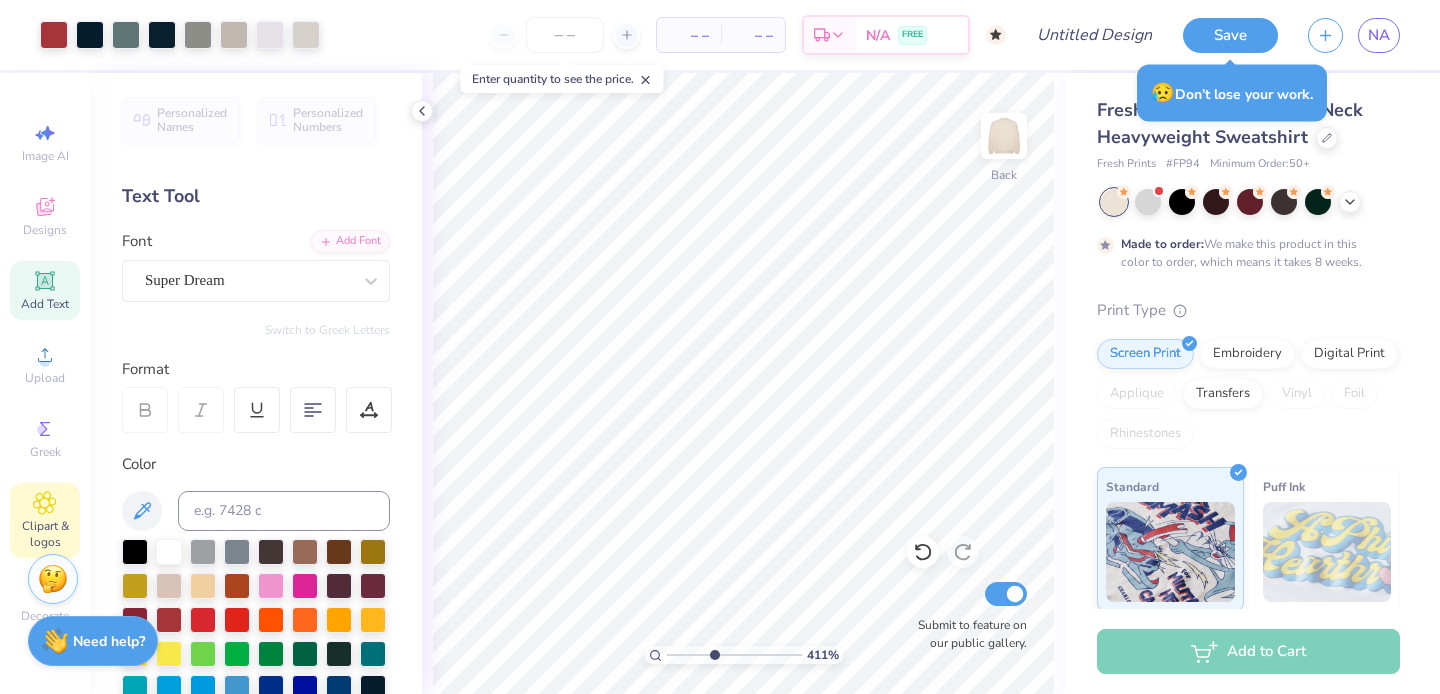 click on "Clipart & logos" at bounding box center (45, 520) 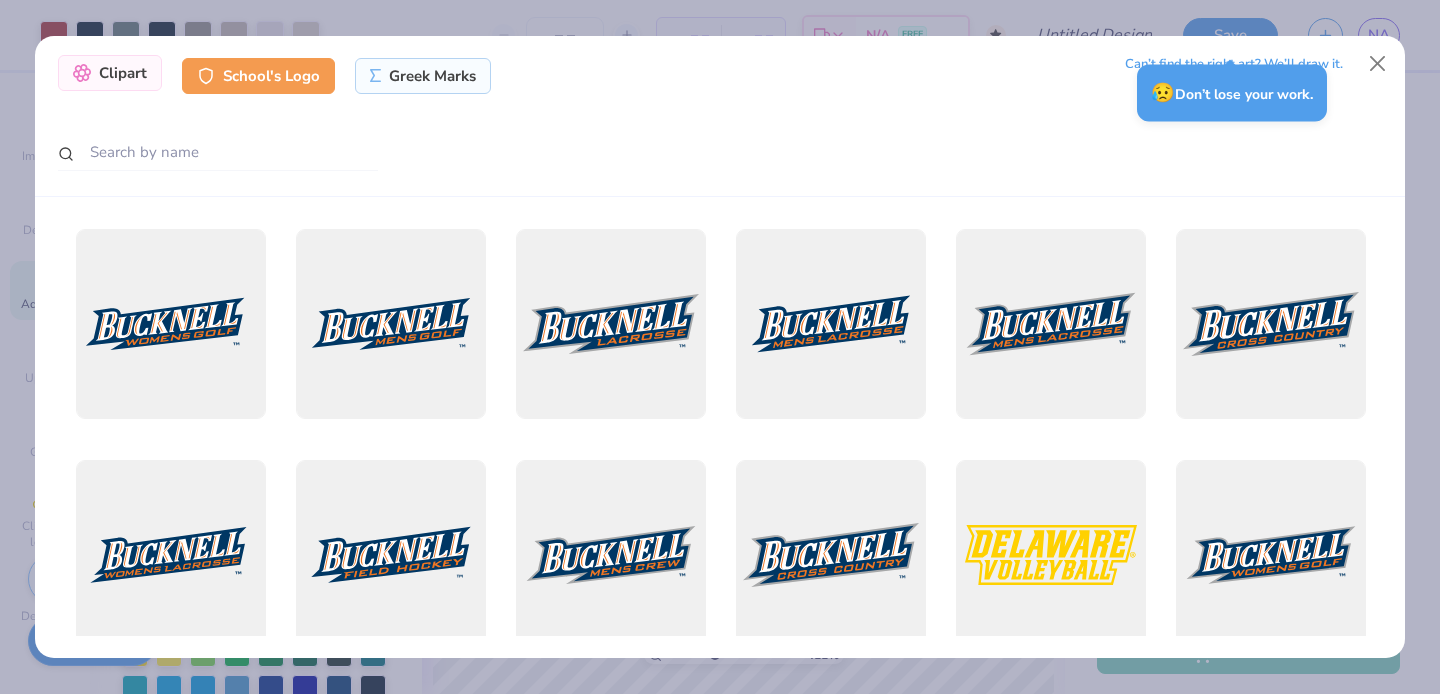 click on "Clipart" at bounding box center [110, 73] 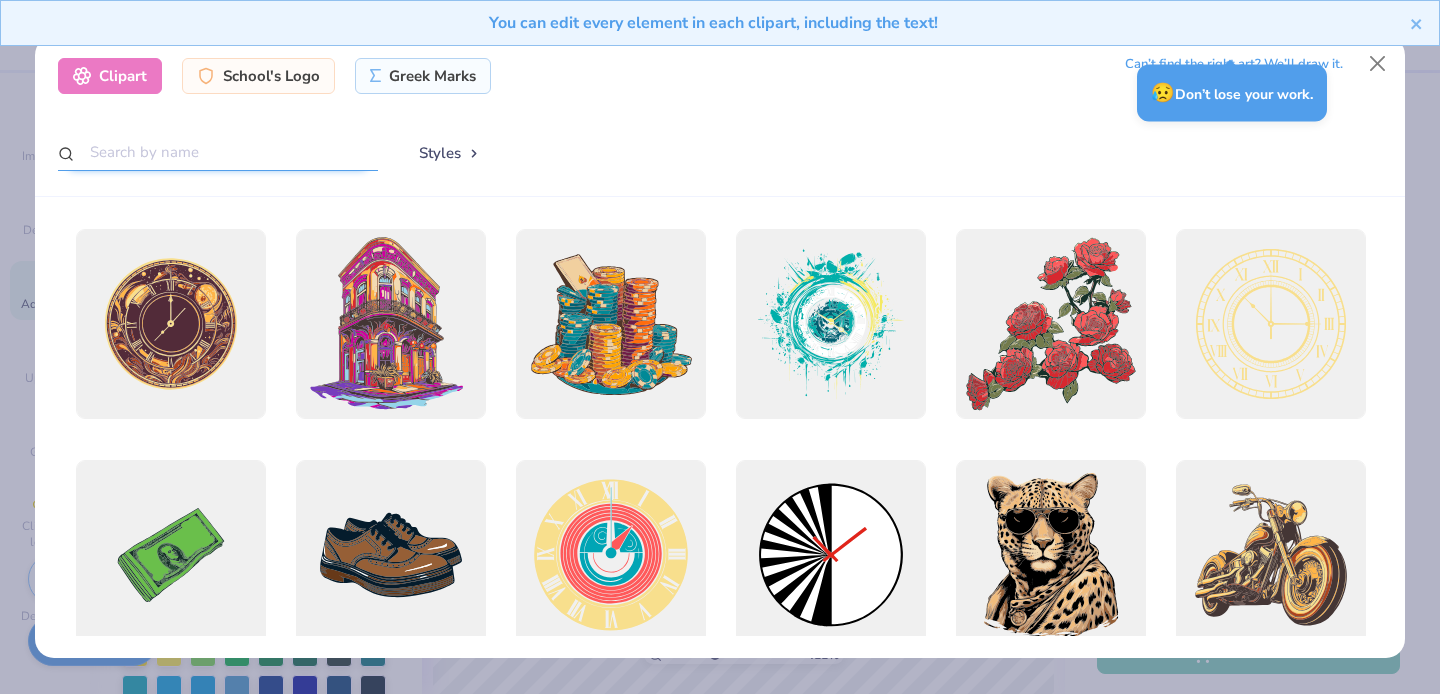 click at bounding box center (218, 152) 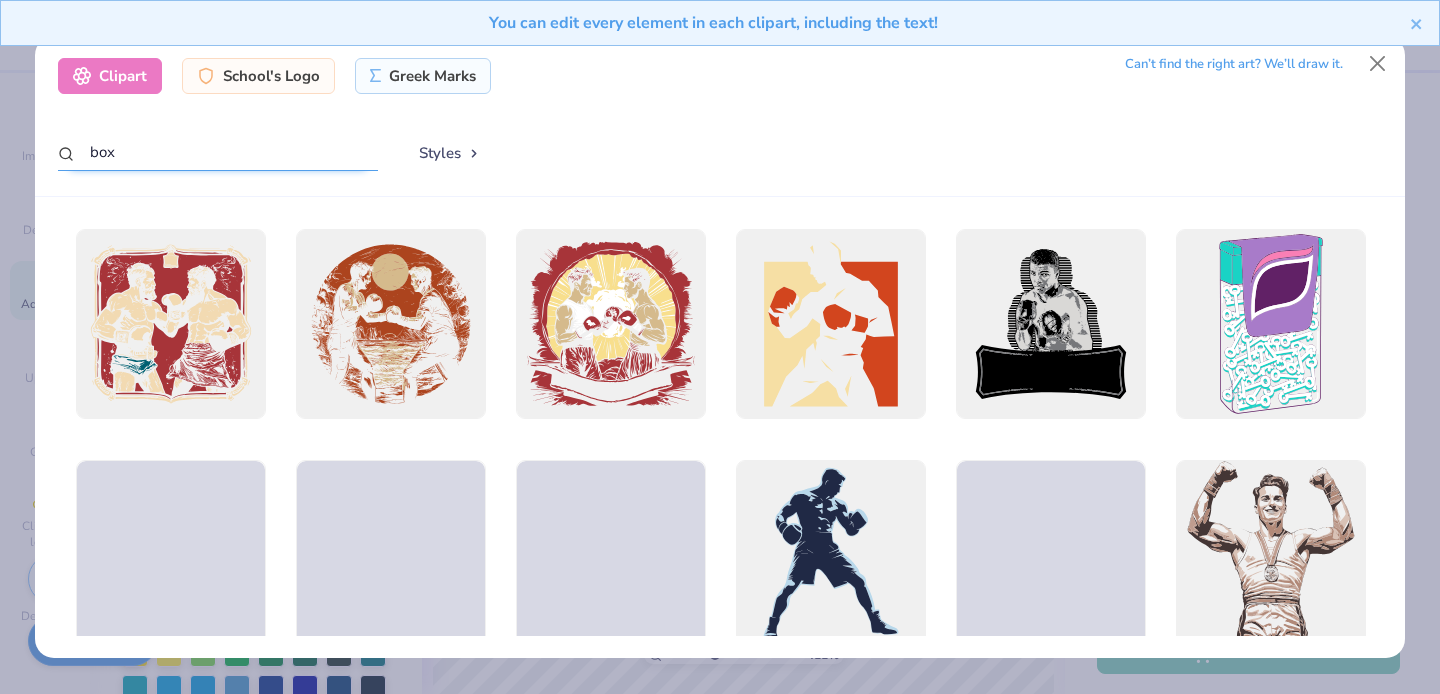 click on "box" at bounding box center (218, 152) 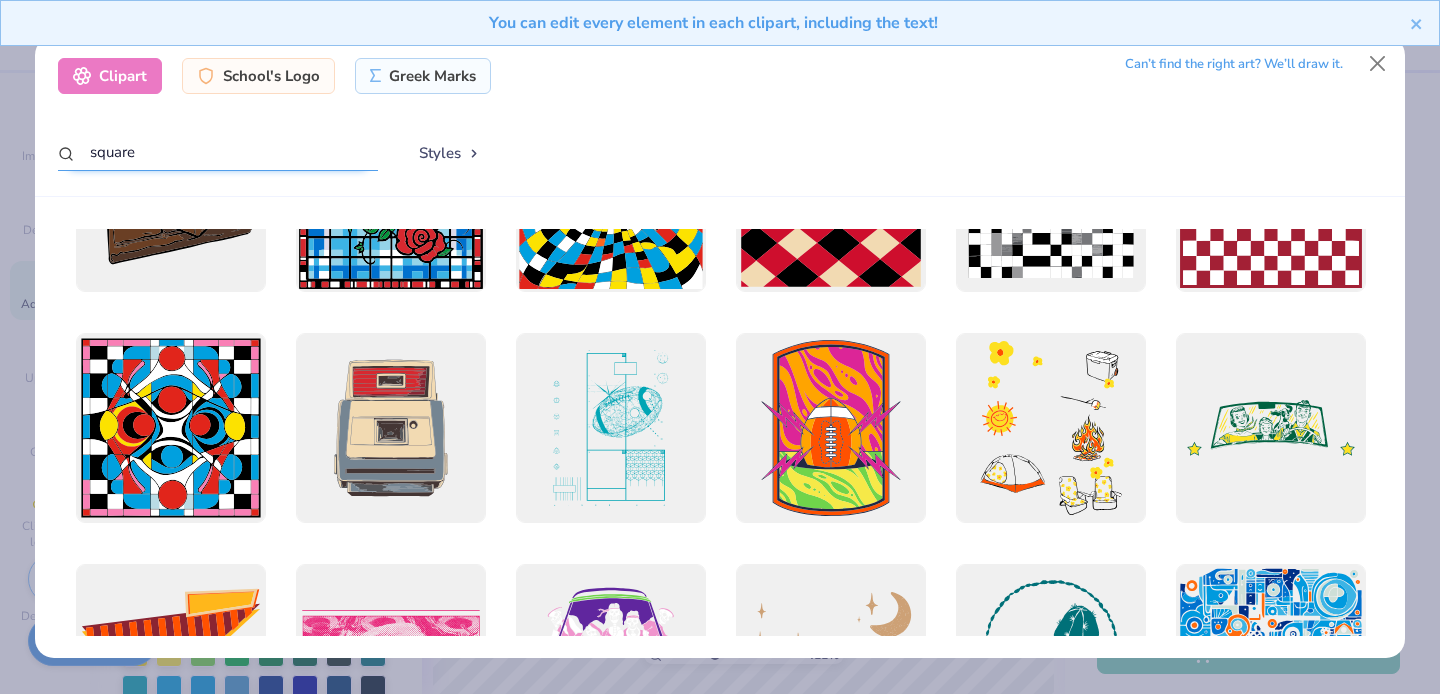 scroll, scrollTop: 960, scrollLeft: 0, axis: vertical 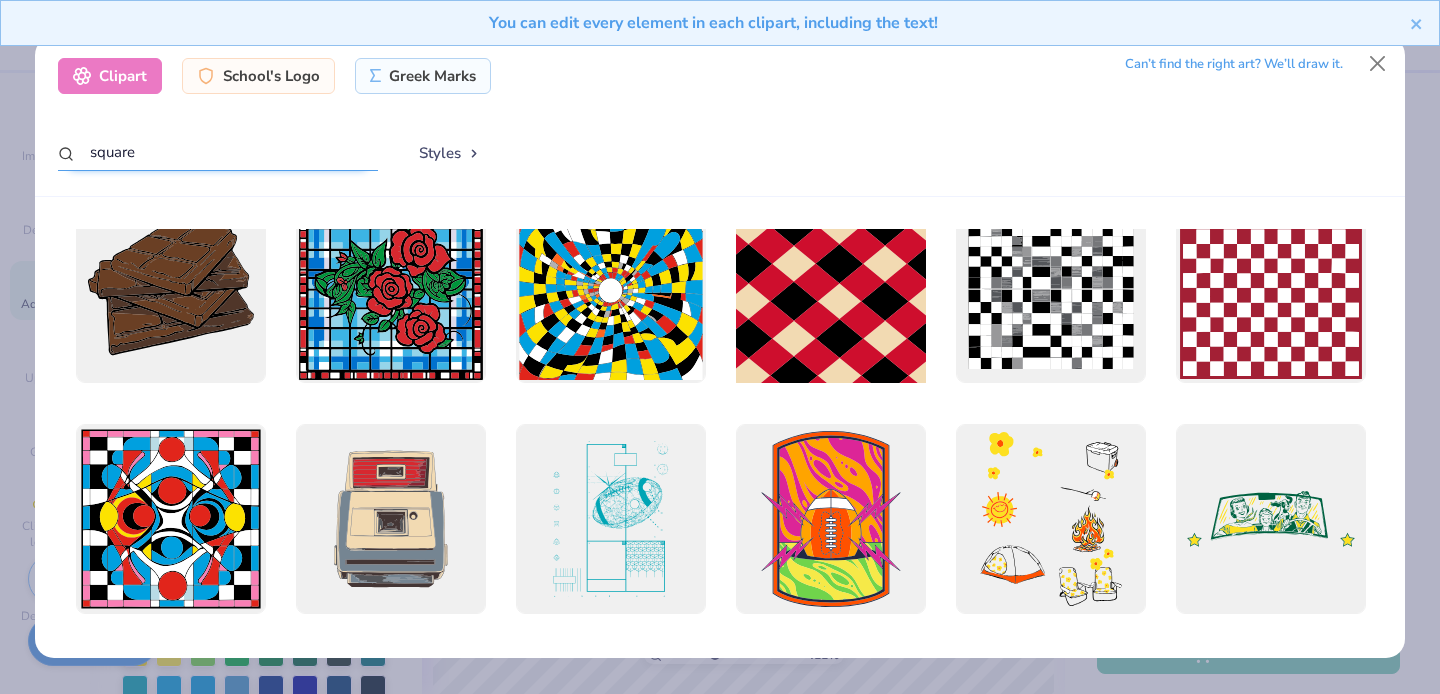 type on "square" 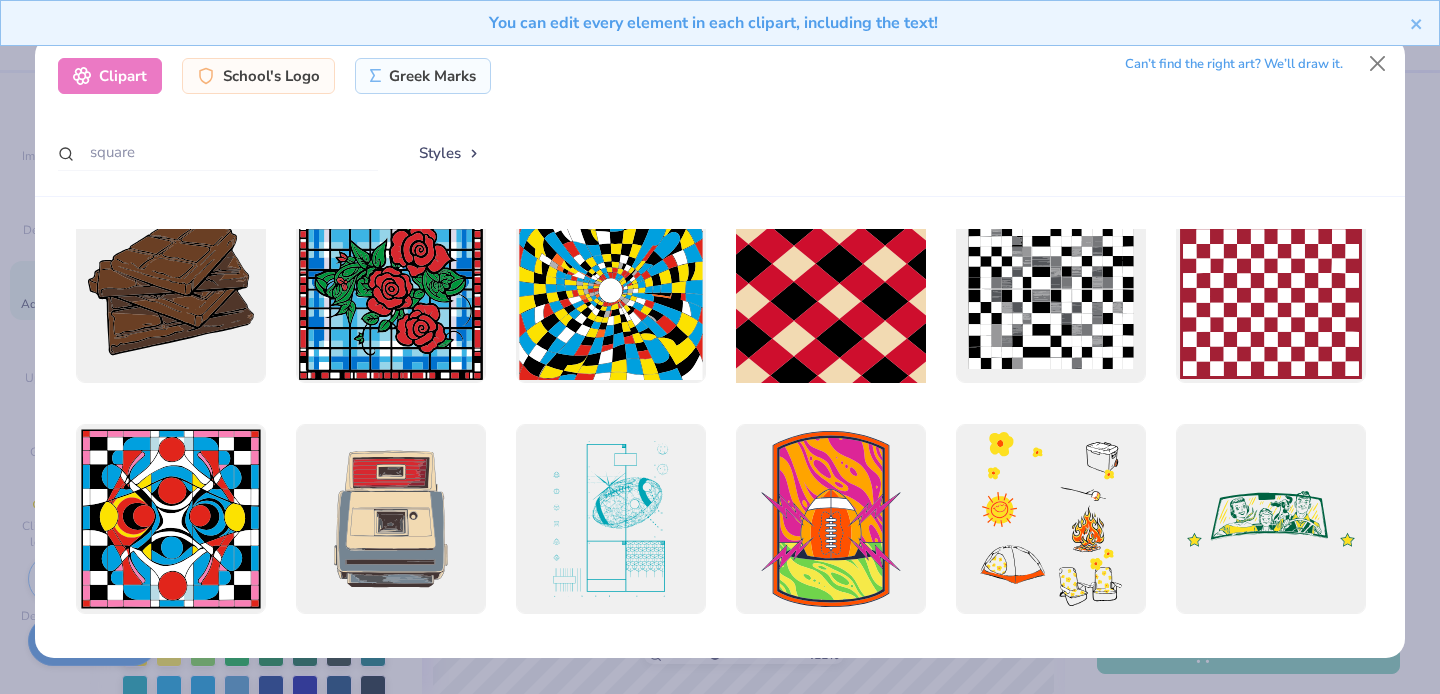 click at bounding box center [830, 288] 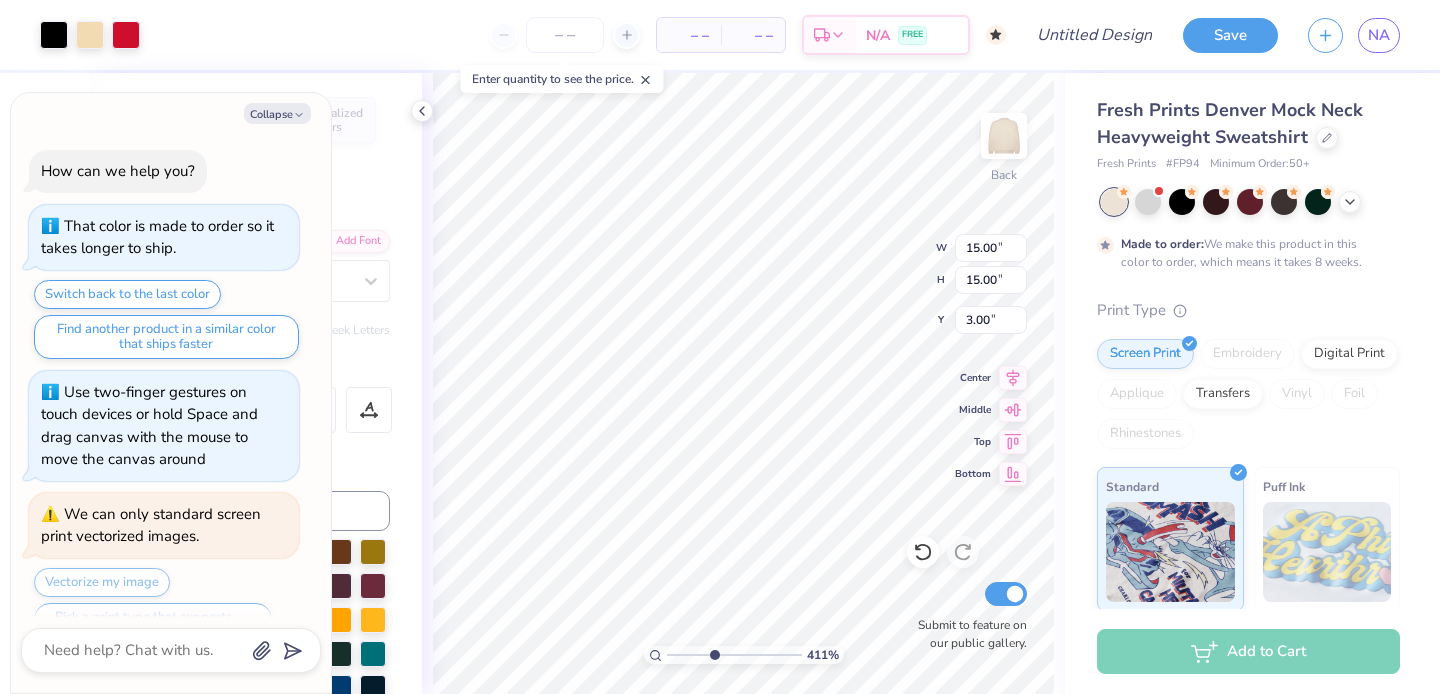 scroll, scrollTop: 838, scrollLeft: 0, axis: vertical 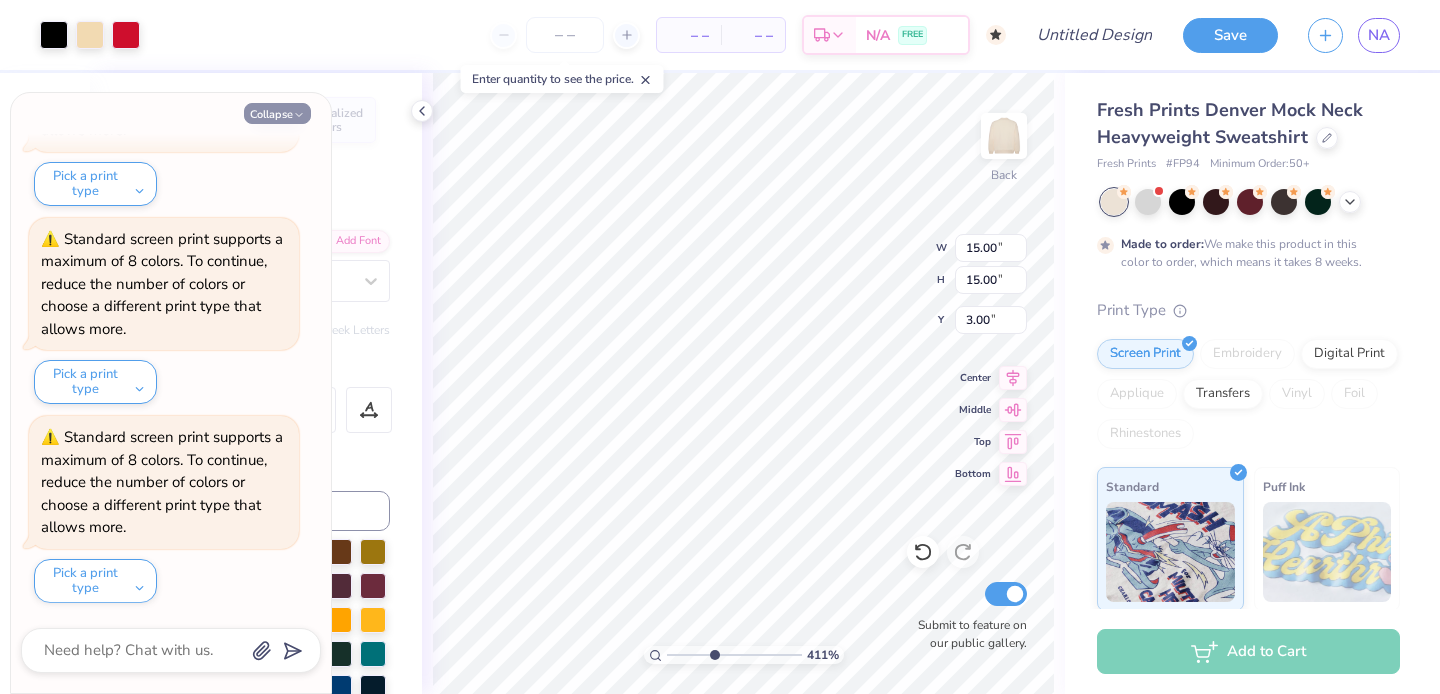 click on "Collapse" at bounding box center (277, 113) 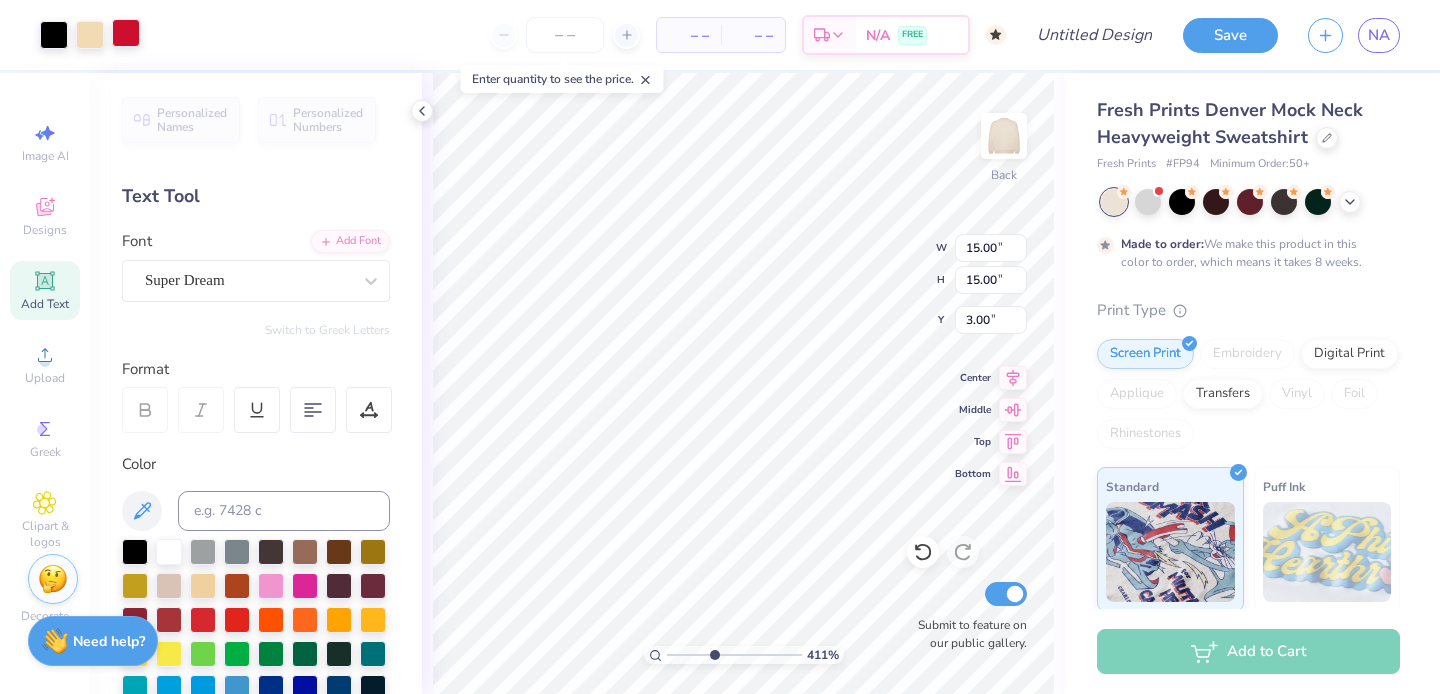 click at bounding box center (126, 33) 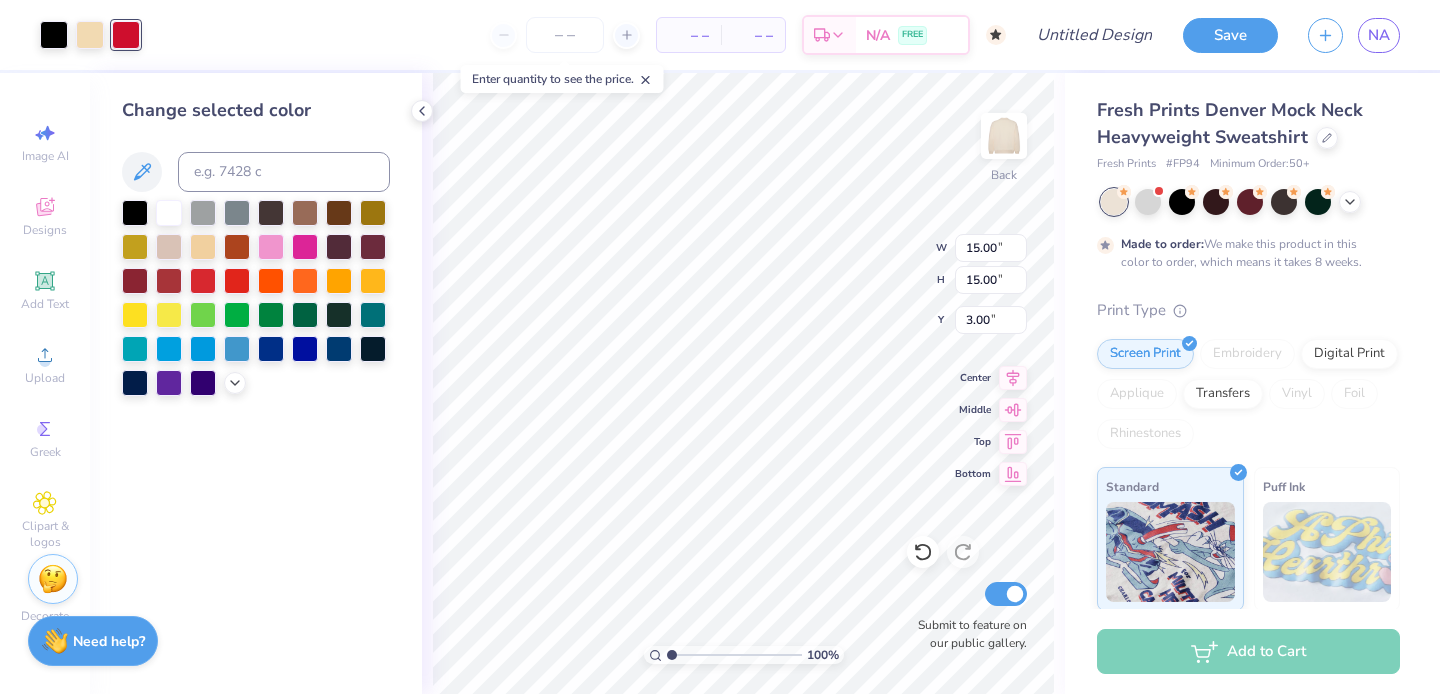 drag, startPoint x: 715, startPoint y: 653, endPoint x: 601, endPoint y: 653, distance: 114 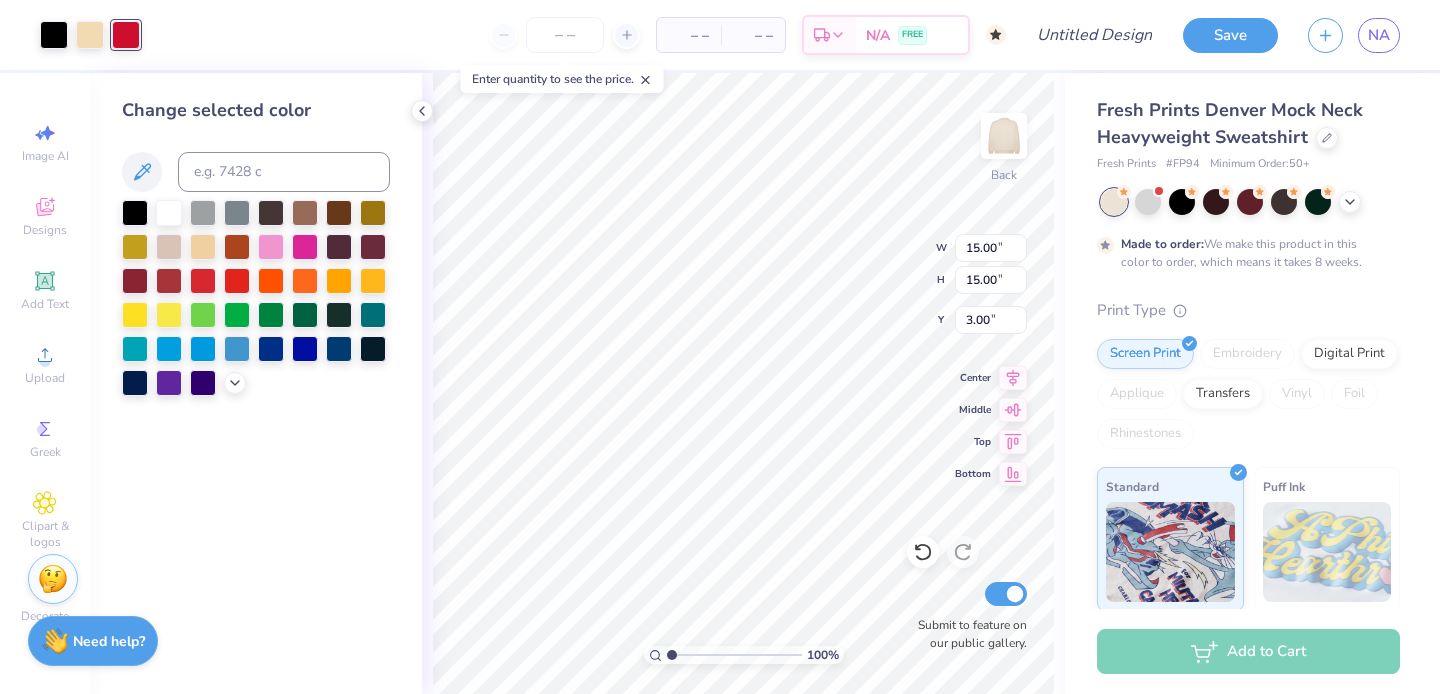 type on "8.30" 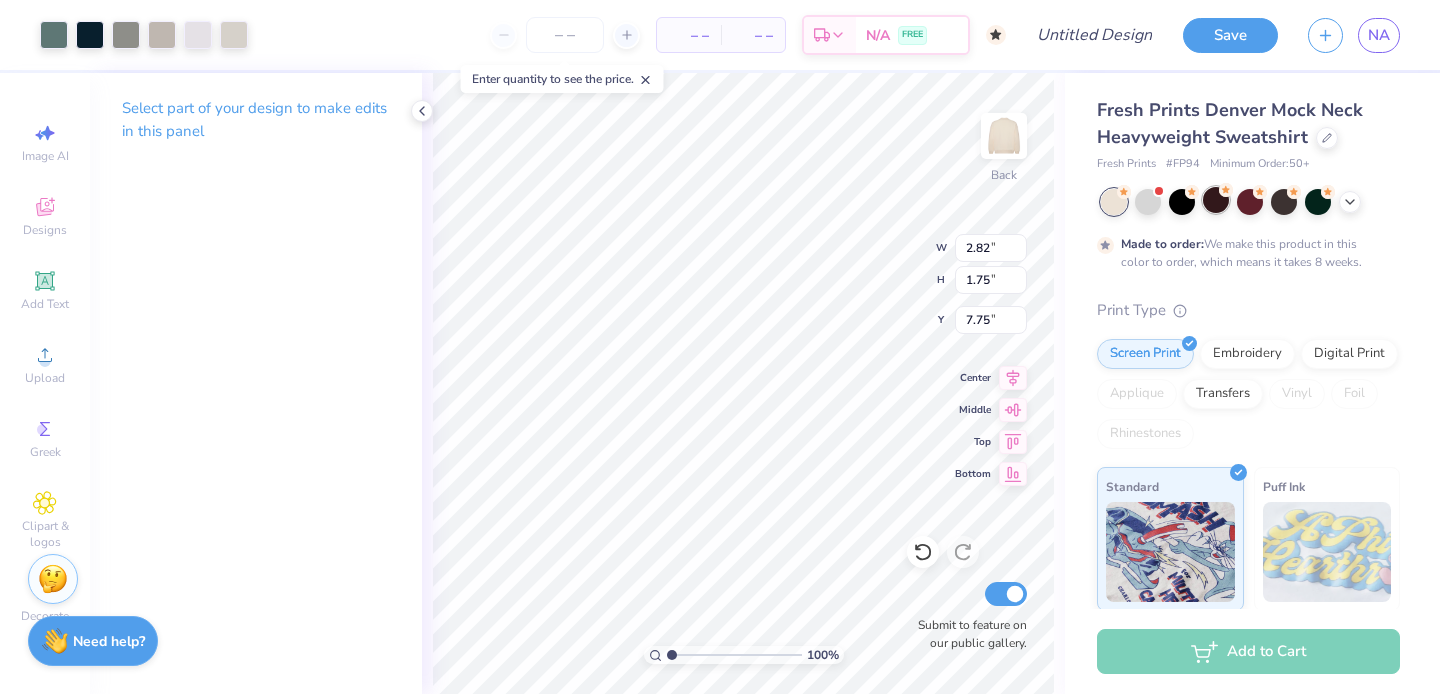 click at bounding box center [1216, 200] 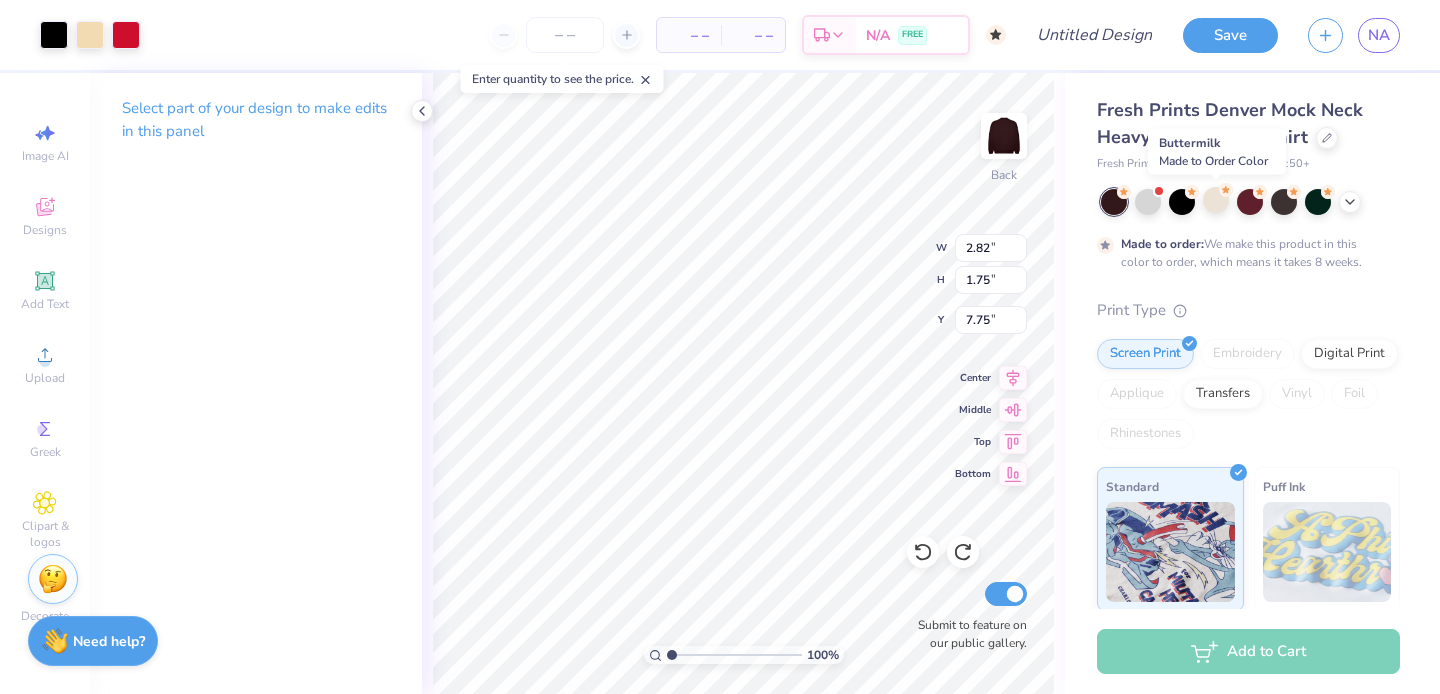 type on "15.00" 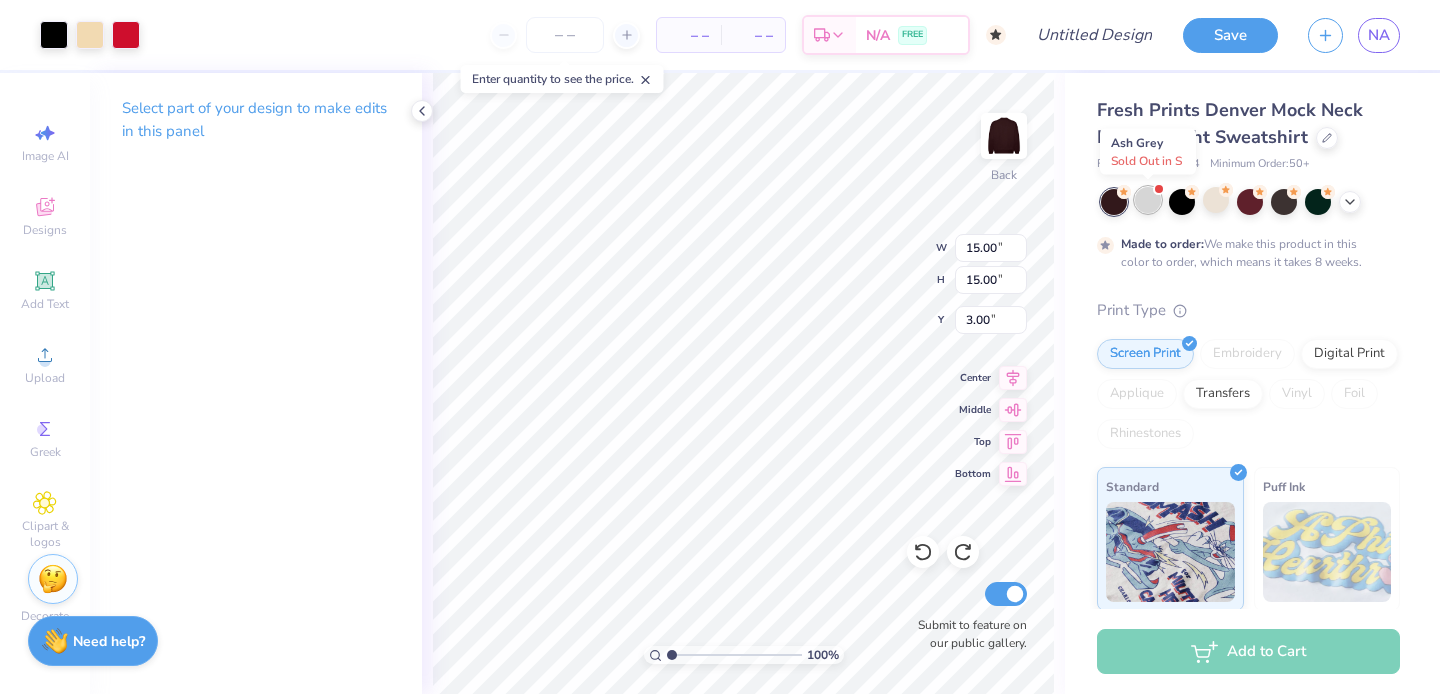 click at bounding box center (1148, 200) 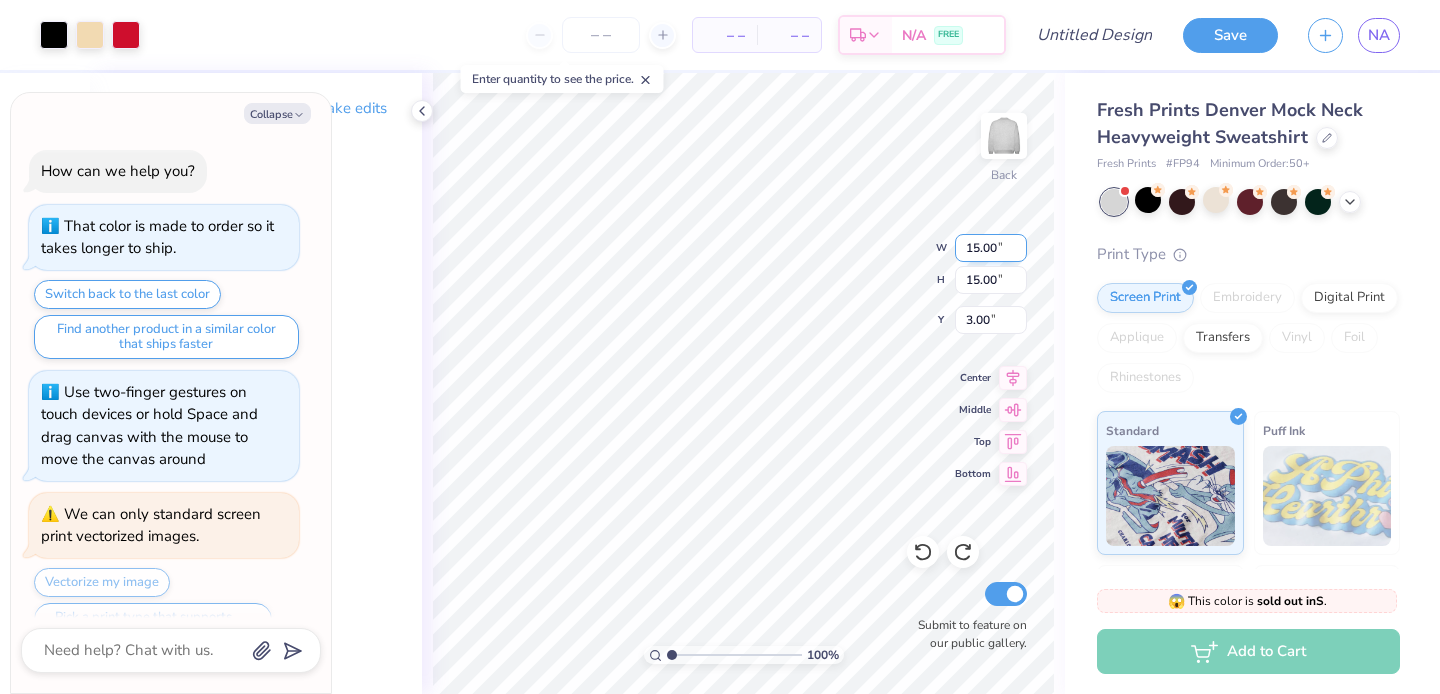 scroll, scrollTop: 1503, scrollLeft: 0, axis: vertical 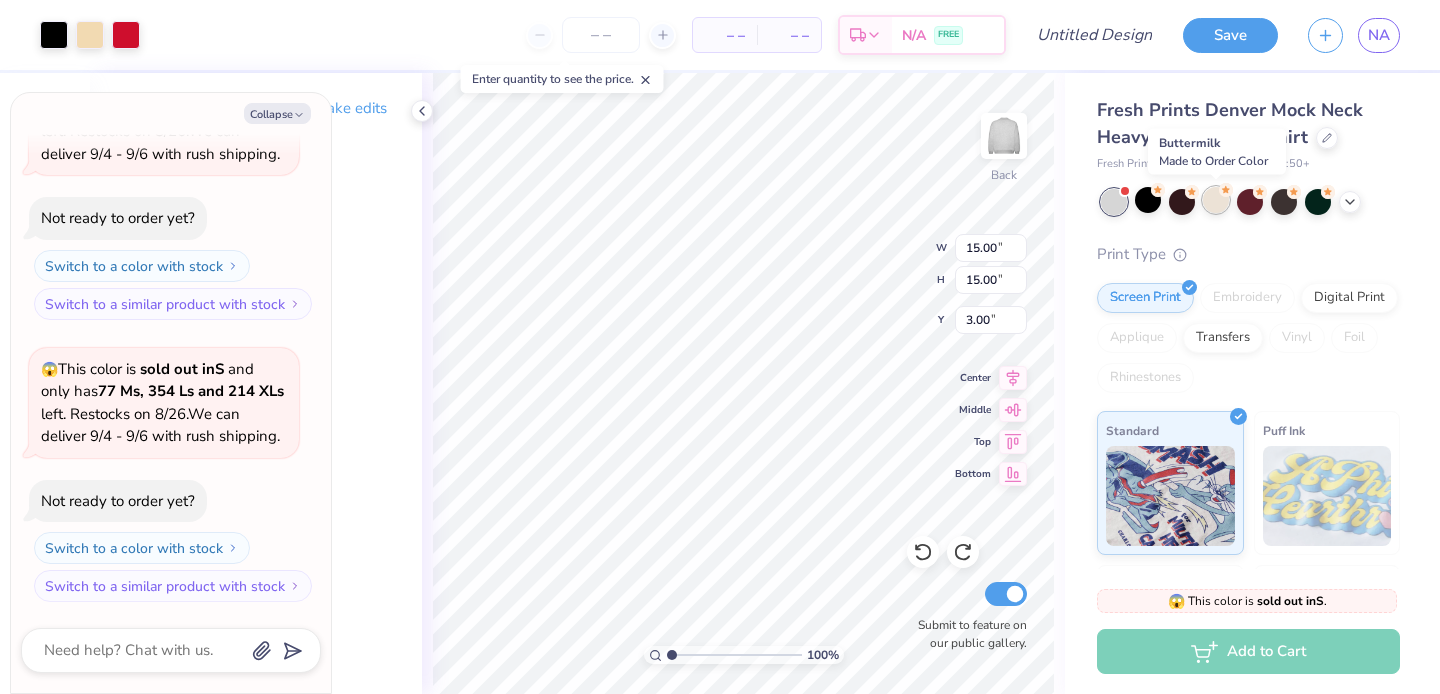 click at bounding box center [1216, 200] 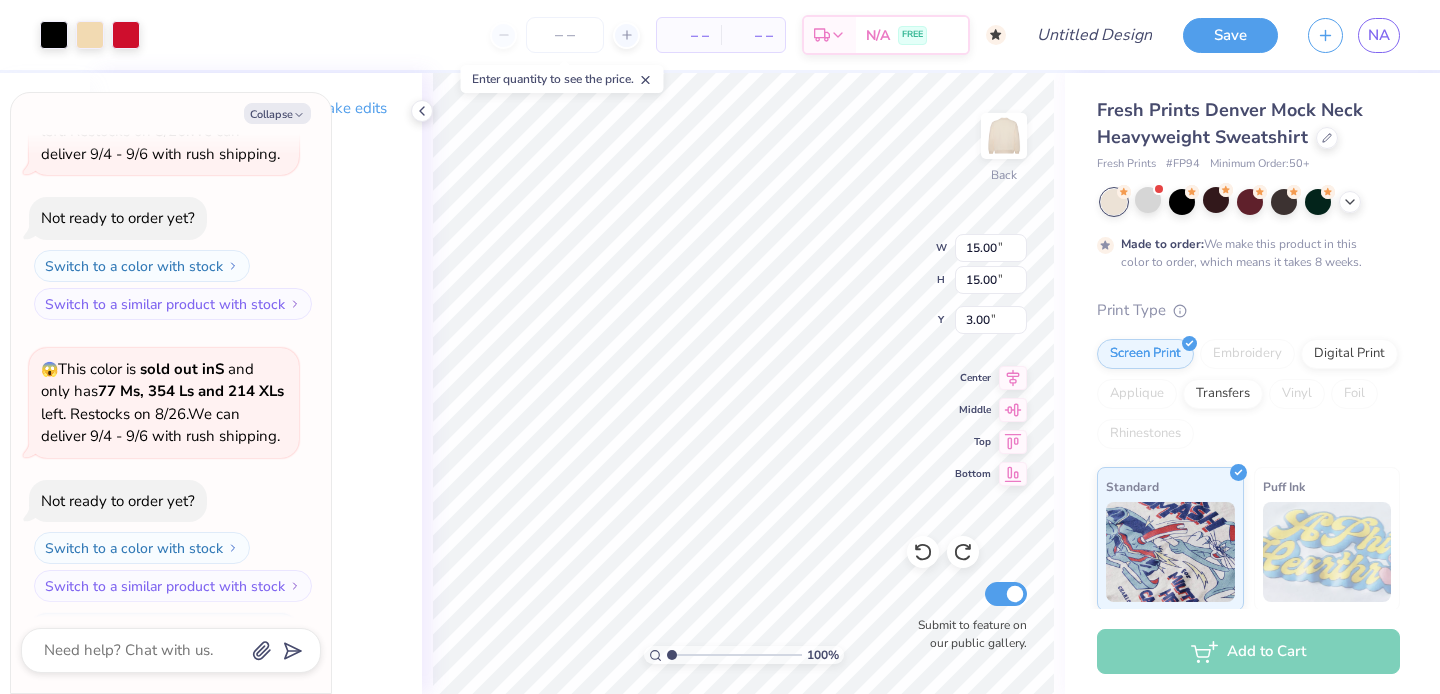 scroll, scrollTop: 1669, scrollLeft: 0, axis: vertical 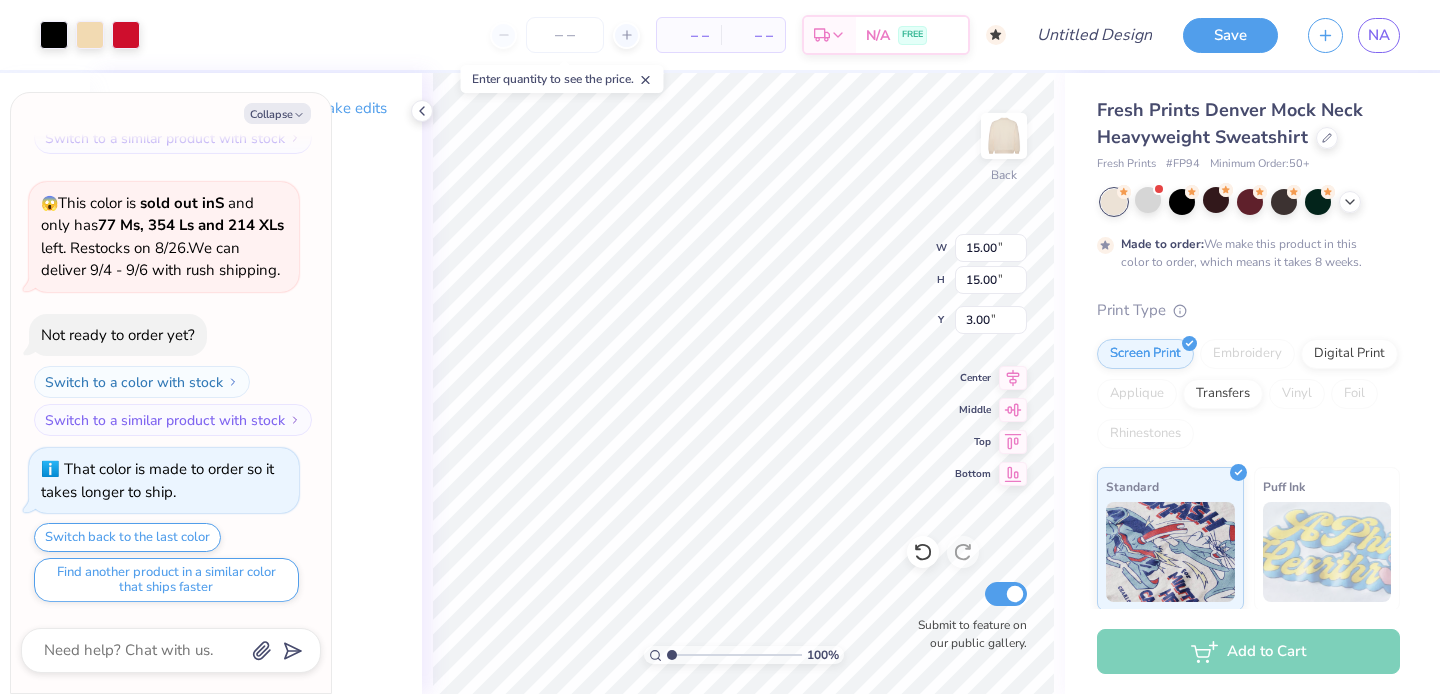 type on "x" 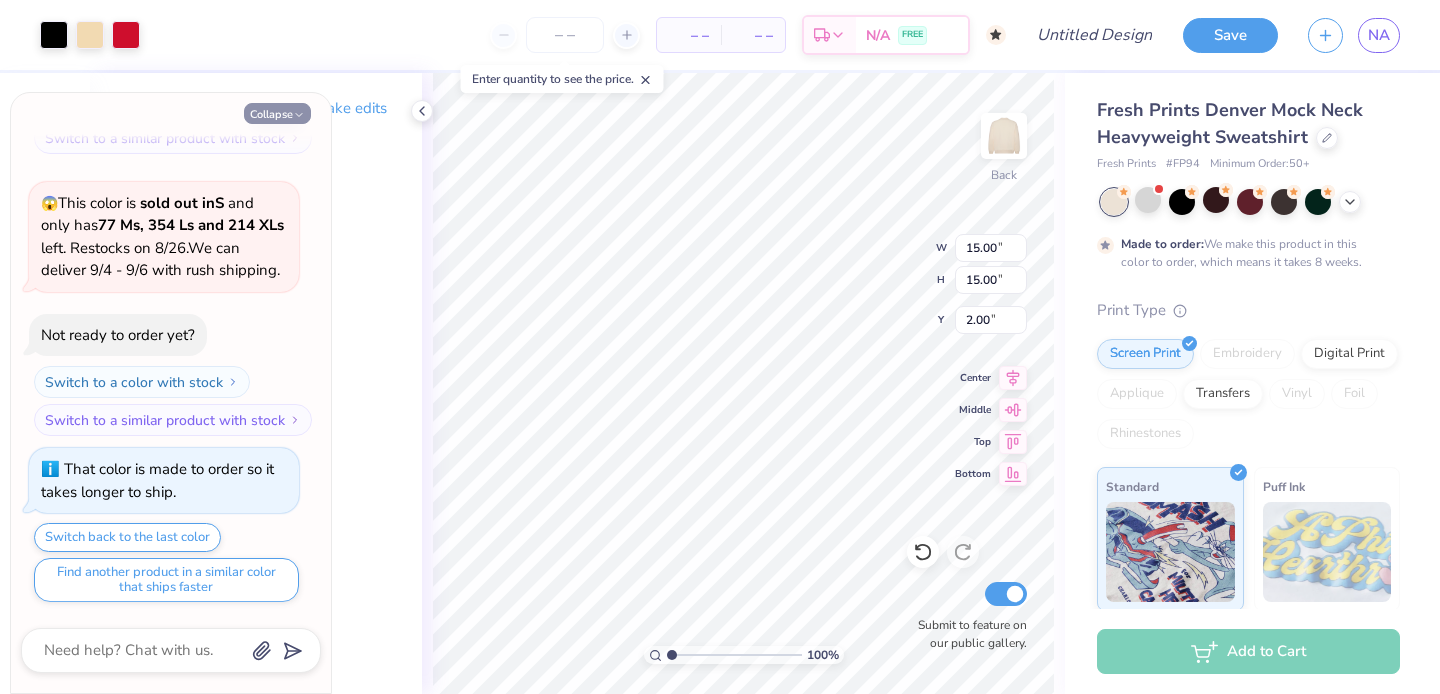 click on "Collapse" at bounding box center (277, 113) 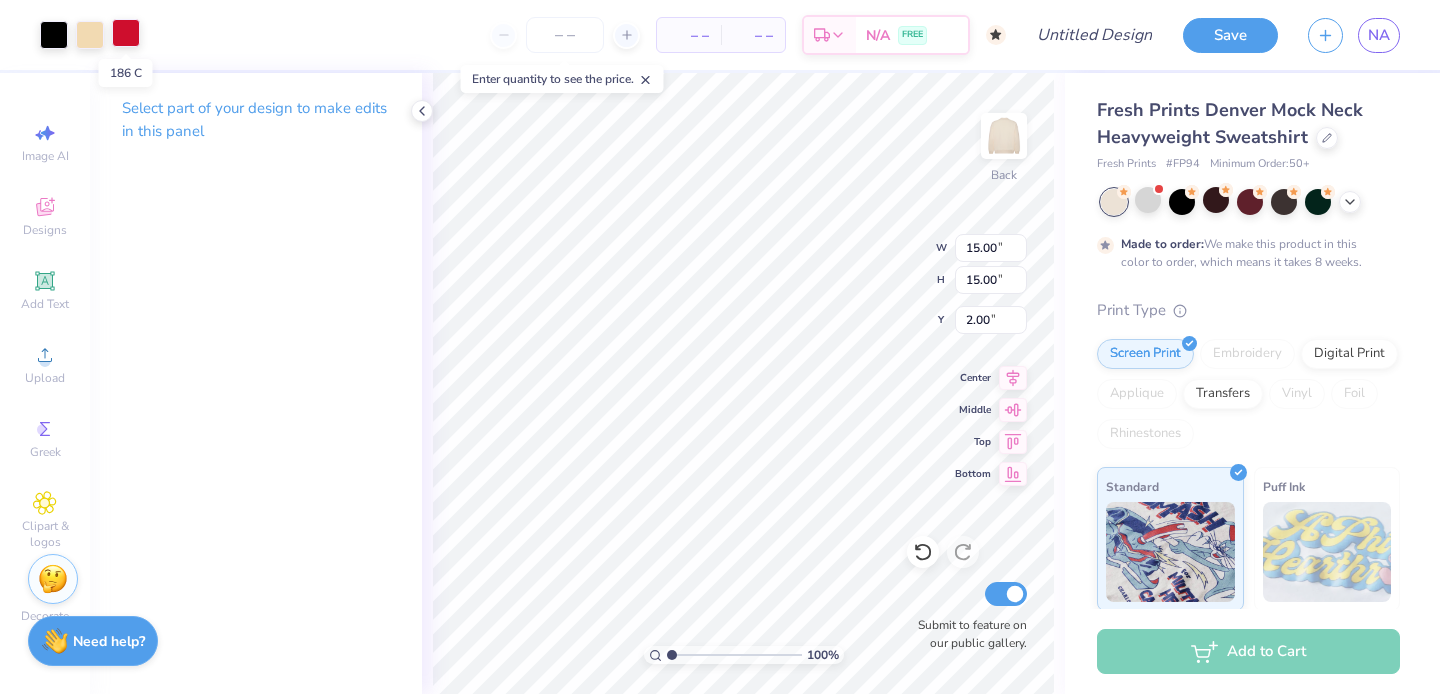 click at bounding box center [126, 33] 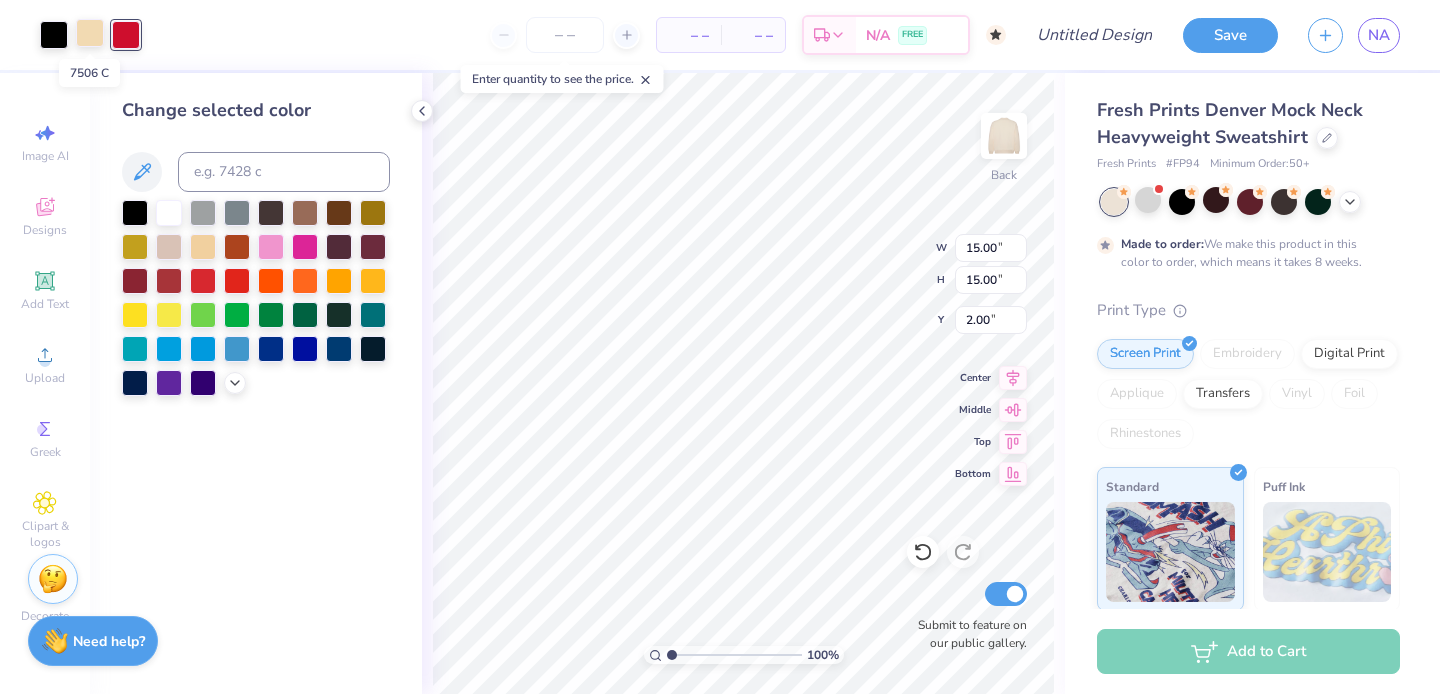 click at bounding box center (90, 33) 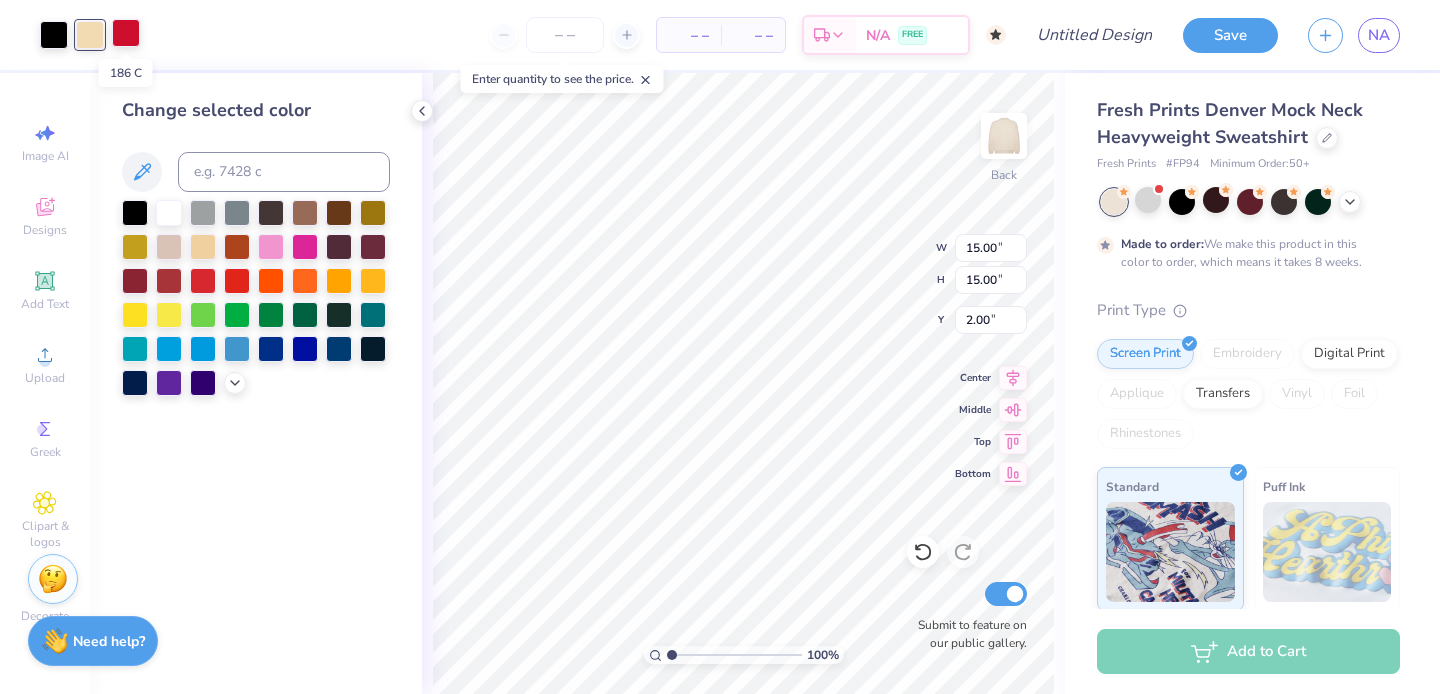 click at bounding box center [126, 33] 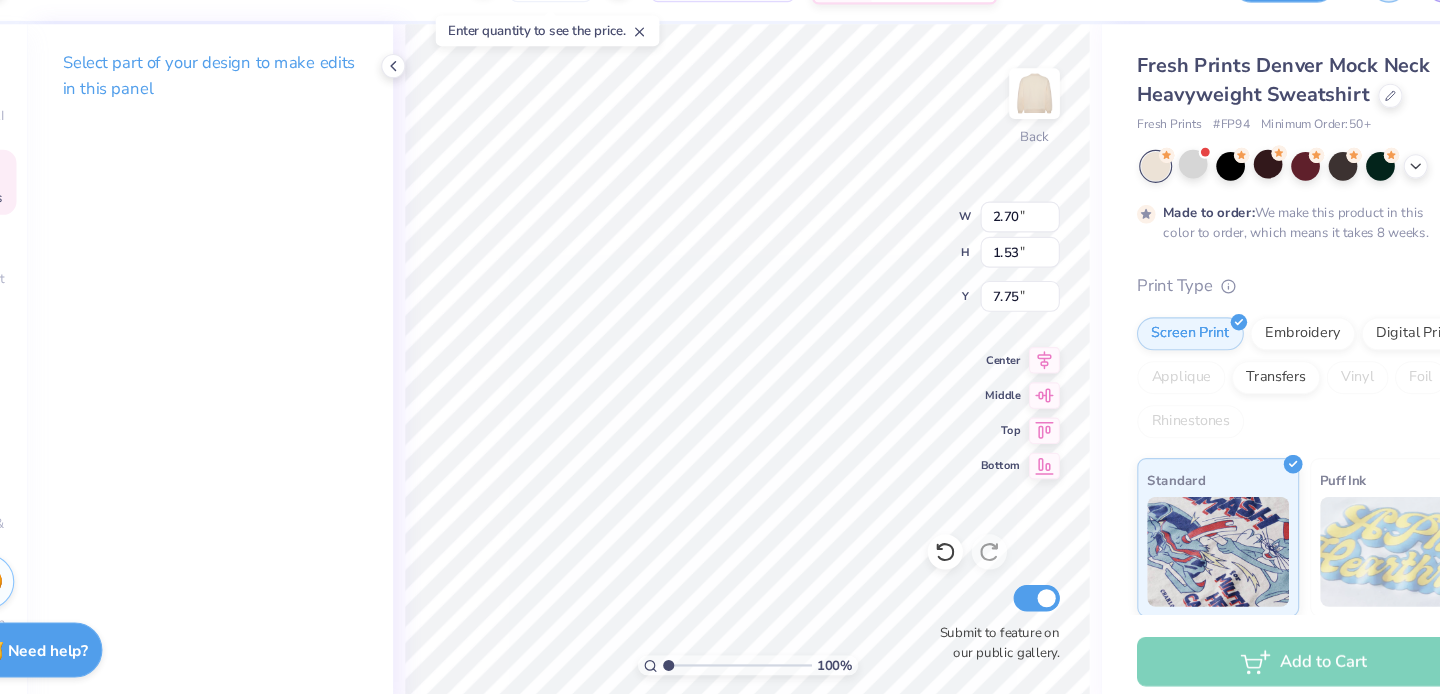type on "2.82" 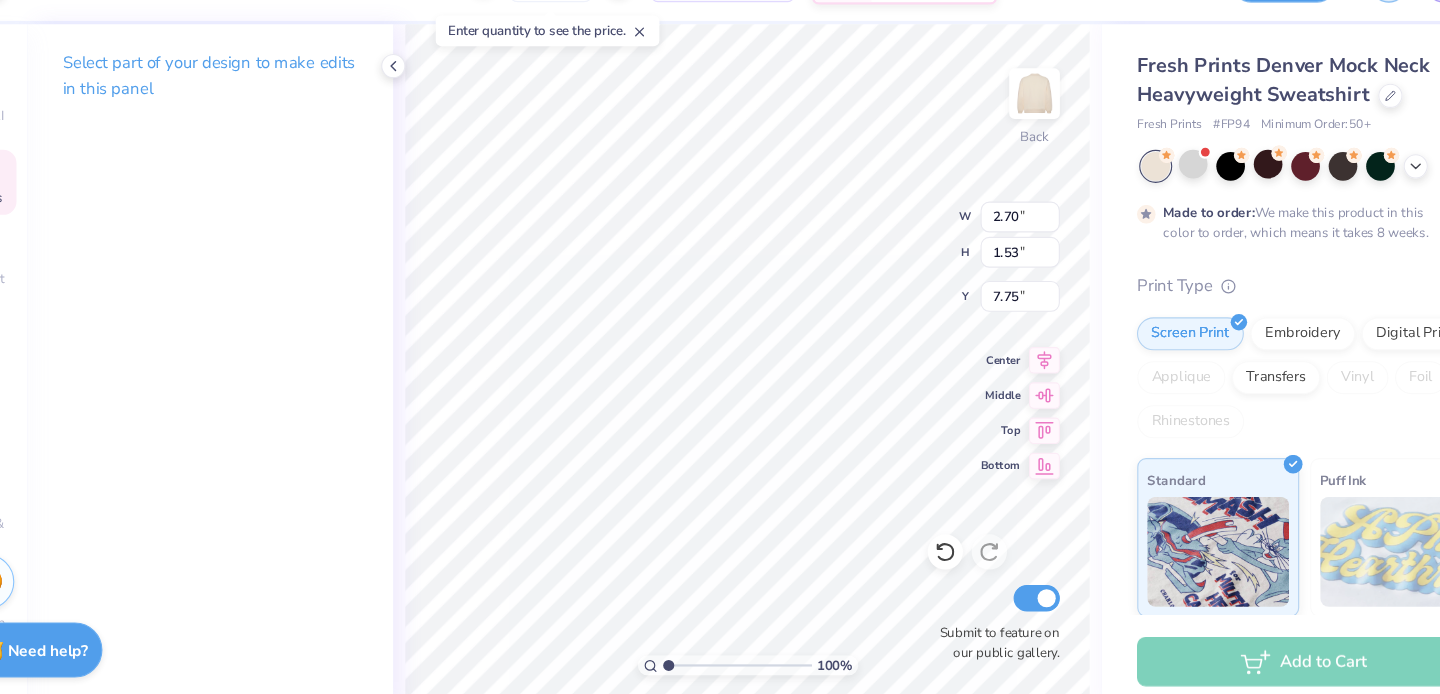 type on "1.75" 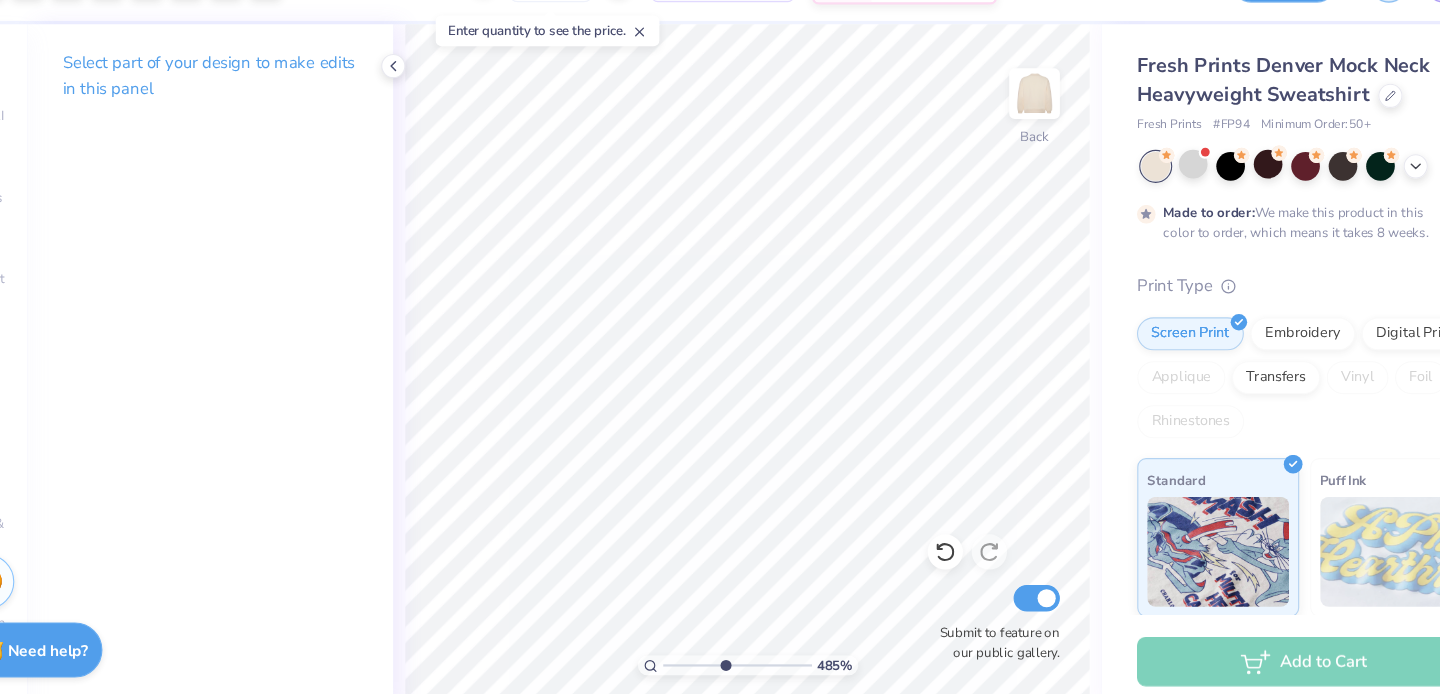 drag, startPoint x: 672, startPoint y: 649, endPoint x: 722, endPoint y: 653, distance: 50.159744 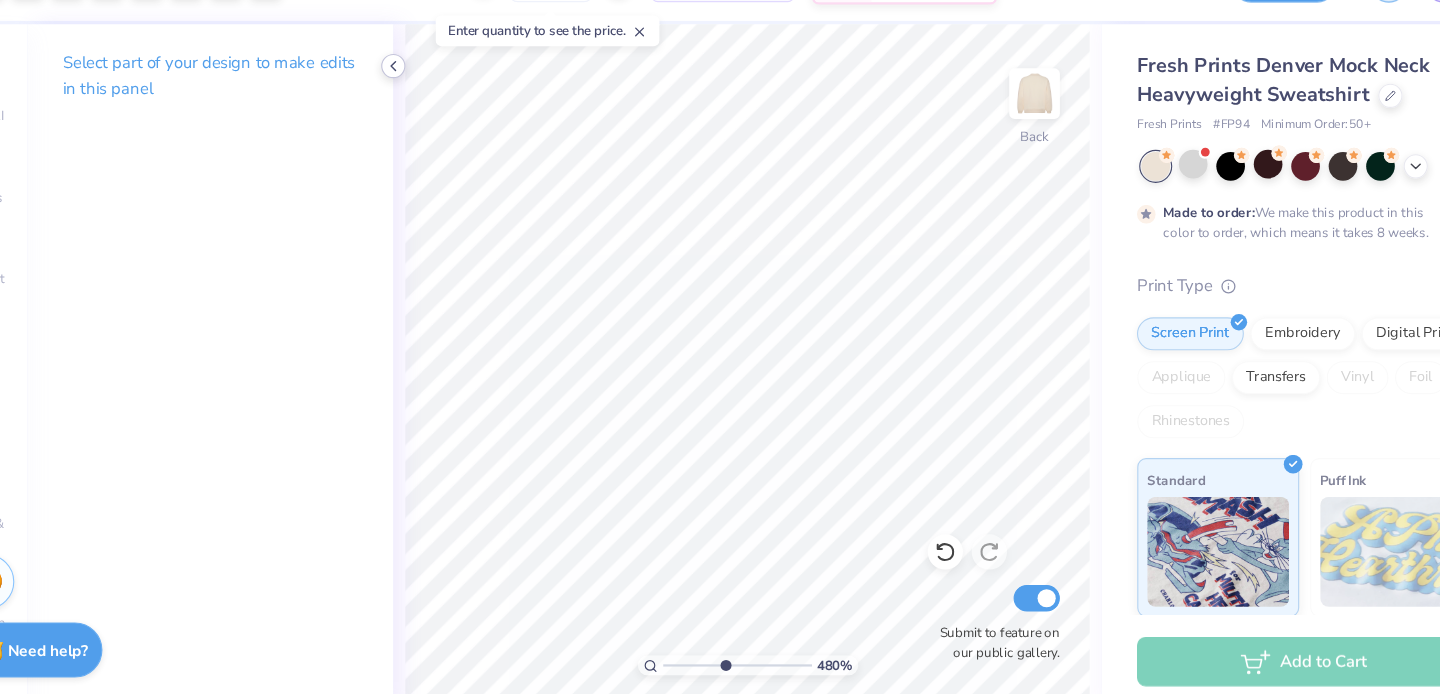 click 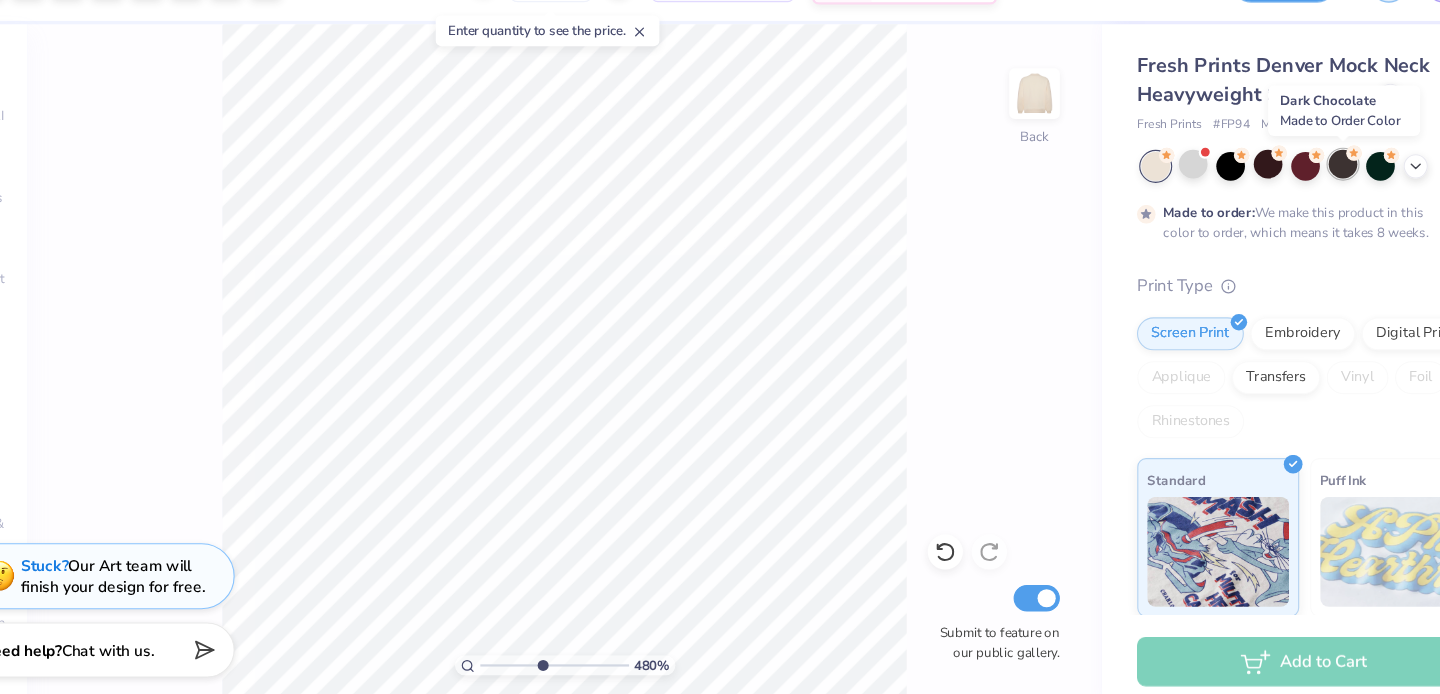 click at bounding box center [1284, 200] 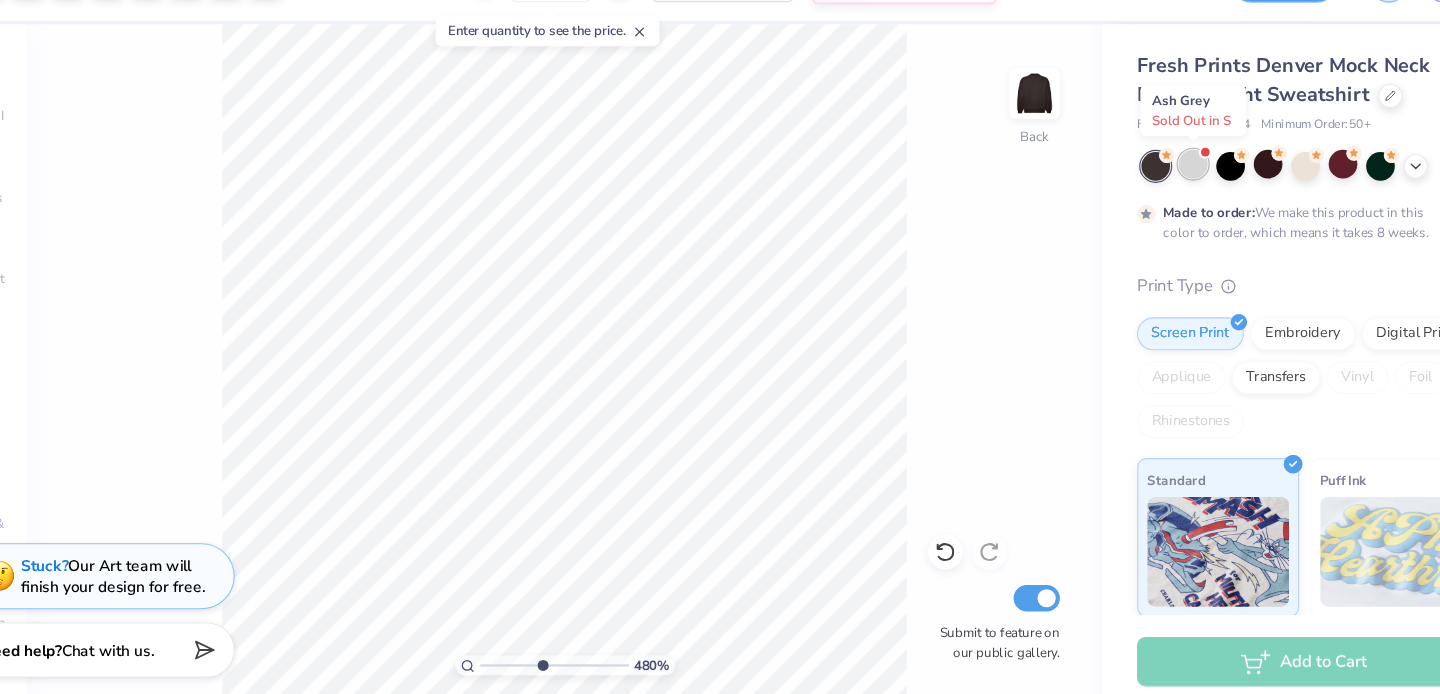 click at bounding box center [1148, 200] 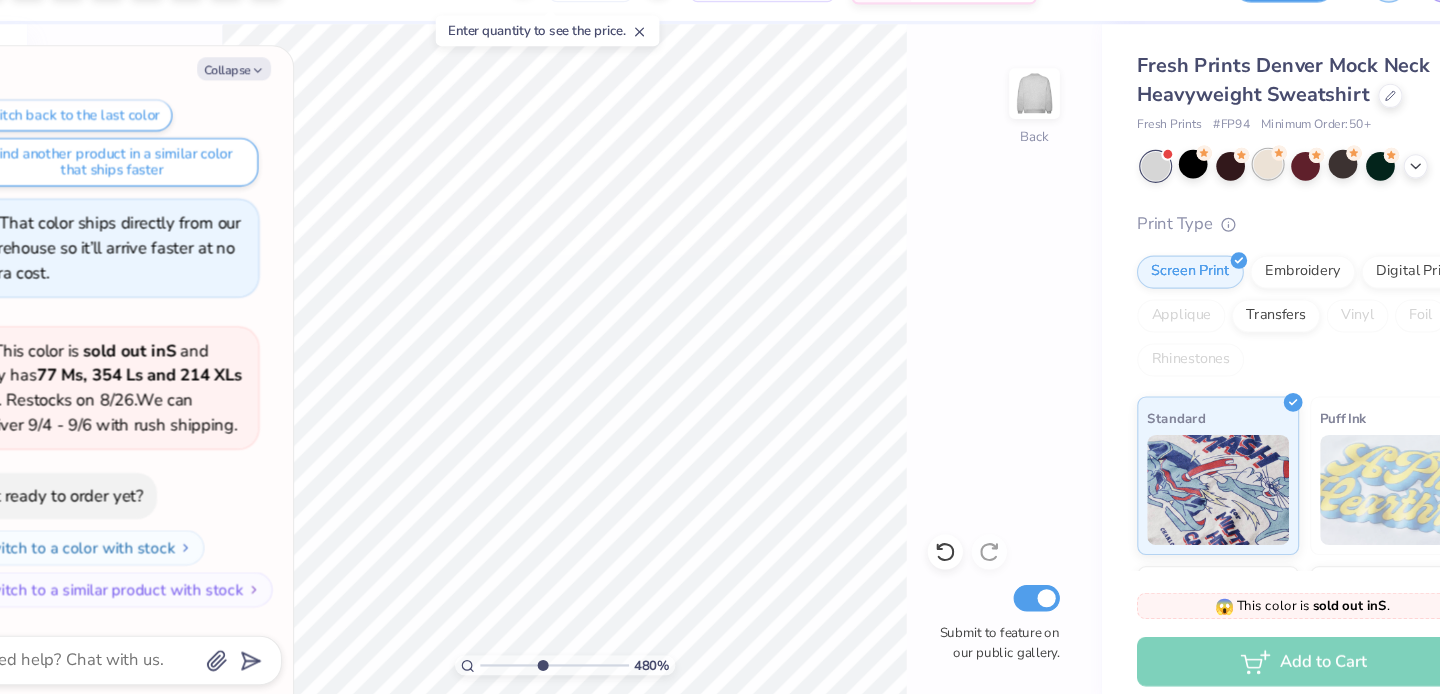 click at bounding box center [1216, 200] 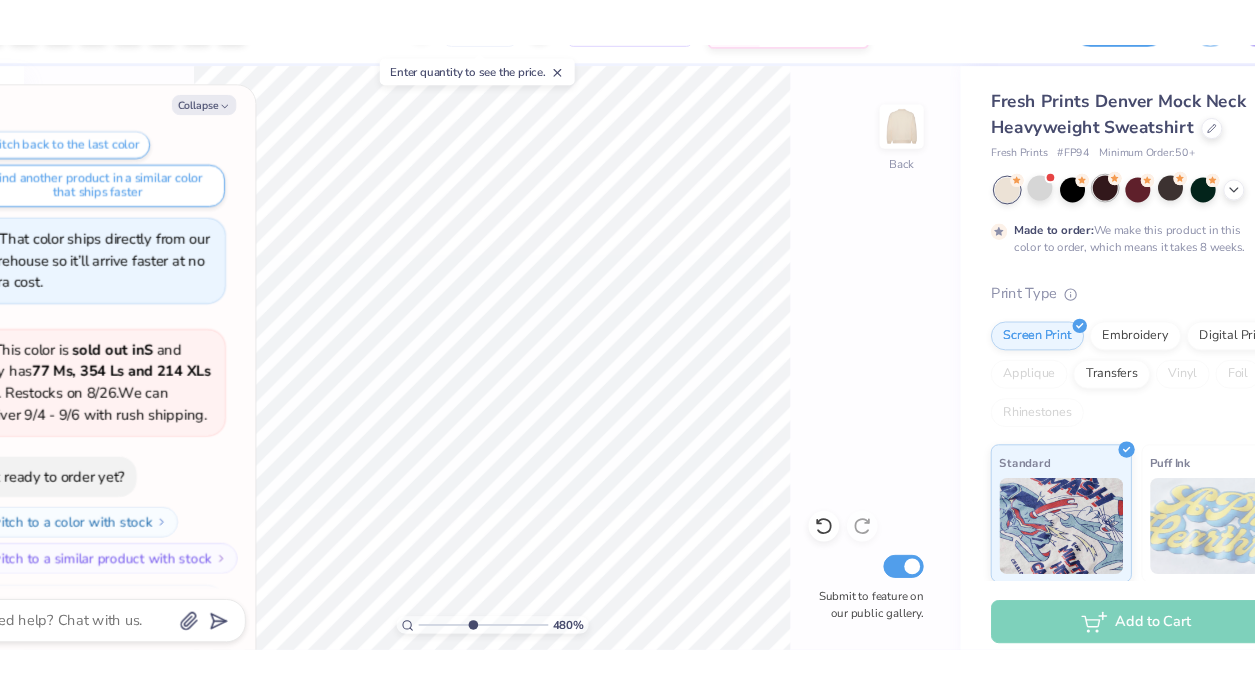 scroll, scrollTop: 2217, scrollLeft: 0, axis: vertical 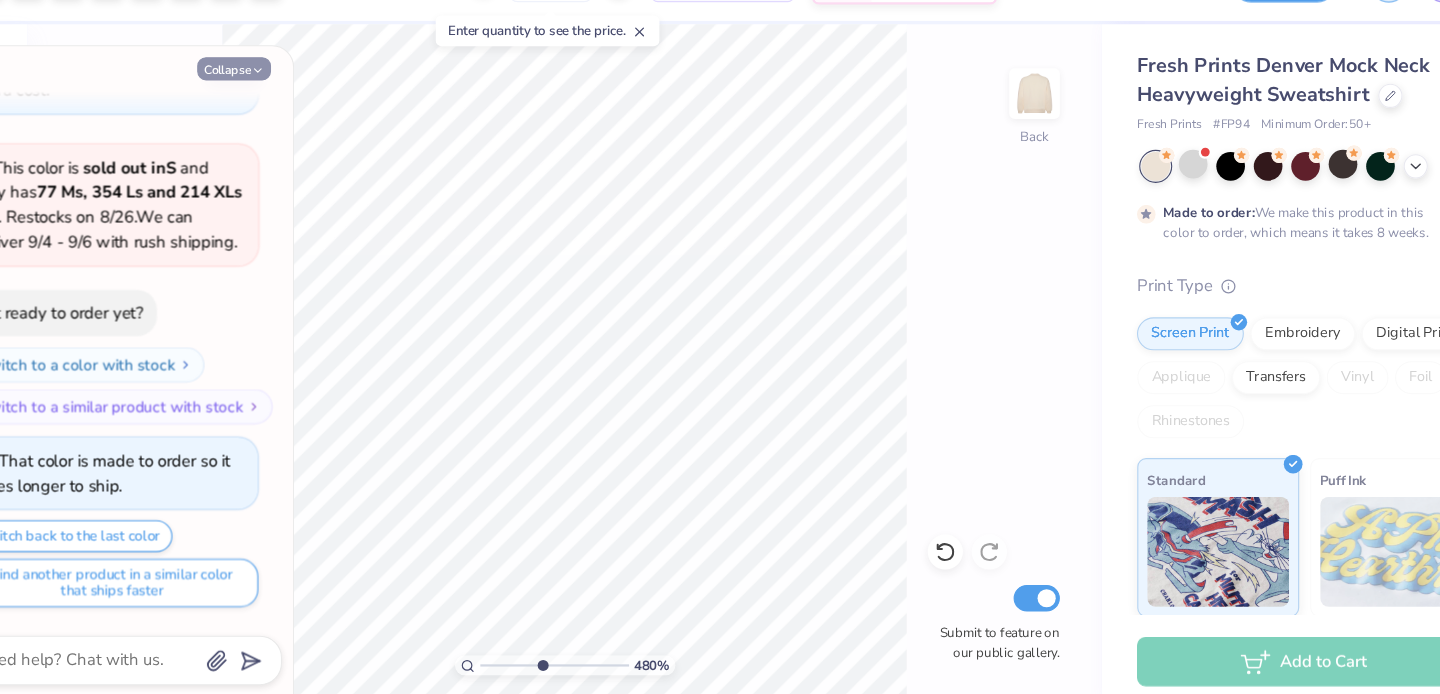 click on "Collapse" at bounding box center (277, 113) 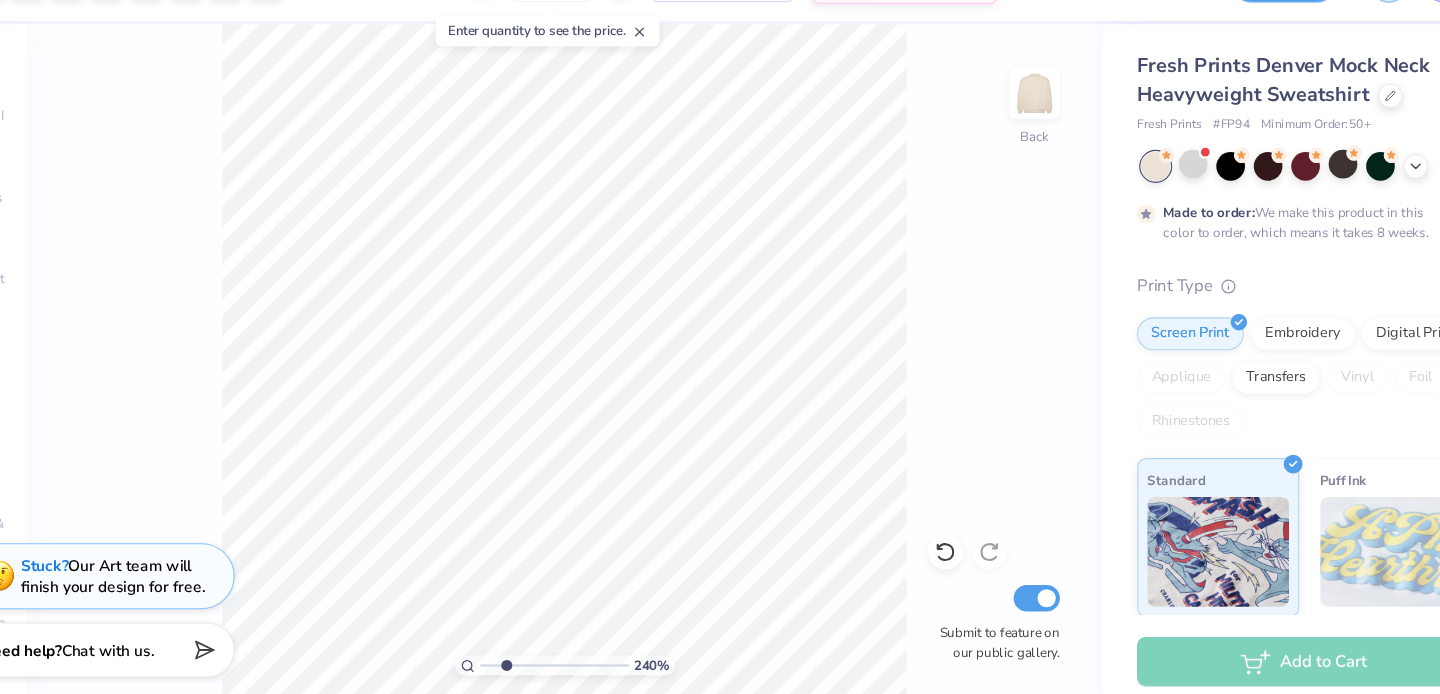 drag, startPoint x: 563, startPoint y: 658, endPoint x: 523, endPoint y: 658, distance: 40 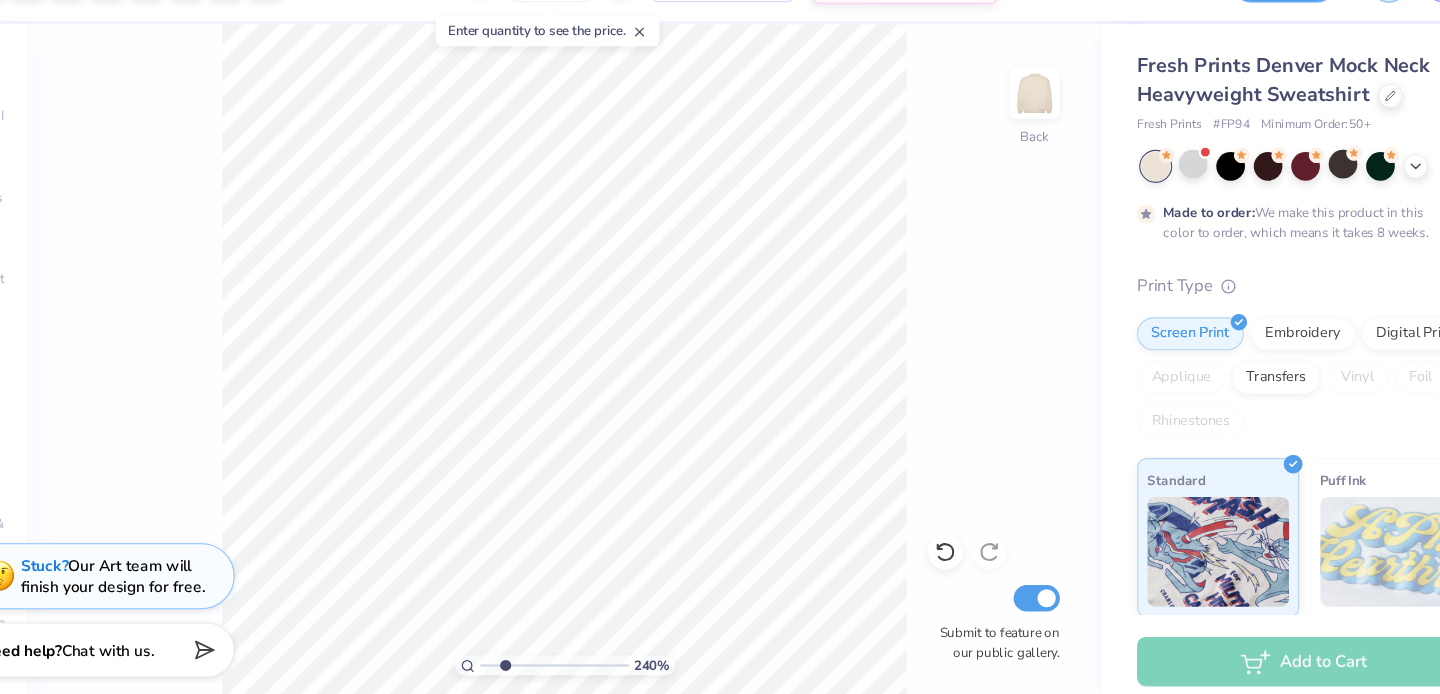 click at bounding box center (568, 655) 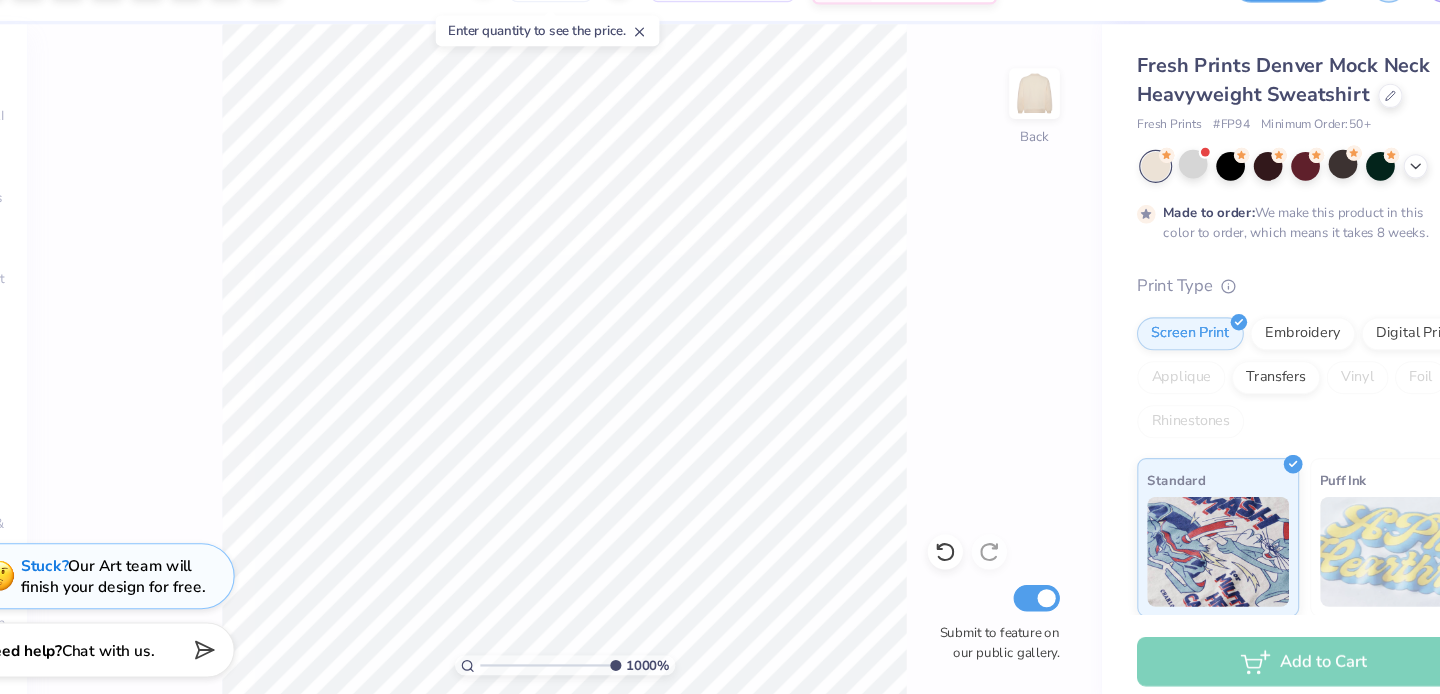 drag, startPoint x: 522, startPoint y: 657, endPoint x: 734, endPoint y: 657, distance: 212 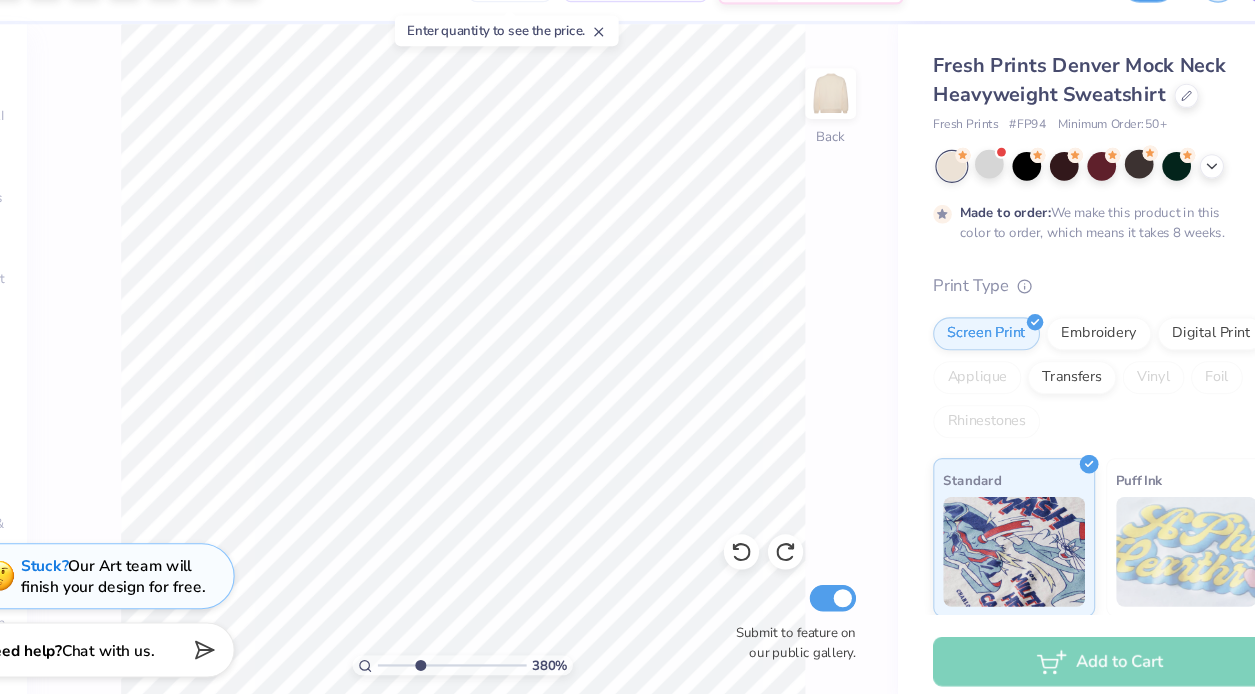 drag, startPoint x: 525, startPoint y: 653, endPoint x: 446, endPoint y: 653, distance: 79 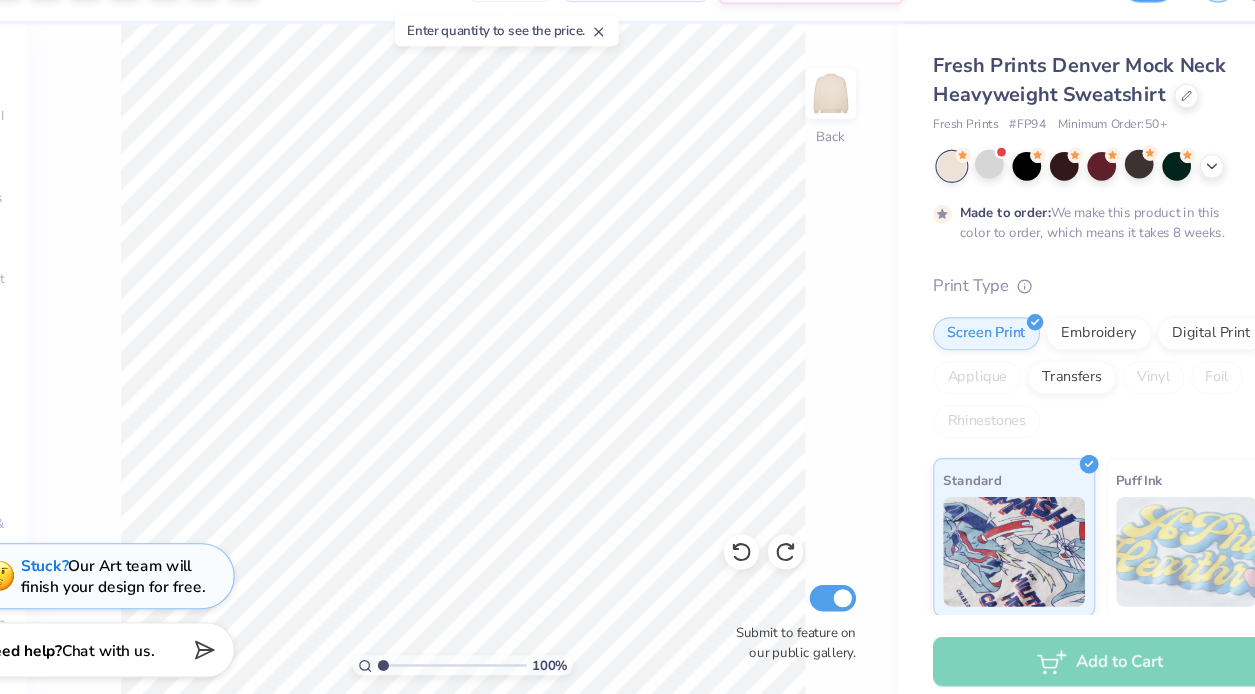 type on "1" 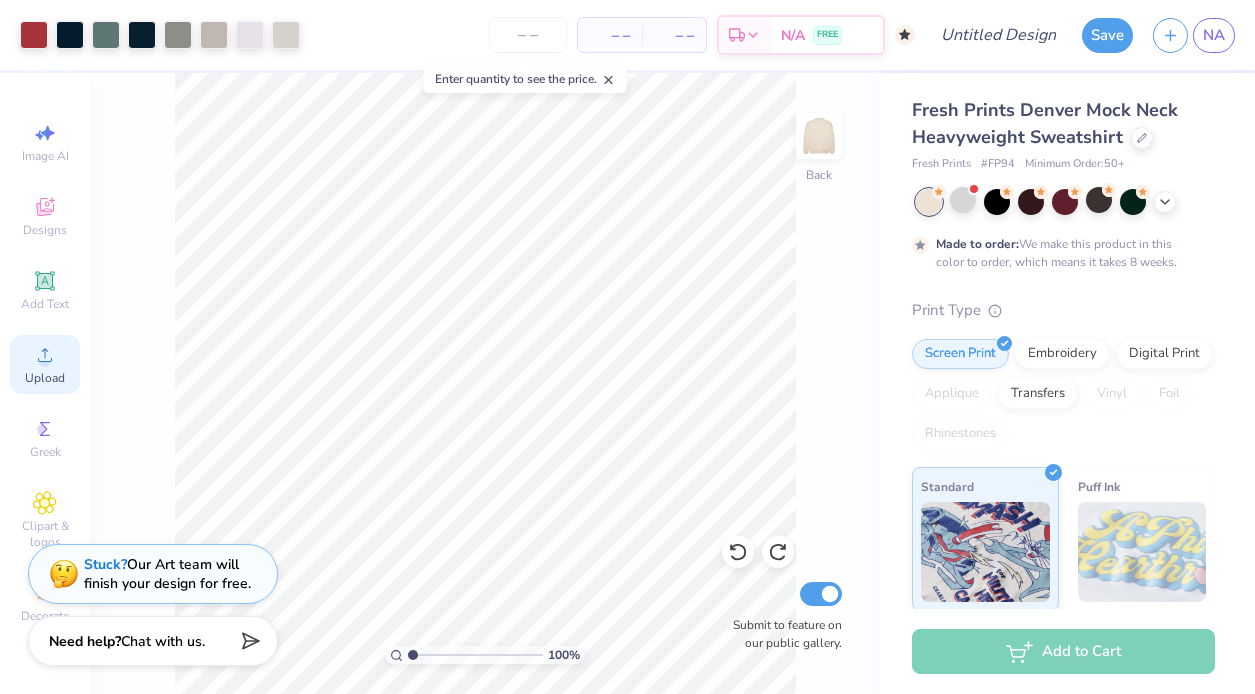 click on "Upload" at bounding box center [45, 364] 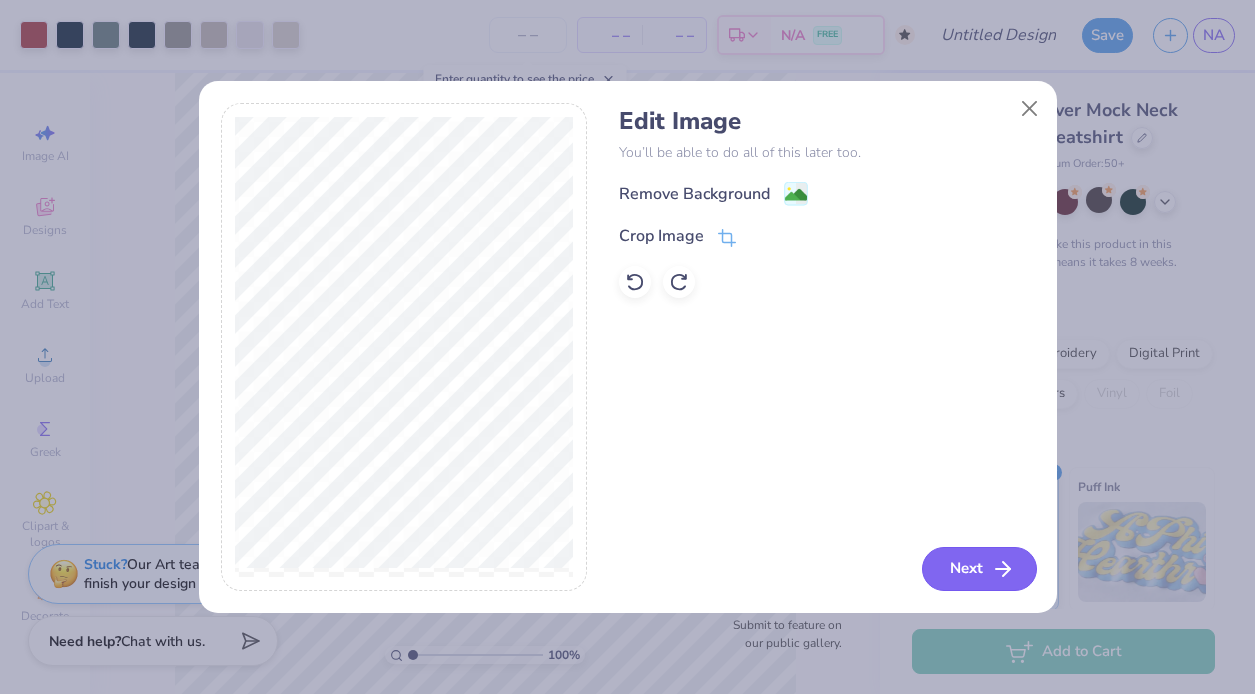click on "Next" at bounding box center (979, 569) 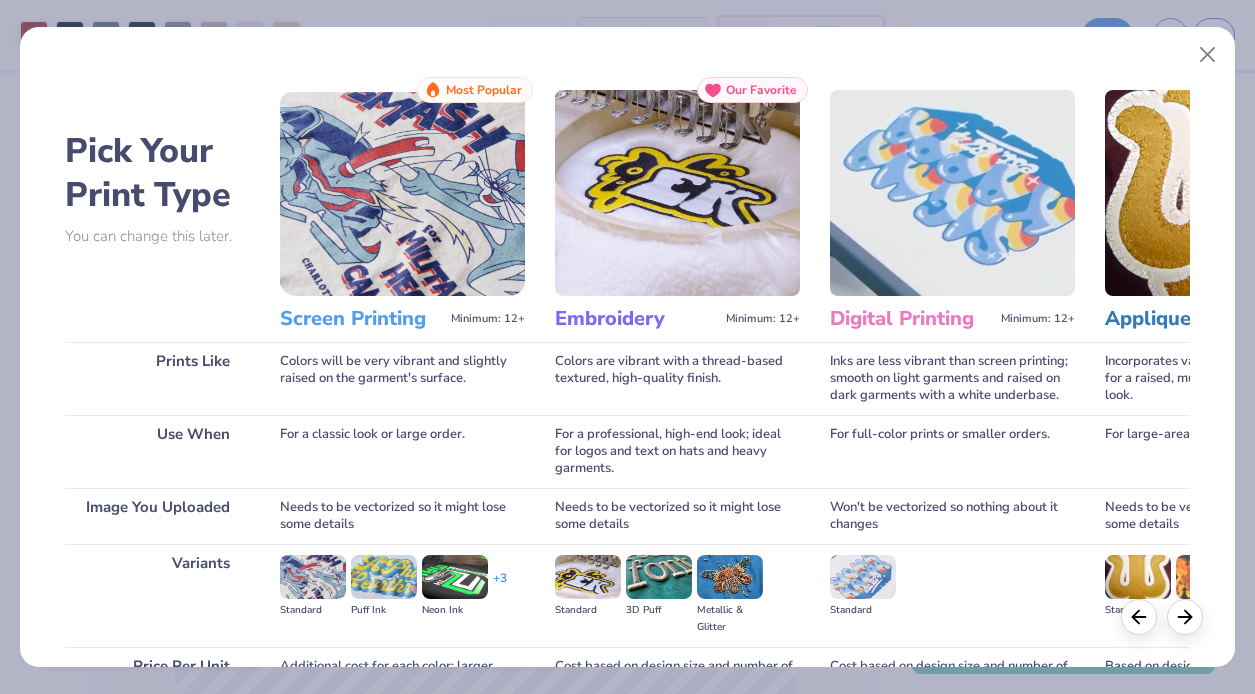 click at bounding box center (402, 193) 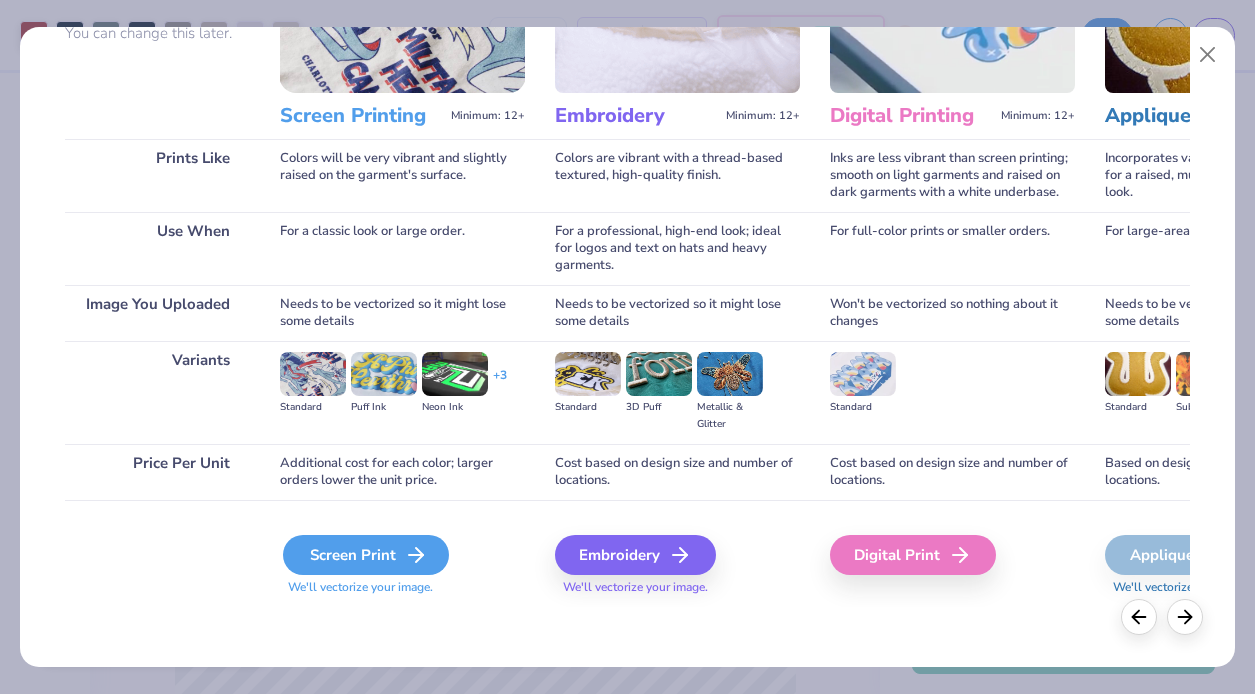 click on "Screen Print" at bounding box center (366, 555) 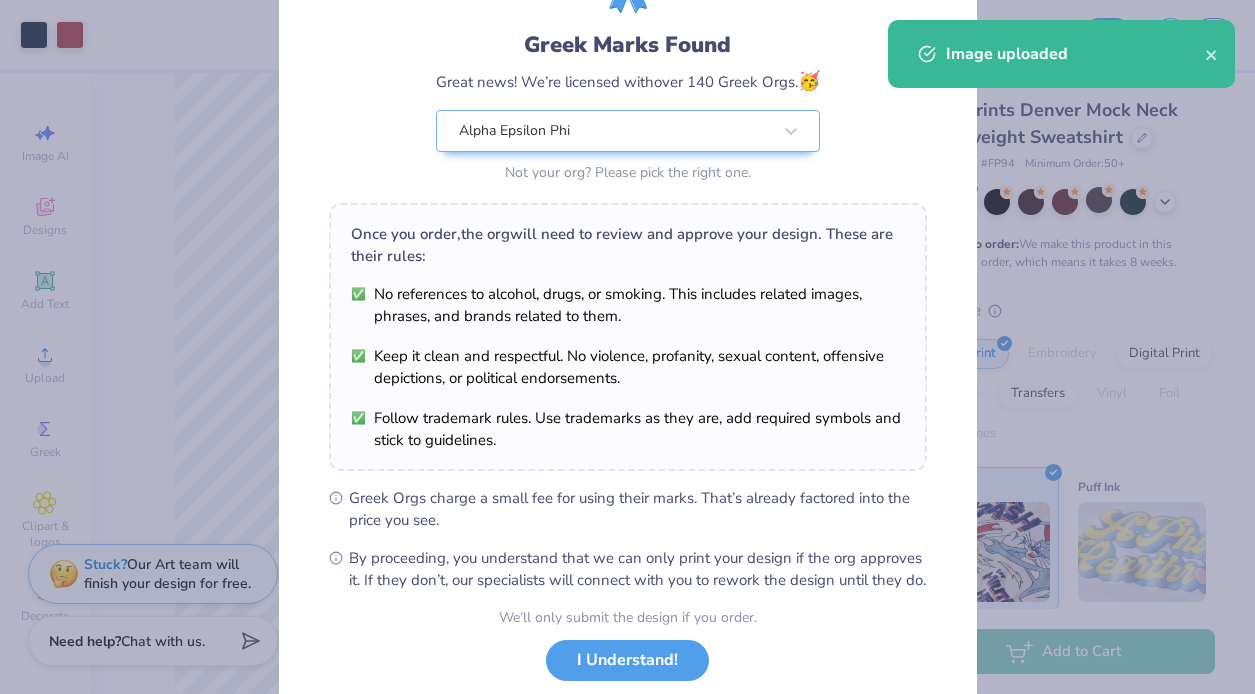 scroll, scrollTop: 242, scrollLeft: 0, axis: vertical 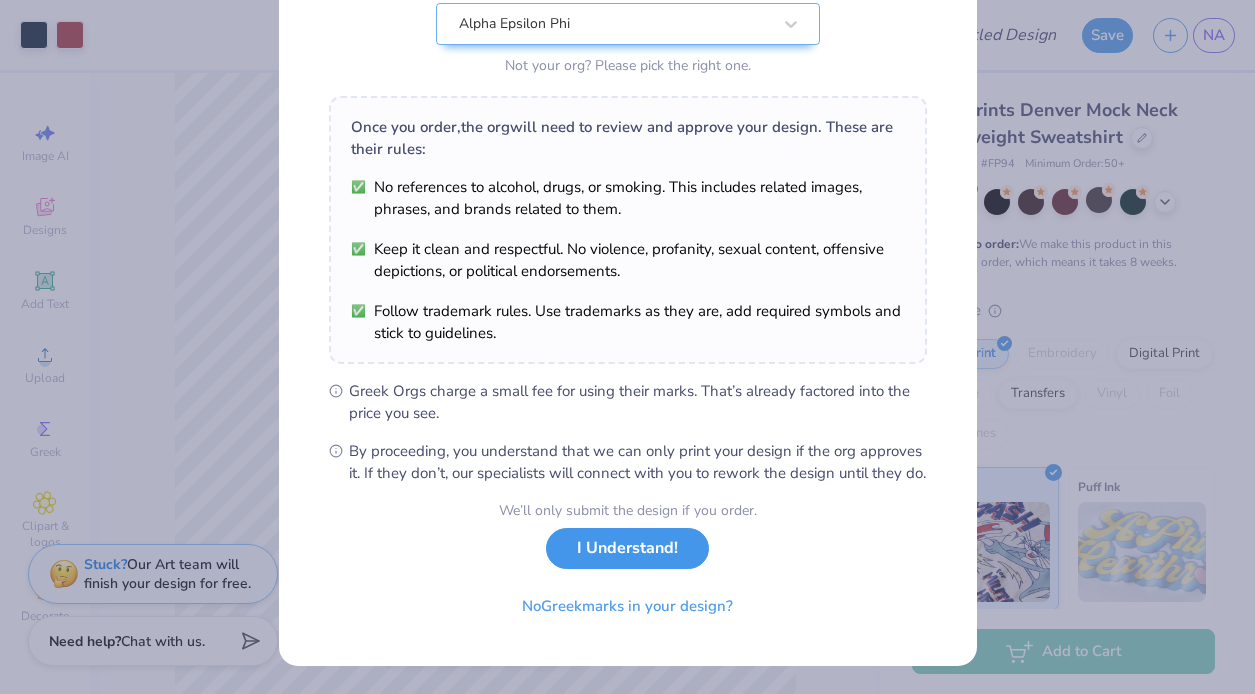 click on "I Understand!" at bounding box center (627, 548) 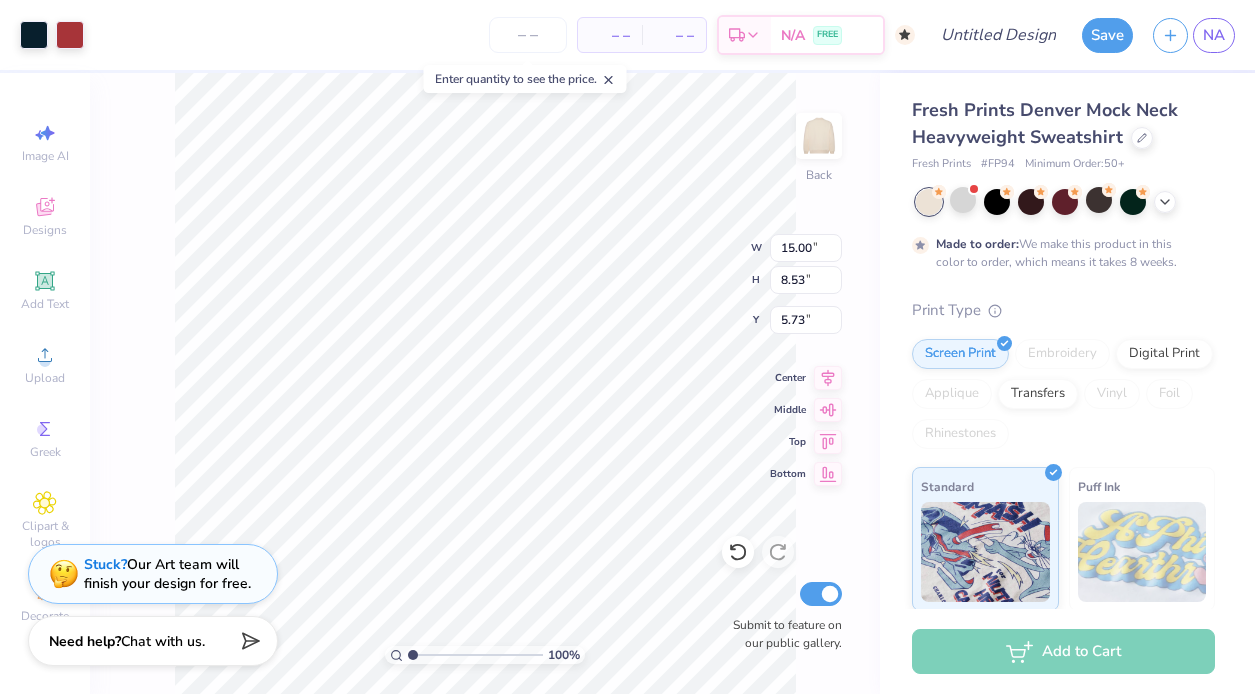 scroll, scrollTop: 0, scrollLeft: 0, axis: both 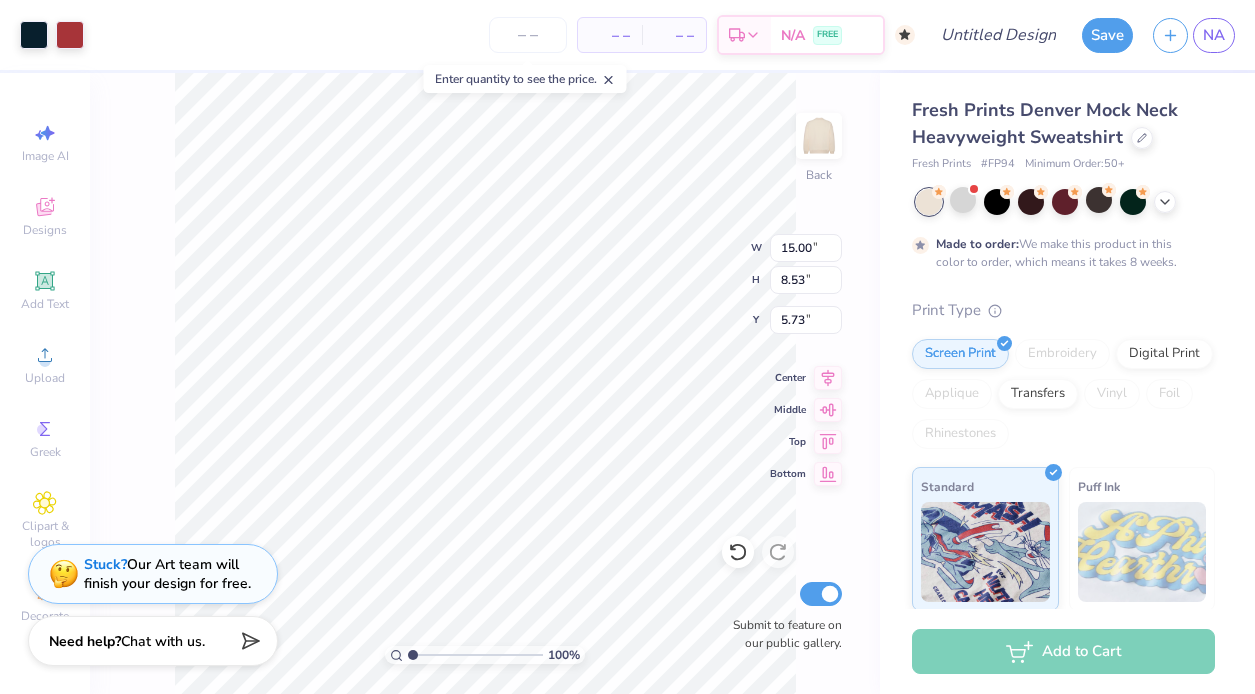 type on "10.00" 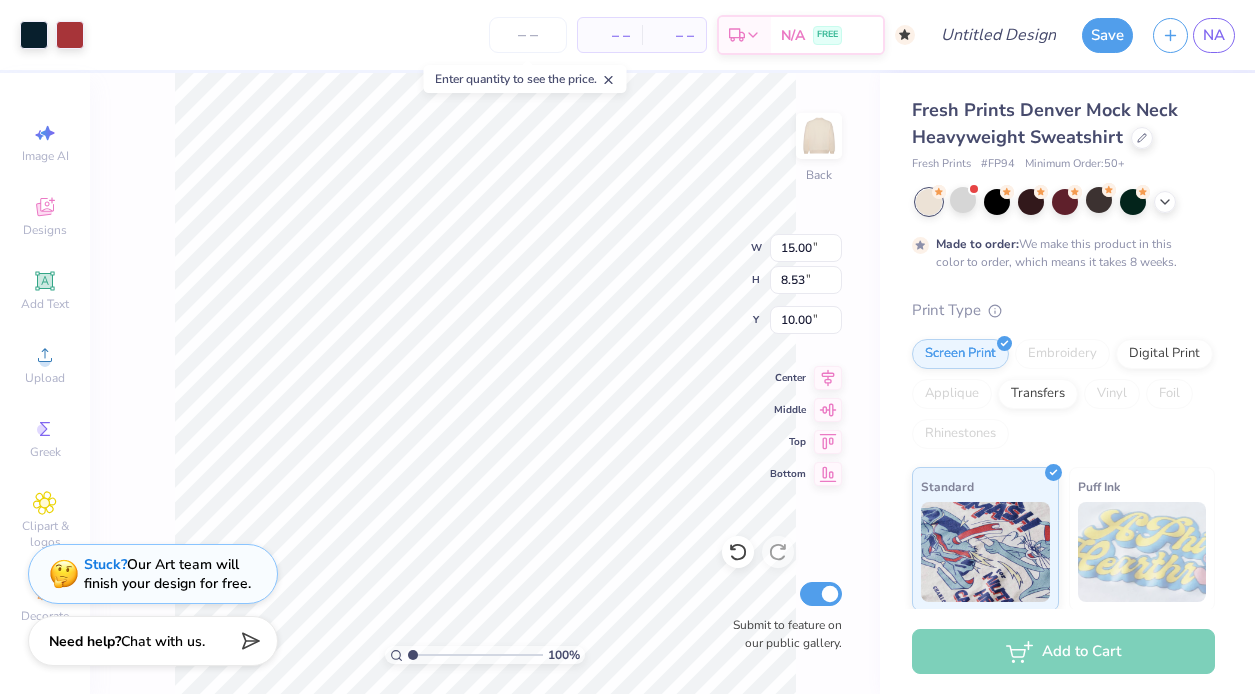 type on "4.72" 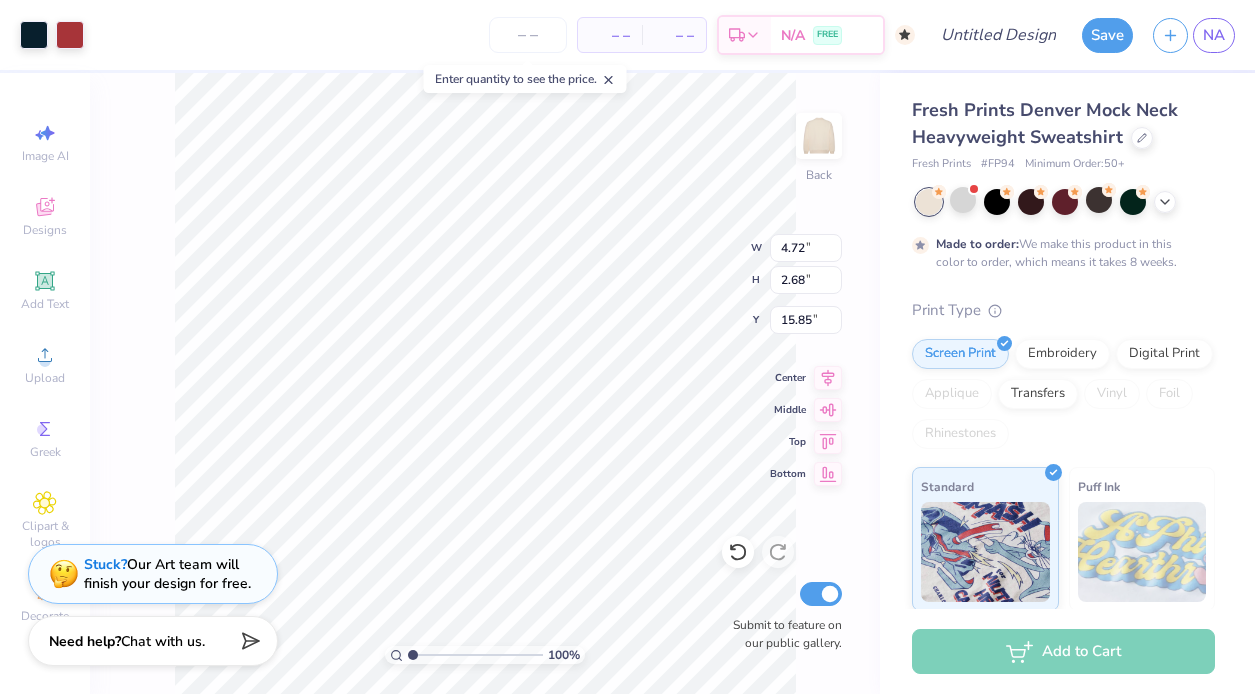 type on "10.65" 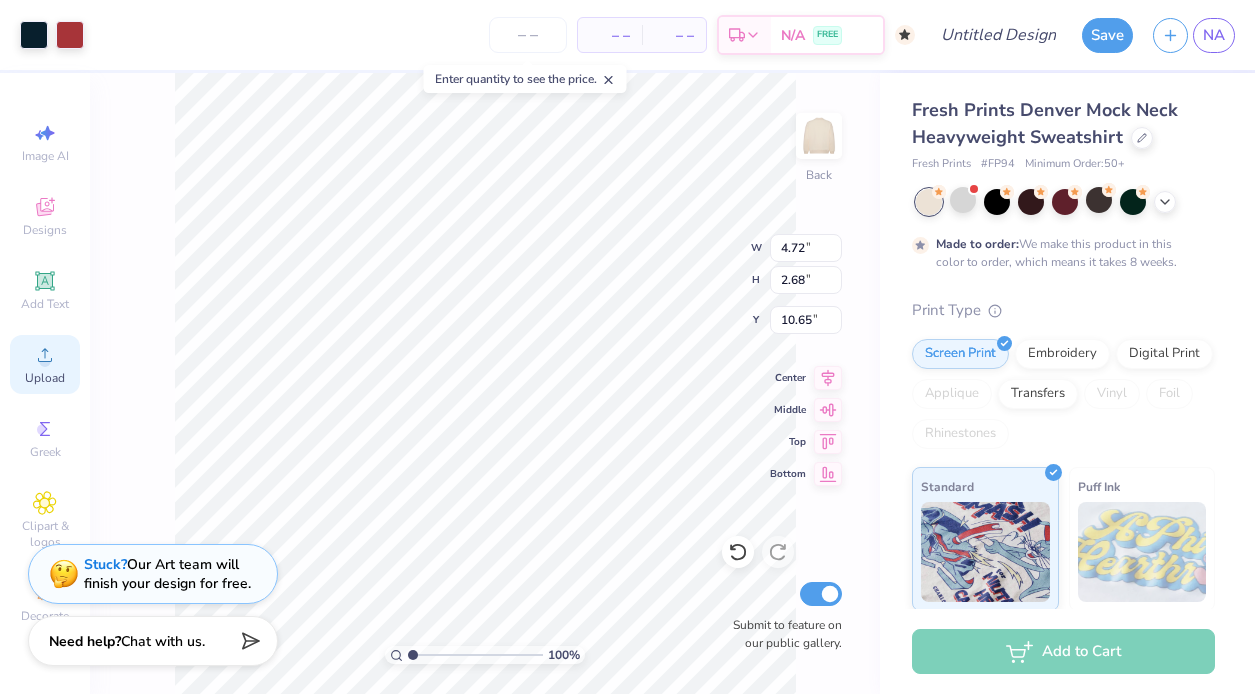 click 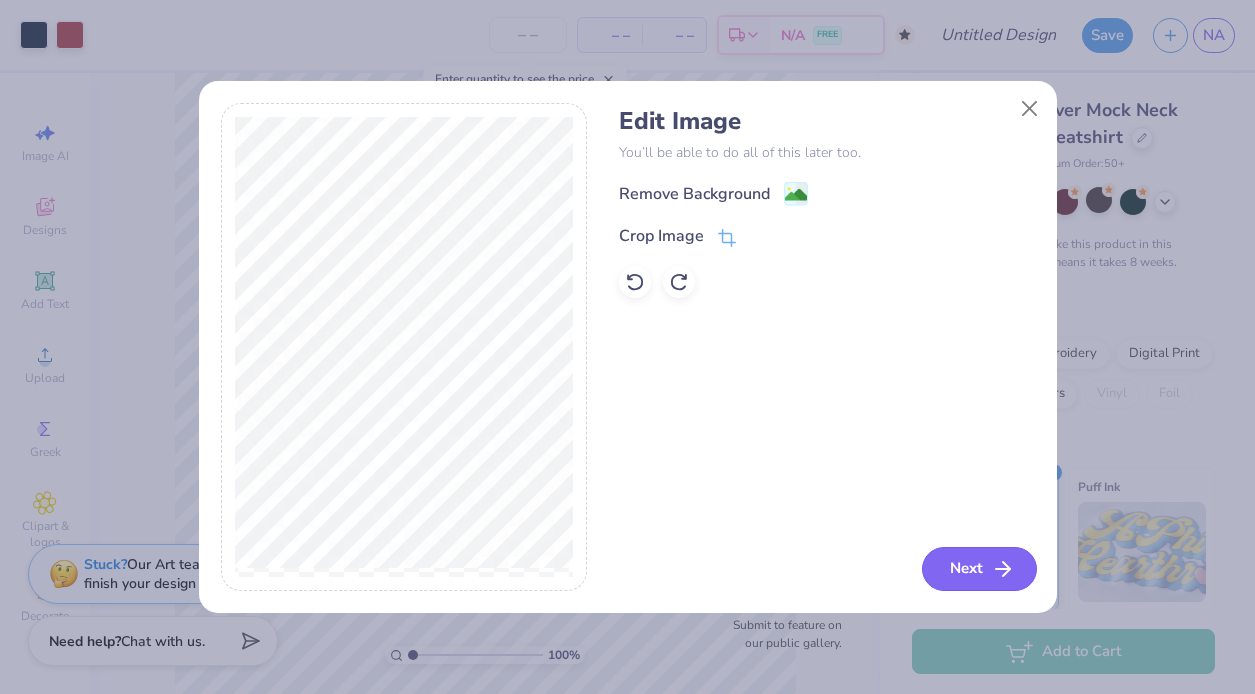 click on "Next" at bounding box center (979, 569) 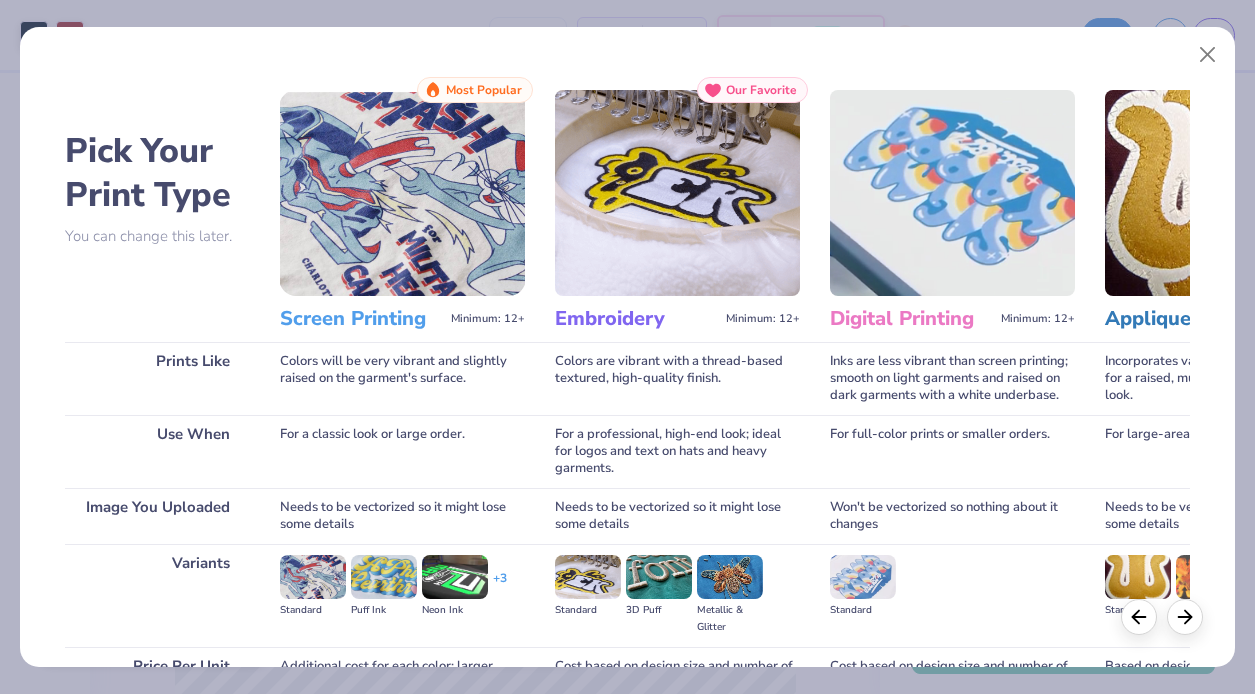 scroll, scrollTop: 203, scrollLeft: 0, axis: vertical 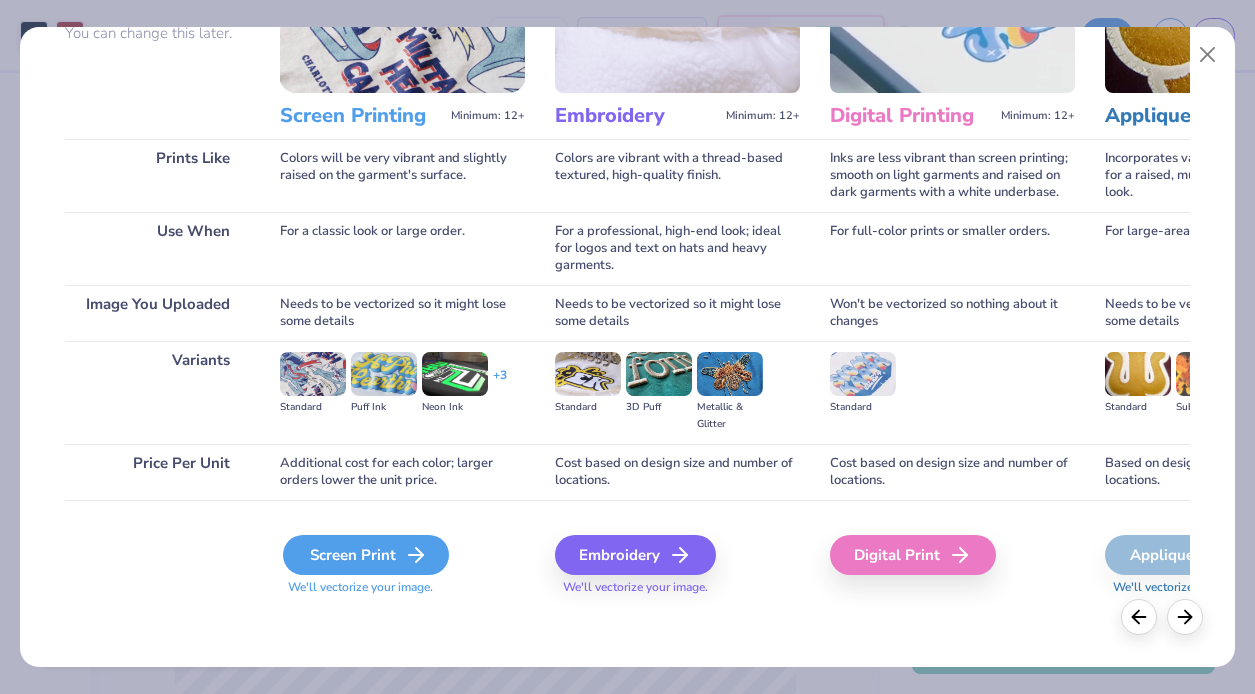 click on "Screen Print" at bounding box center (366, 555) 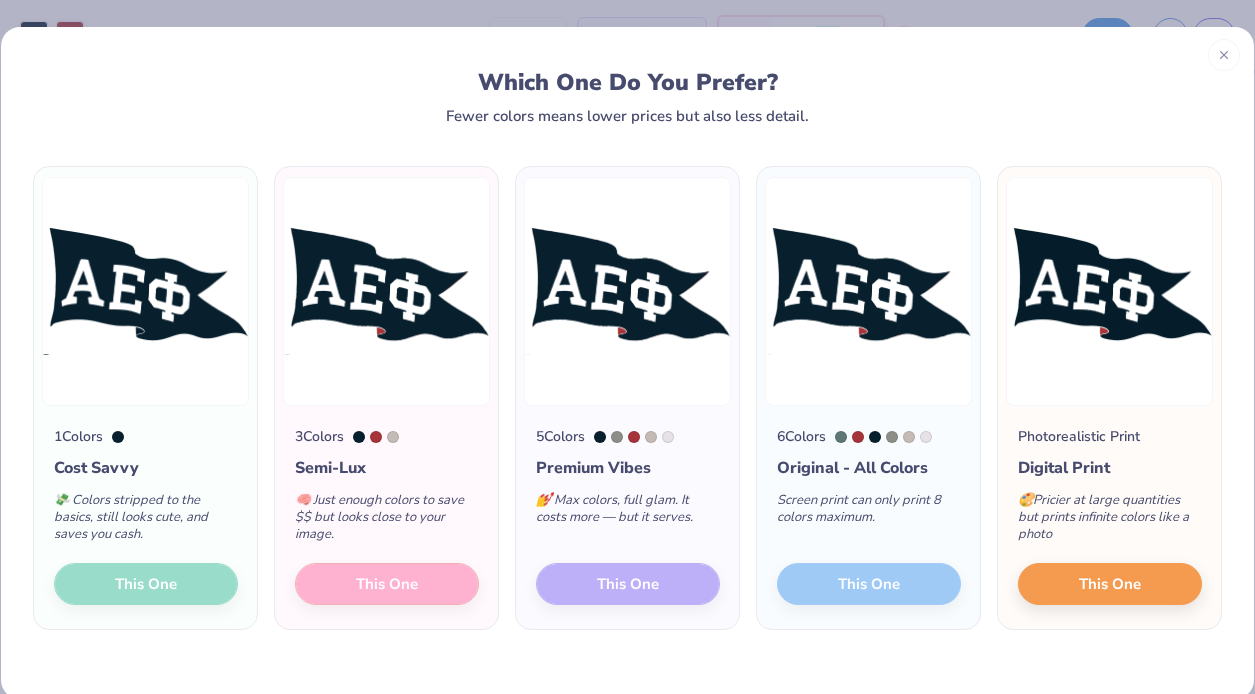 click on "3 Colors Semi-Lux 🧠 Just enough colors to save $$ but looks close to your image. This One" at bounding box center [386, 517] 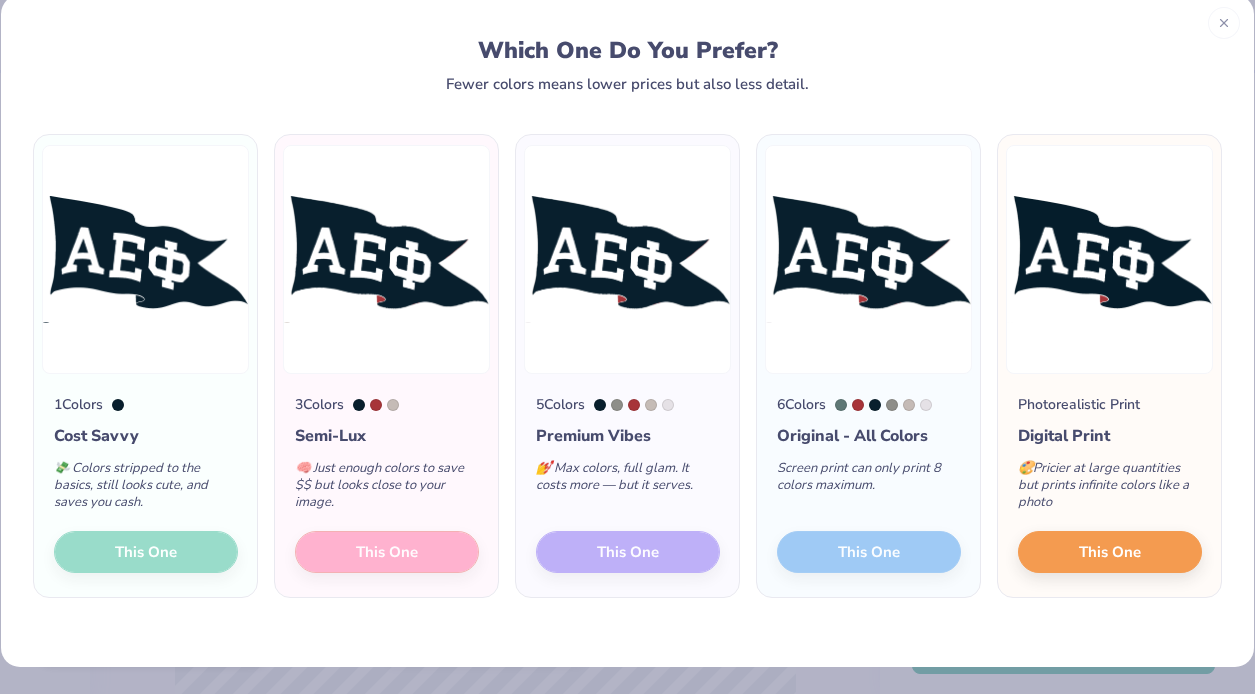 click on "3 Colors Semi-Lux 🧠 Just enough colors to save $$ but looks close to your image. This One" at bounding box center (386, 485) 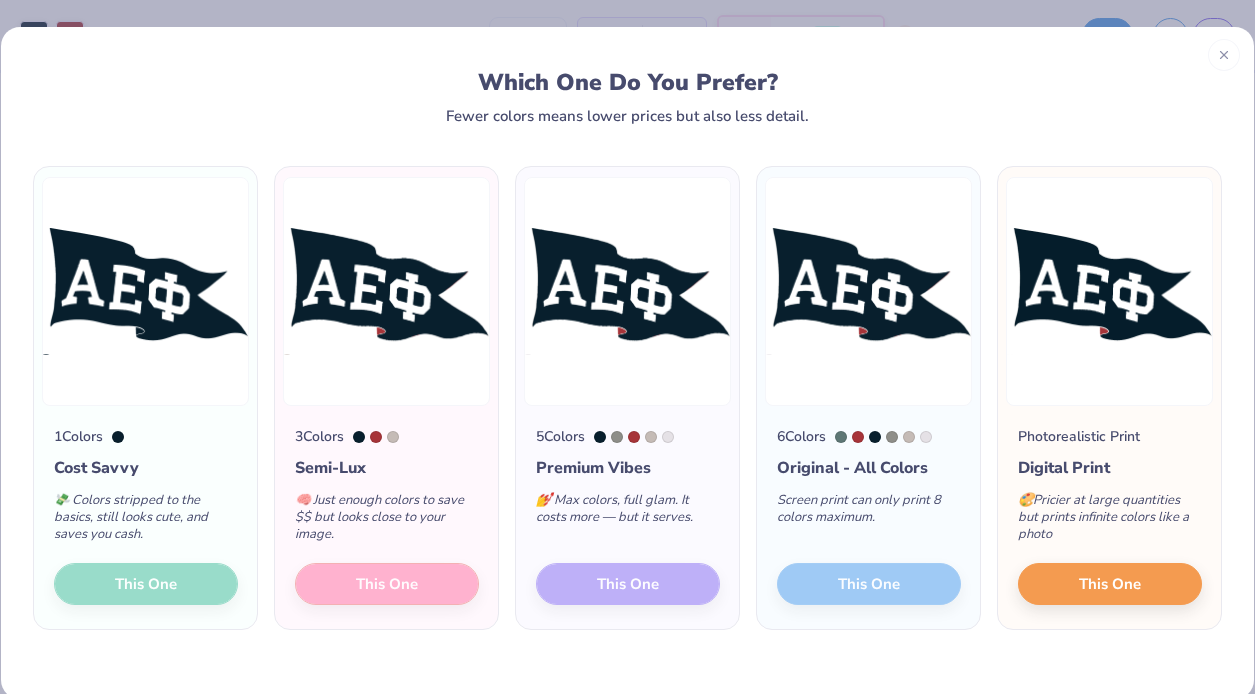 click on "3 Colors Semi-Lux 🧠 Just enough colors to save $$ but looks close to your image. This One" at bounding box center (386, 517) 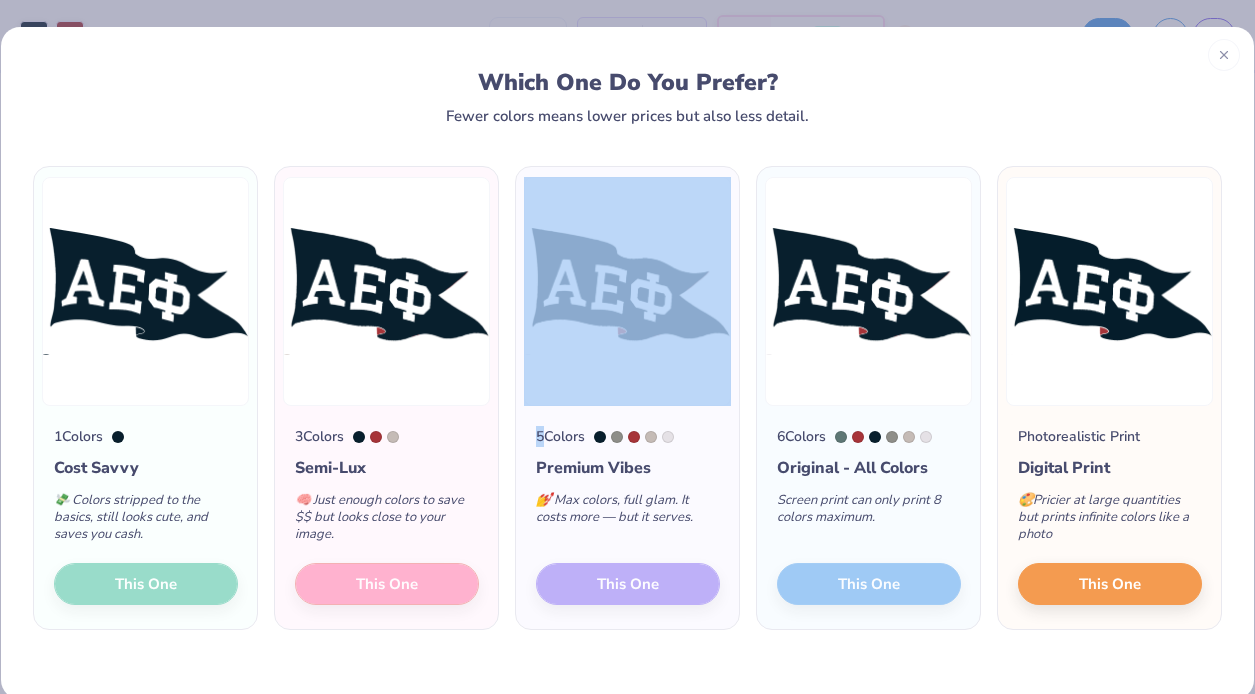 click on "3 Colors Semi-Lux 🧠 Just enough colors to save $$ but looks close to your image. This One" at bounding box center (386, 517) 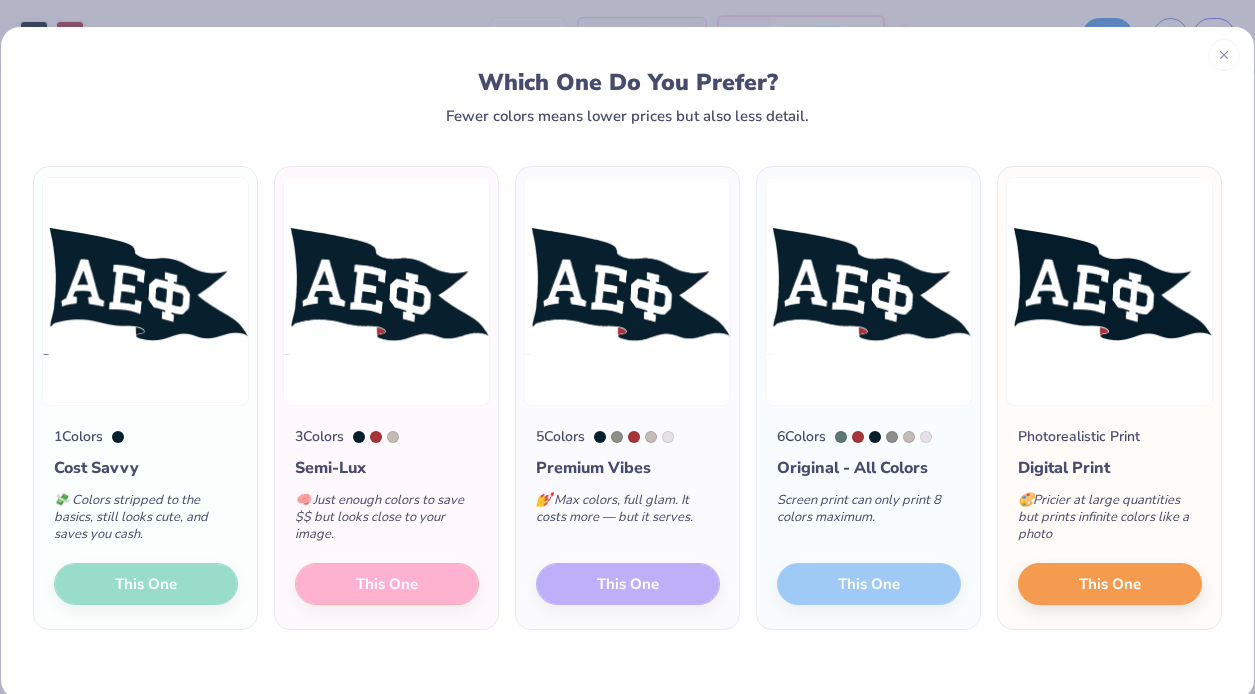 click on "🧠 Just enough colors to save $$ but looks close to your image." at bounding box center (387, 521) 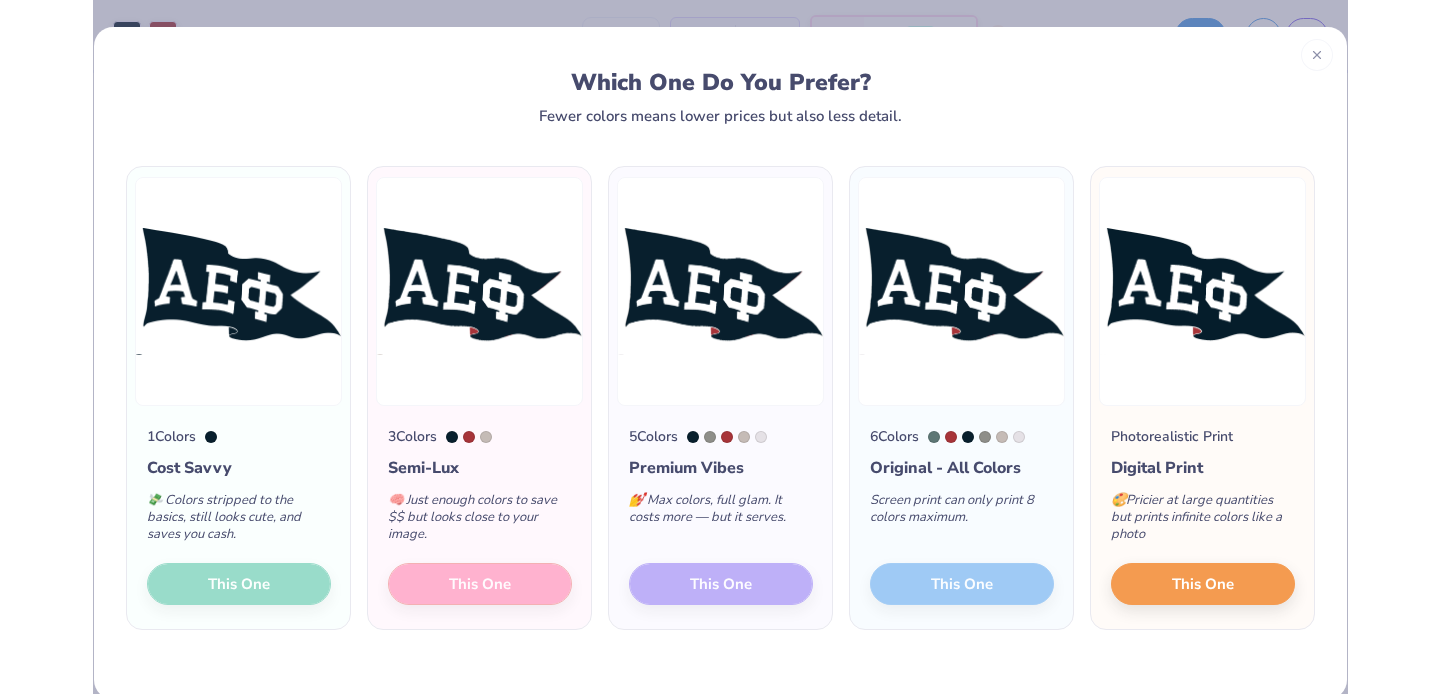 scroll, scrollTop: 32, scrollLeft: 0, axis: vertical 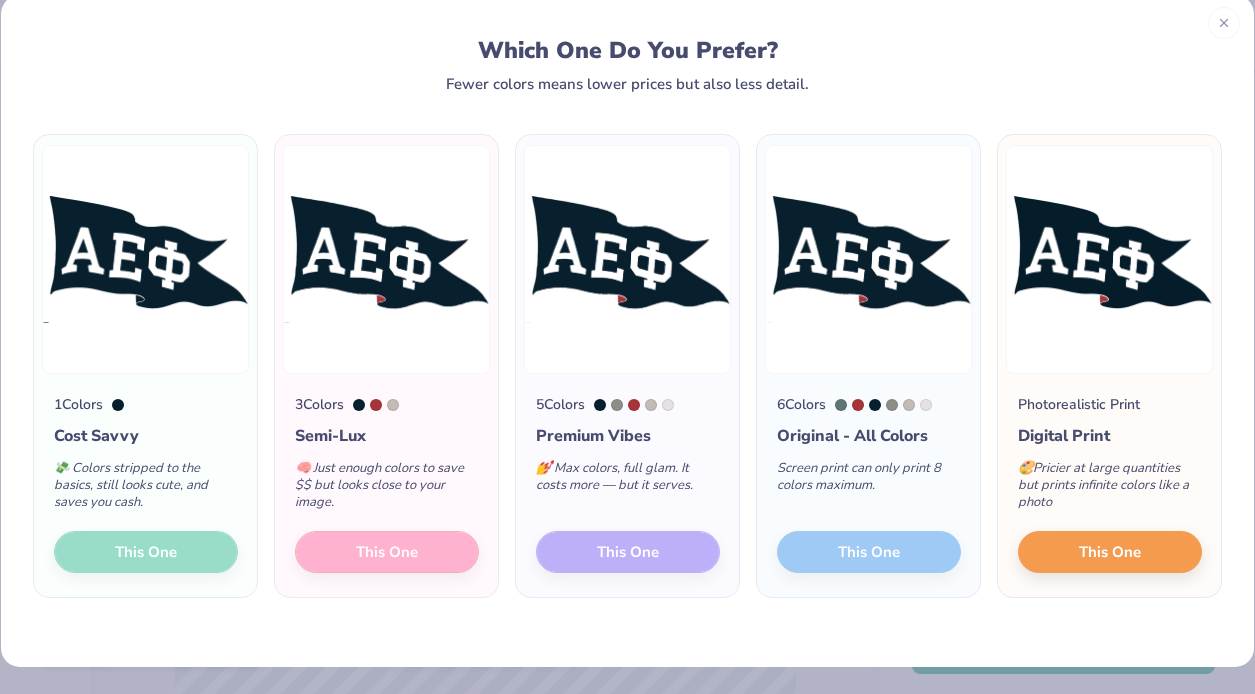 click on "3 Colors Semi-Lux 🧠 Just enough colors to save $$ but looks close to your image. This One" at bounding box center [386, 485] 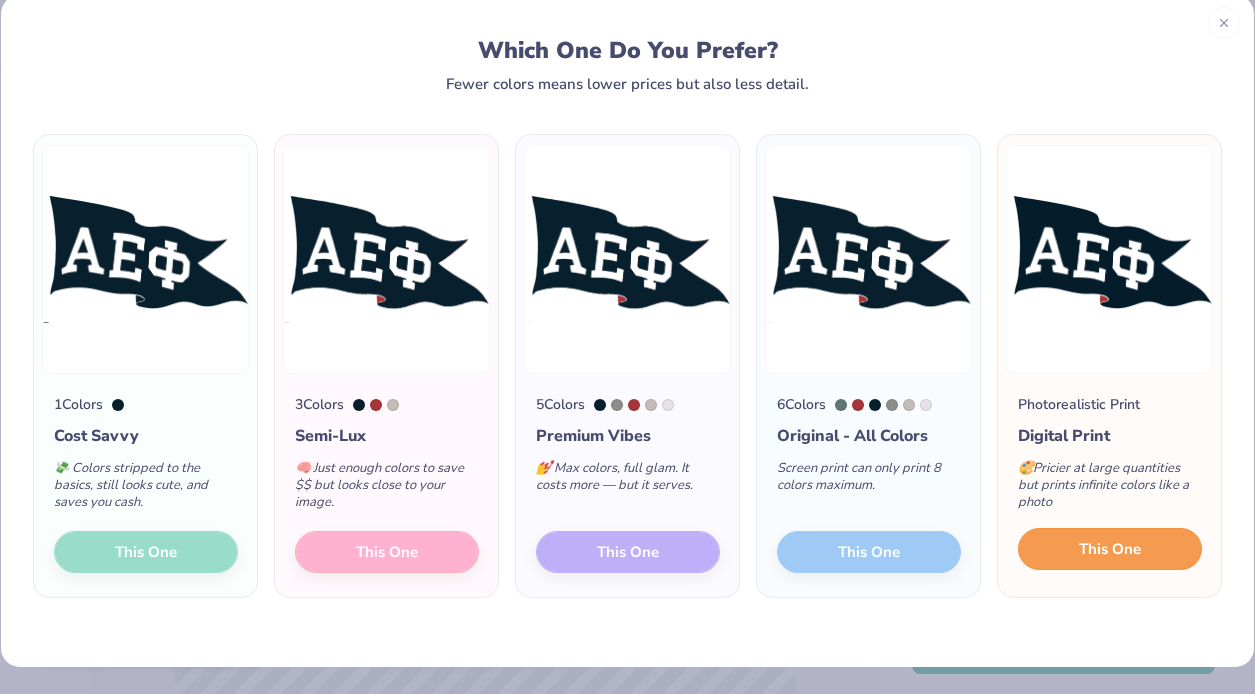 click on "This One" at bounding box center (1110, 549) 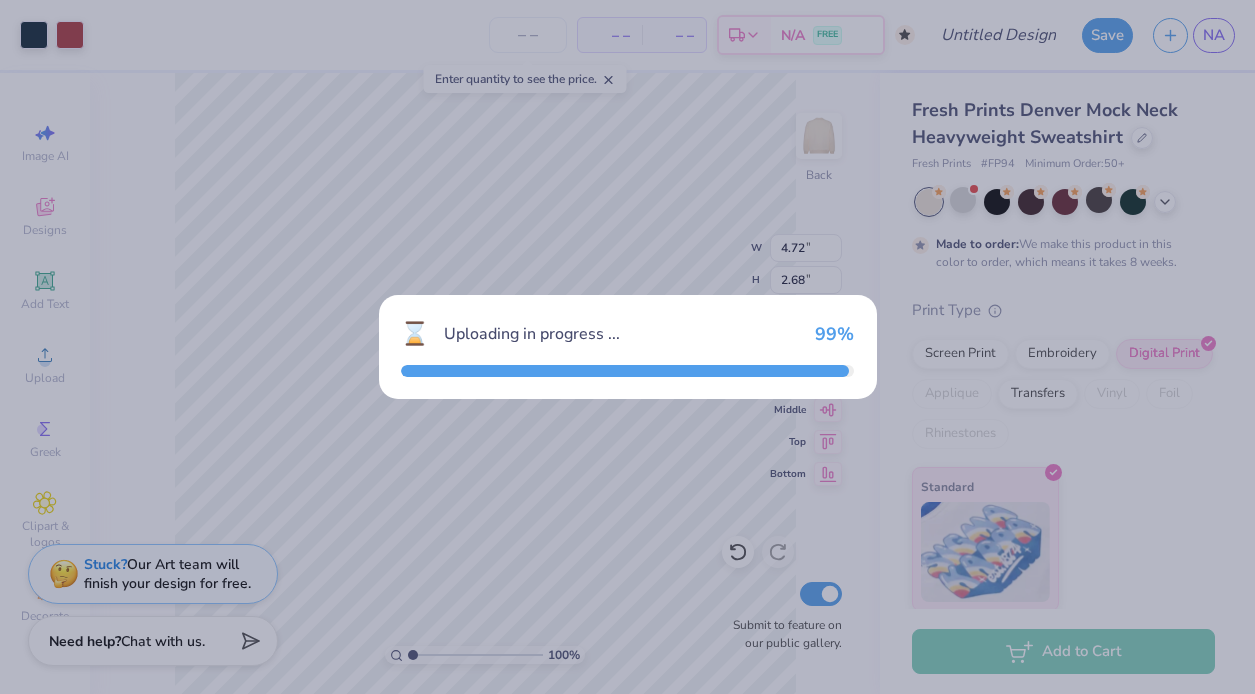 type on "15.00" 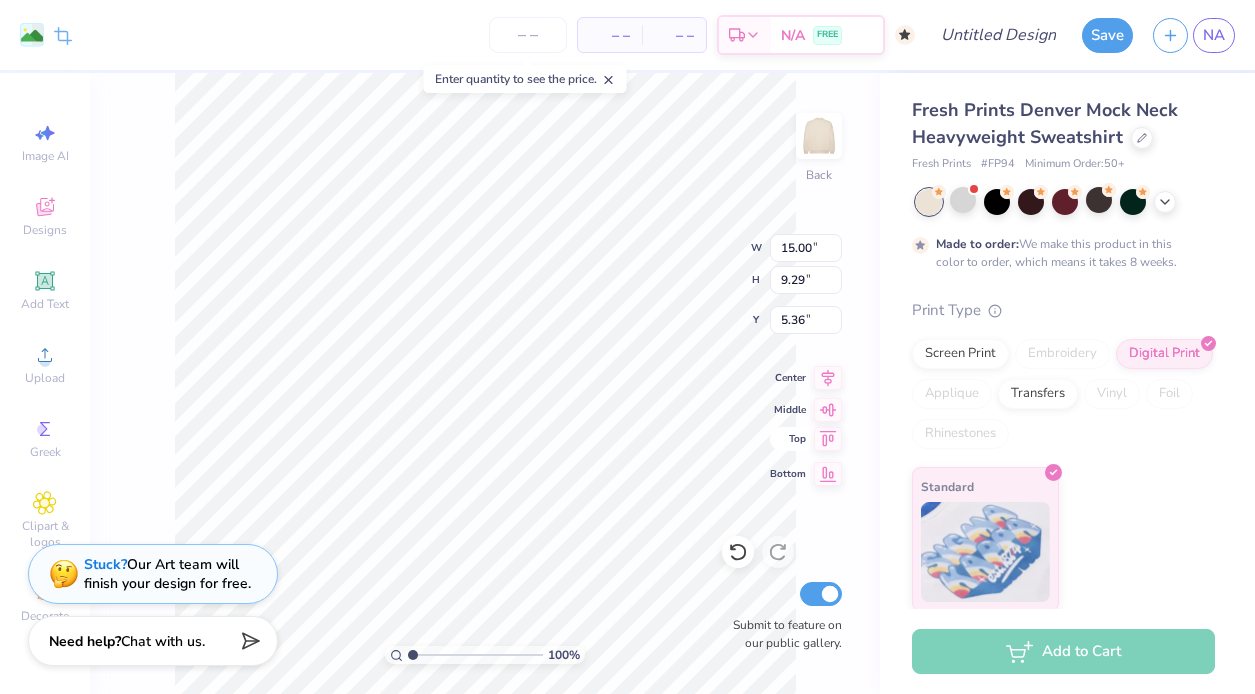 type on "5.13" 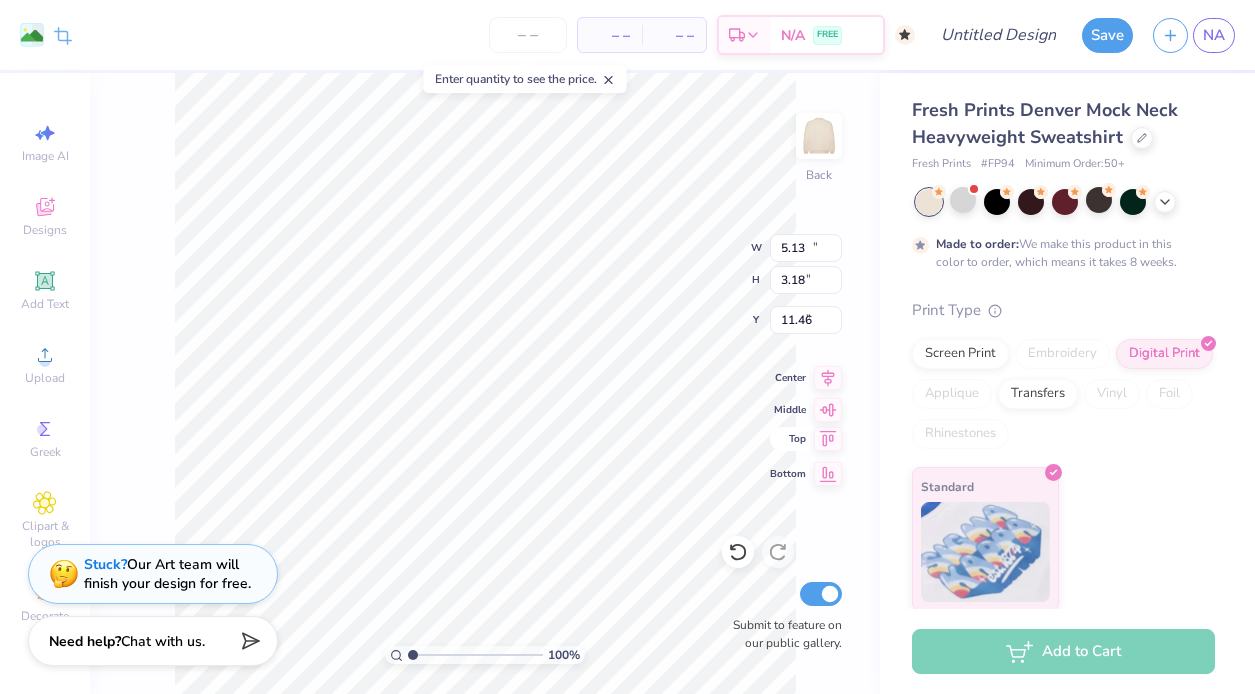 type on "2.82" 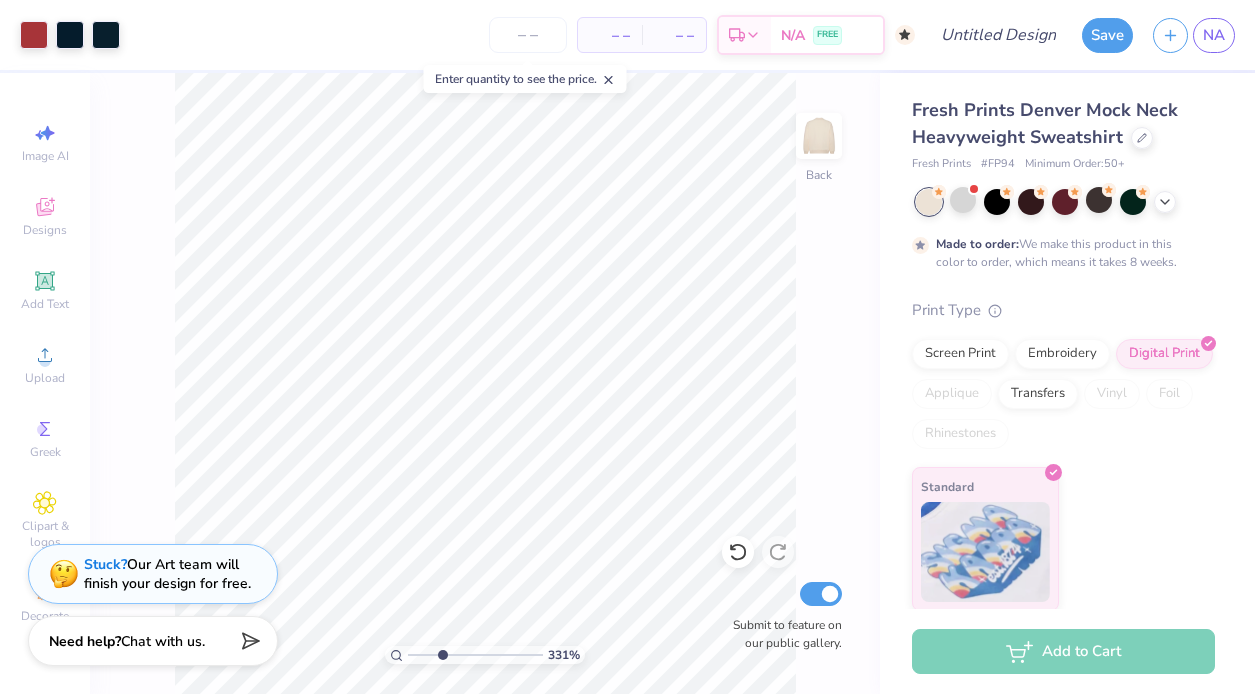 type on "3.1" 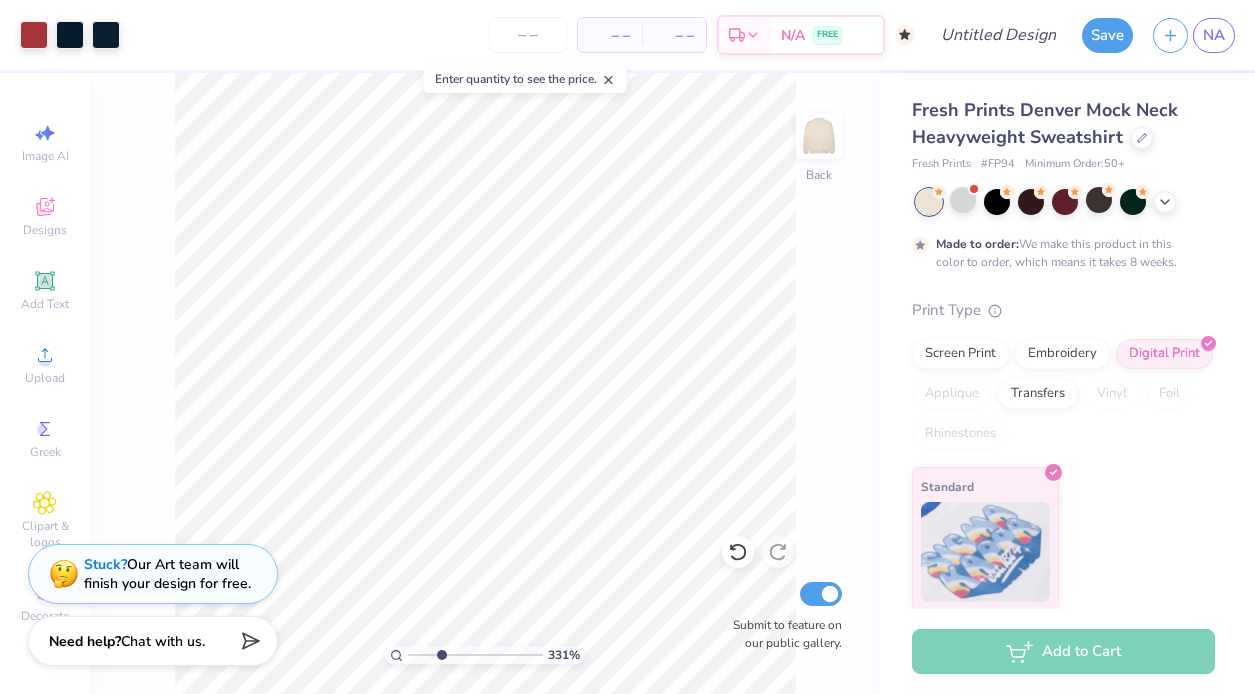 click on "331  %" at bounding box center (485, 383) 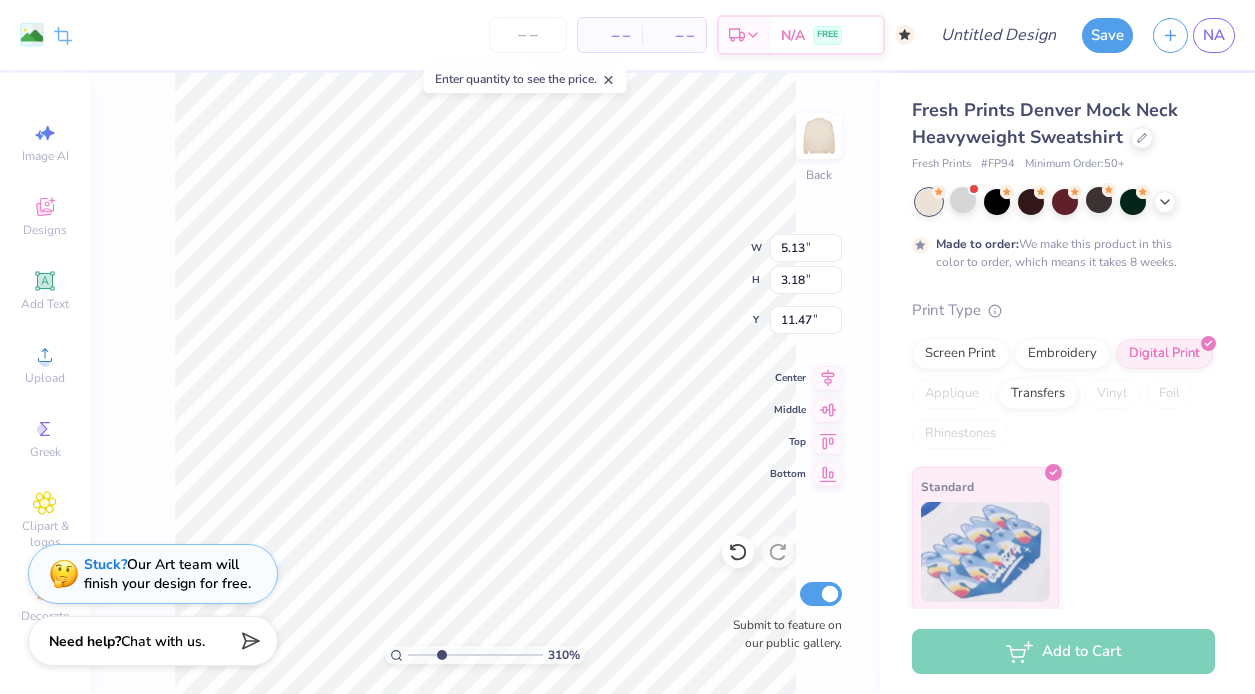 type on "7.69" 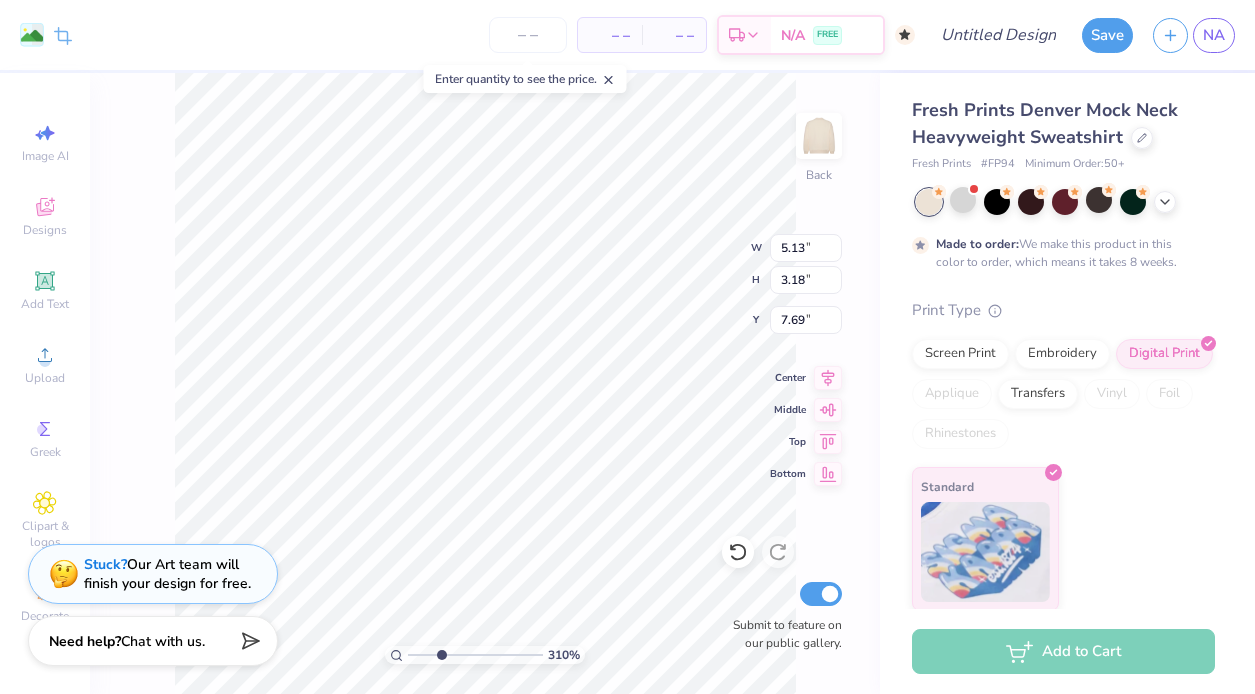 type on "2.21" 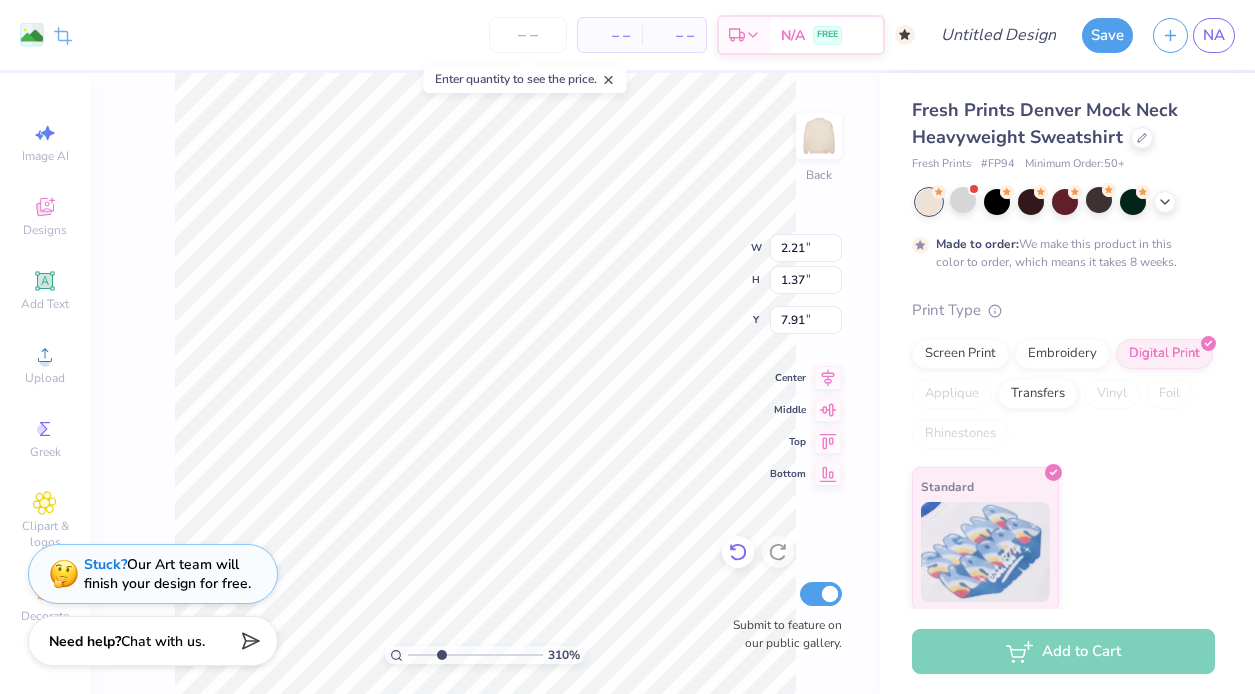 click 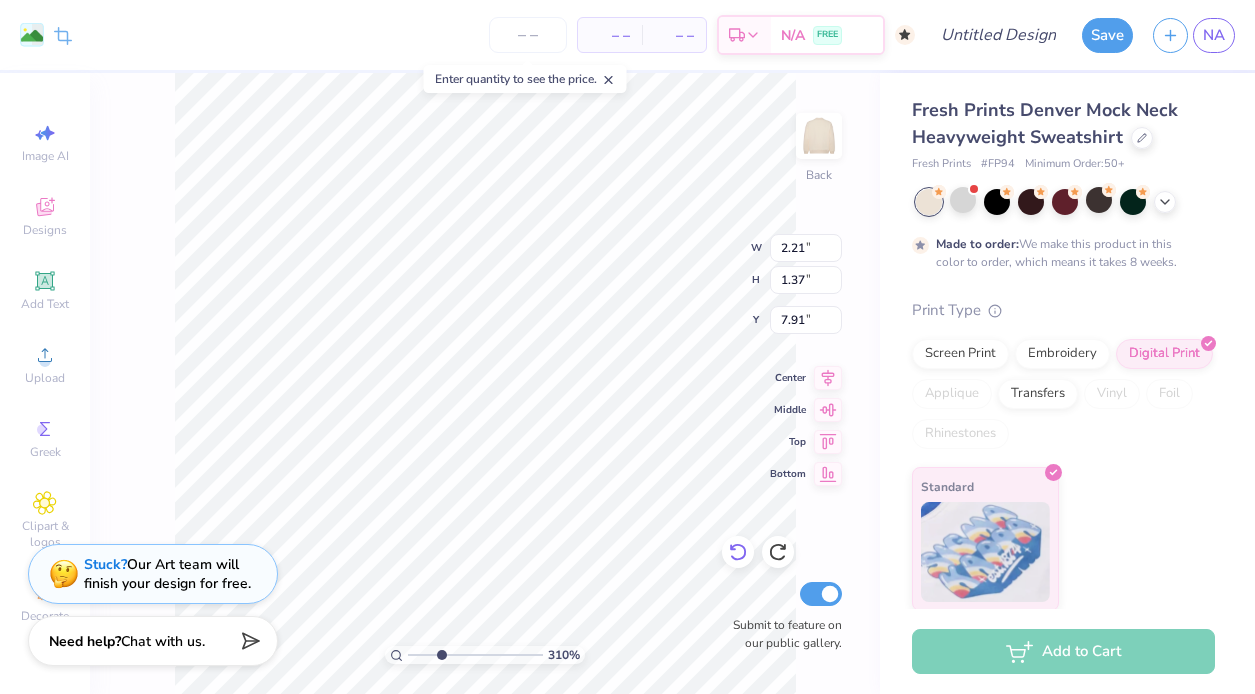 type on "8.10" 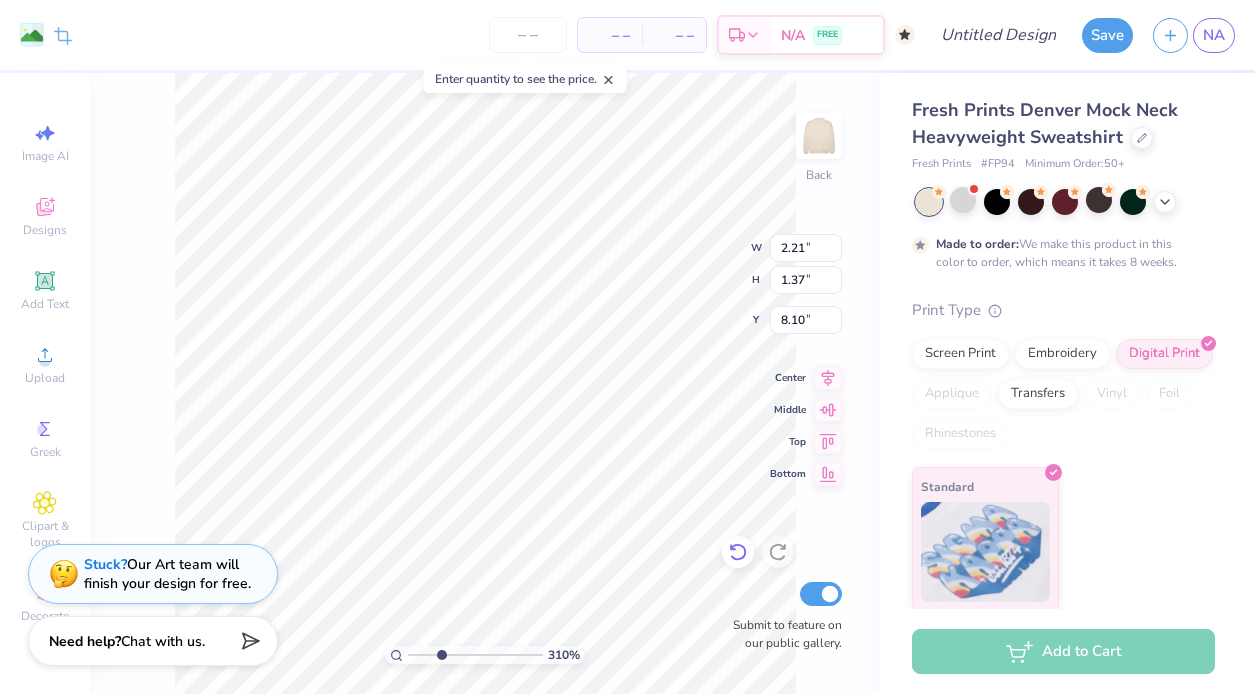 type on "2.80" 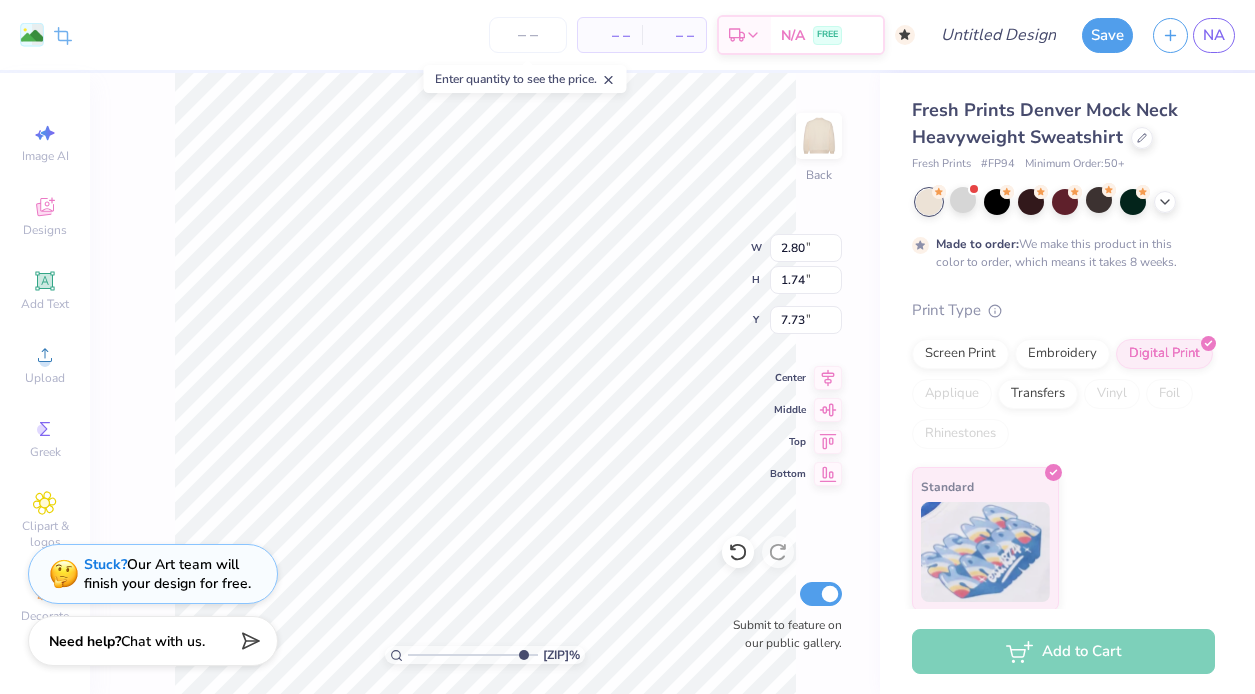 drag, startPoint x: 441, startPoint y: 649, endPoint x: 525, endPoint y: 651, distance: 84.0238 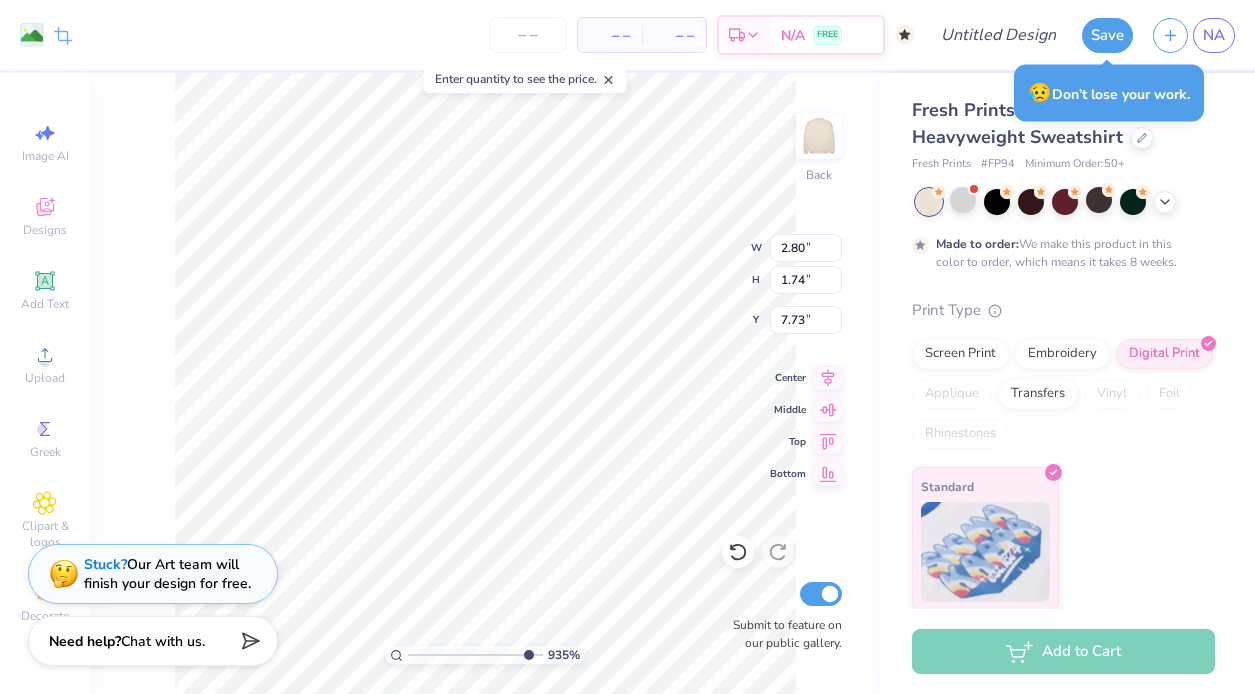 type on "7.75" 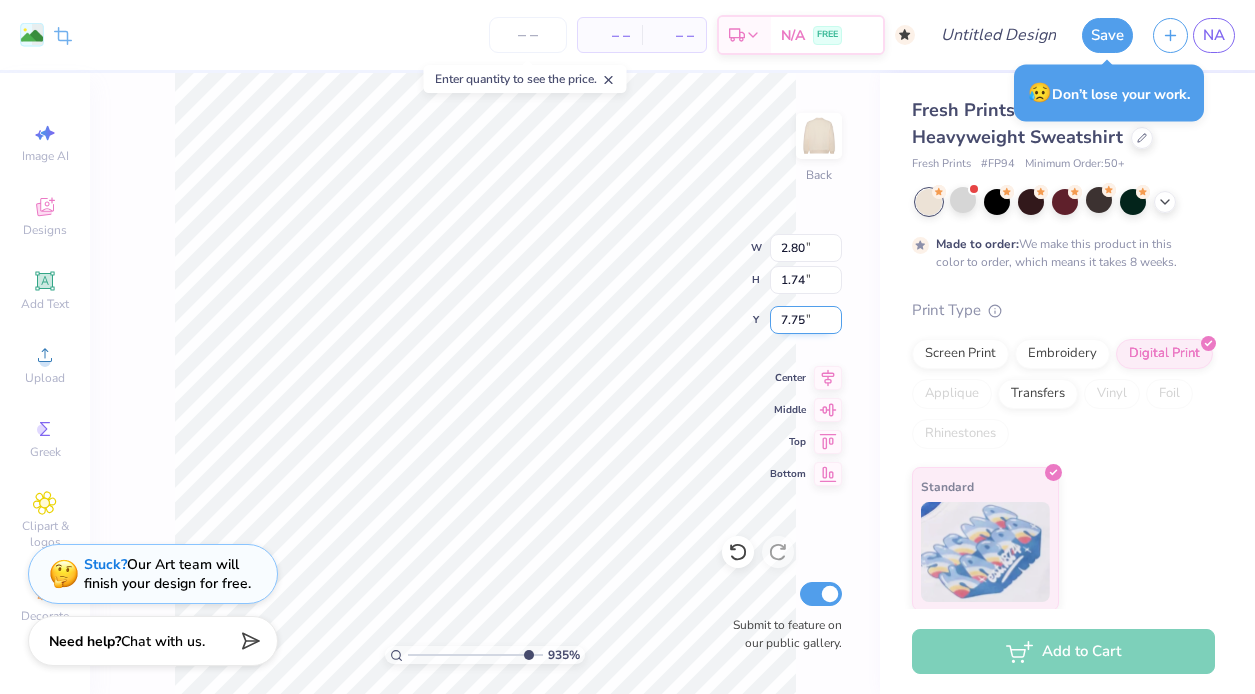 click on "7.75" at bounding box center [806, 320] 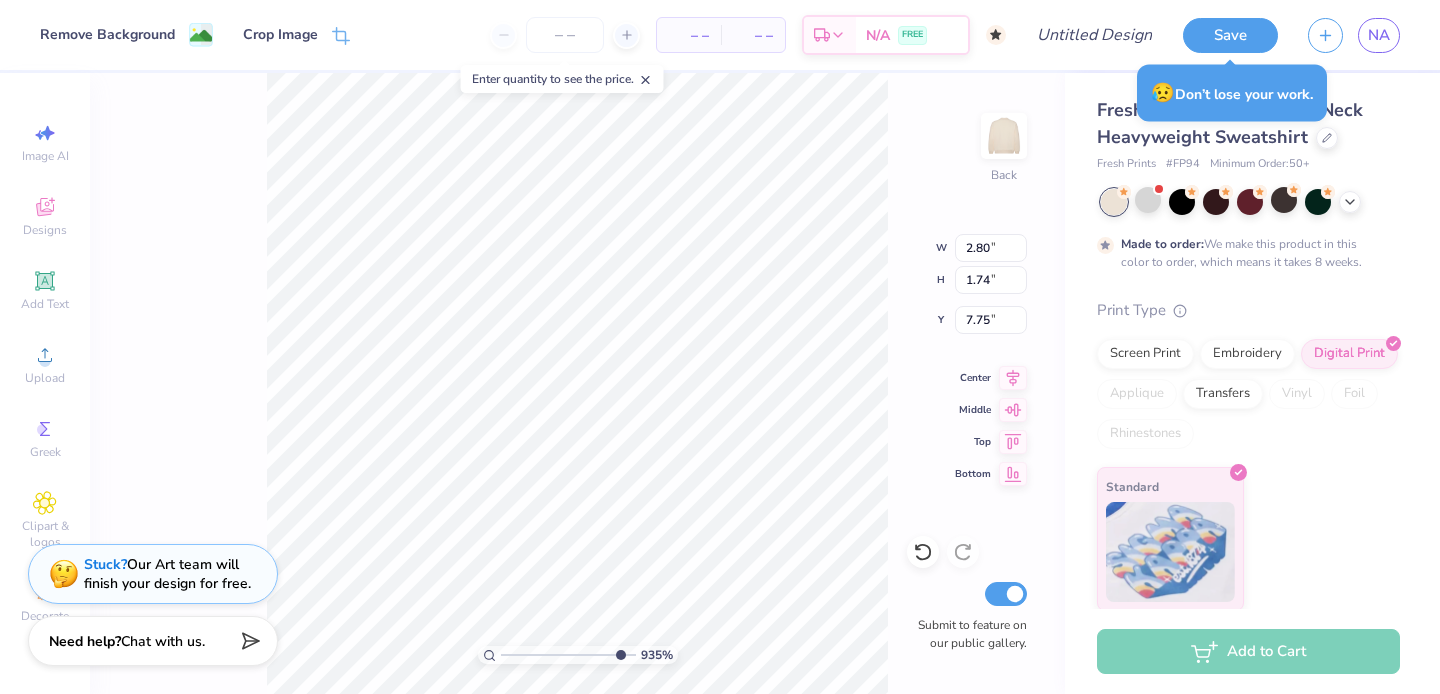 type on "2.82" 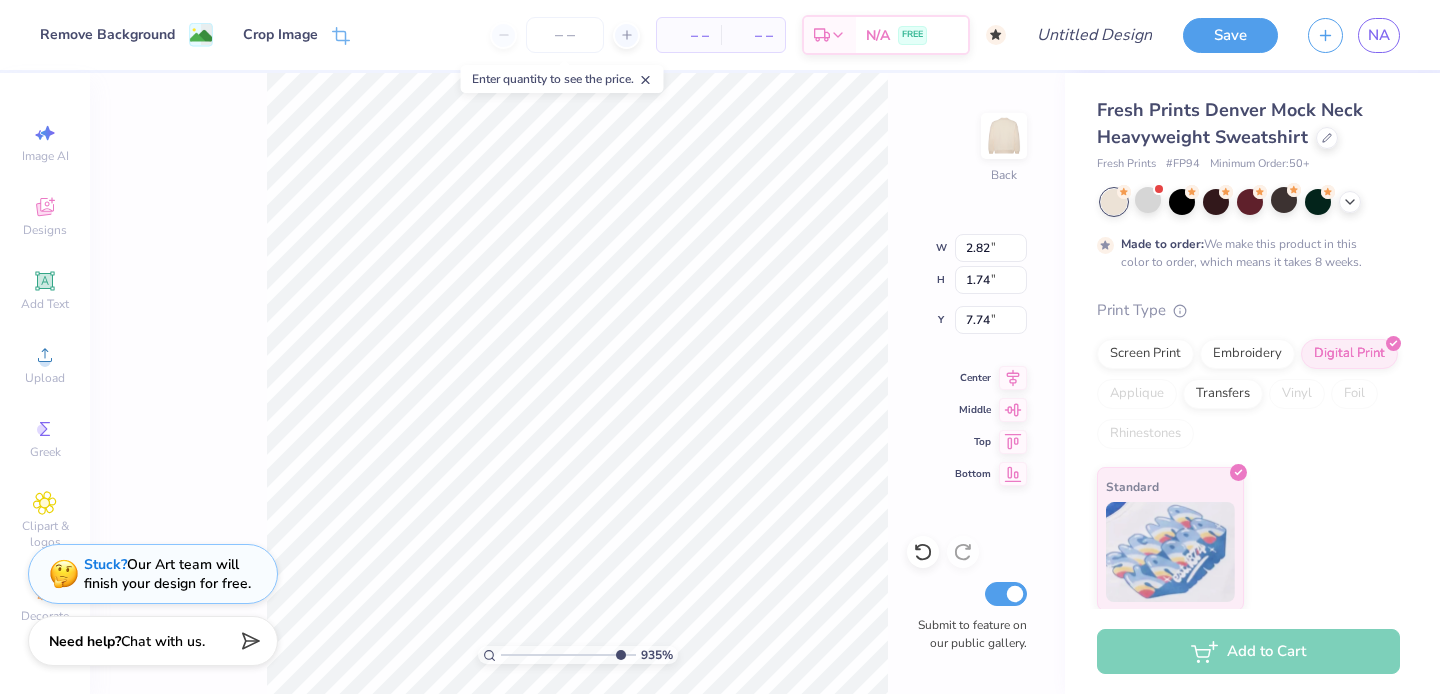 type on "7.75" 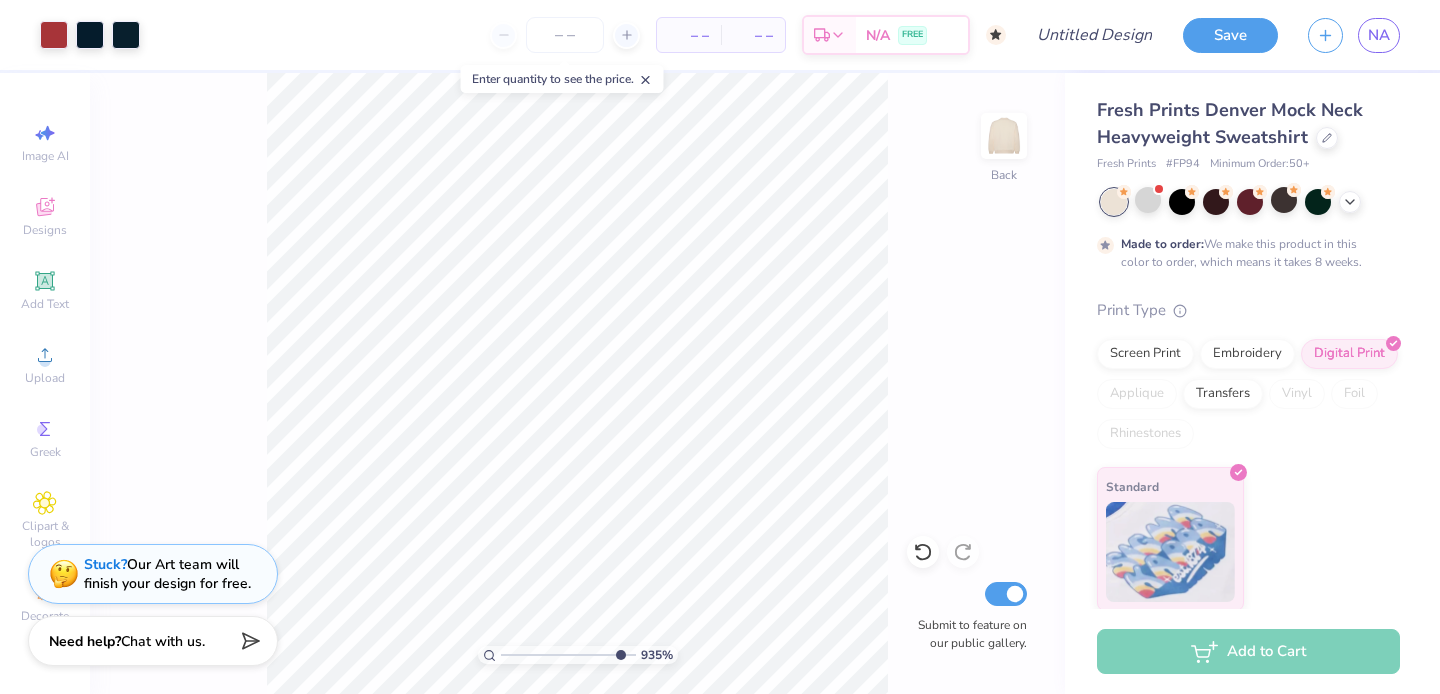 click 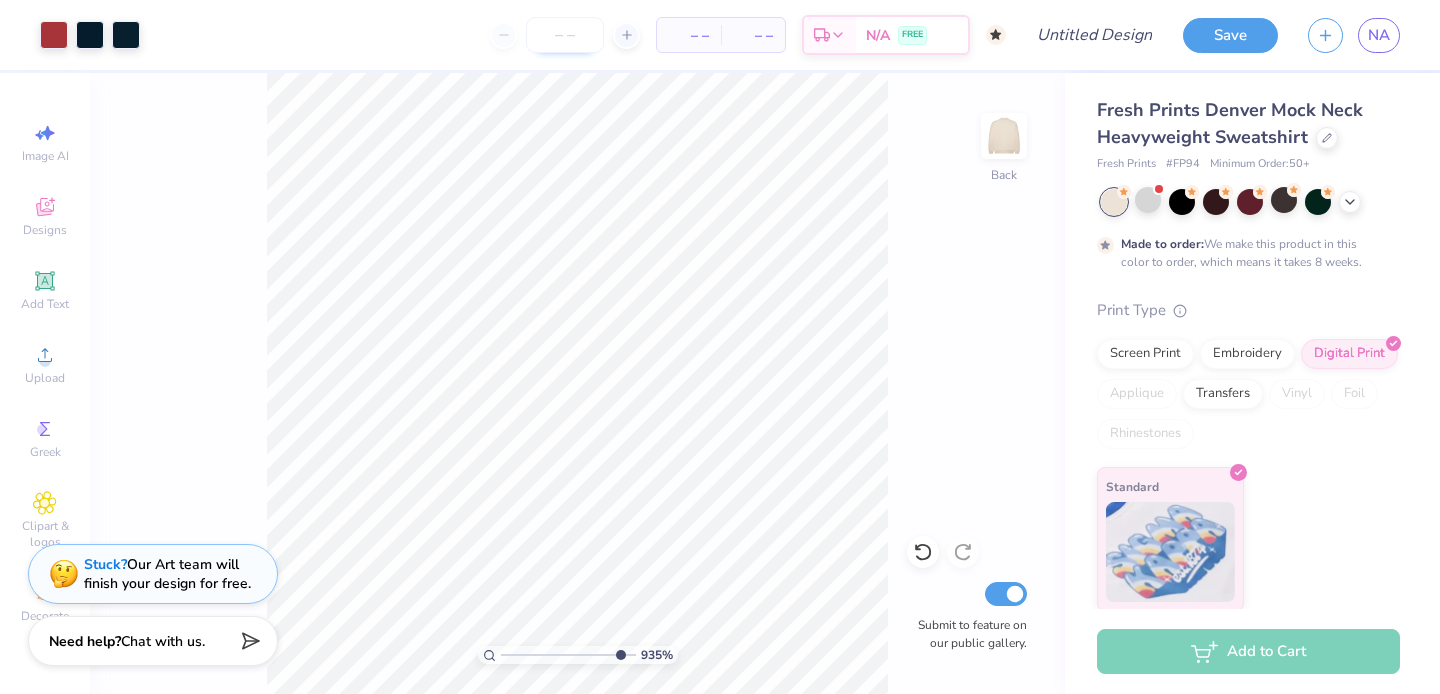 click at bounding box center [565, 35] 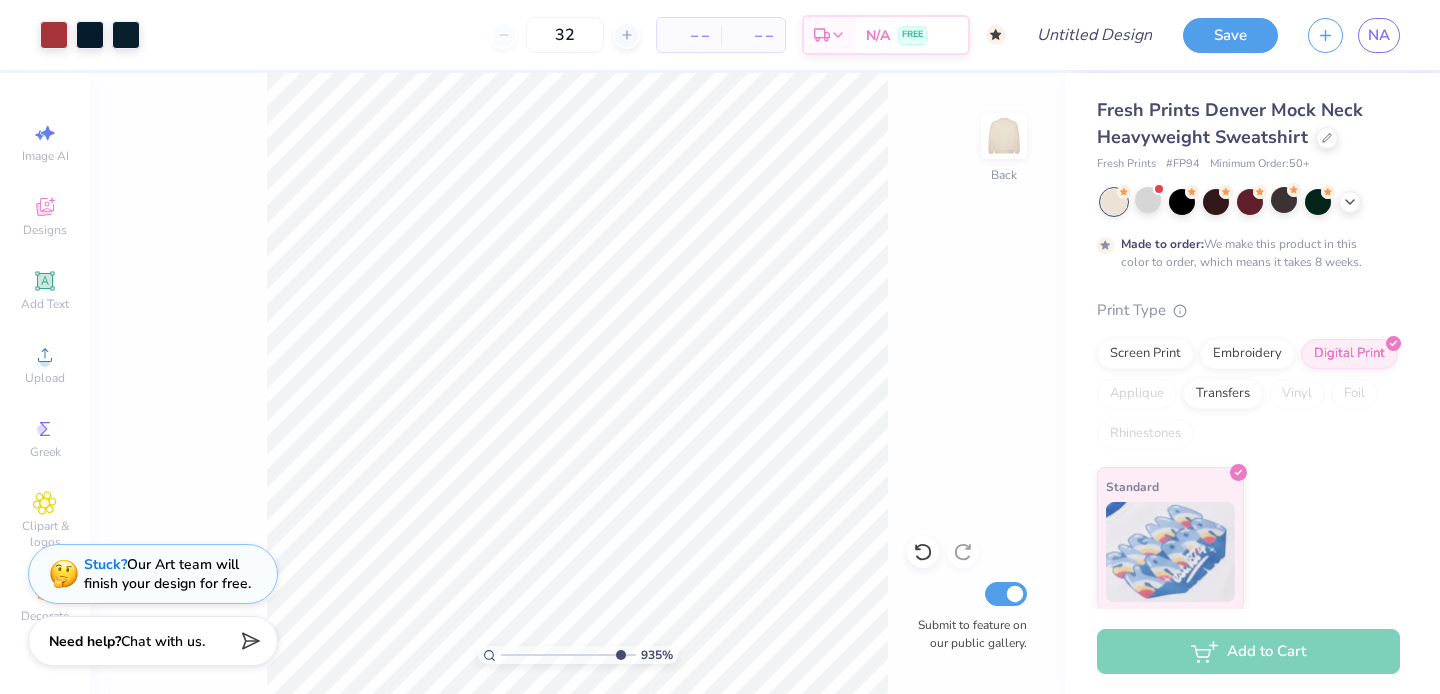 type on "50" 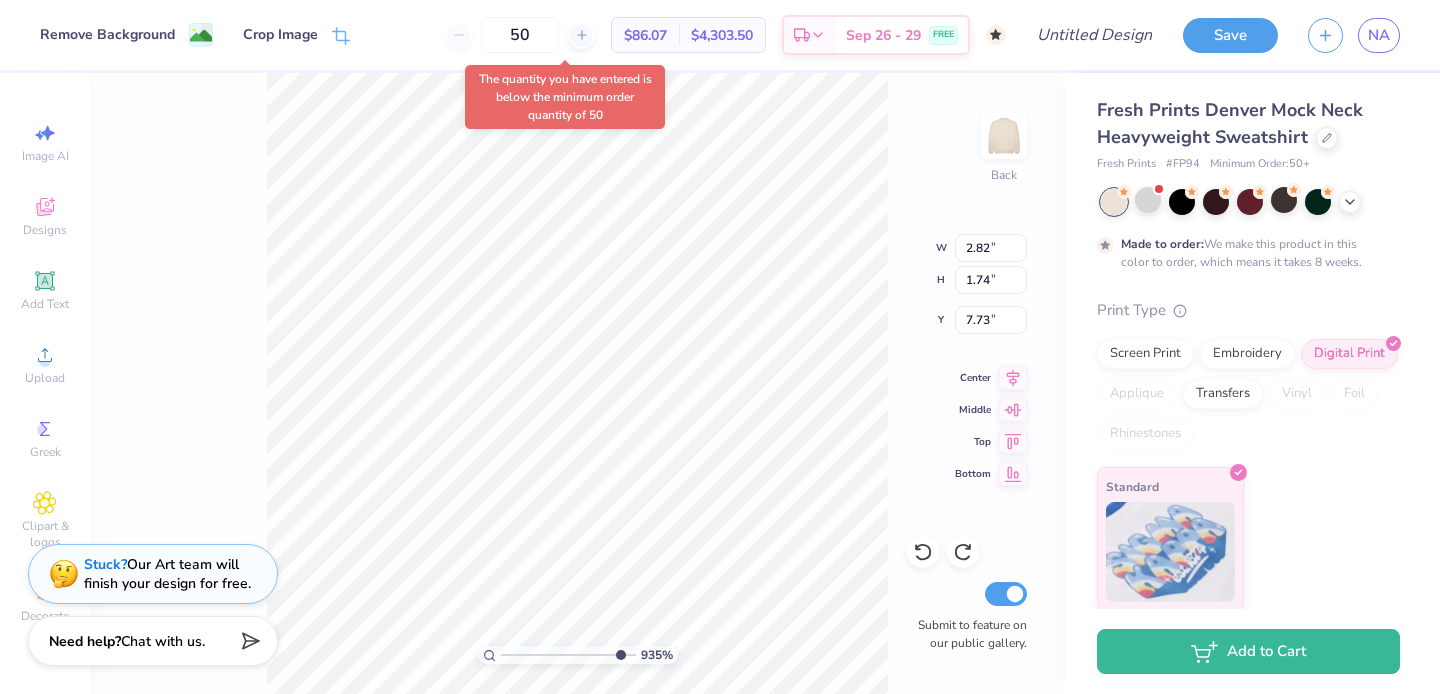 type on "7.75" 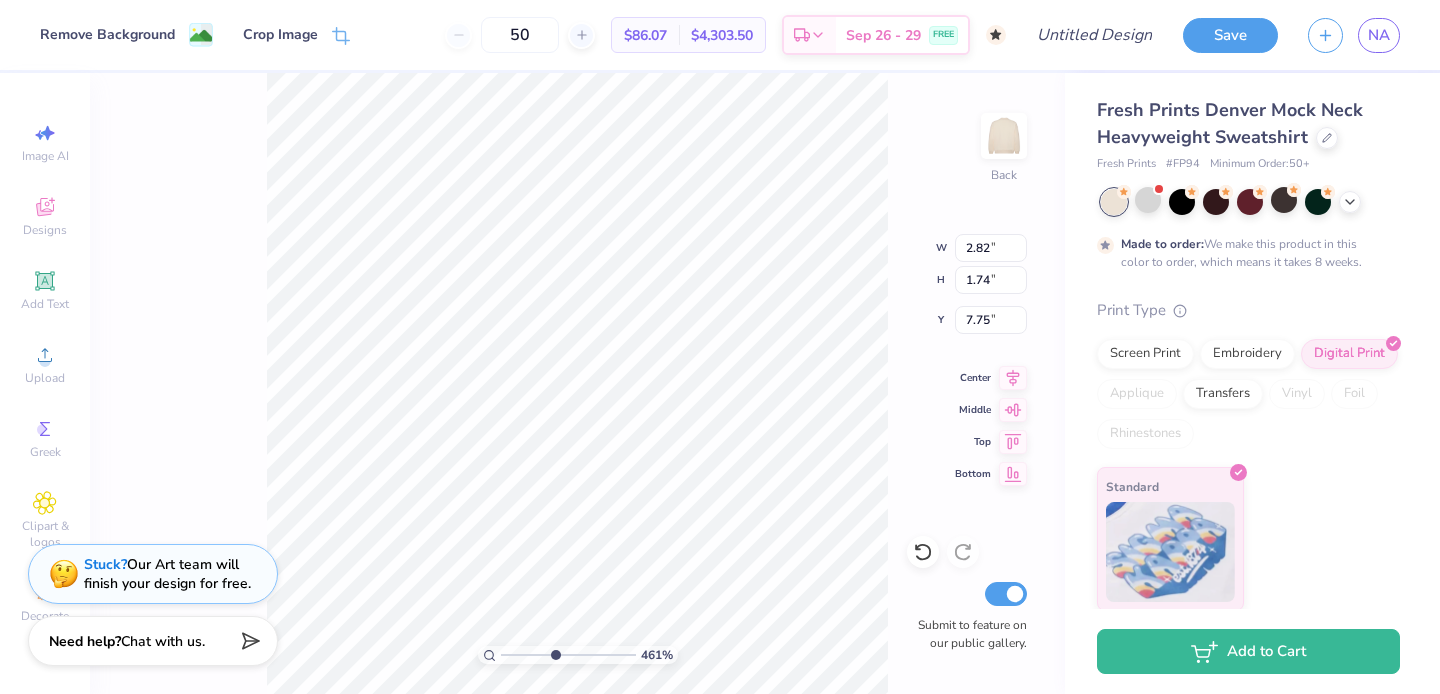 drag, startPoint x: 611, startPoint y: 652, endPoint x: 554, endPoint y: 654, distance: 57.035076 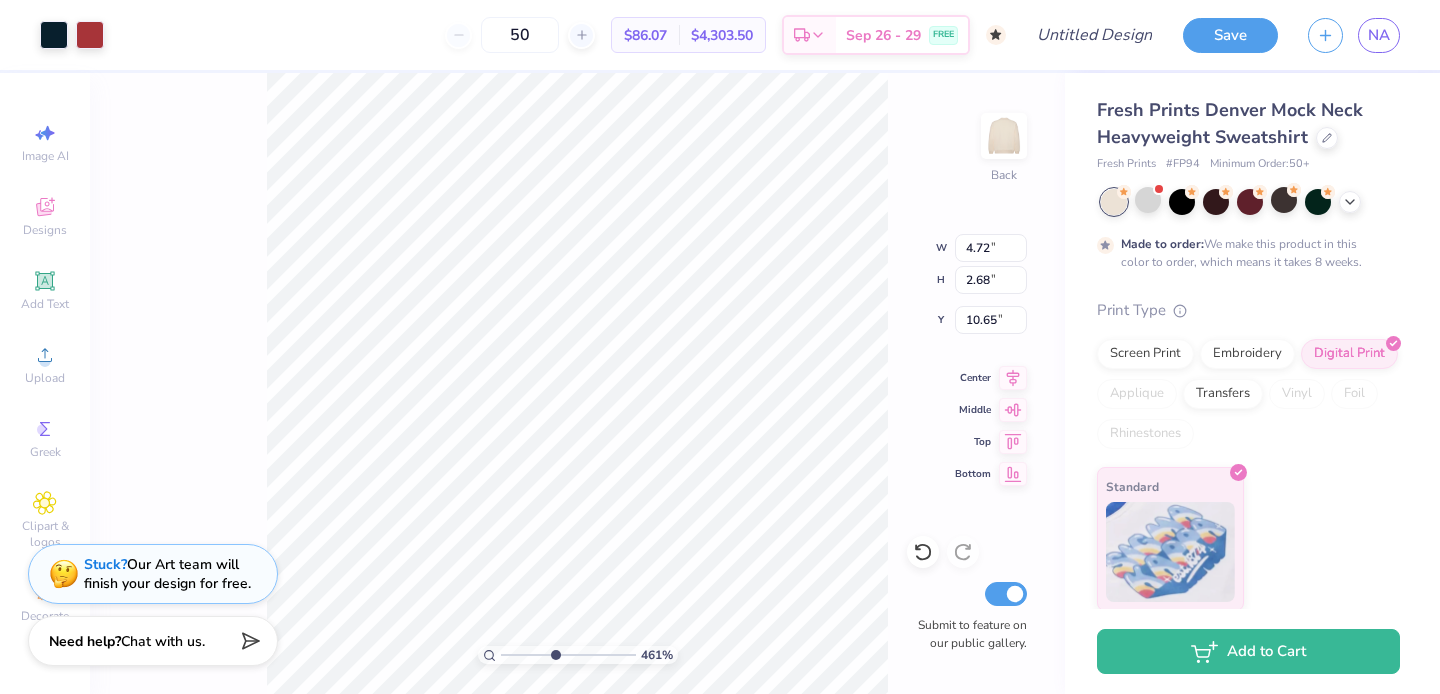 type on "7.75" 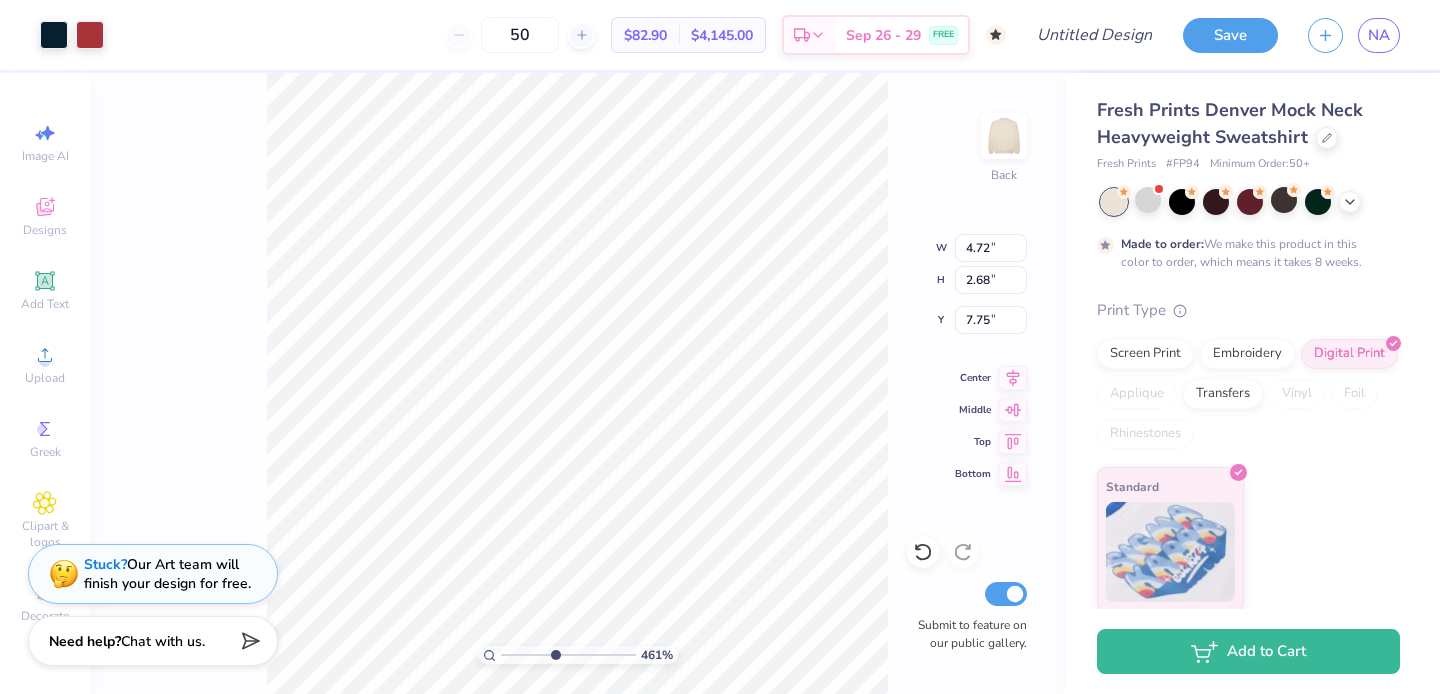 type on "2.69" 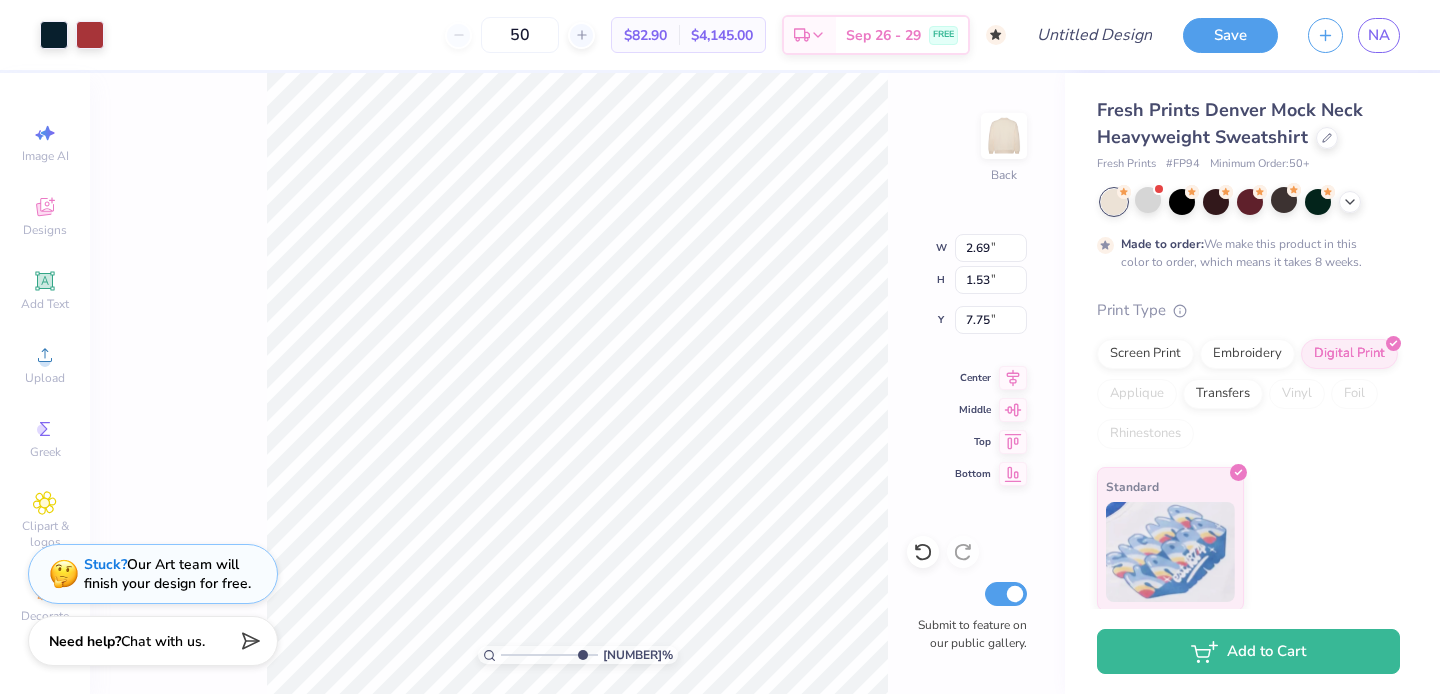 drag, startPoint x: 560, startPoint y: 655, endPoint x: 612, endPoint y: 660, distance: 52.23983 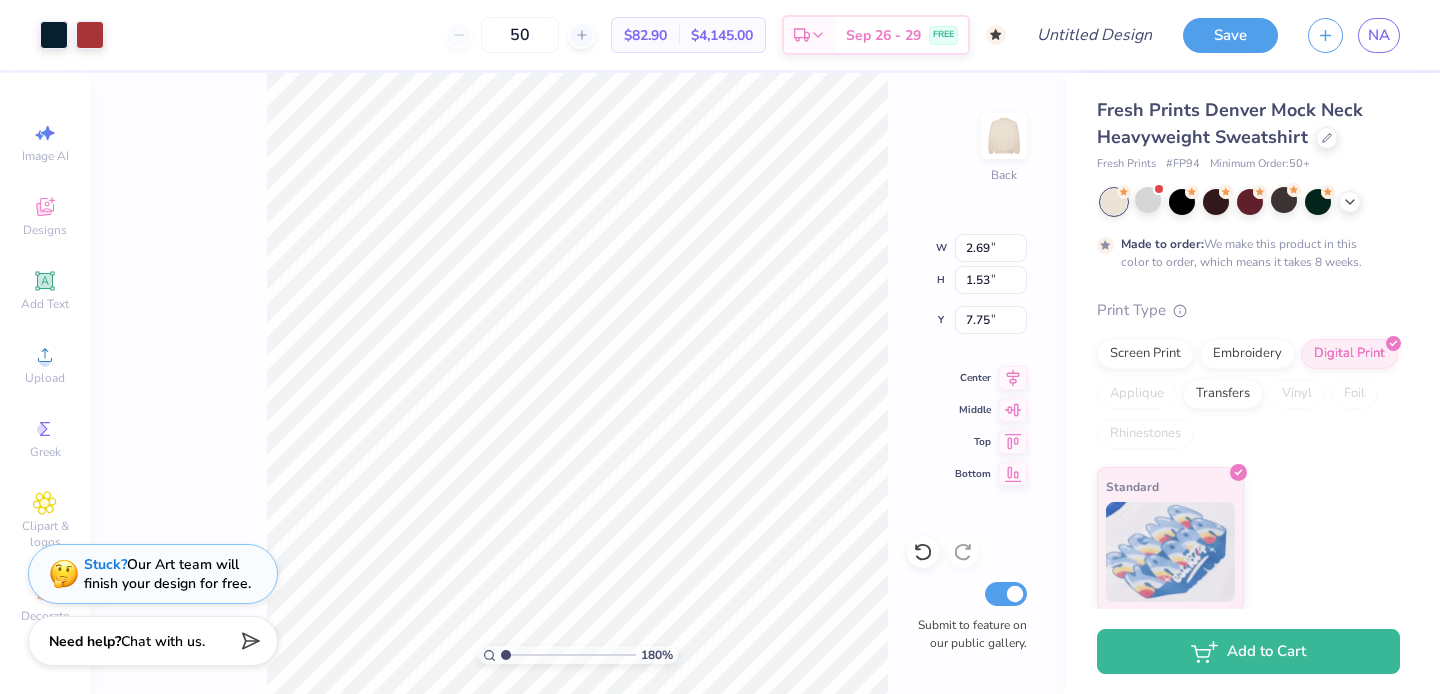 drag, startPoint x: 609, startPoint y: 656, endPoint x: 504, endPoint y: 668, distance: 105.68349 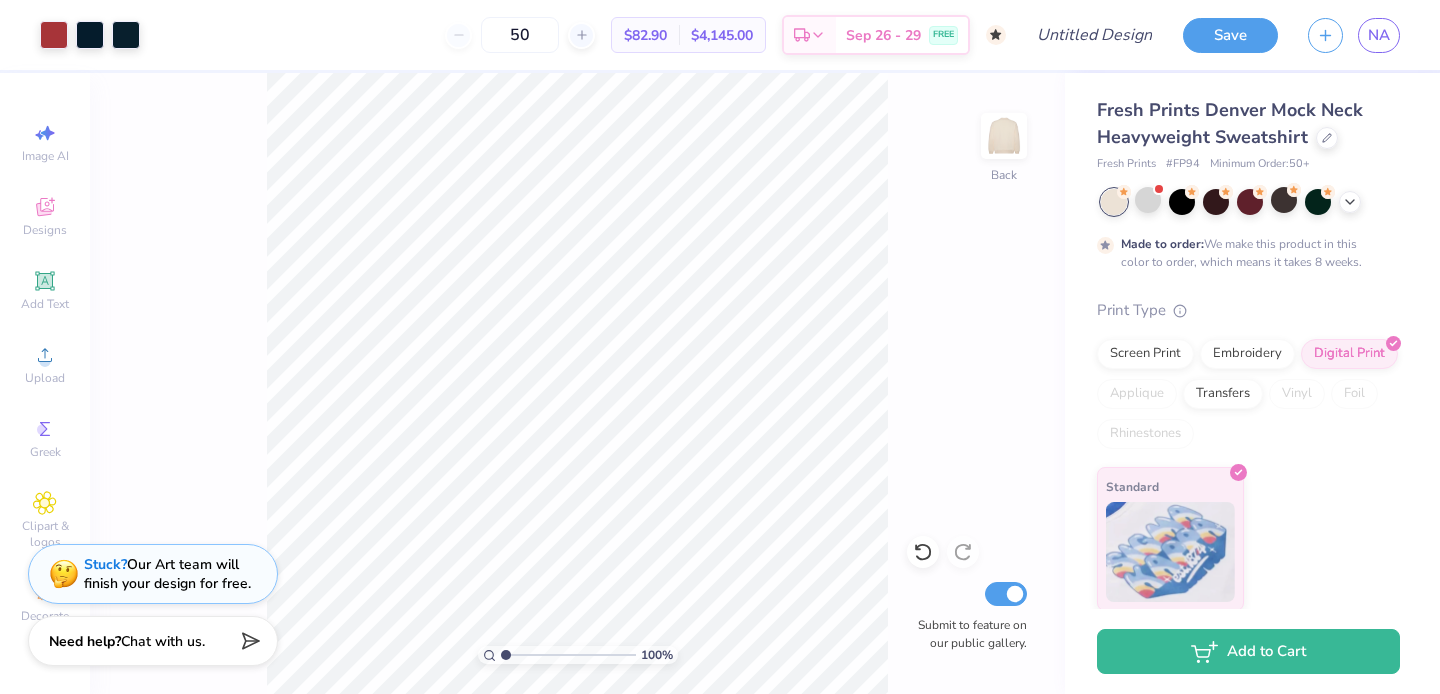 drag, startPoint x: 506, startPoint y: 652, endPoint x: 495, endPoint y: 675, distance: 25.495098 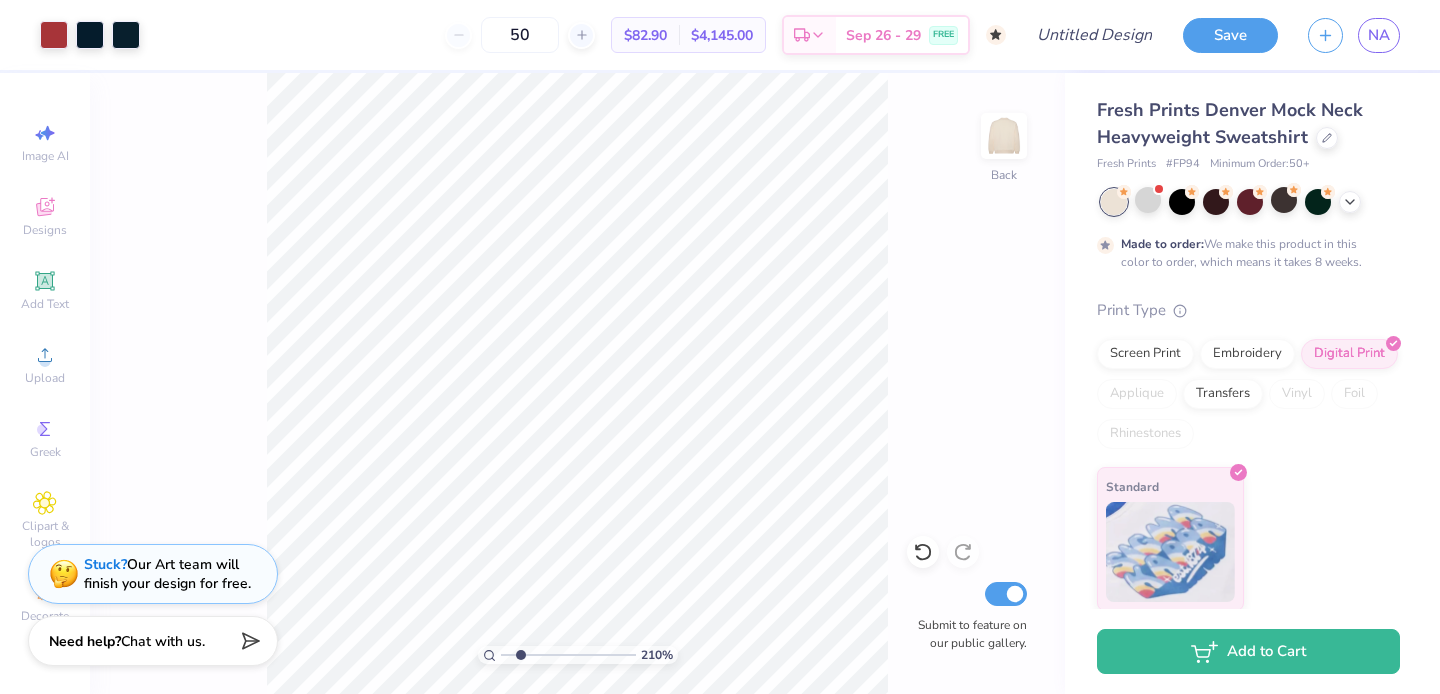 drag, startPoint x: 505, startPoint y: 651, endPoint x: 520, endPoint y: 652, distance: 15.033297 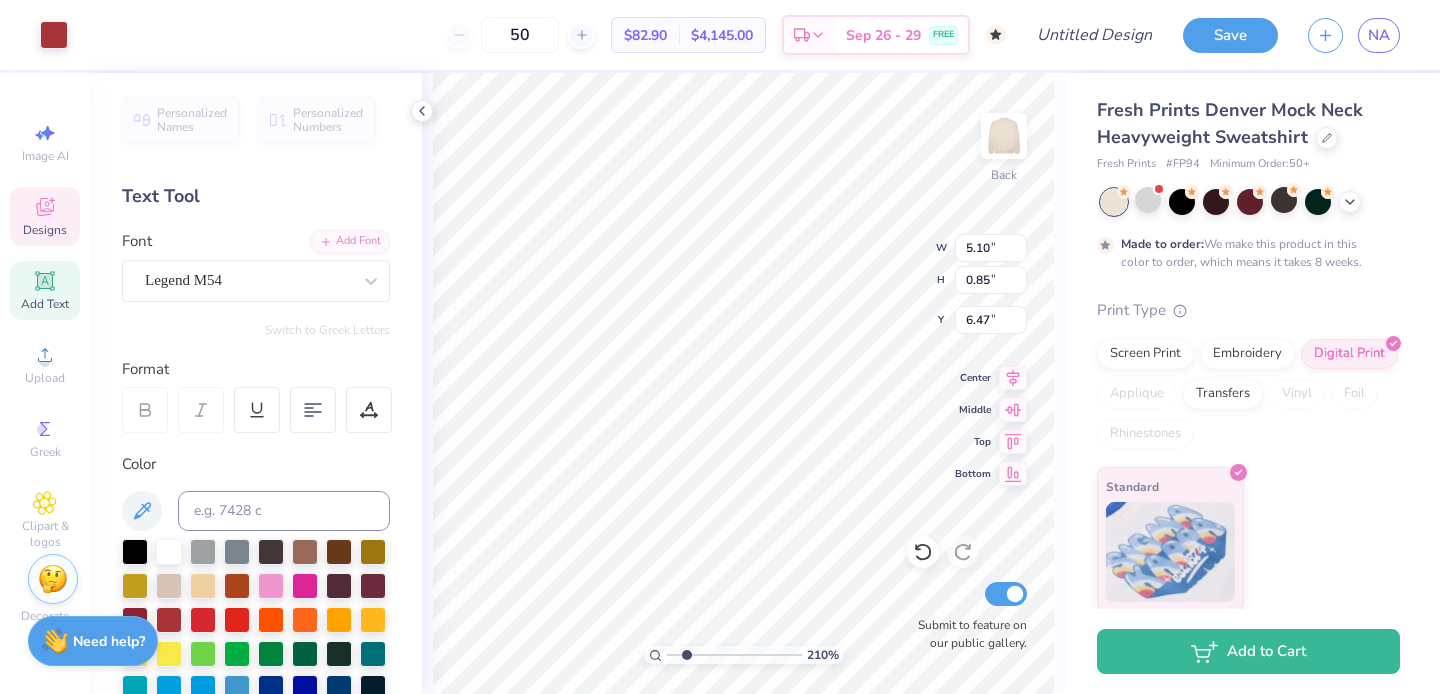 type on "6.44" 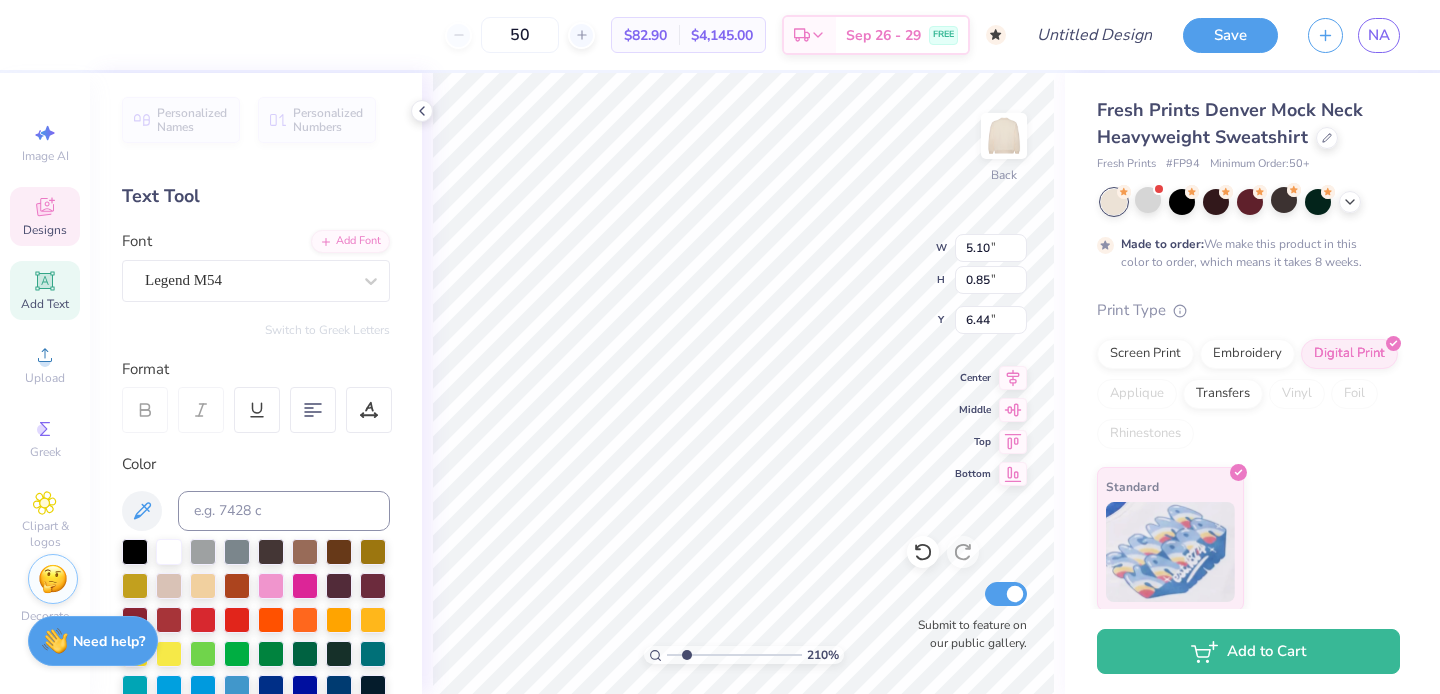 type on "5.88" 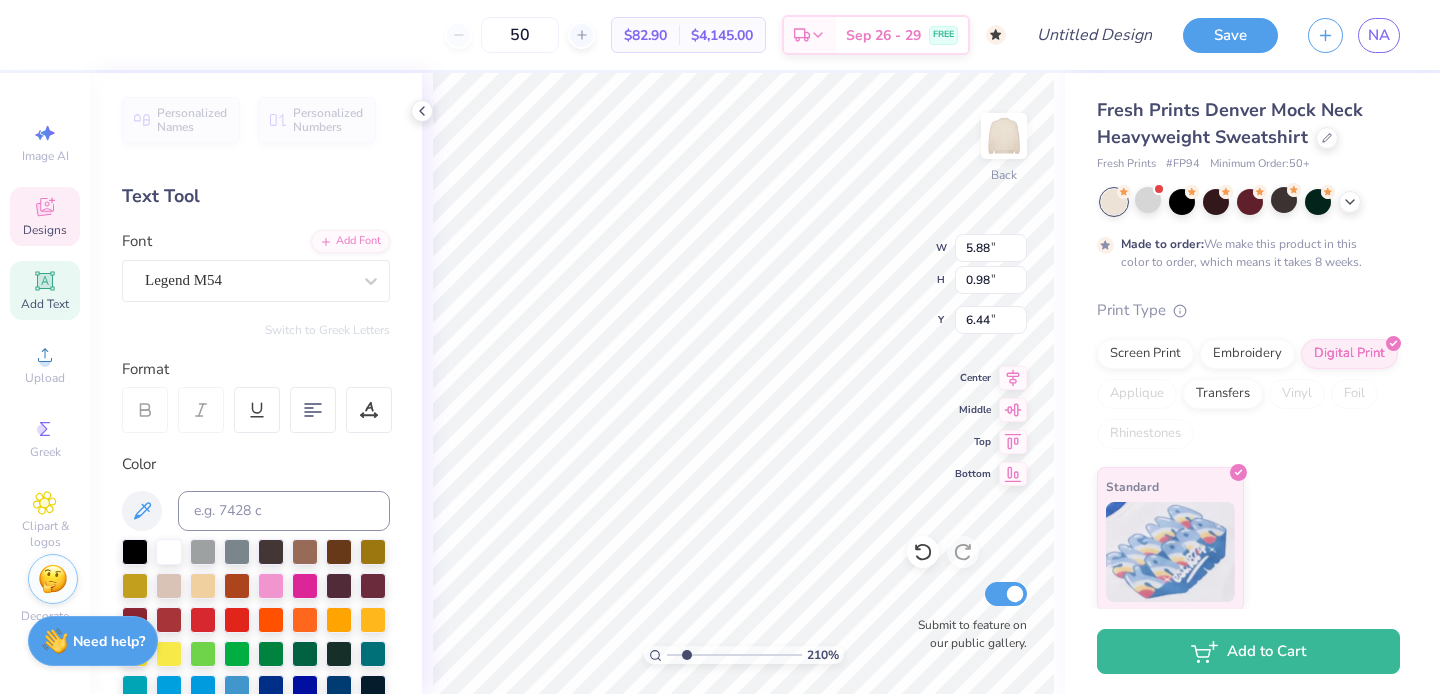 type on "6.62" 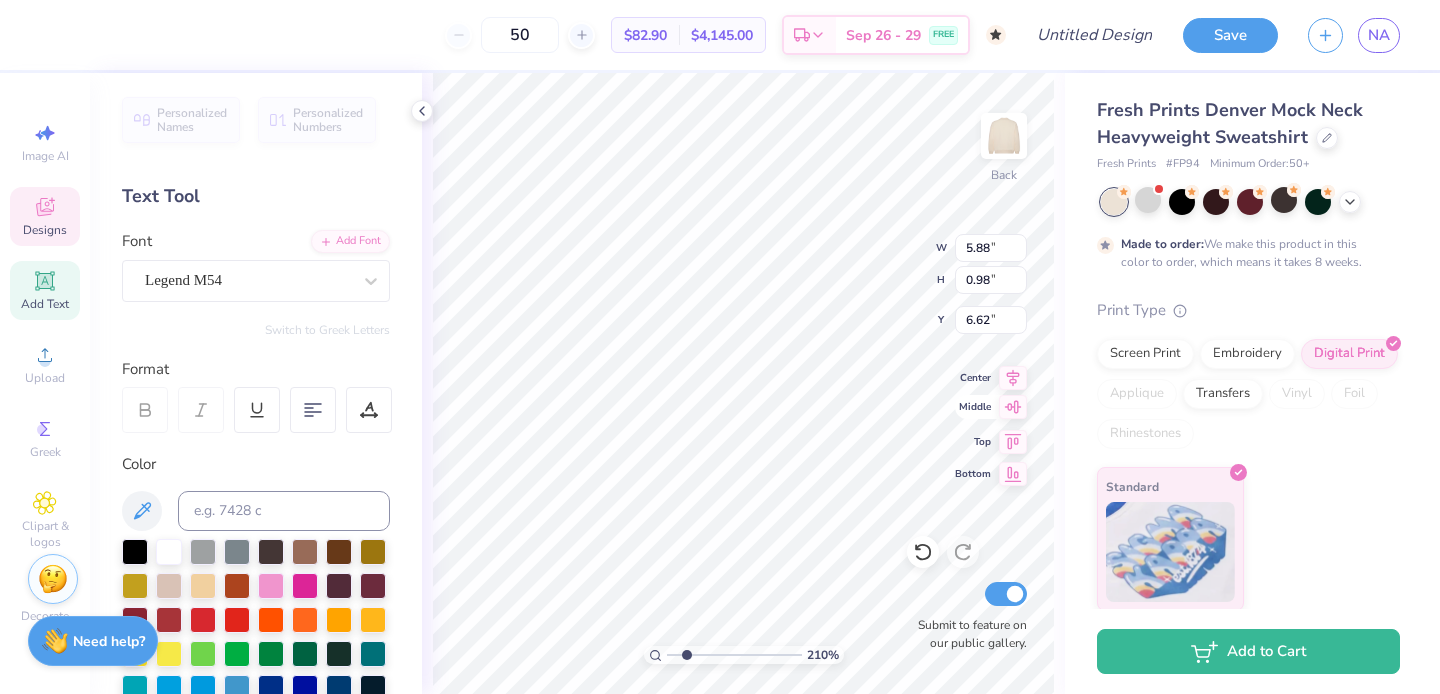 click 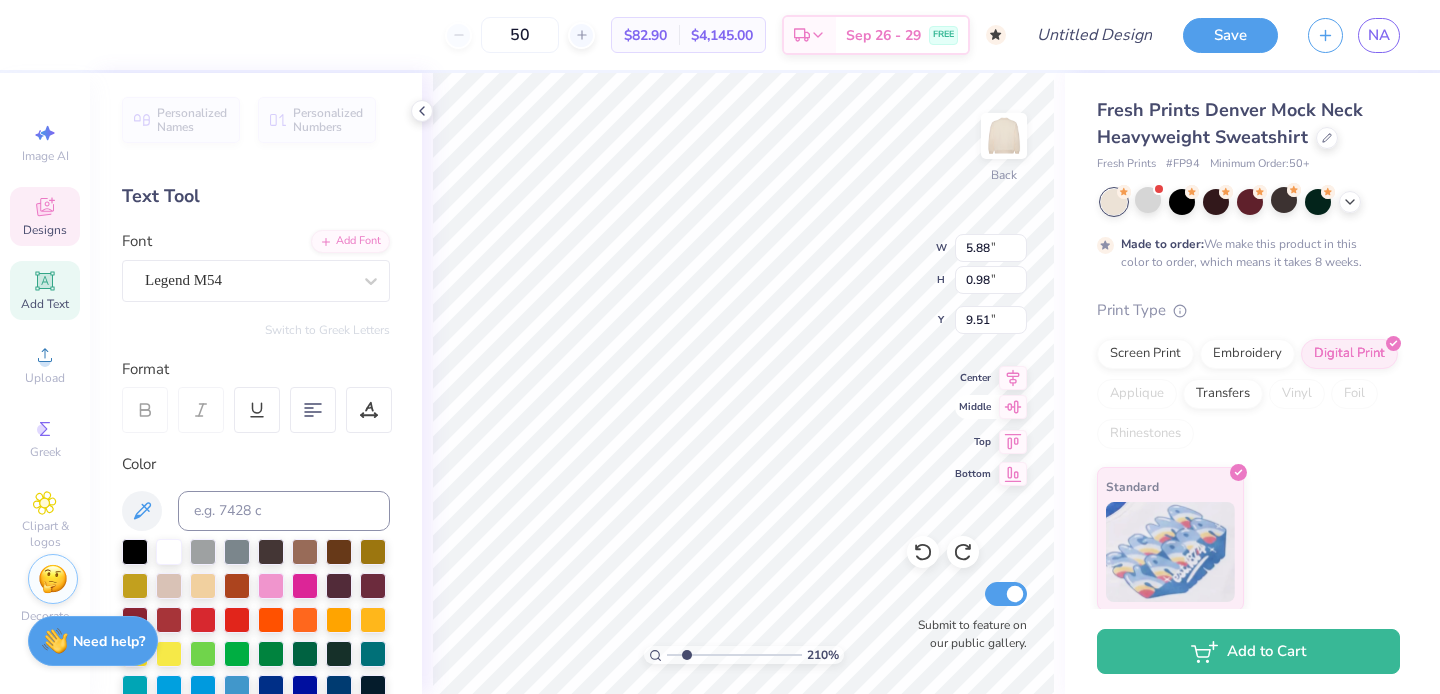 type on "6.62" 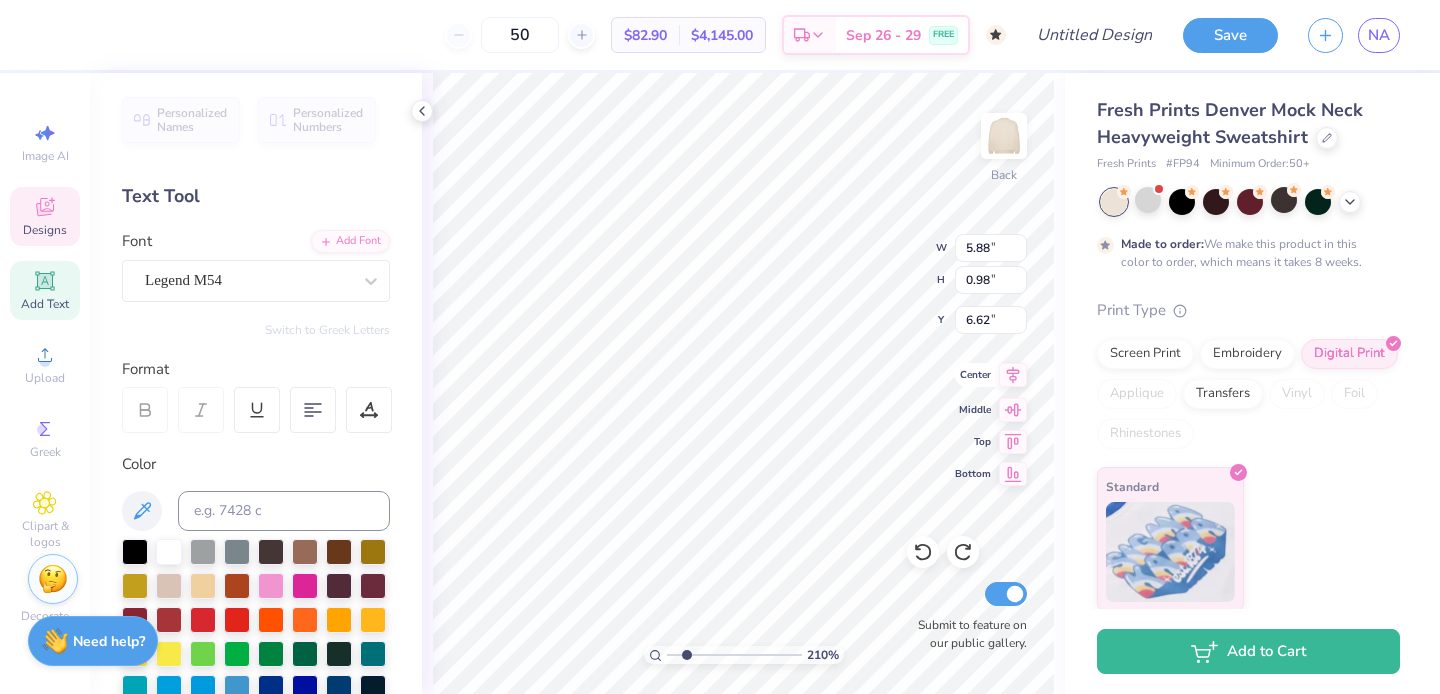 click 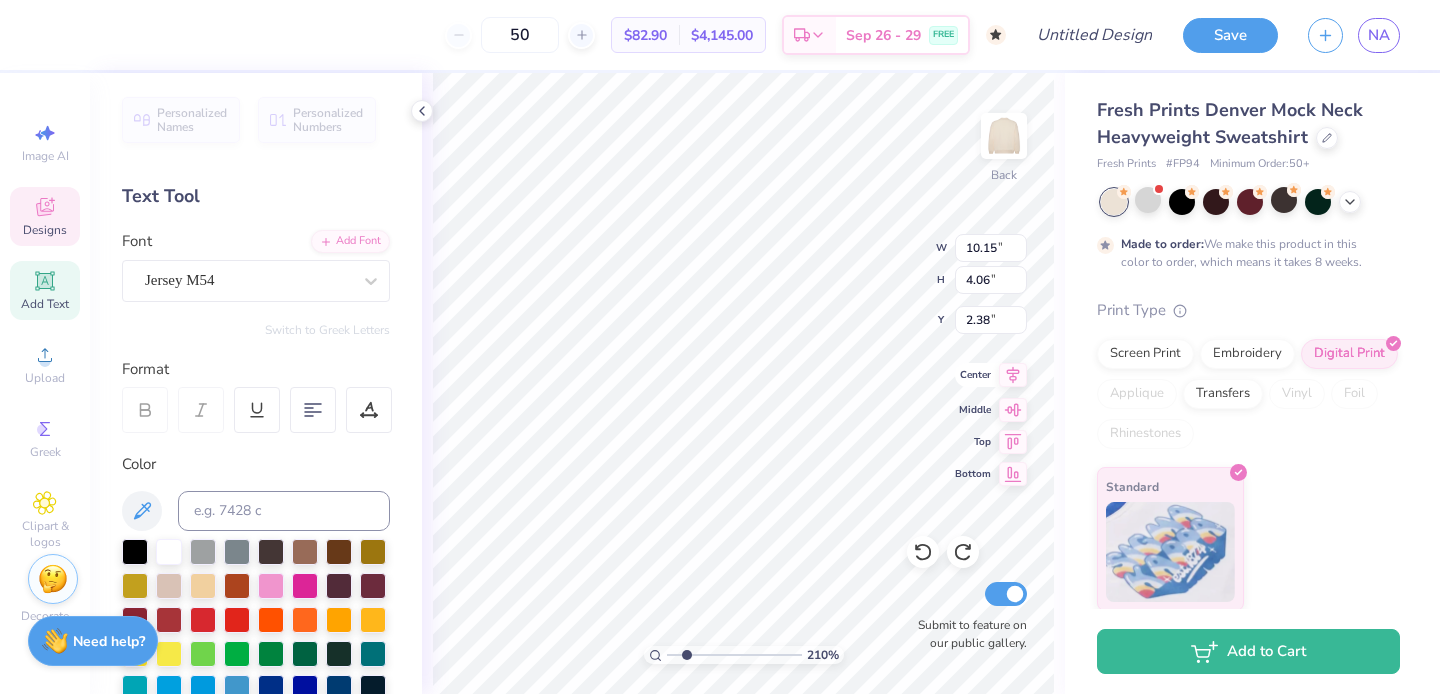click 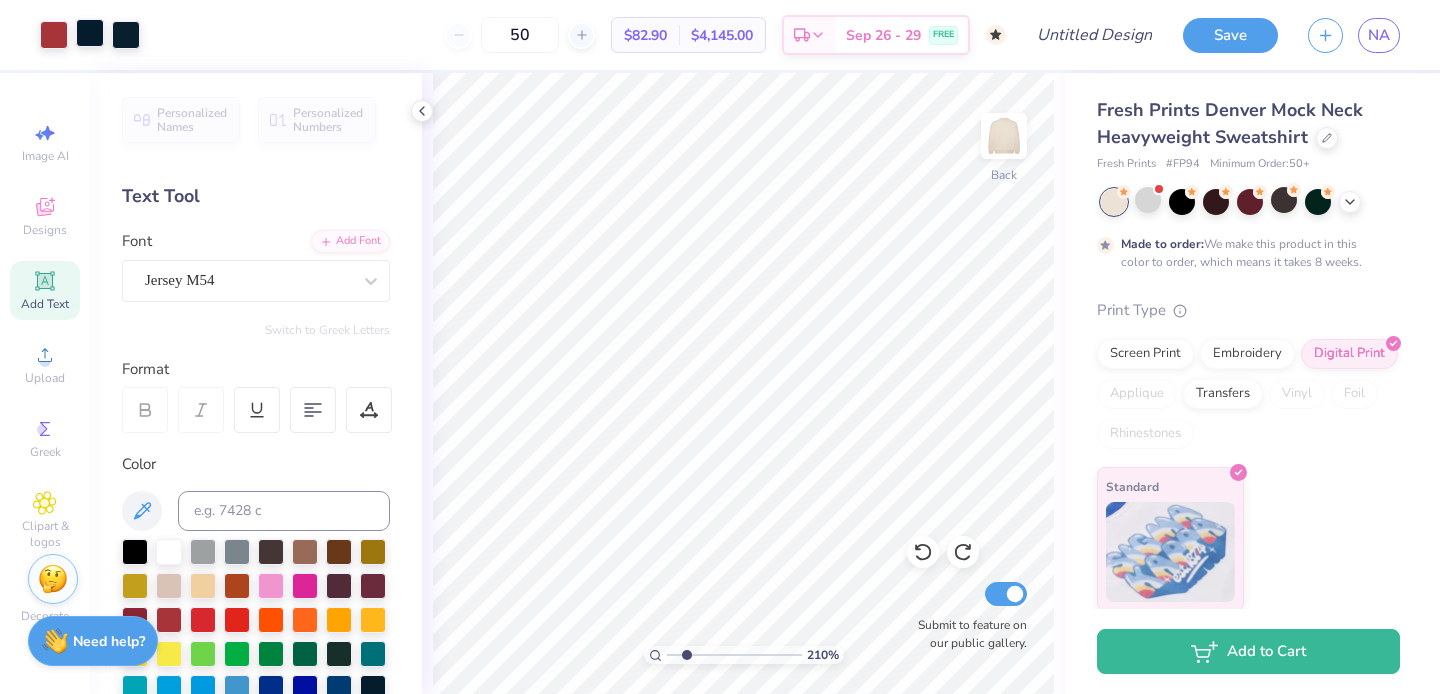 click at bounding box center (90, 33) 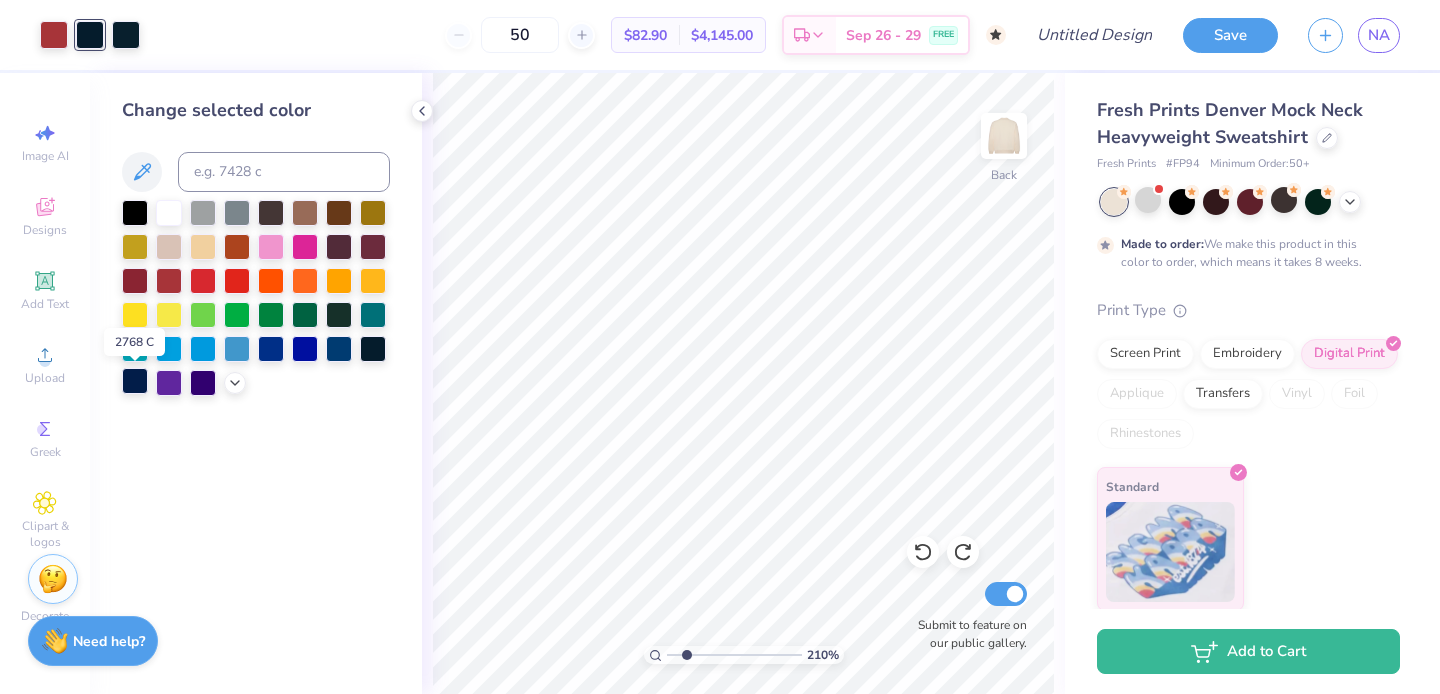 click at bounding box center [135, 381] 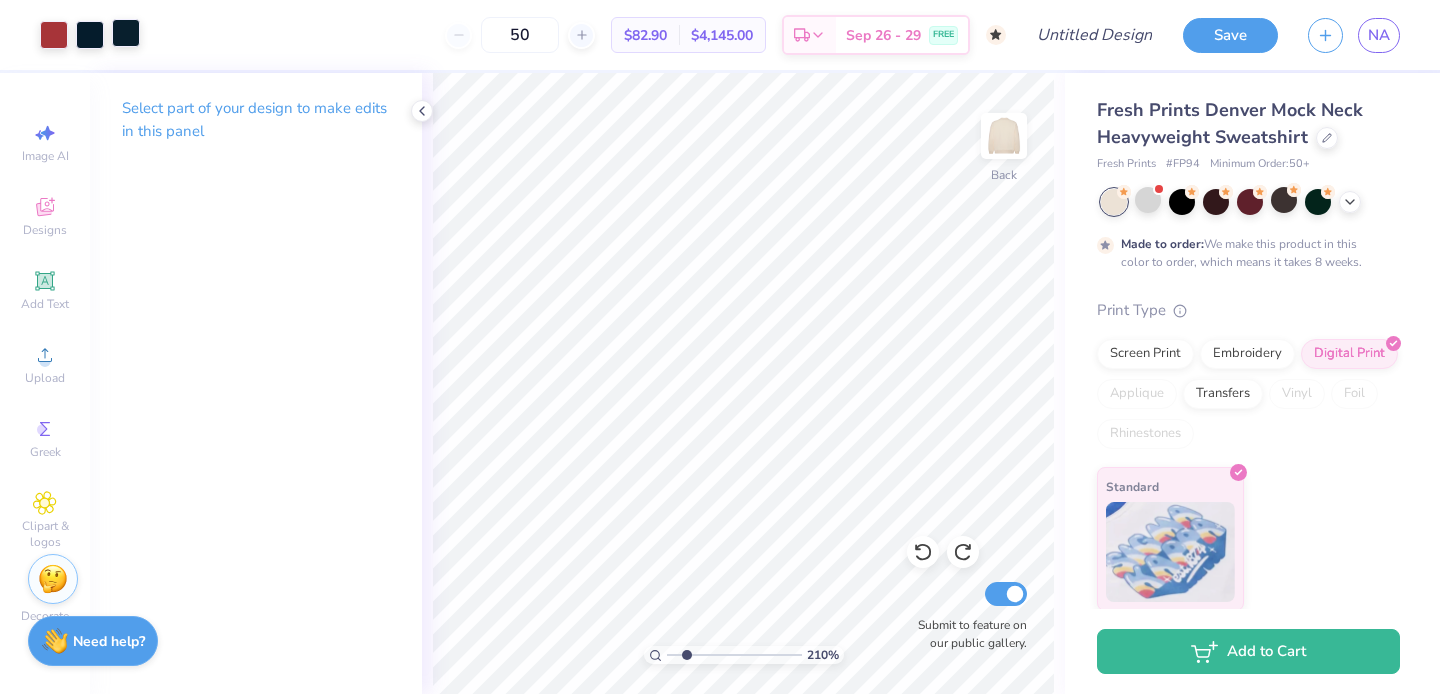 click at bounding box center [126, 33] 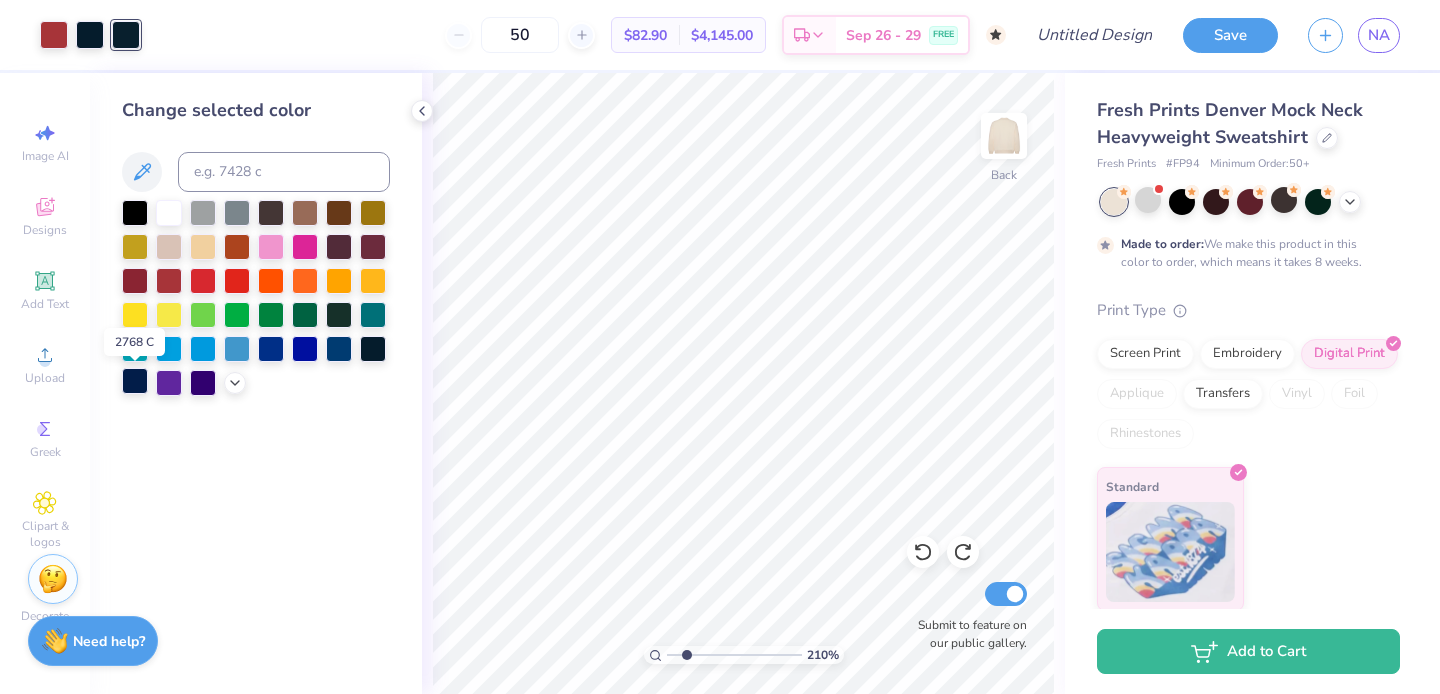 click at bounding box center [135, 381] 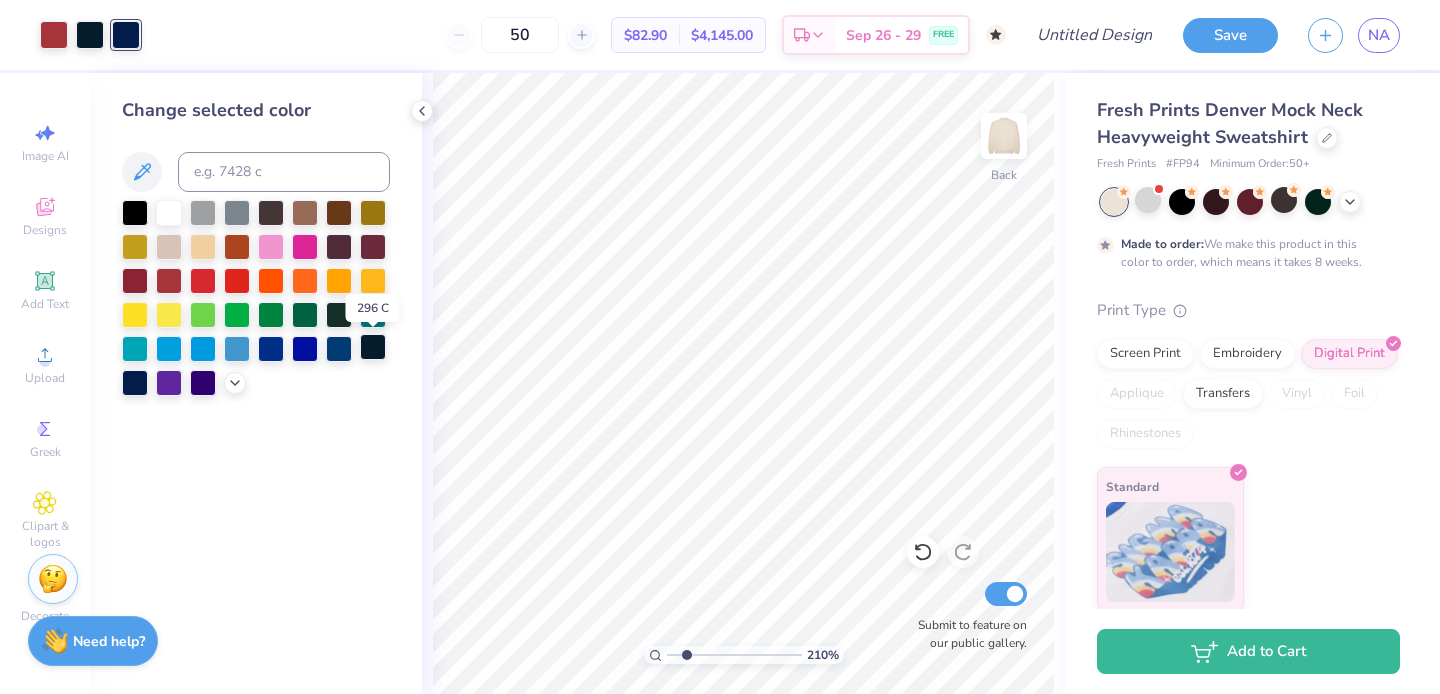 click at bounding box center [373, 347] 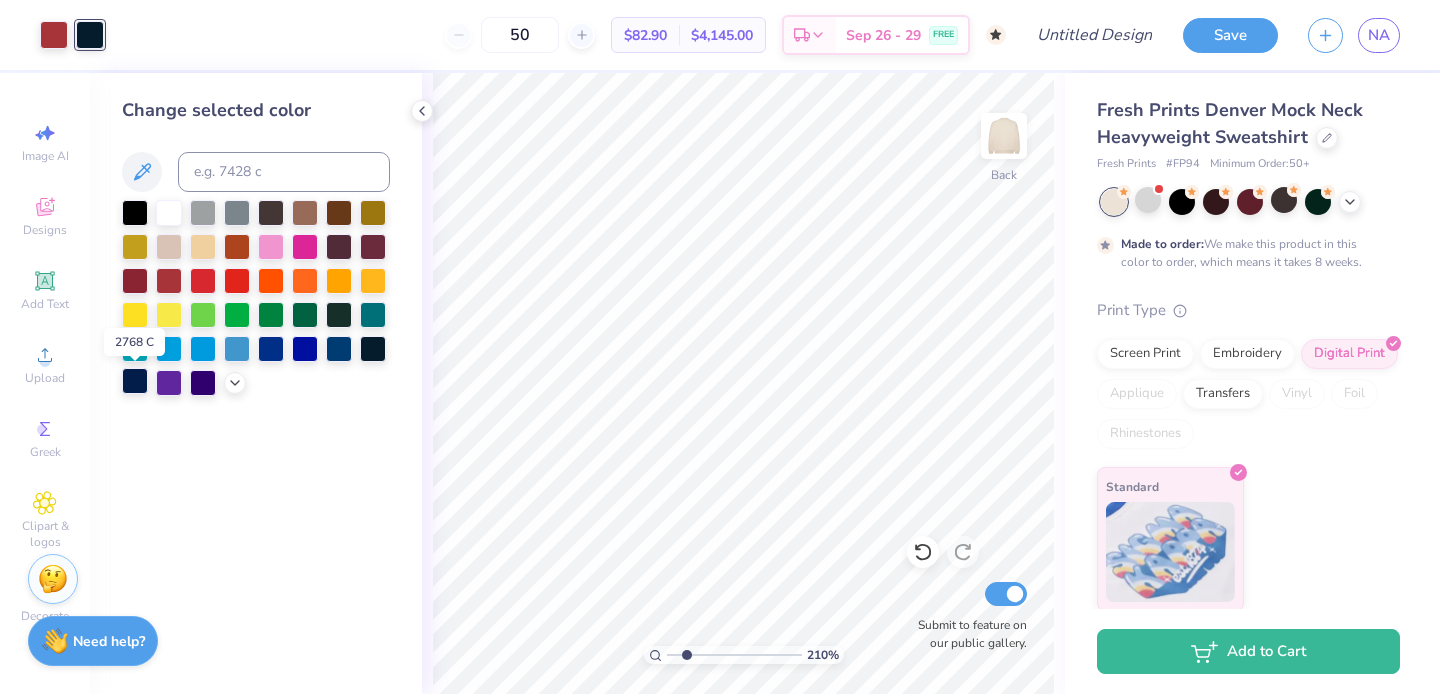 click at bounding box center (135, 381) 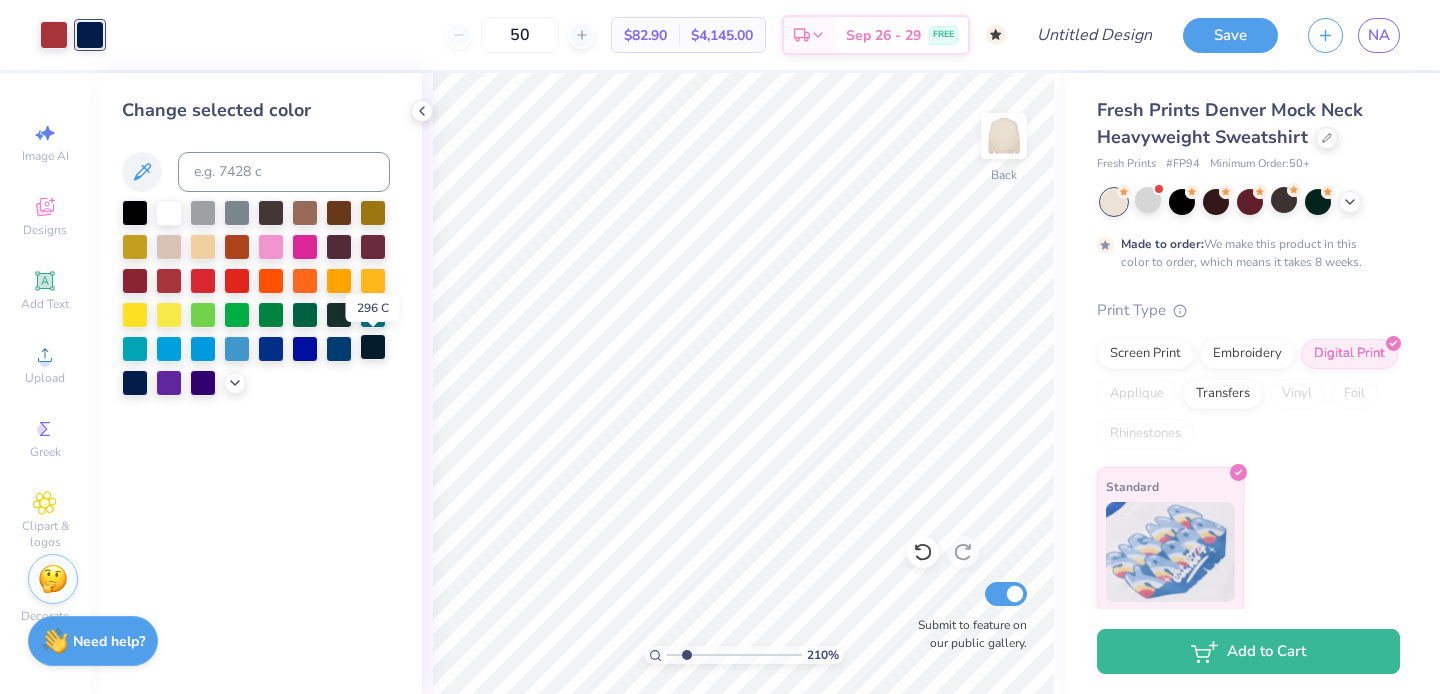 click at bounding box center [373, 347] 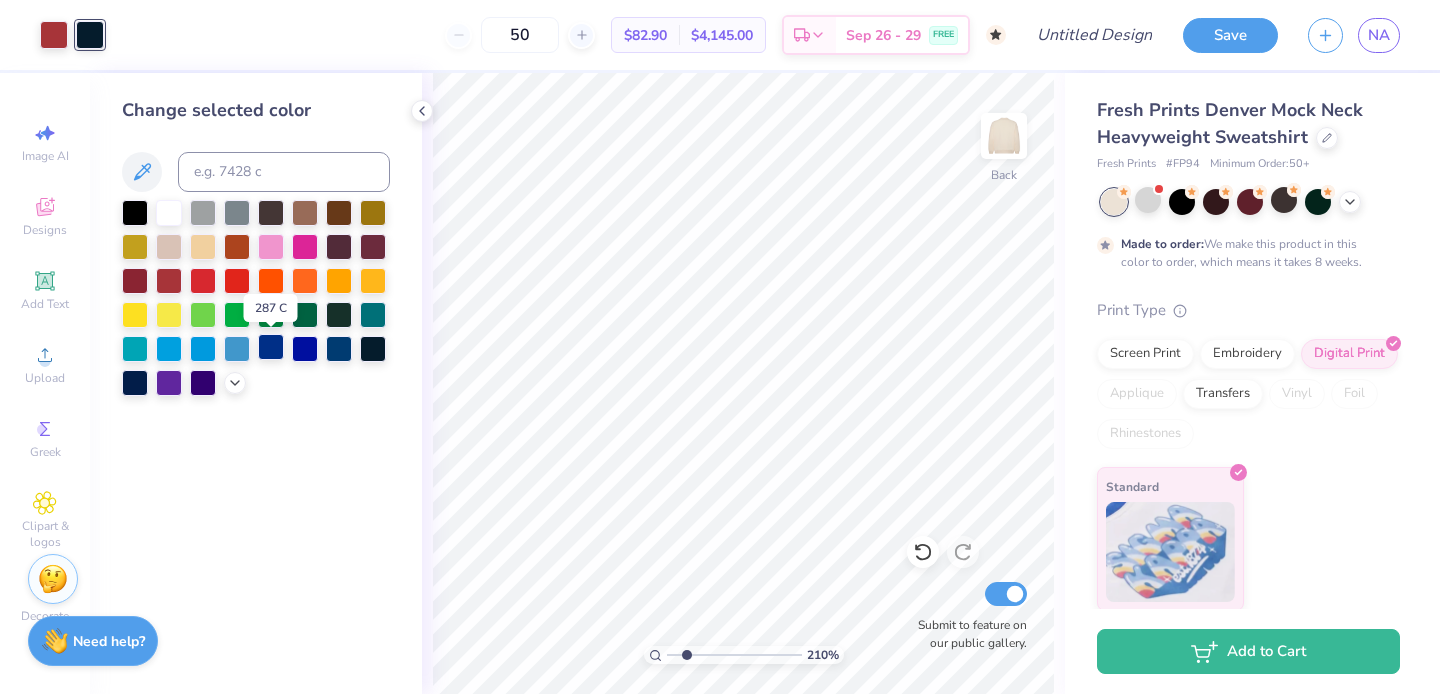 click at bounding box center (271, 347) 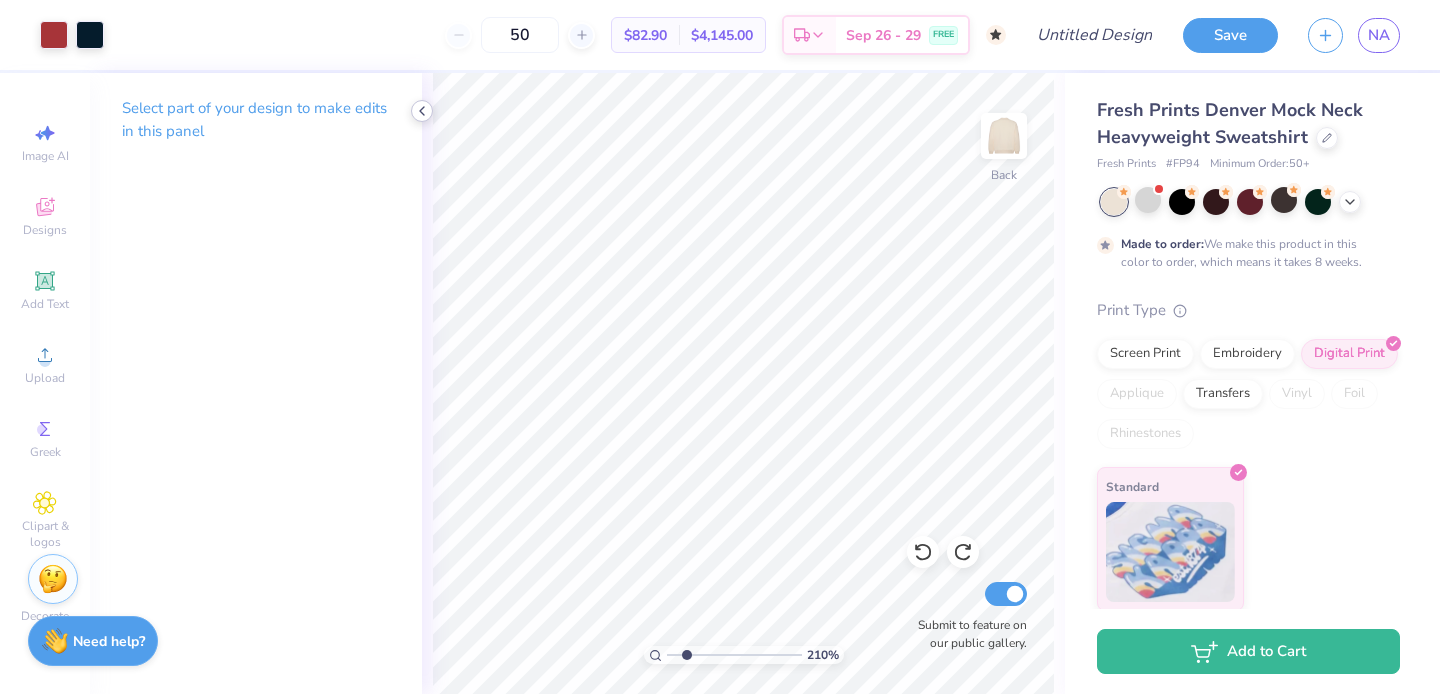 click 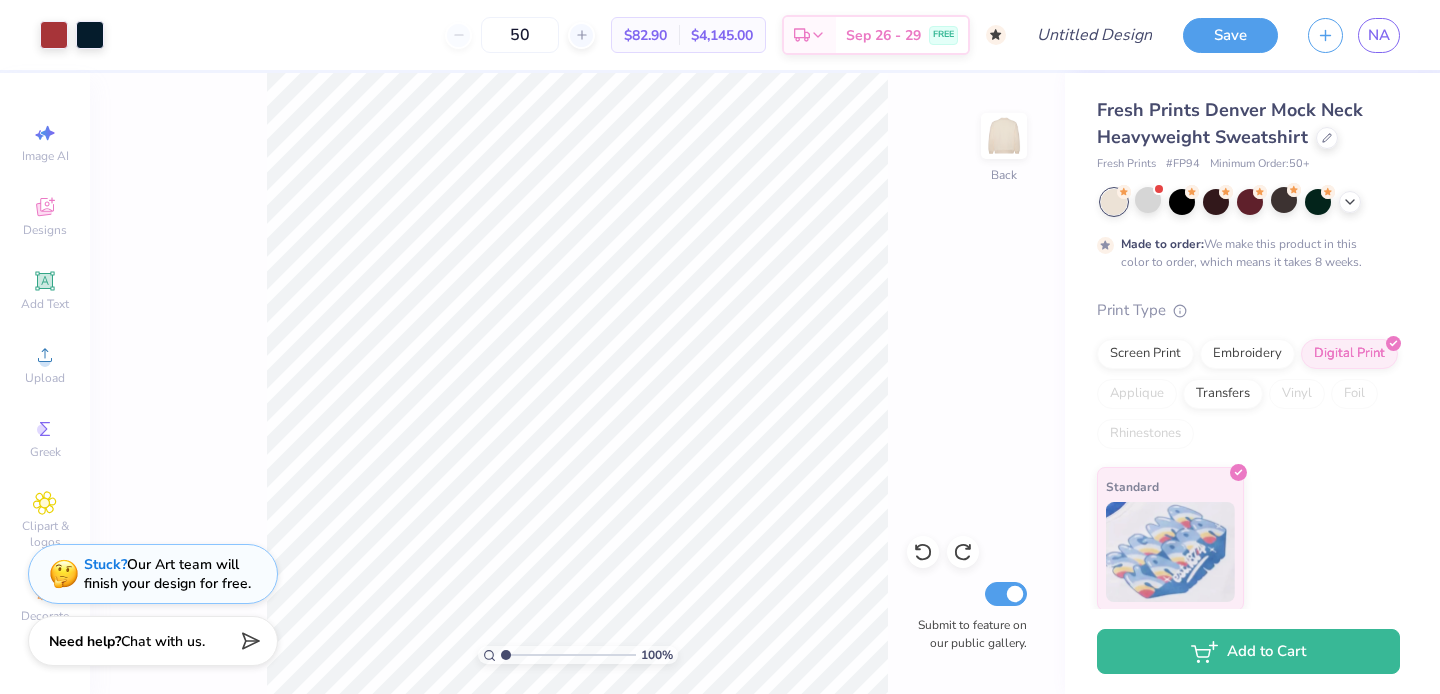 drag, startPoint x: 518, startPoint y: 654, endPoint x: 492, endPoint y: 654, distance: 26 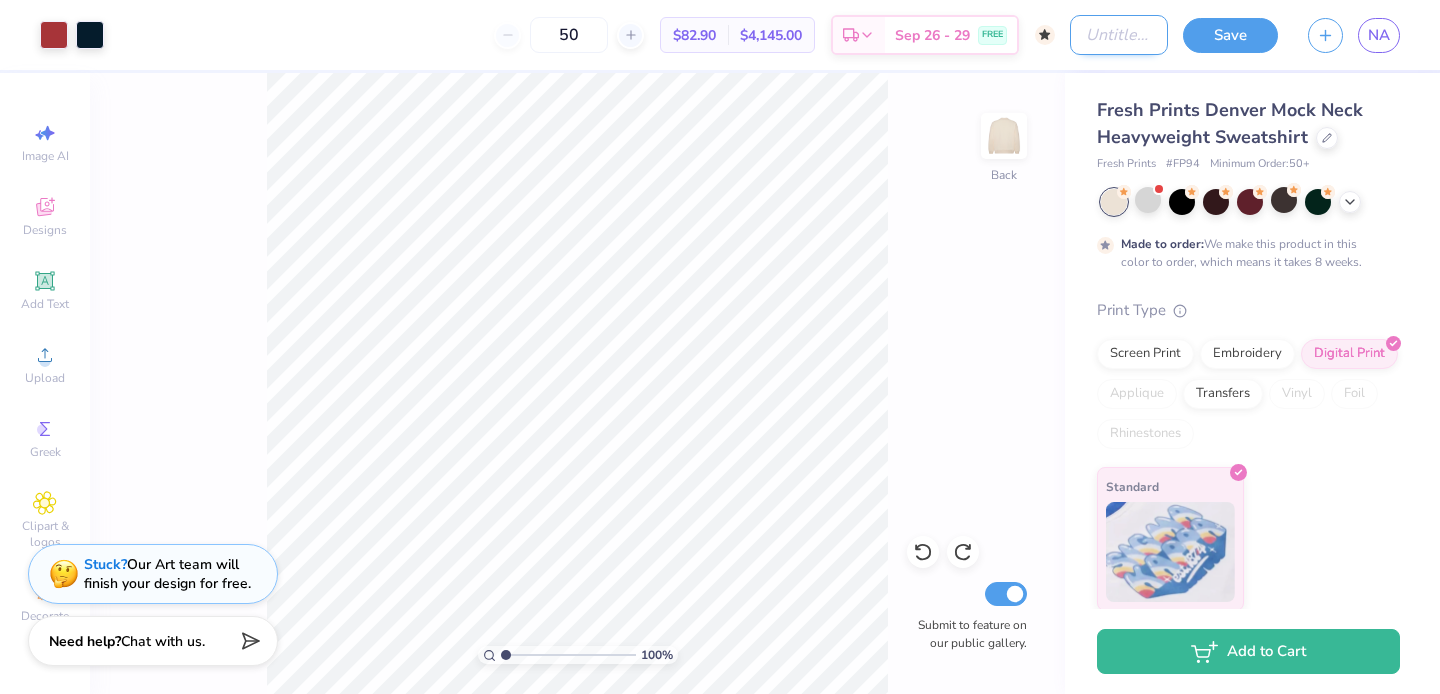 click on "Design Title" at bounding box center (1119, 35) 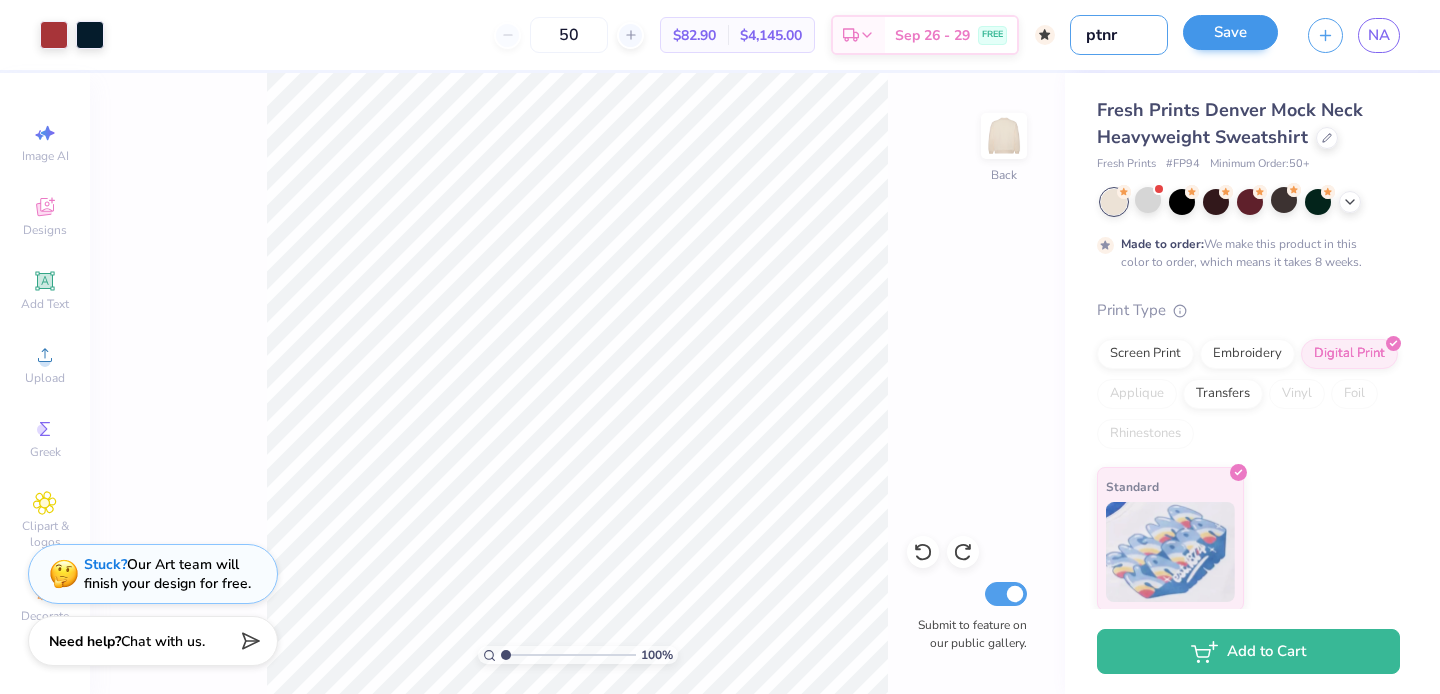 type on "ptnr" 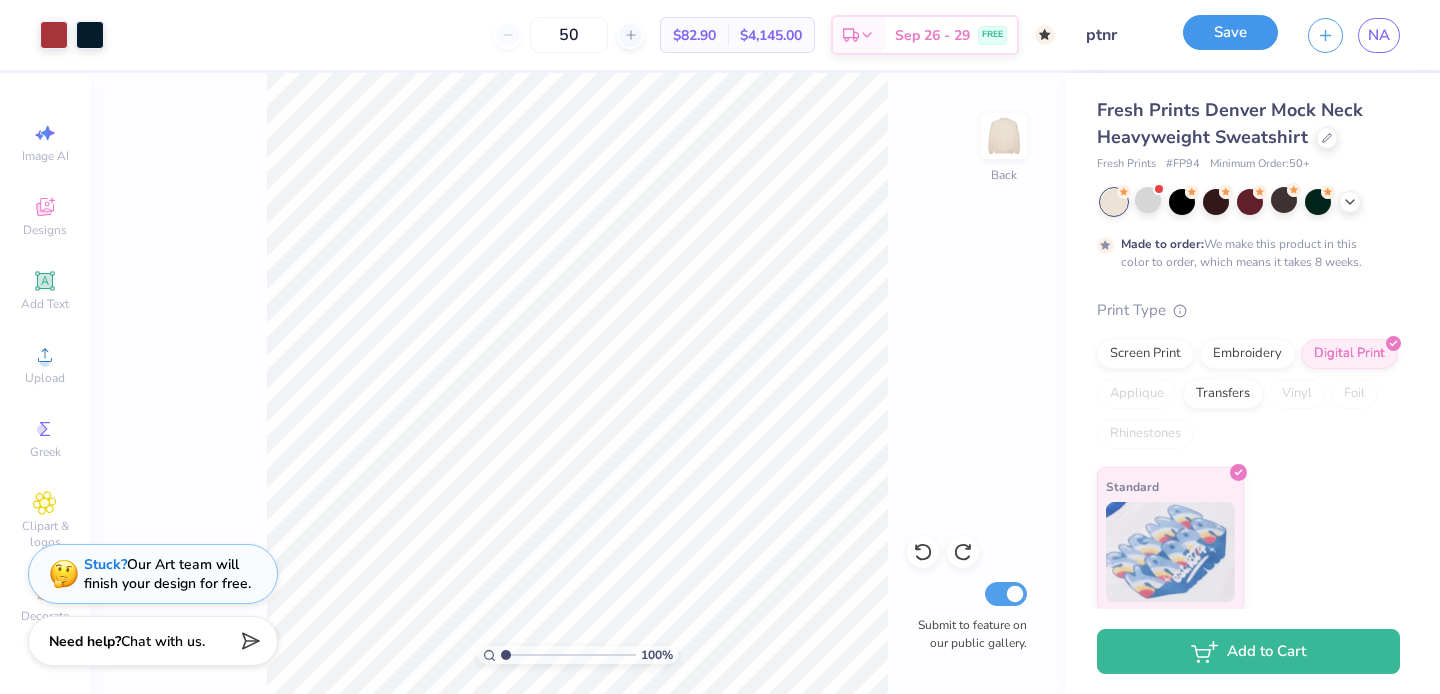 click on "Save" at bounding box center (1230, 32) 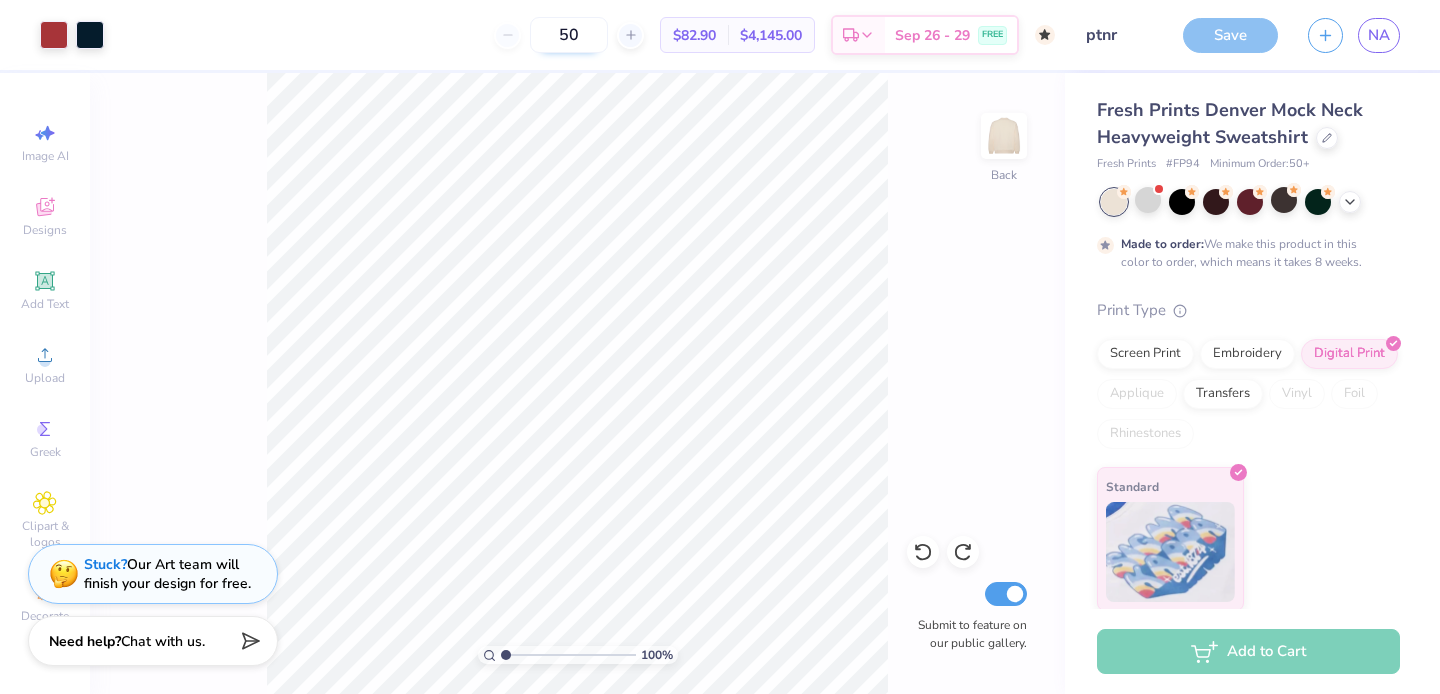 click on "50" at bounding box center (569, 35) 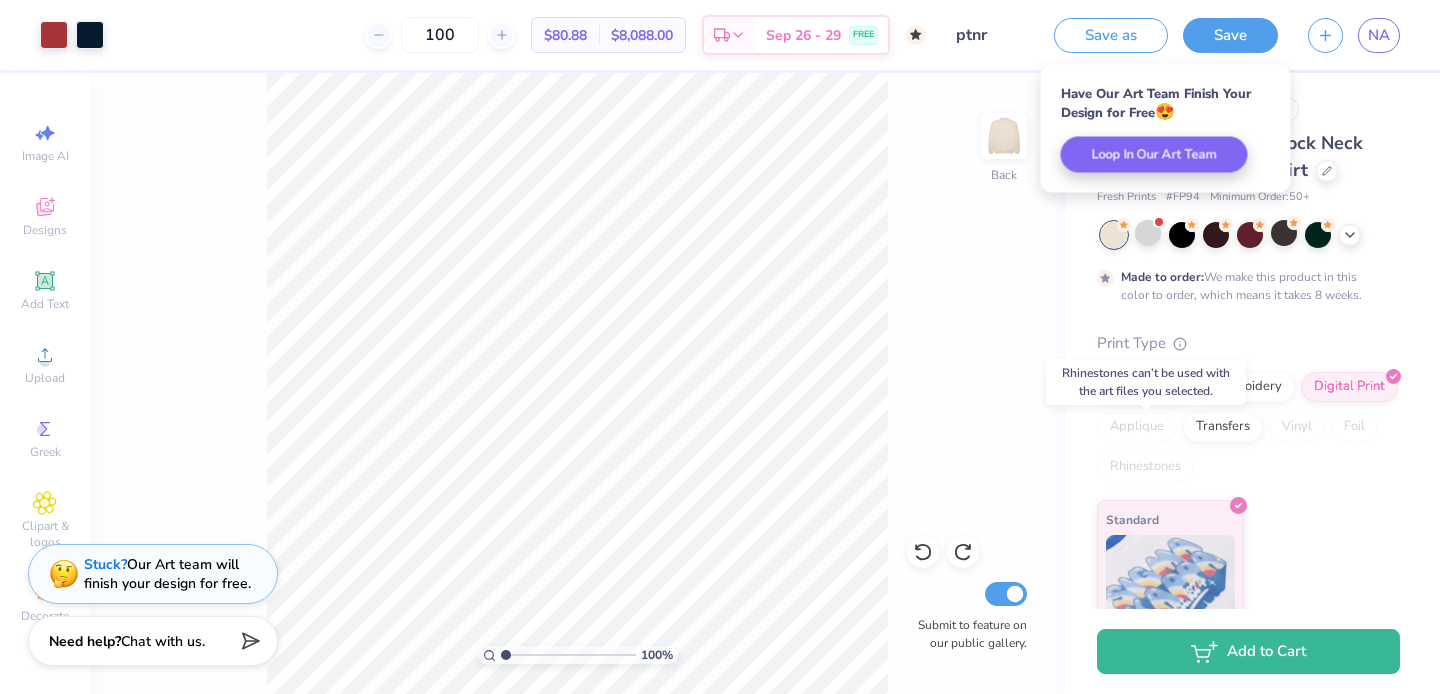 scroll, scrollTop: 35, scrollLeft: 0, axis: vertical 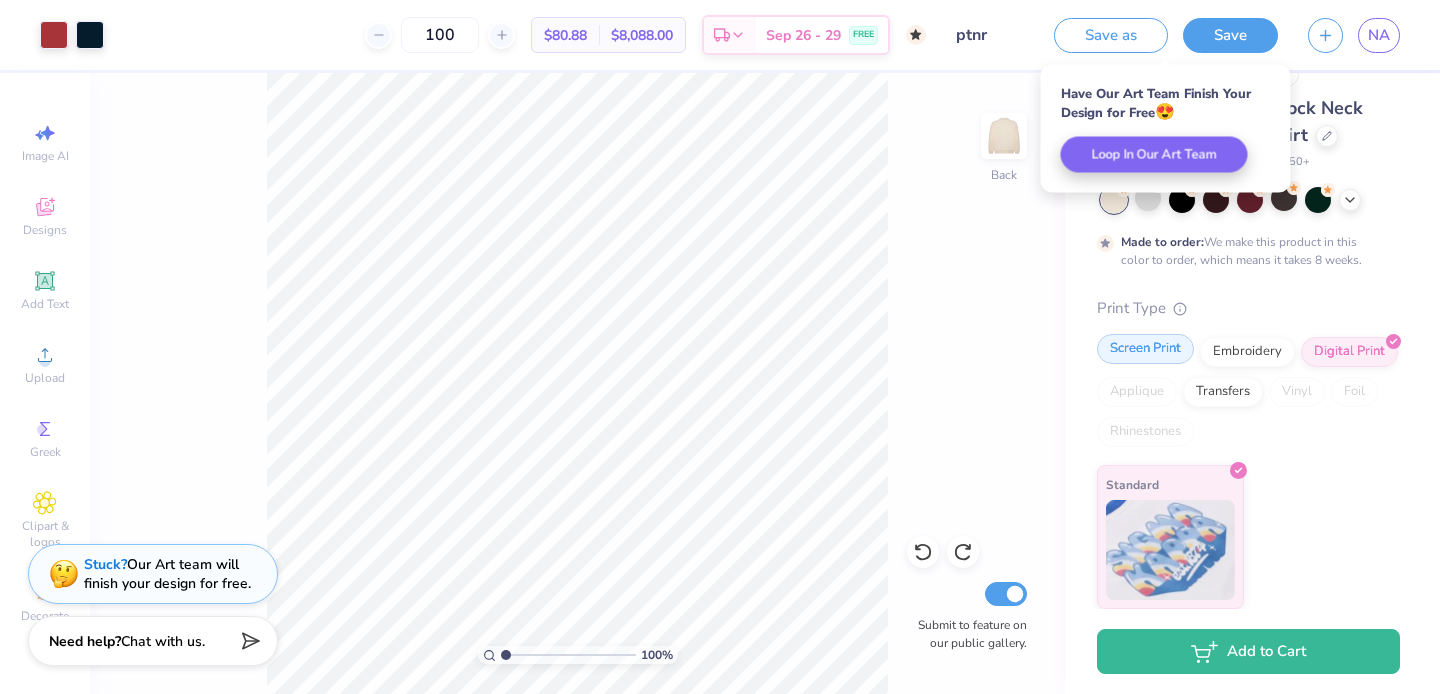 type on "100" 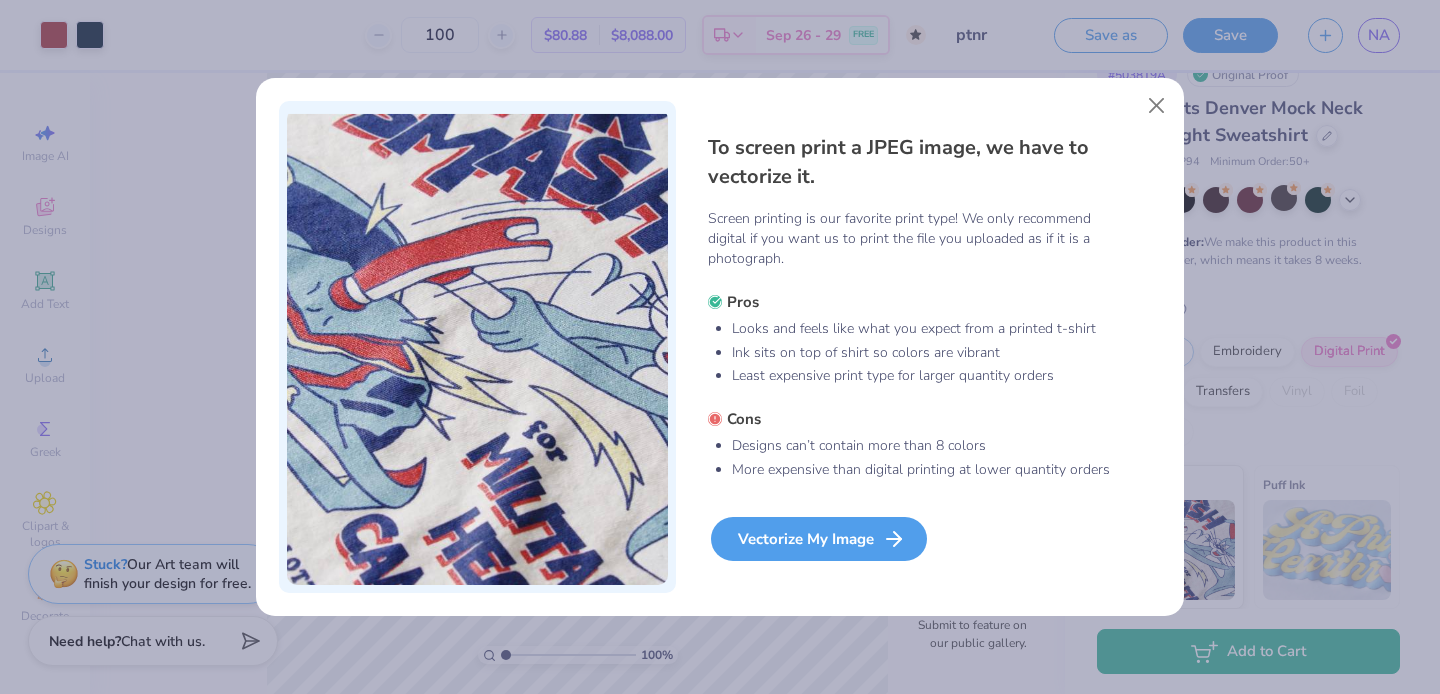 click on "Vectorize My Image" at bounding box center (819, 539) 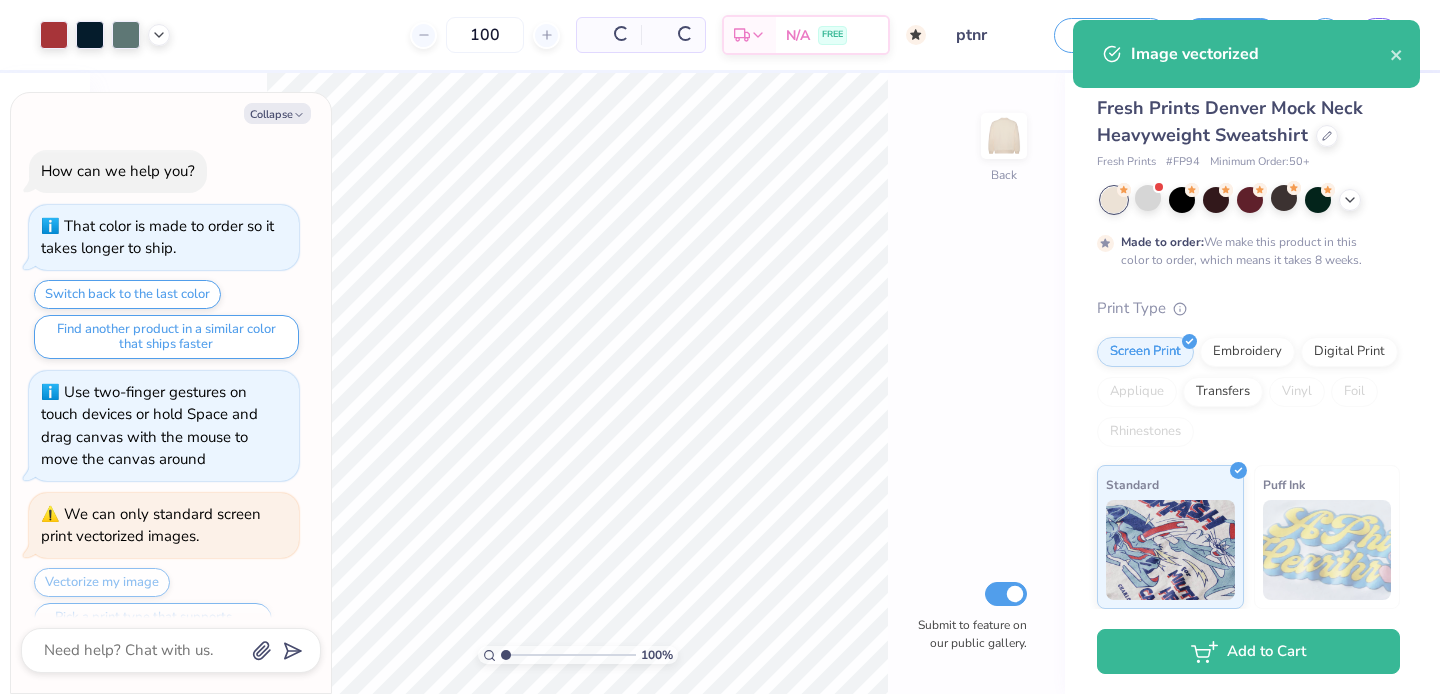 scroll, scrollTop: 2479, scrollLeft: 0, axis: vertical 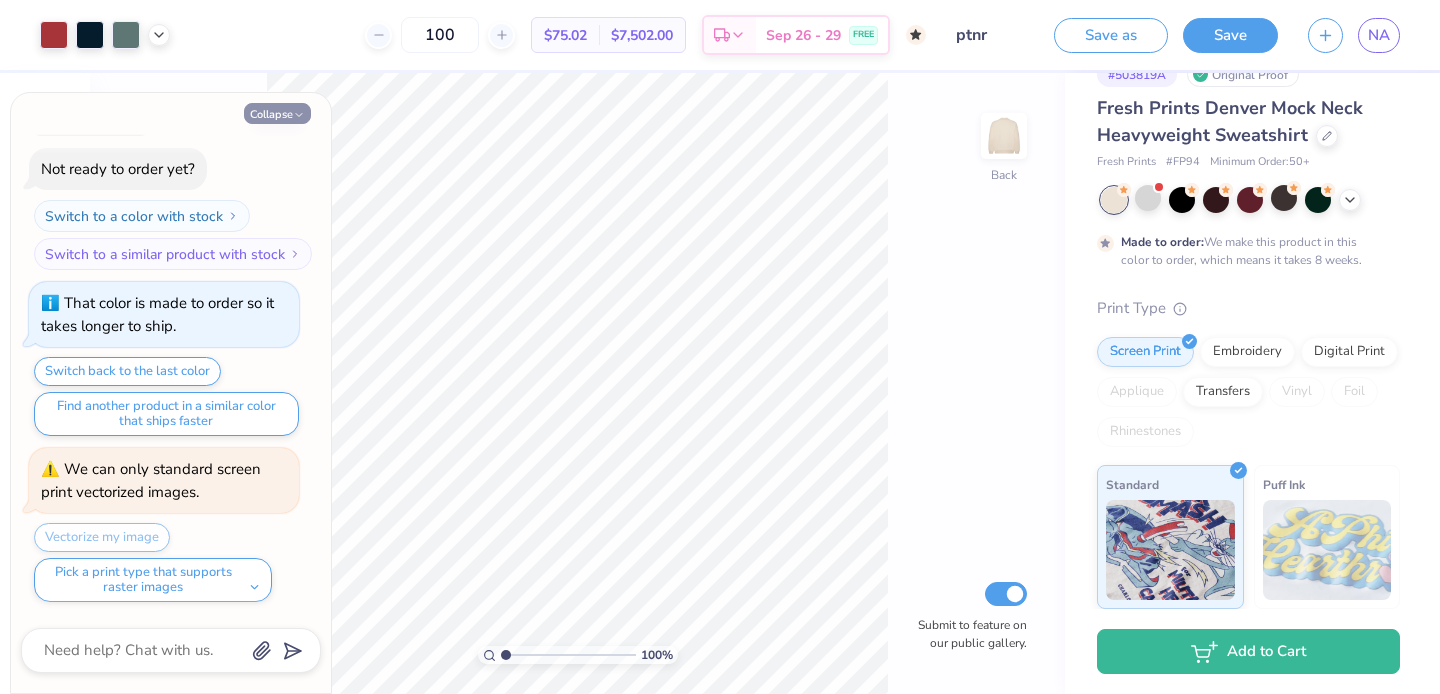 click on "Collapse" at bounding box center [277, 113] 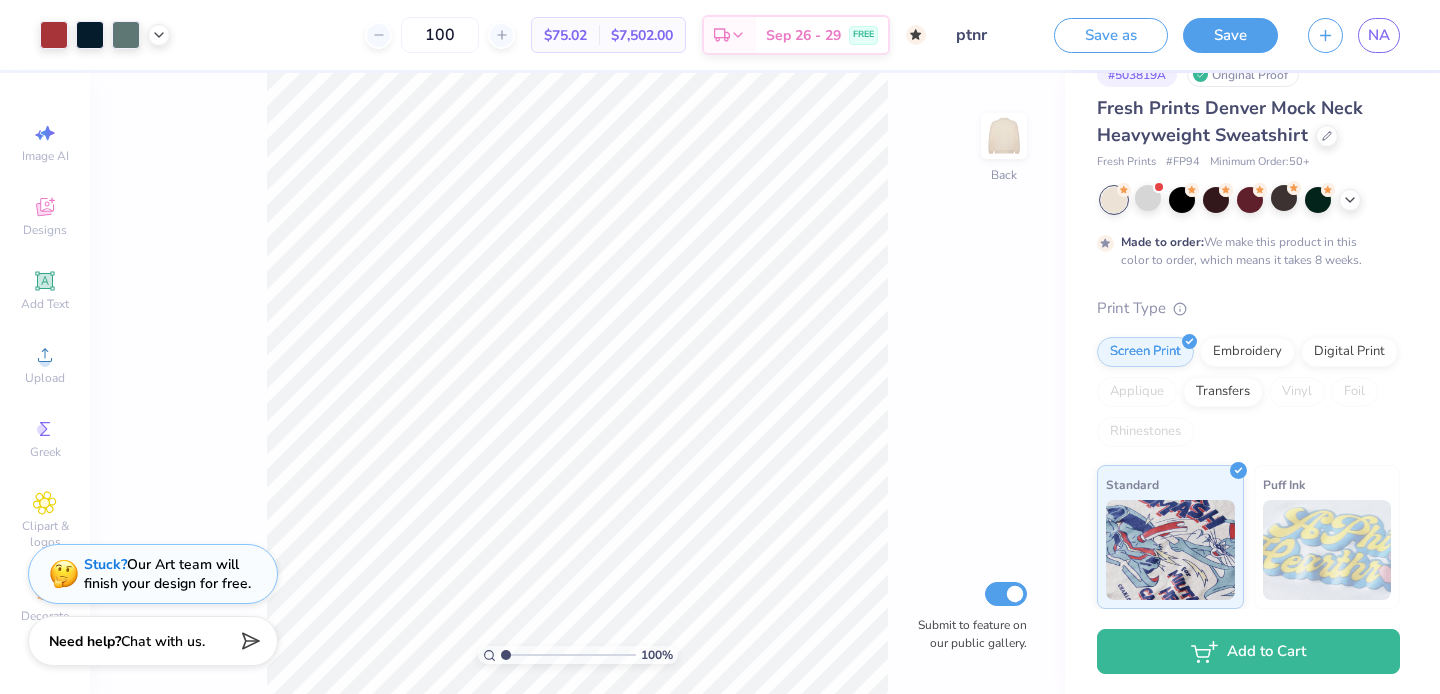 scroll, scrollTop: 0, scrollLeft: 0, axis: both 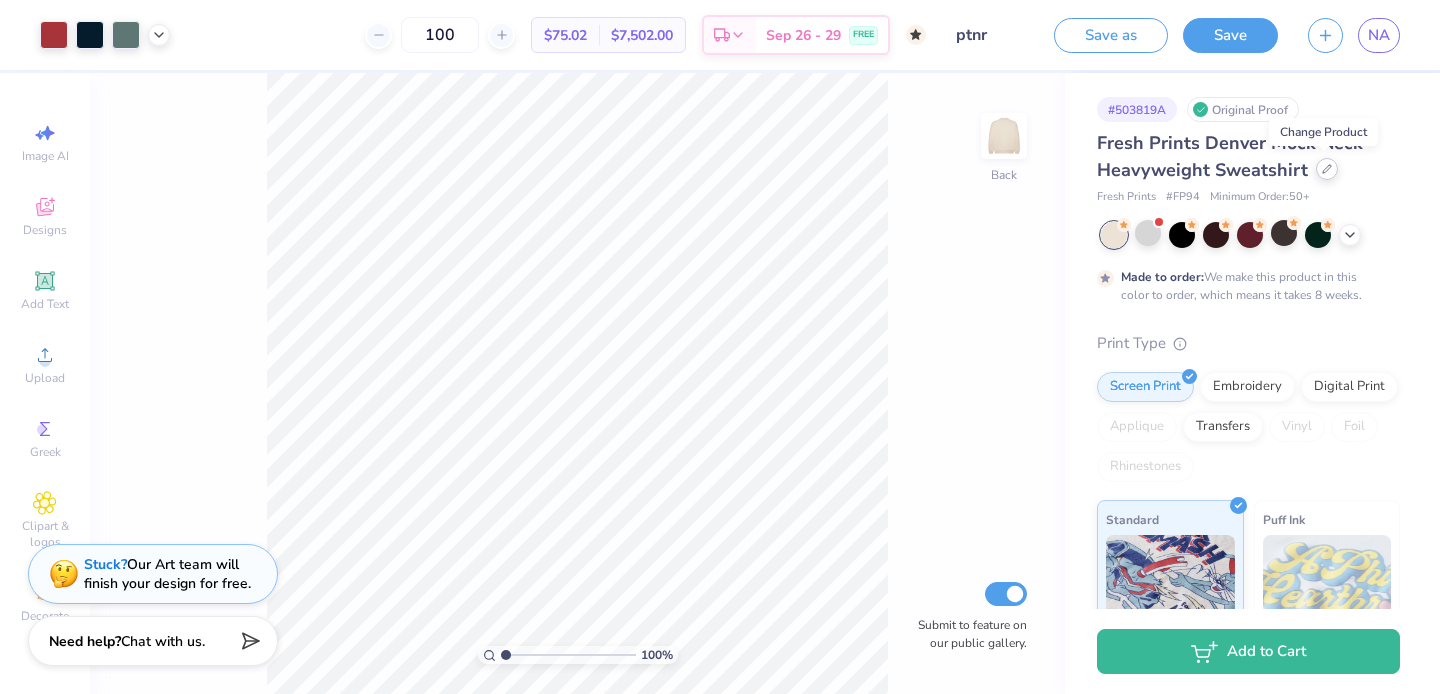 click 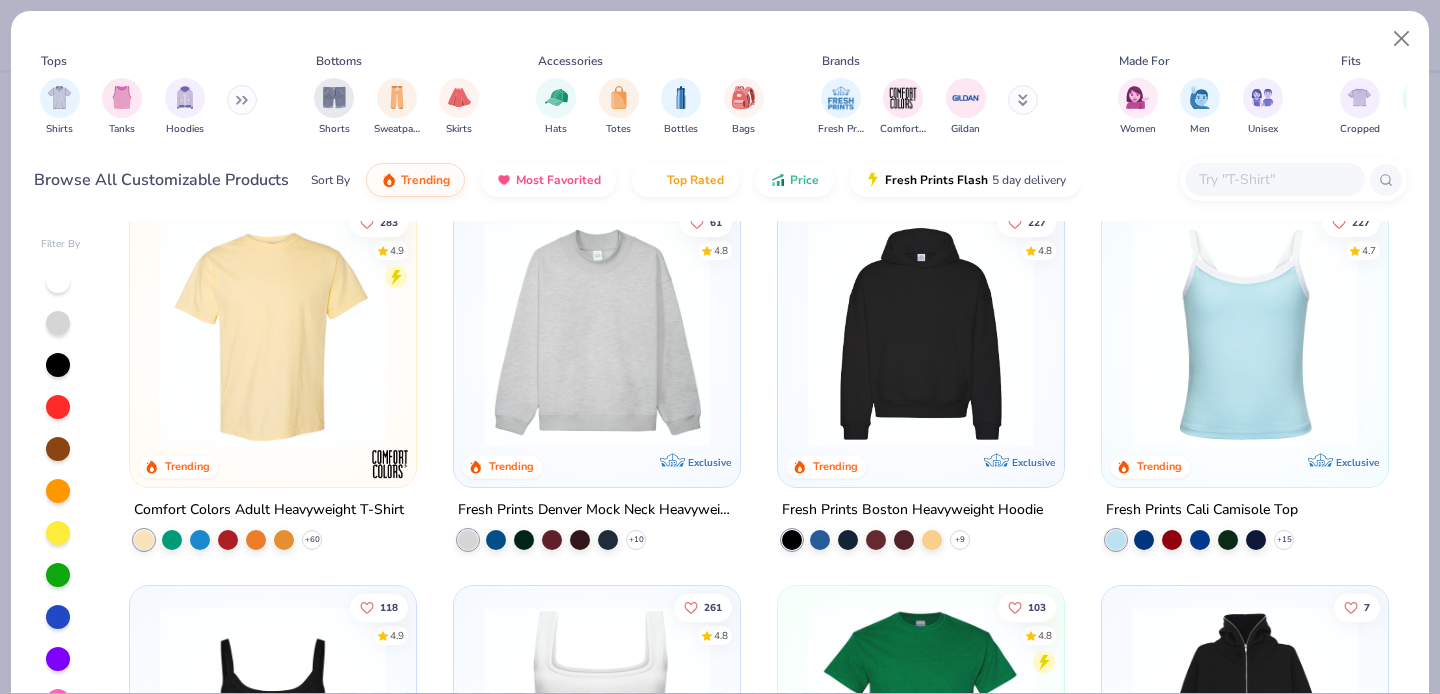 scroll, scrollTop: 7, scrollLeft: 0, axis: vertical 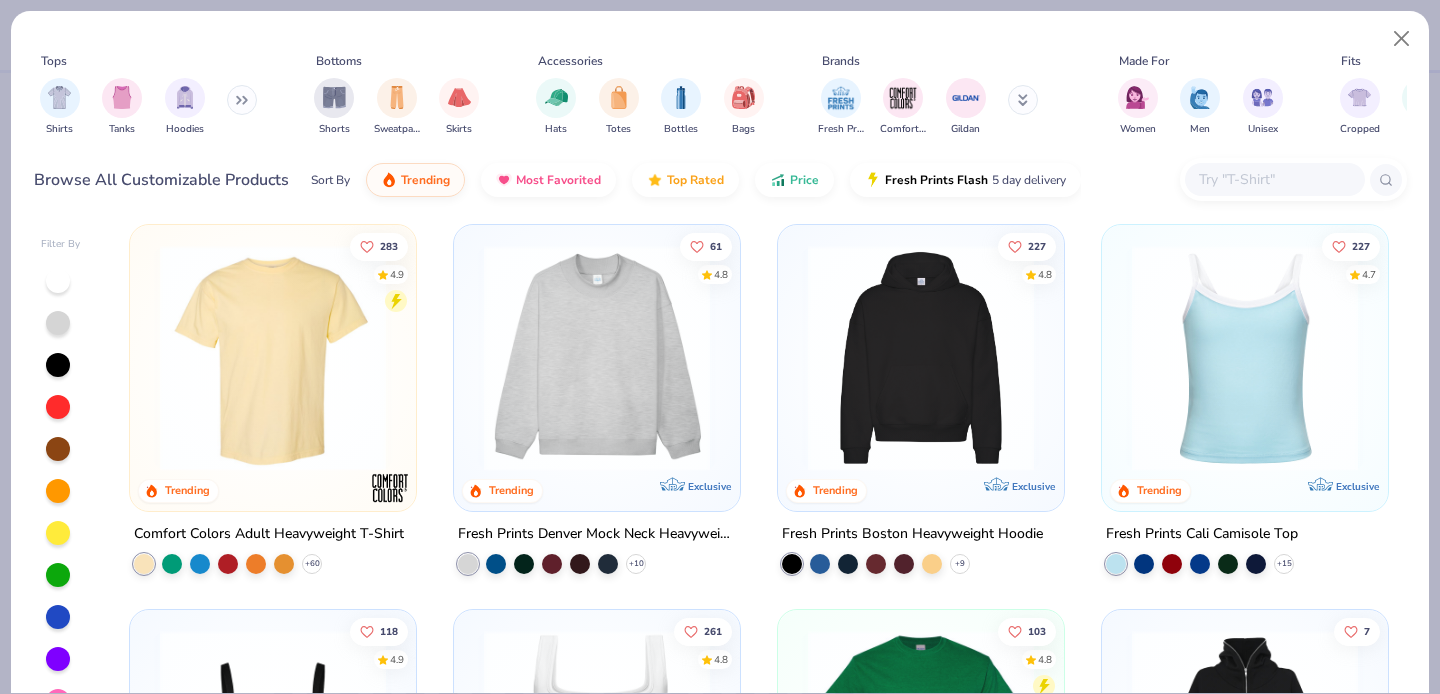 click at bounding box center (921, 358) 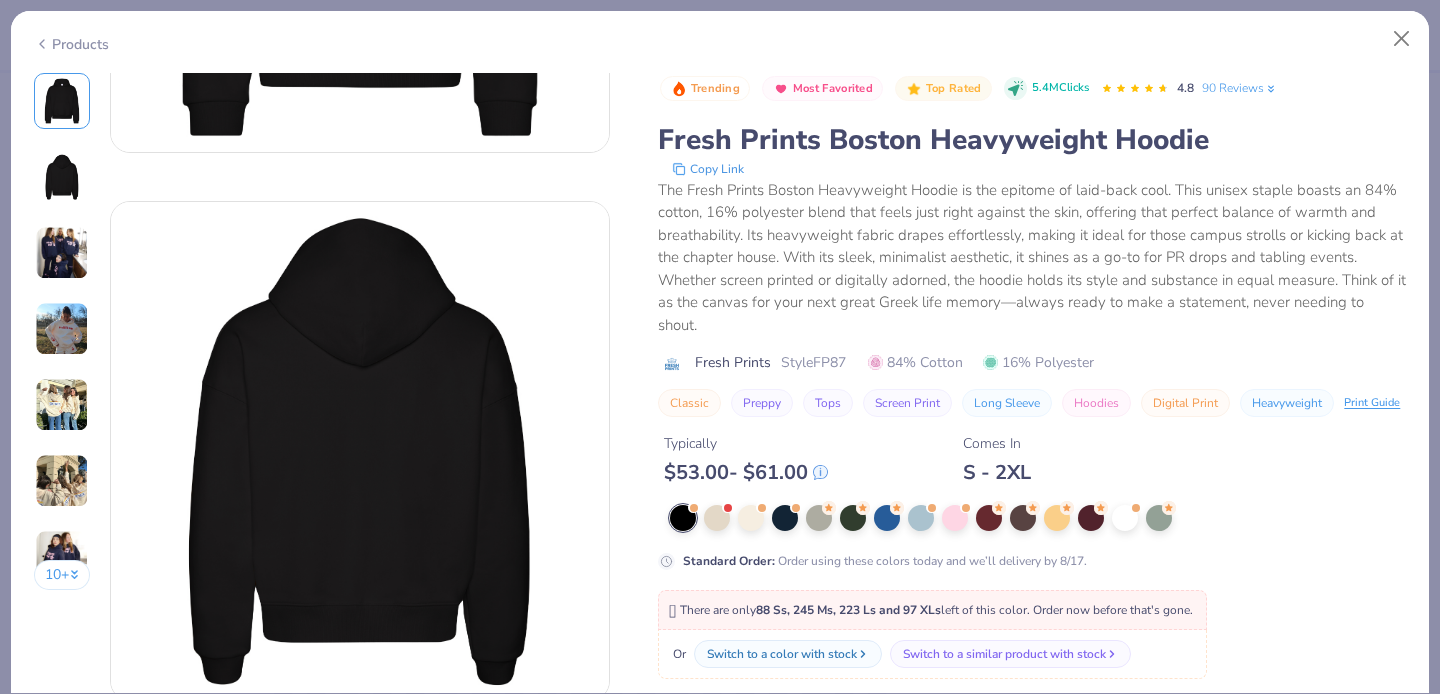 scroll, scrollTop: 429, scrollLeft: 0, axis: vertical 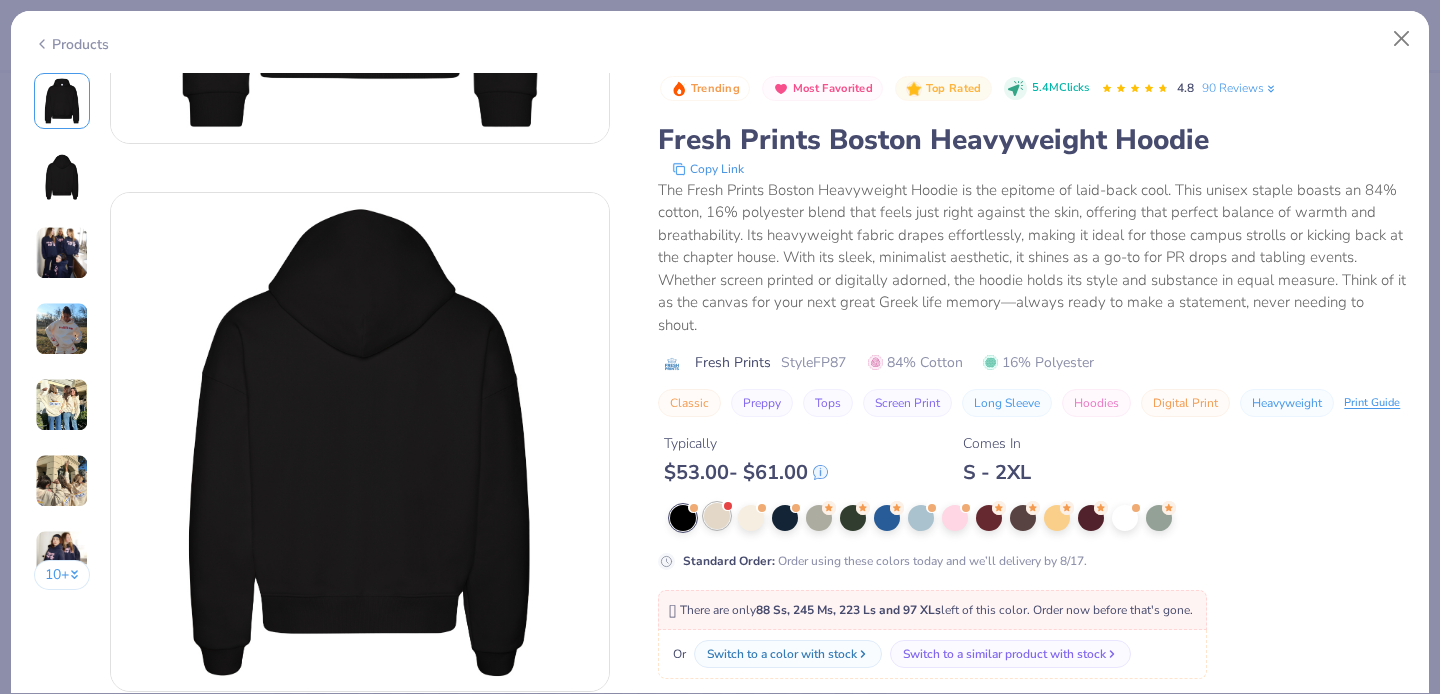 click at bounding box center [717, 516] 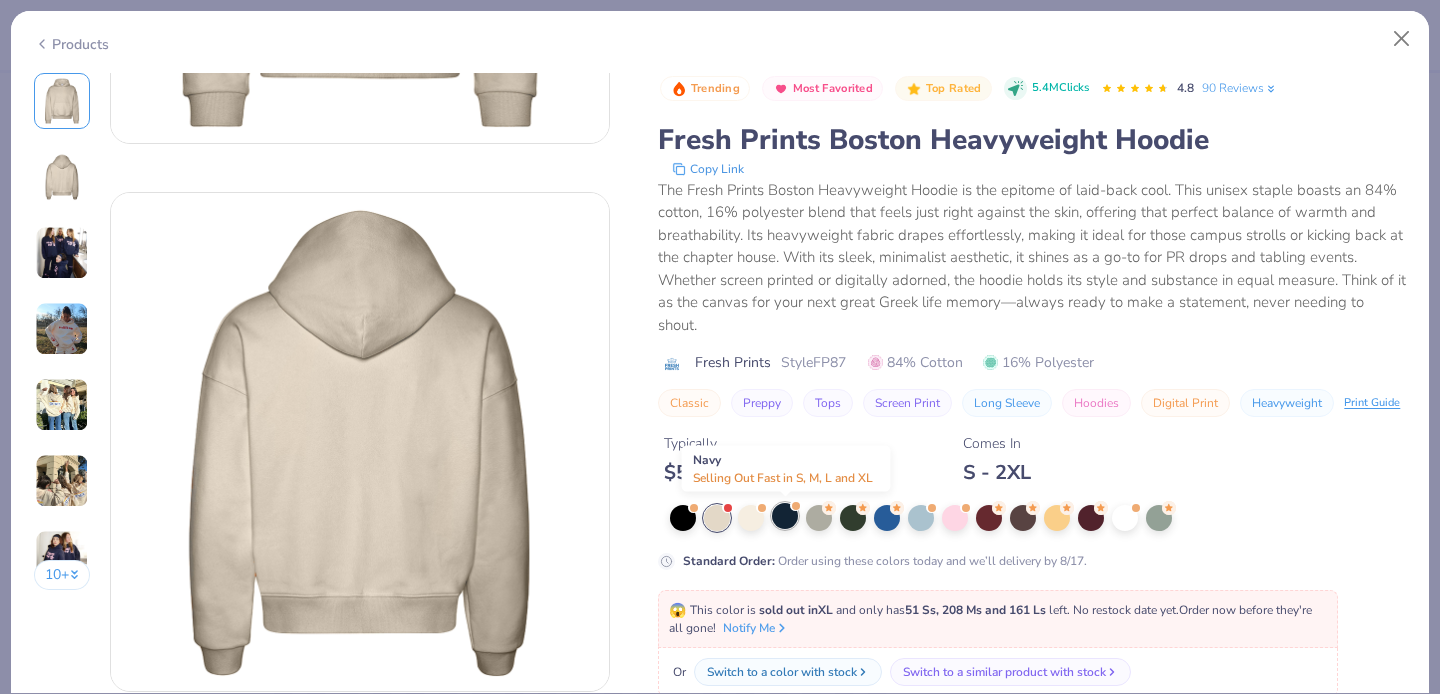 click at bounding box center [785, 516] 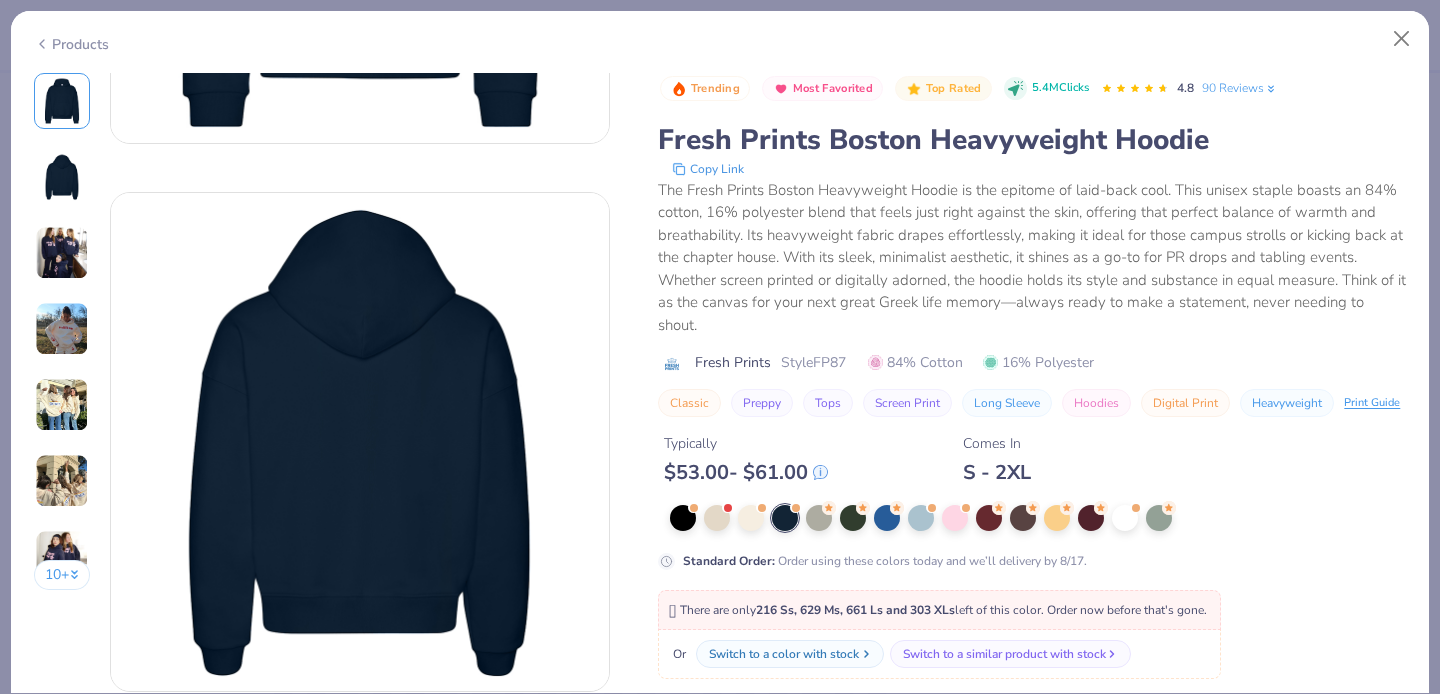 click on "Switch to a color with stock" at bounding box center [784, 654] 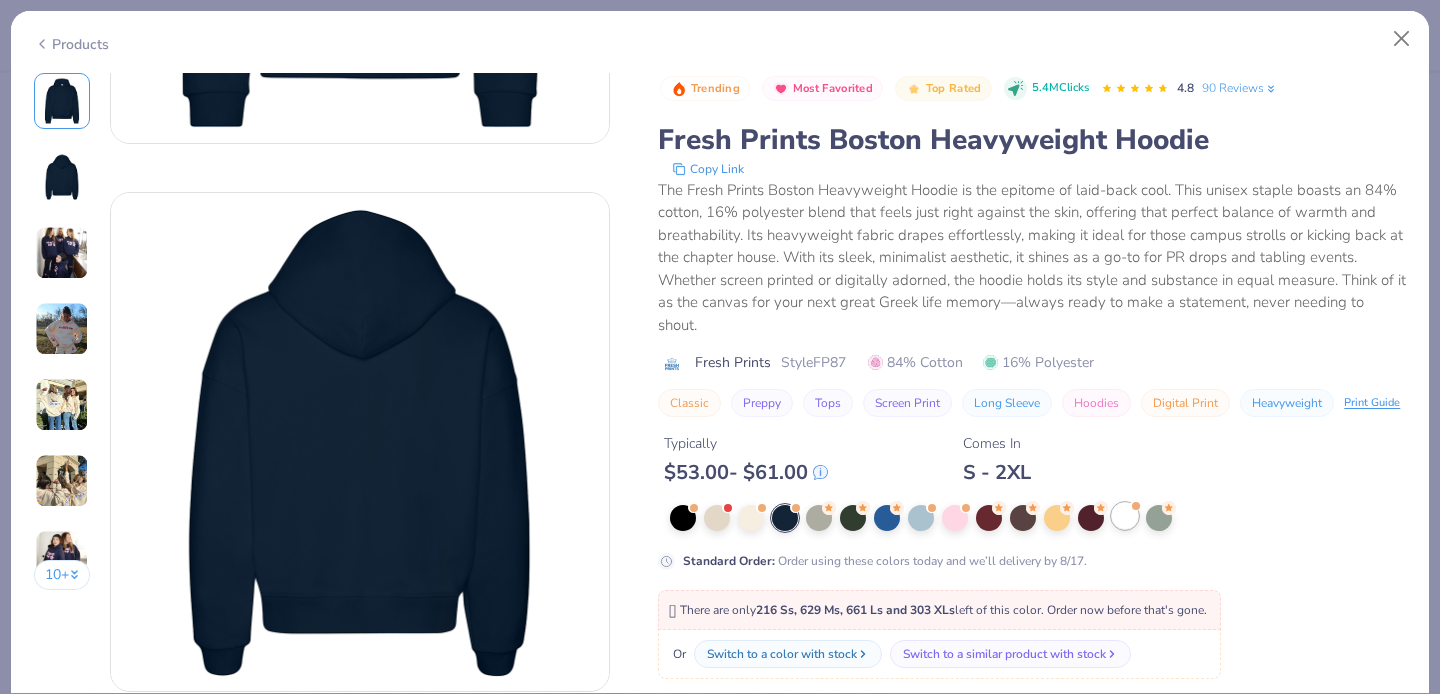 click at bounding box center (1125, 516) 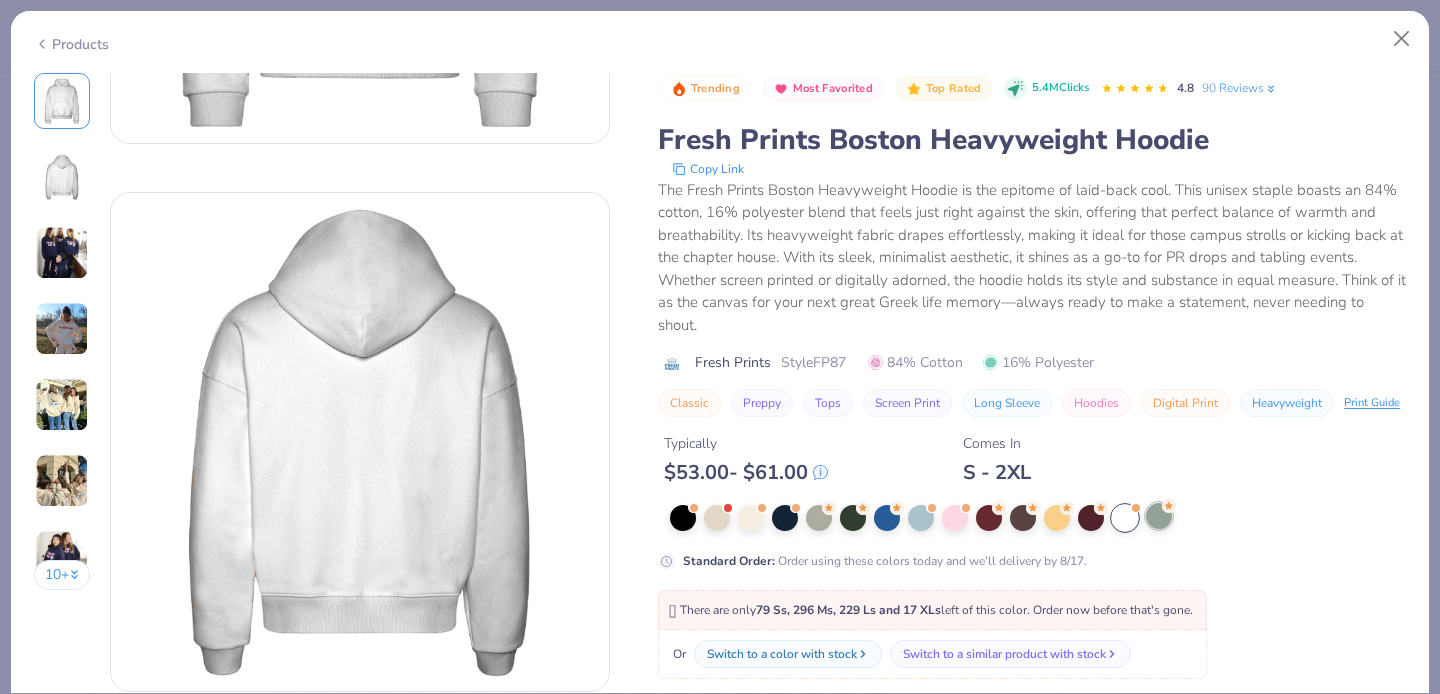 click at bounding box center [1159, 516] 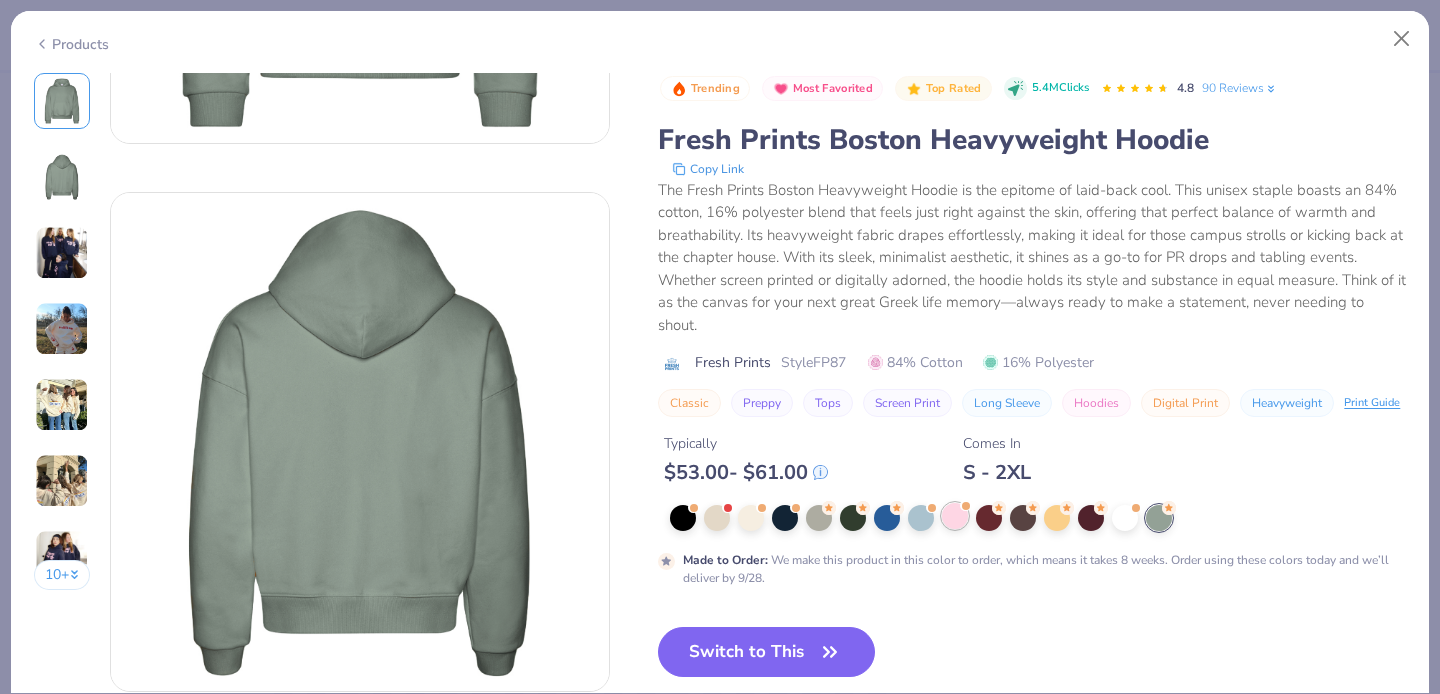 click at bounding box center (955, 516) 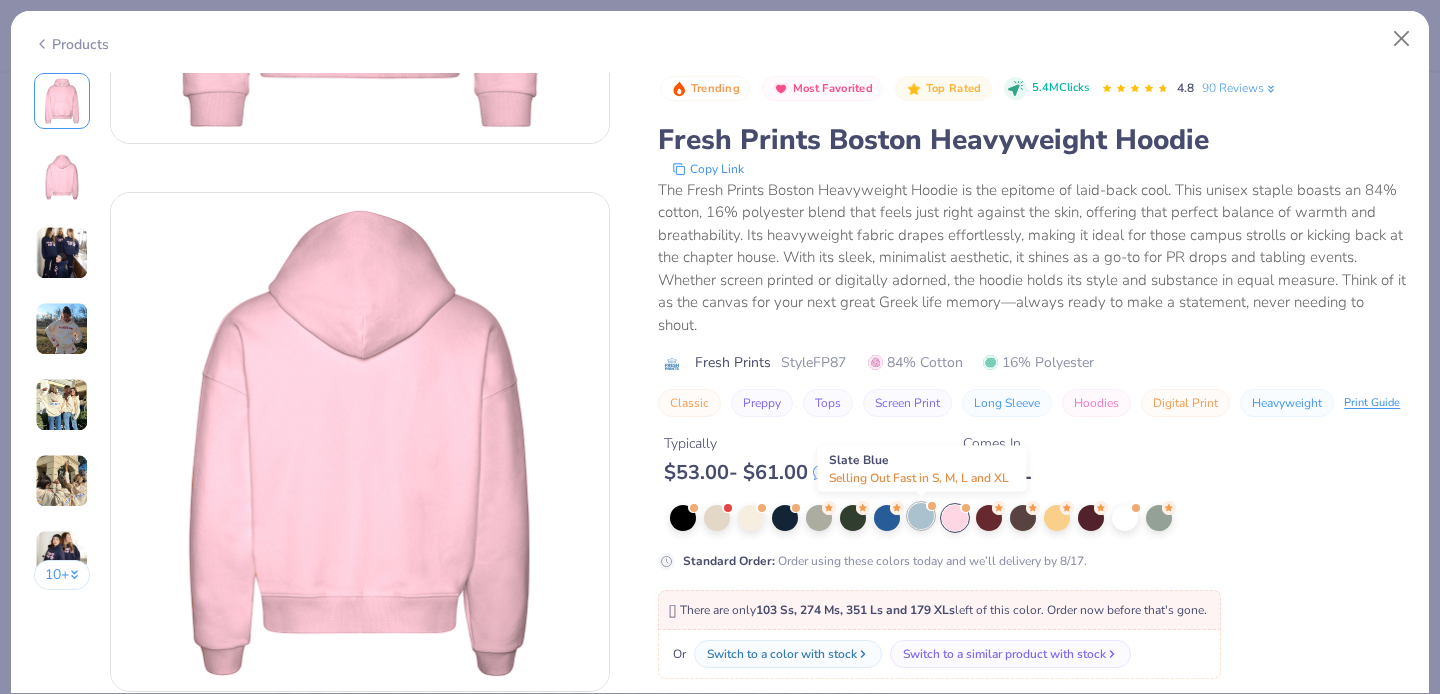 click at bounding box center (921, 516) 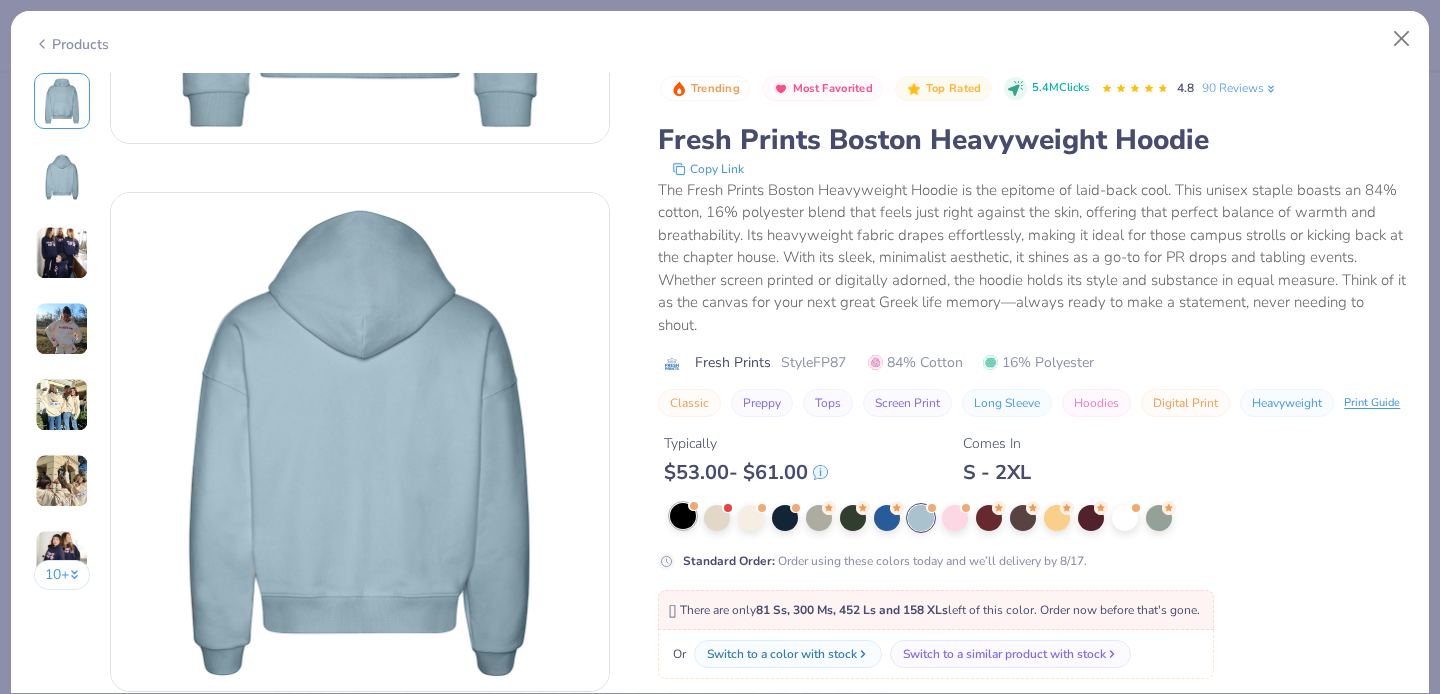 click at bounding box center (683, 516) 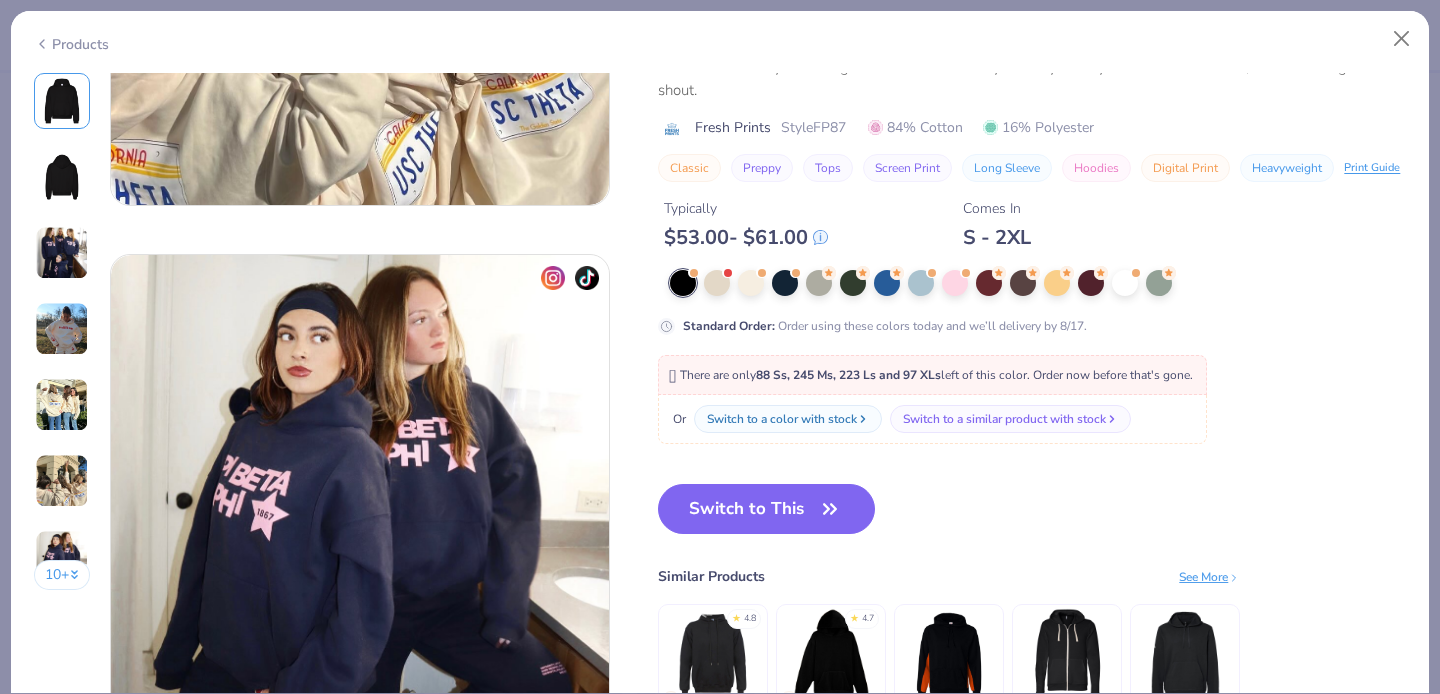 scroll, scrollTop: 3055, scrollLeft: 0, axis: vertical 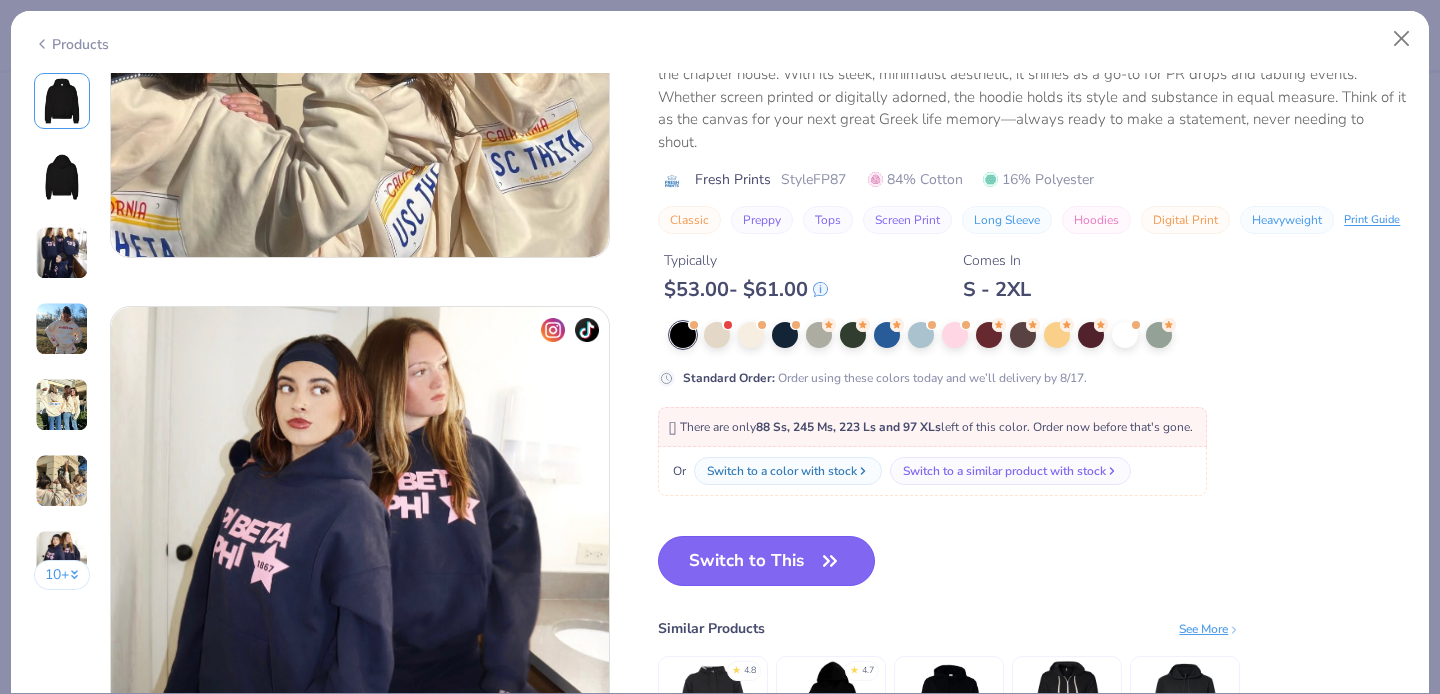 click on "Switch to This" at bounding box center [766, 561] 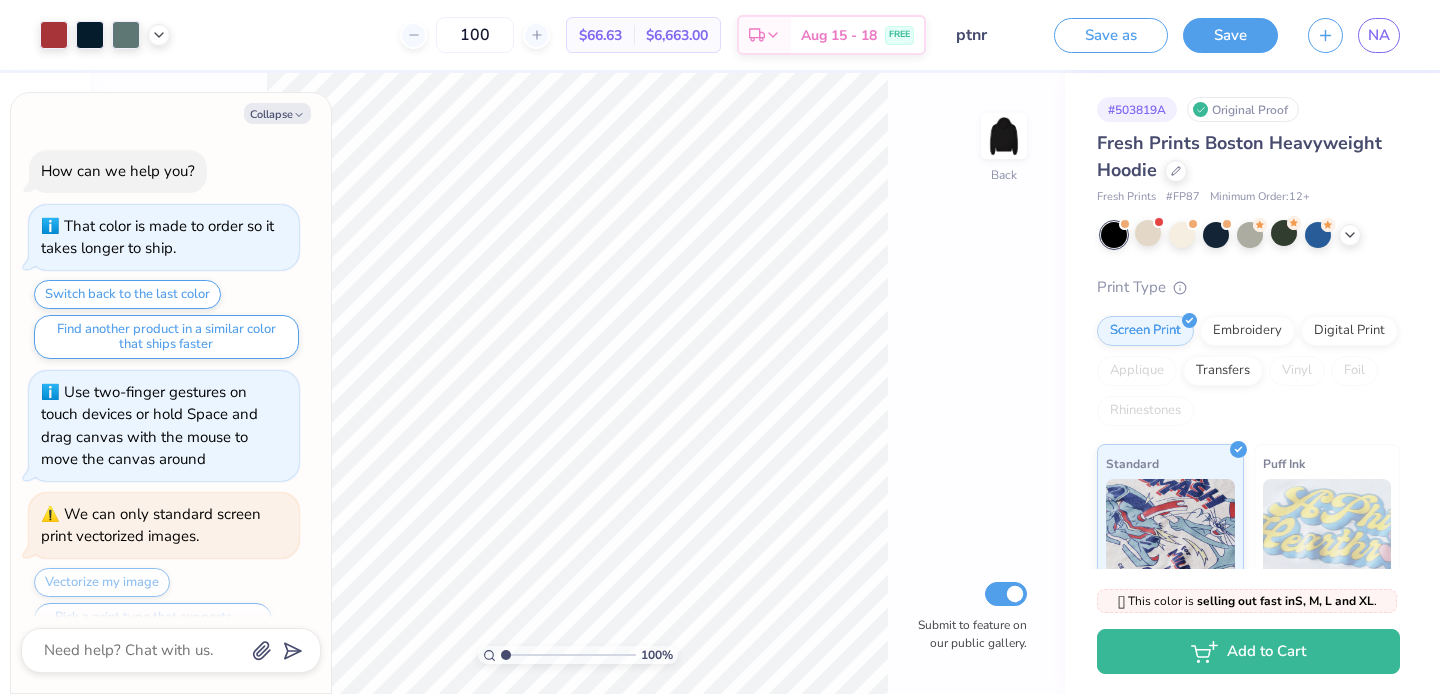 scroll, scrollTop: 2601, scrollLeft: 0, axis: vertical 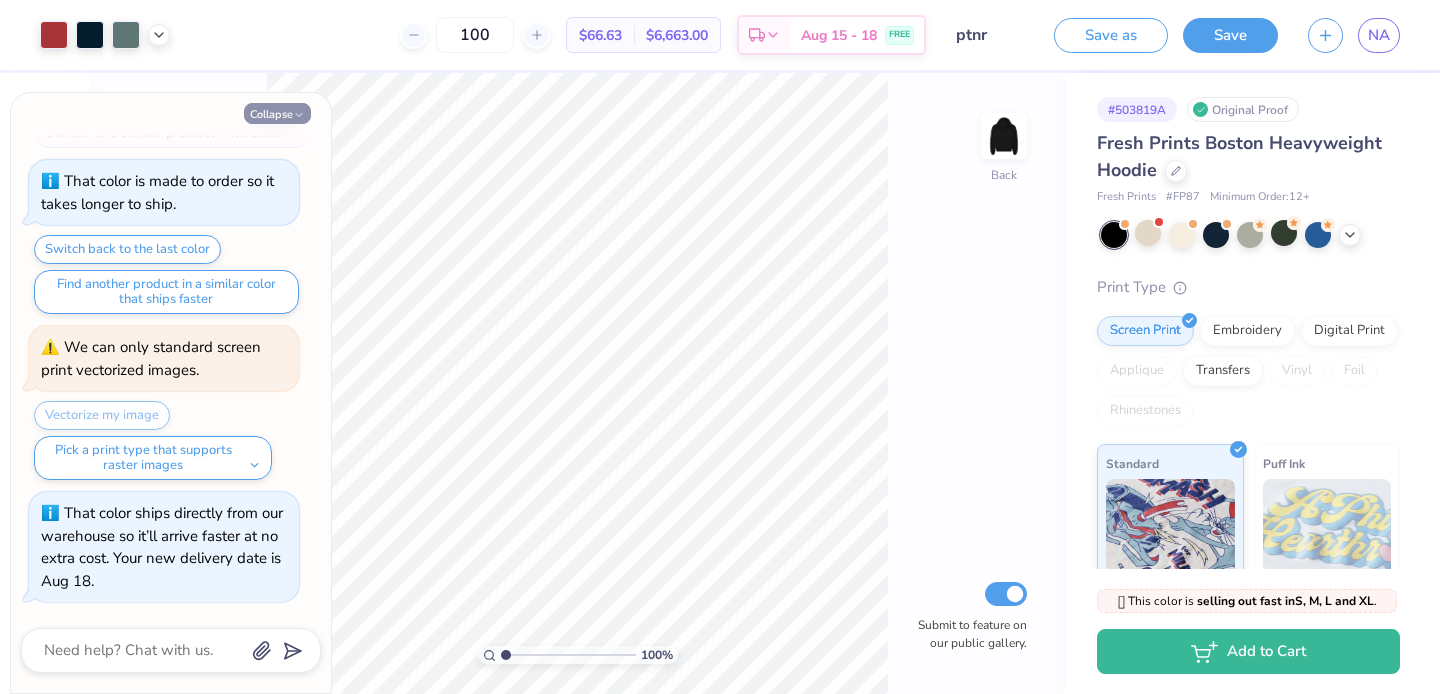 click on "Collapse" at bounding box center (277, 113) 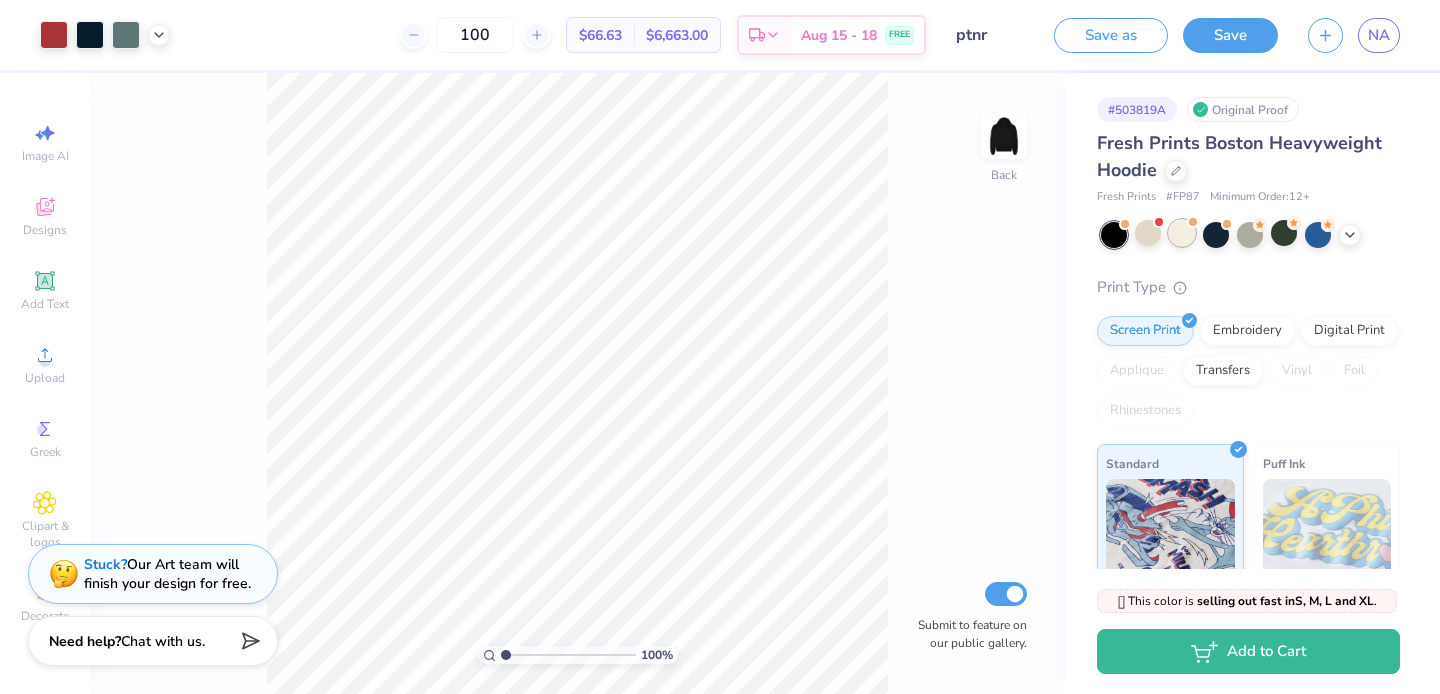 click at bounding box center [1182, 233] 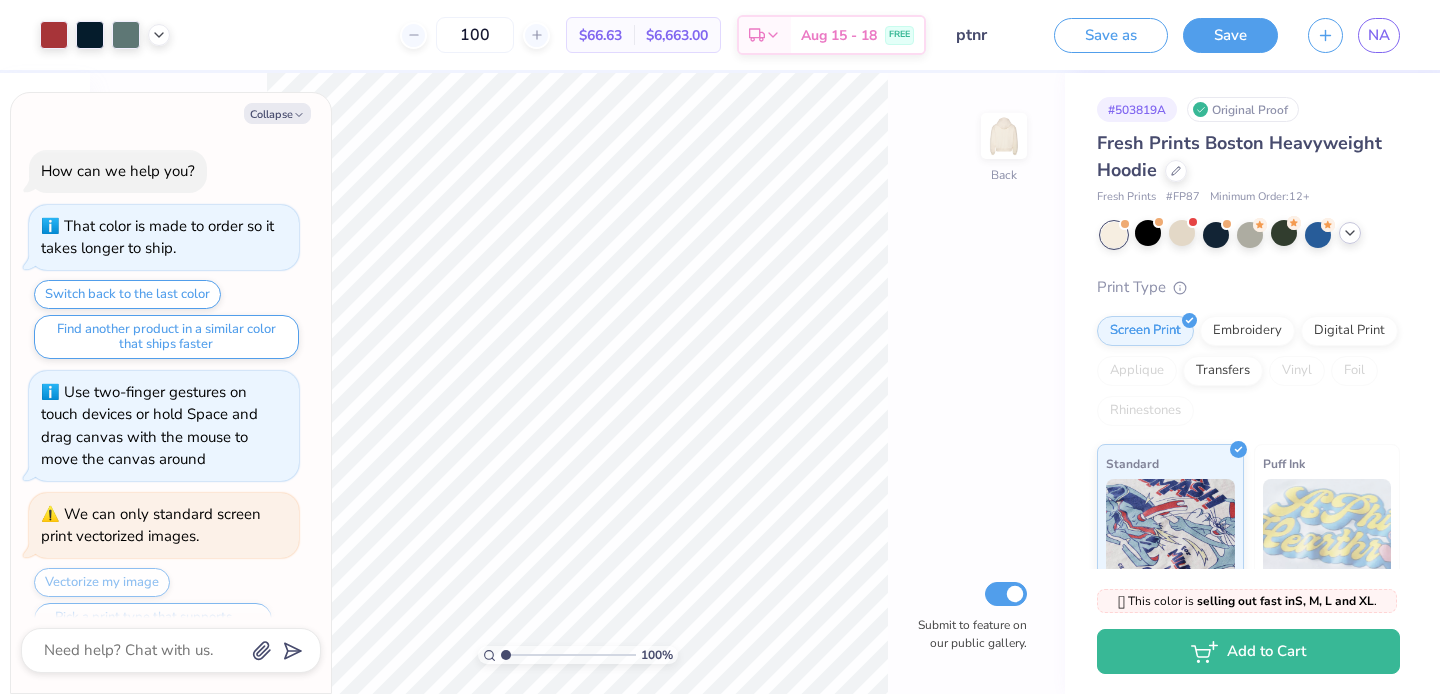 scroll, scrollTop: 2893, scrollLeft: 0, axis: vertical 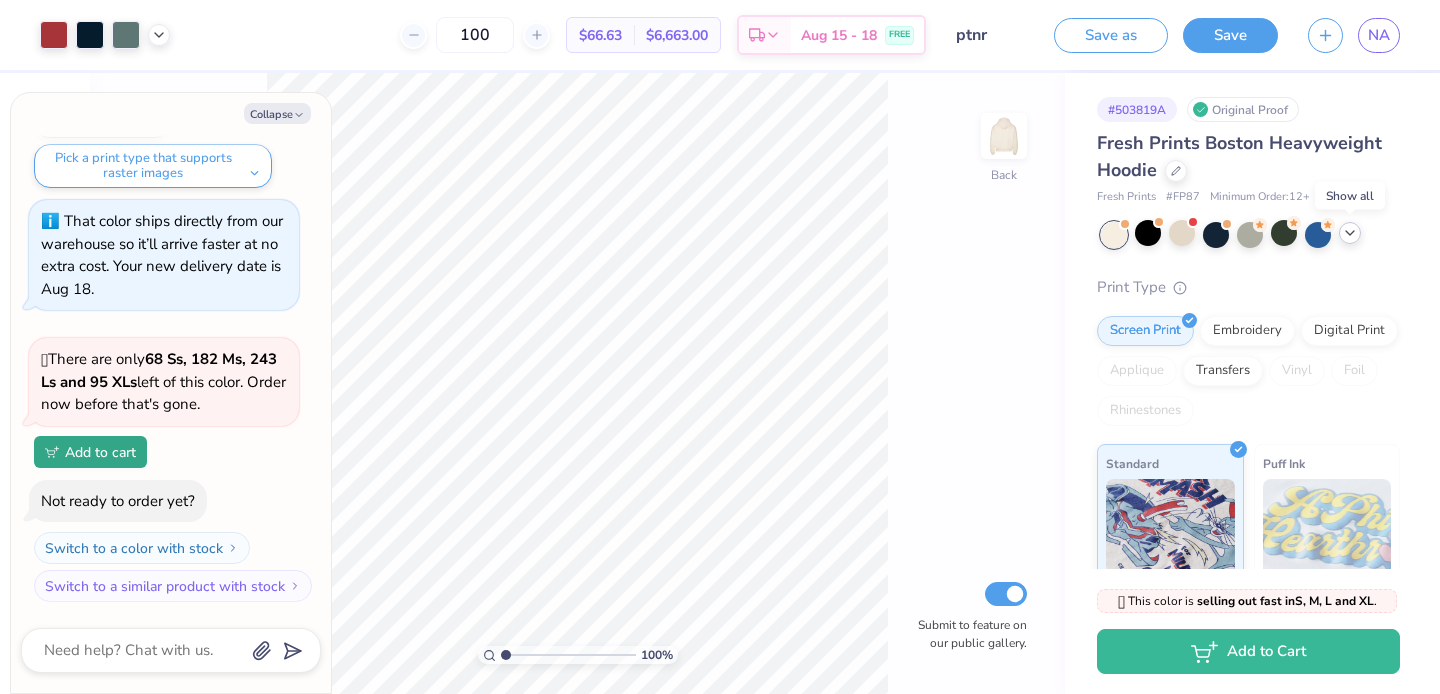 click 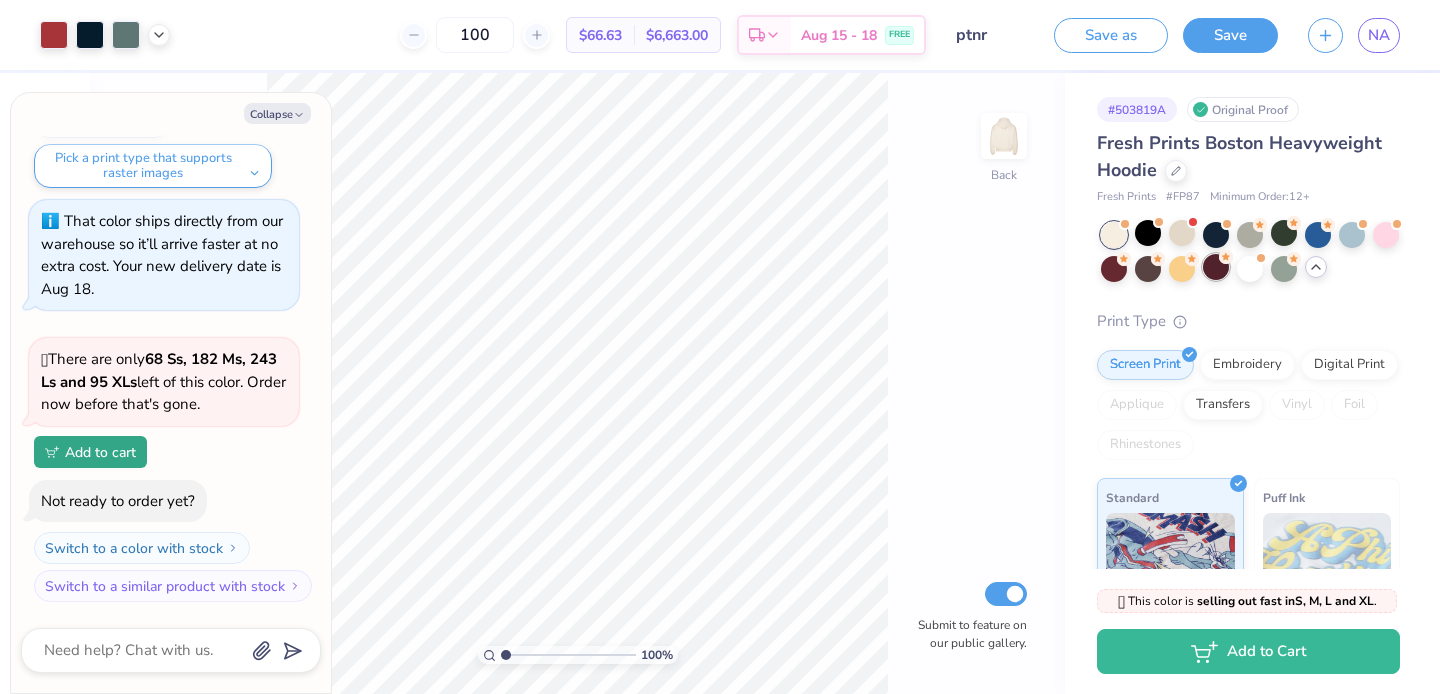 click at bounding box center [1216, 267] 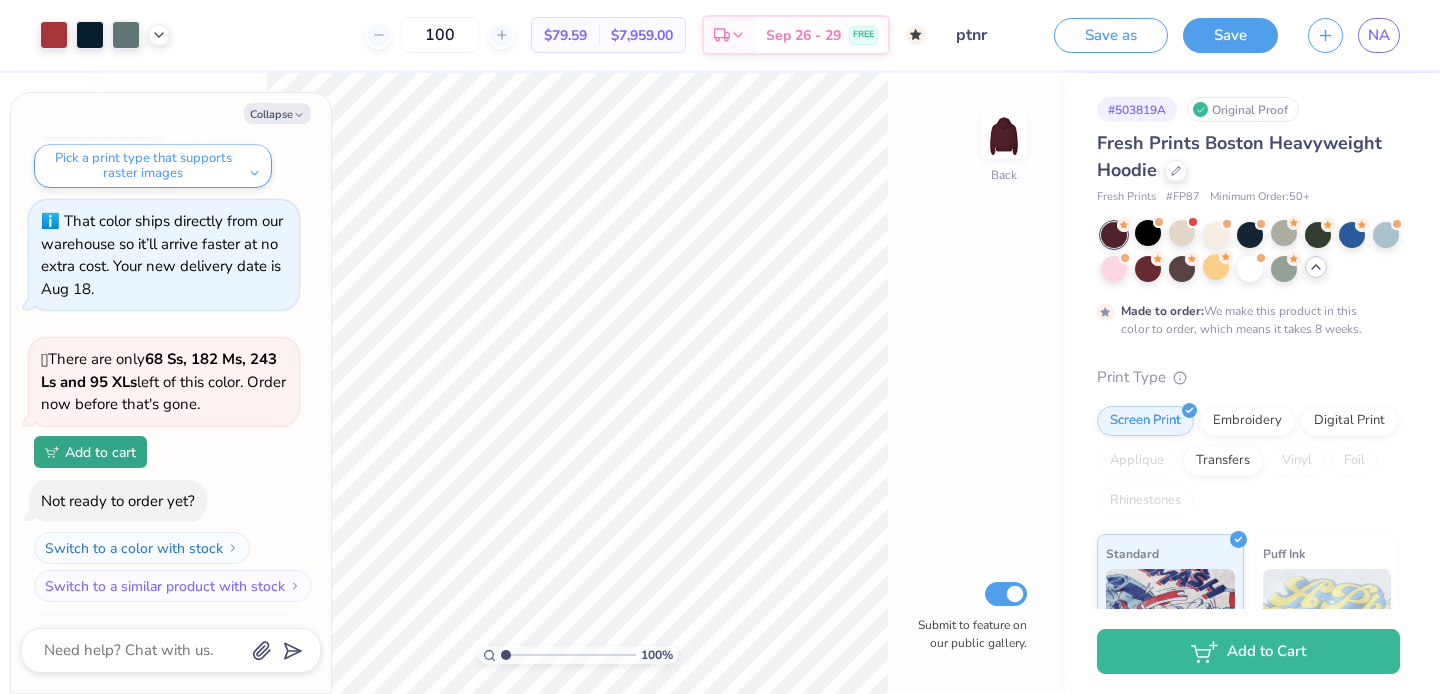 scroll, scrollTop: 3081, scrollLeft: 0, axis: vertical 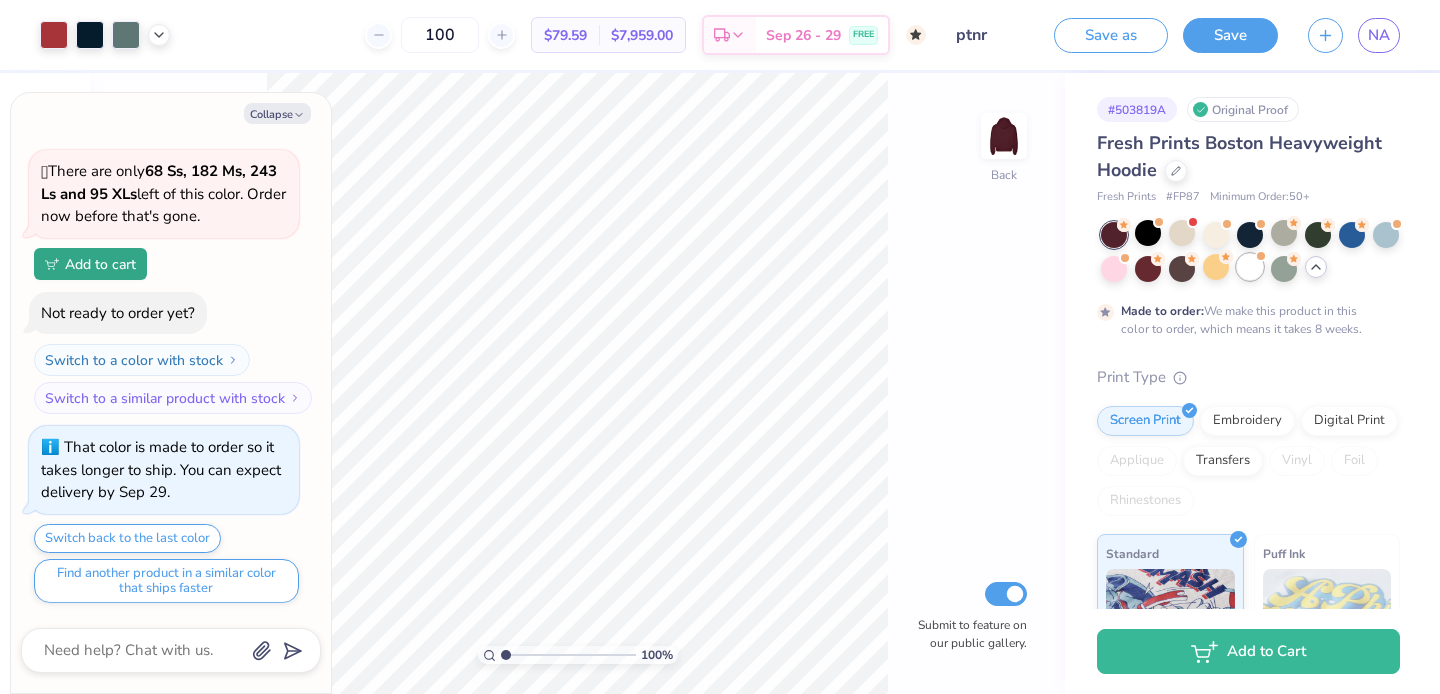 click at bounding box center (1250, 267) 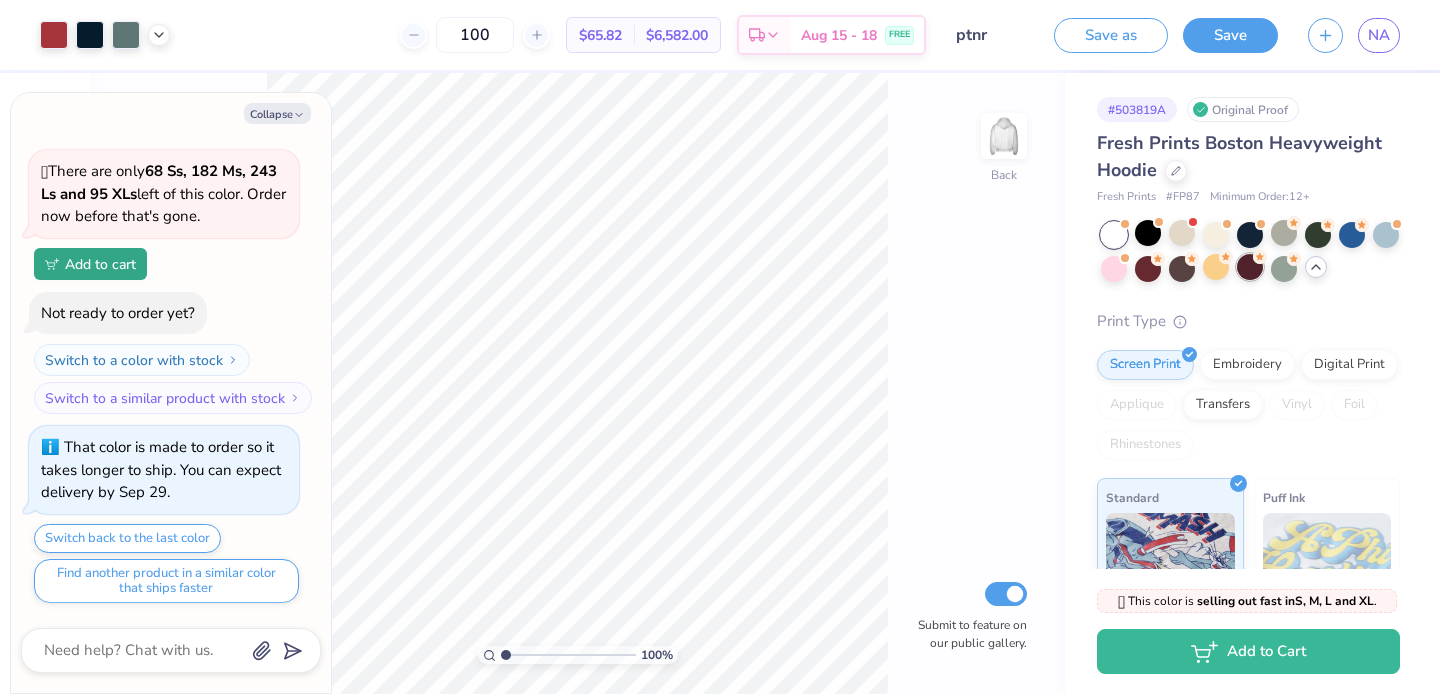 scroll, scrollTop: 3495, scrollLeft: 0, axis: vertical 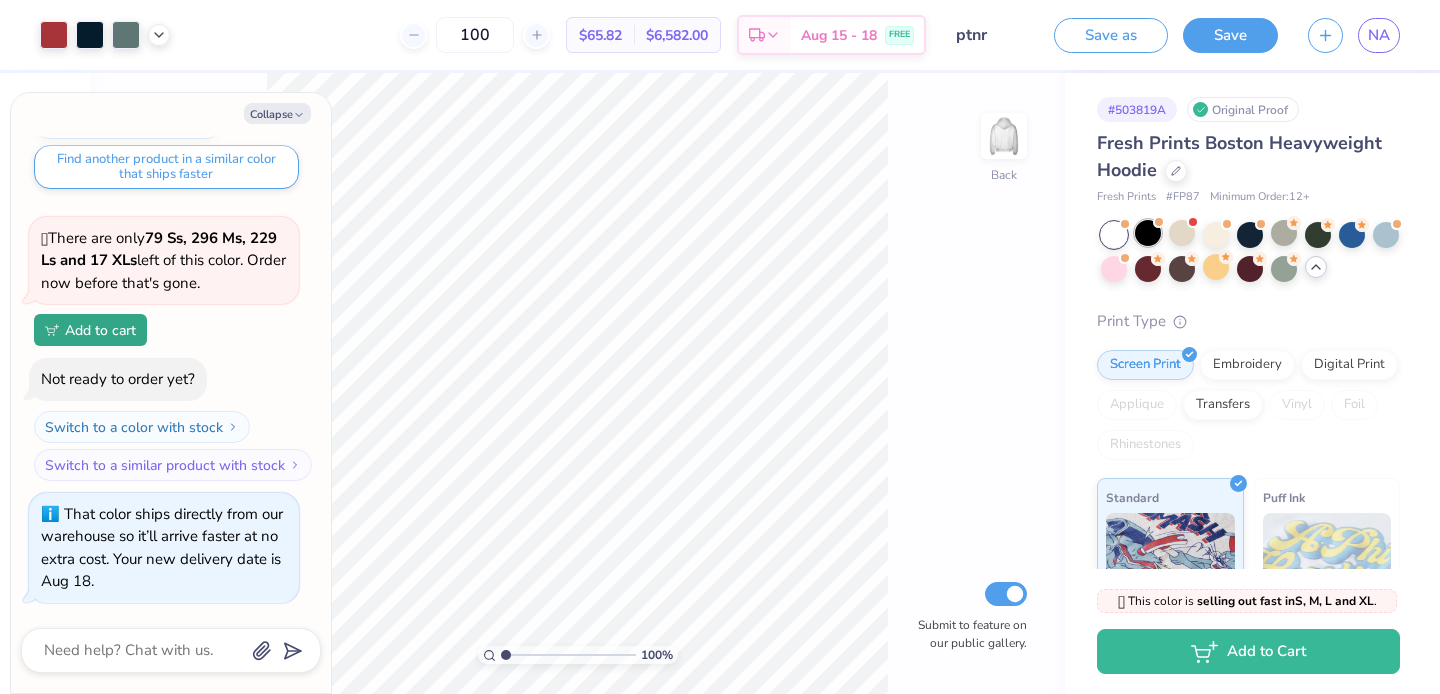 click at bounding box center [1148, 233] 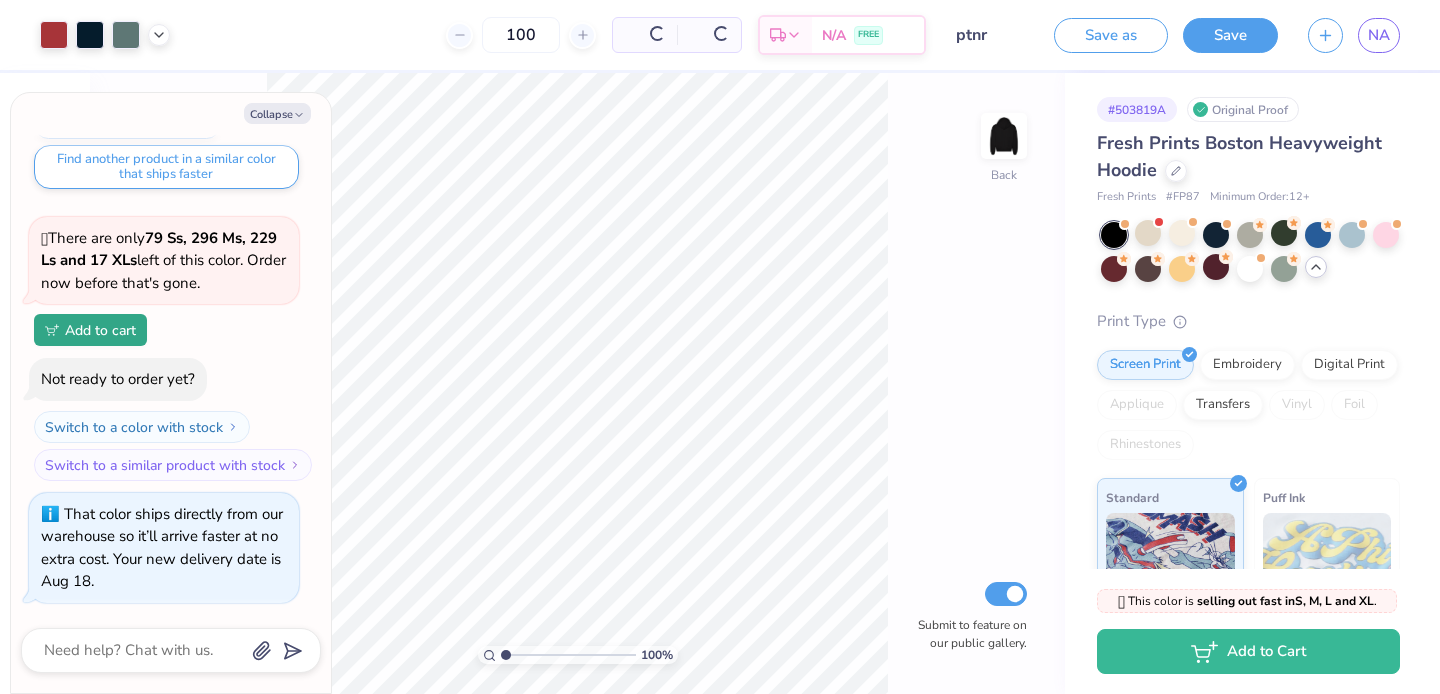 scroll, scrollTop: 3787, scrollLeft: 0, axis: vertical 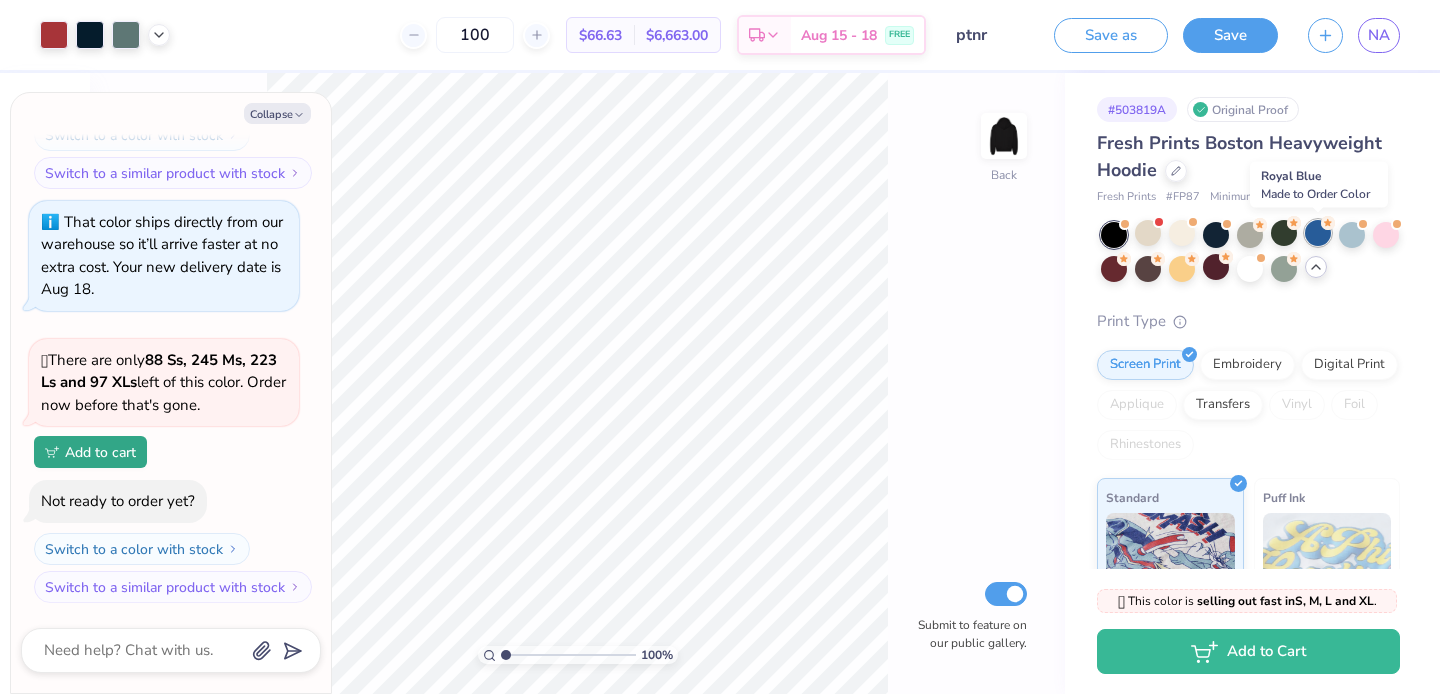 click at bounding box center (1318, 233) 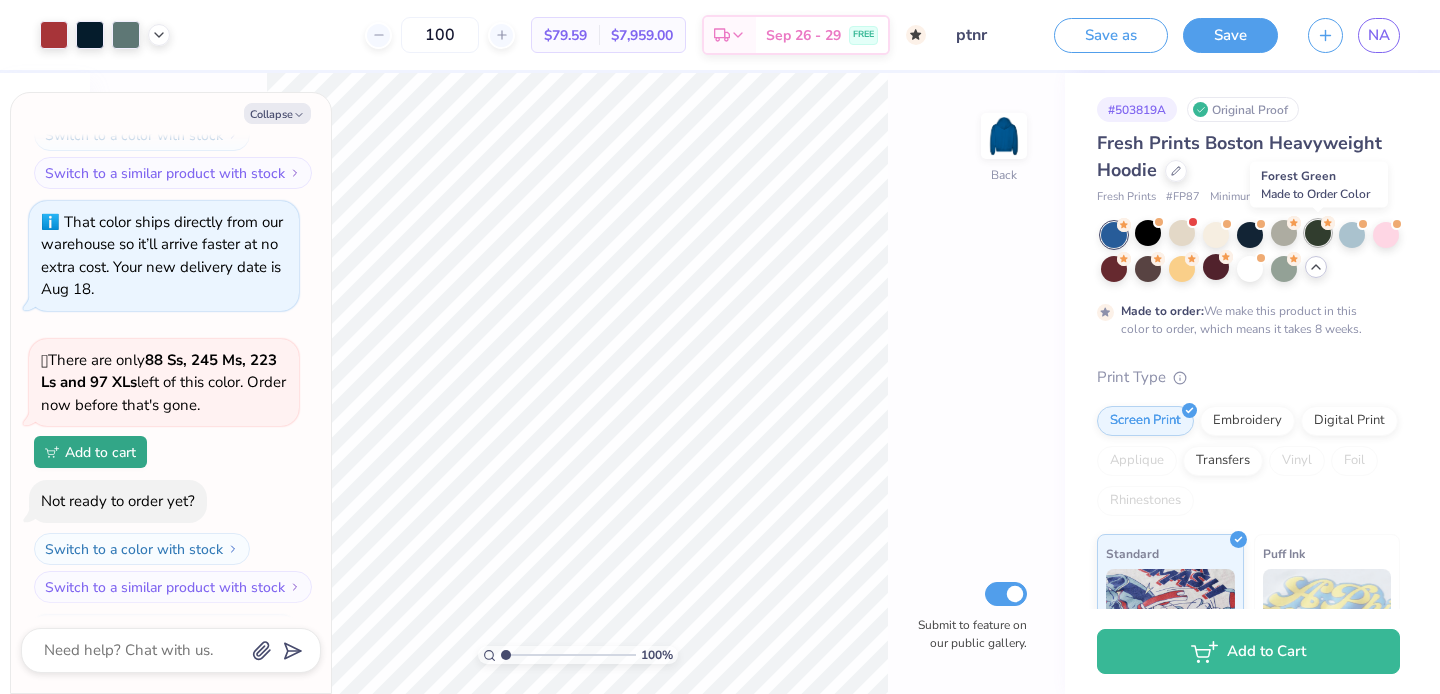 scroll, scrollTop: 3976, scrollLeft: 0, axis: vertical 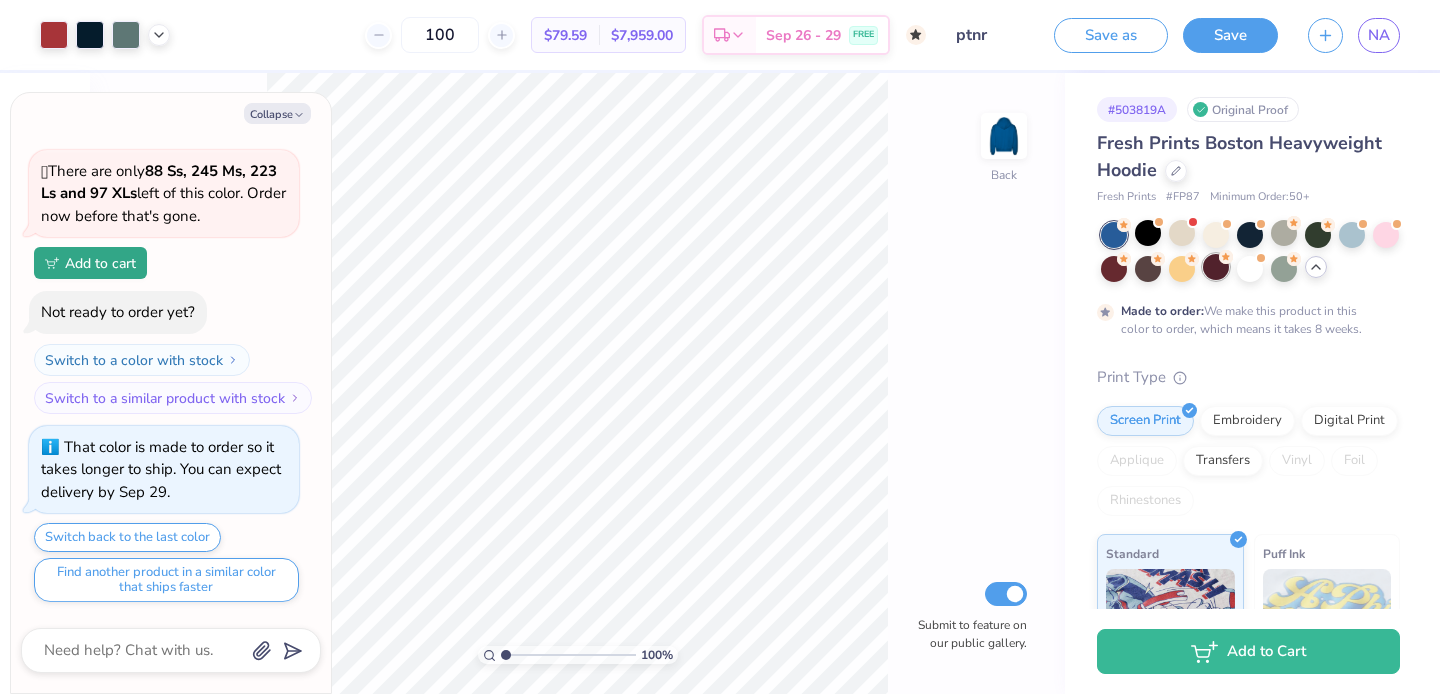 click at bounding box center [1216, 267] 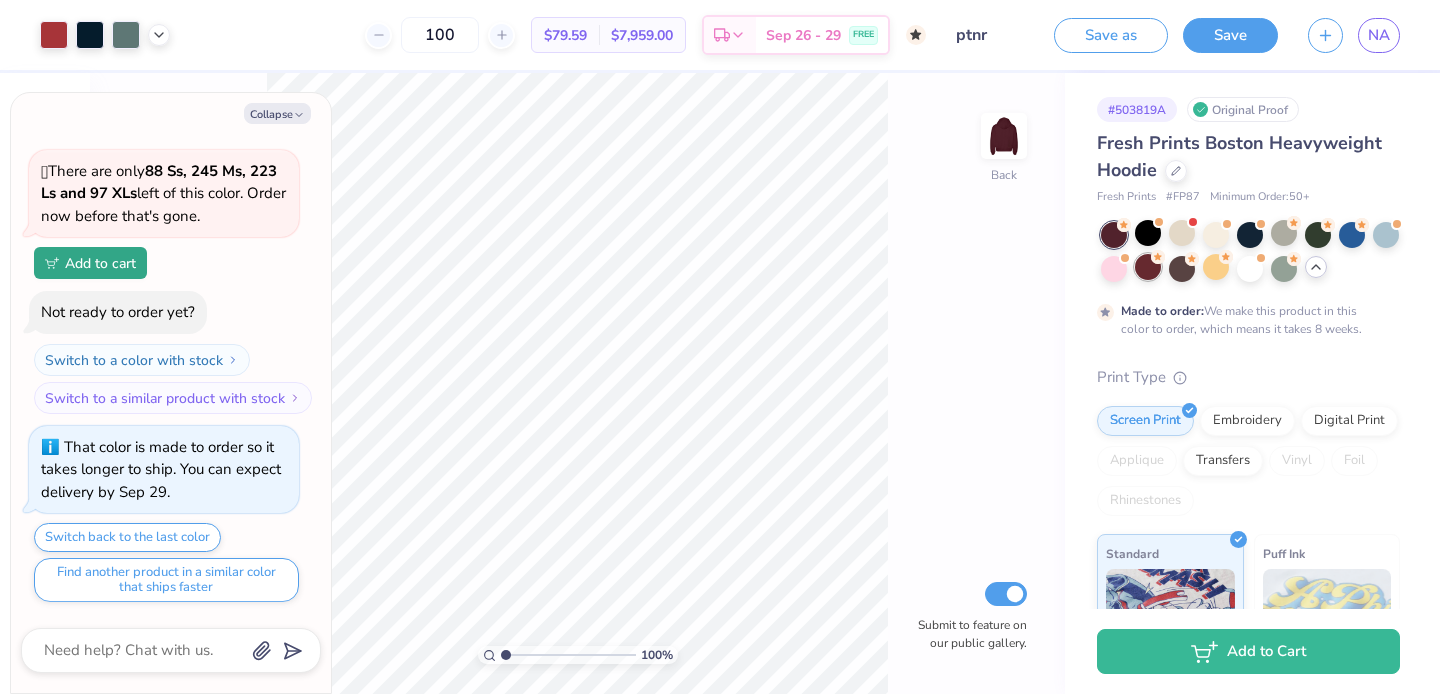click at bounding box center [1148, 267] 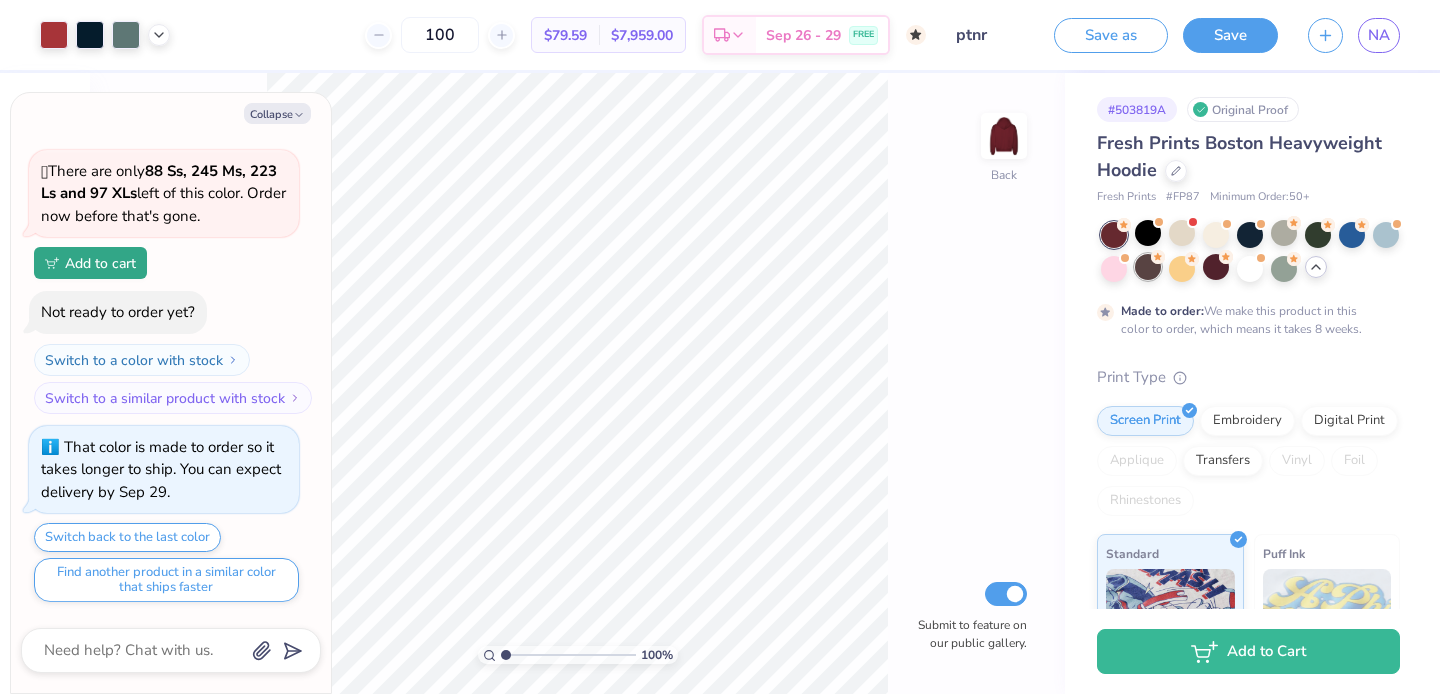 click at bounding box center (1148, 267) 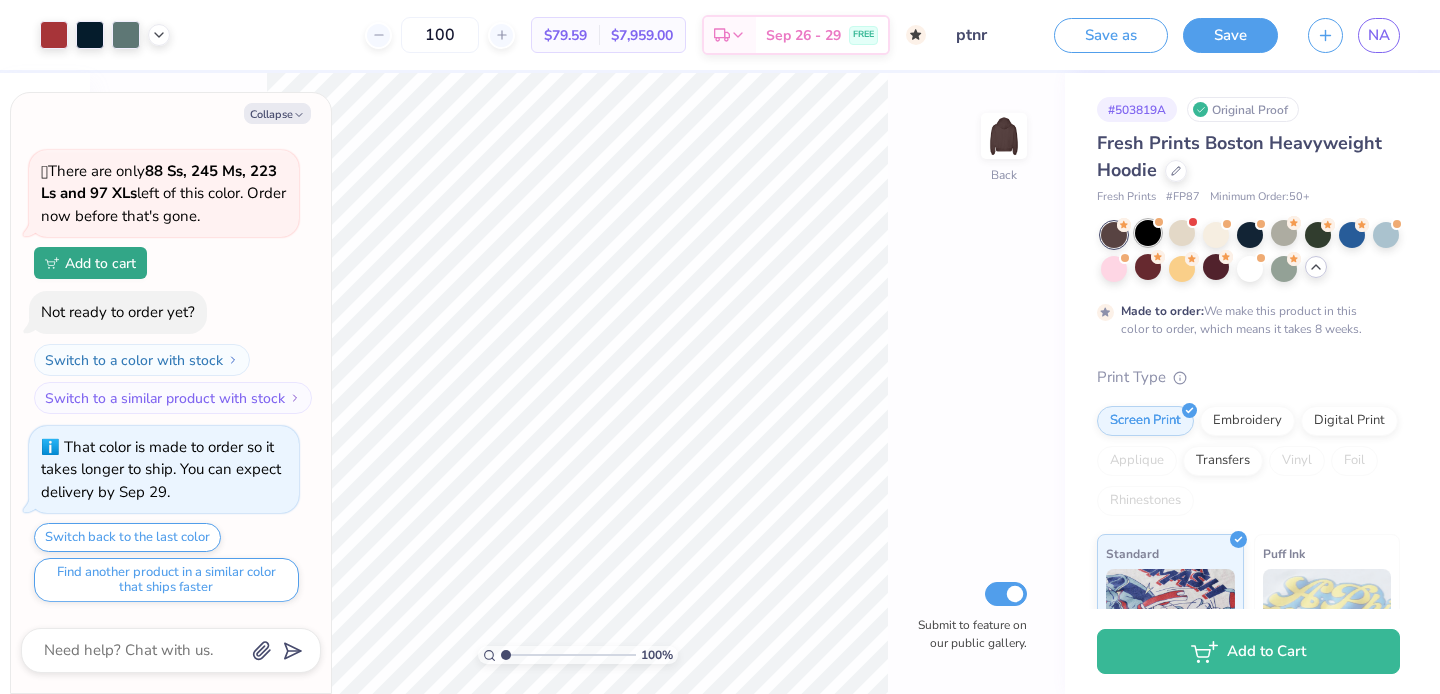 click at bounding box center [1148, 233] 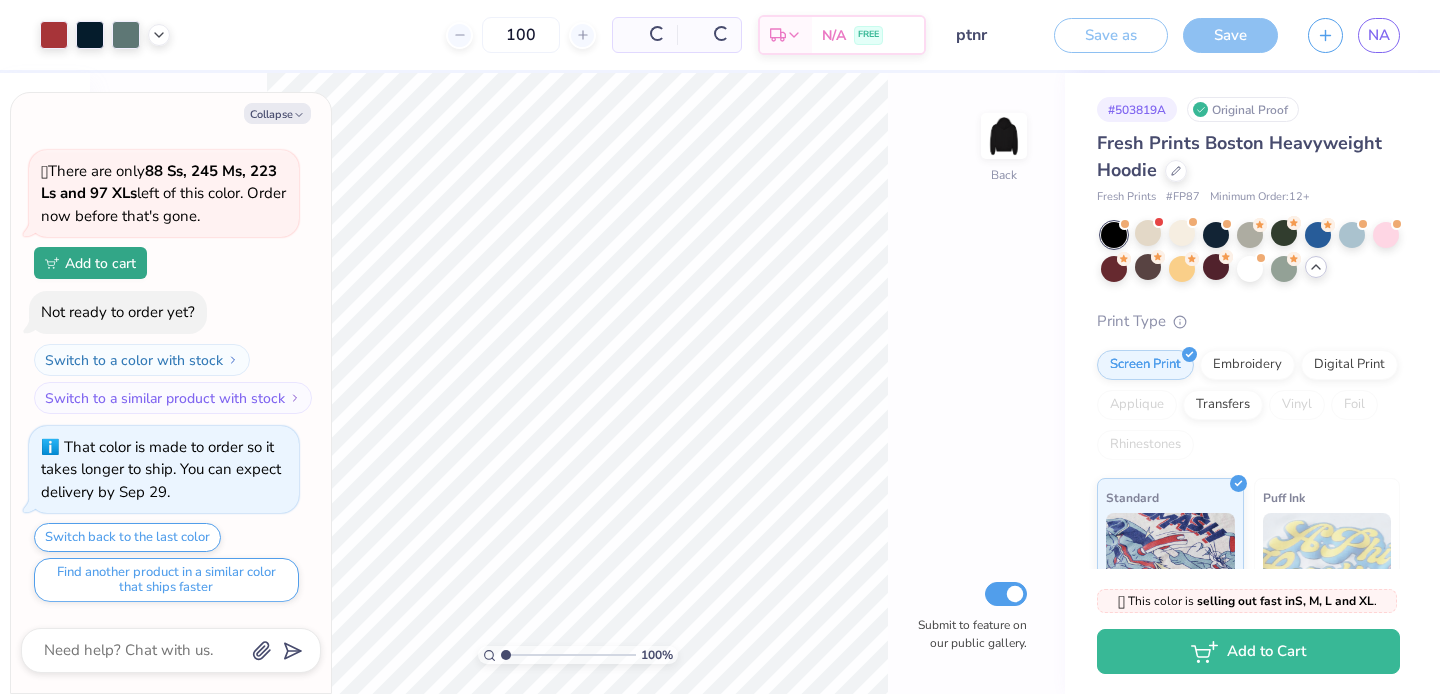 scroll, scrollTop: 4390, scrollLeft: 0, axis: vertical 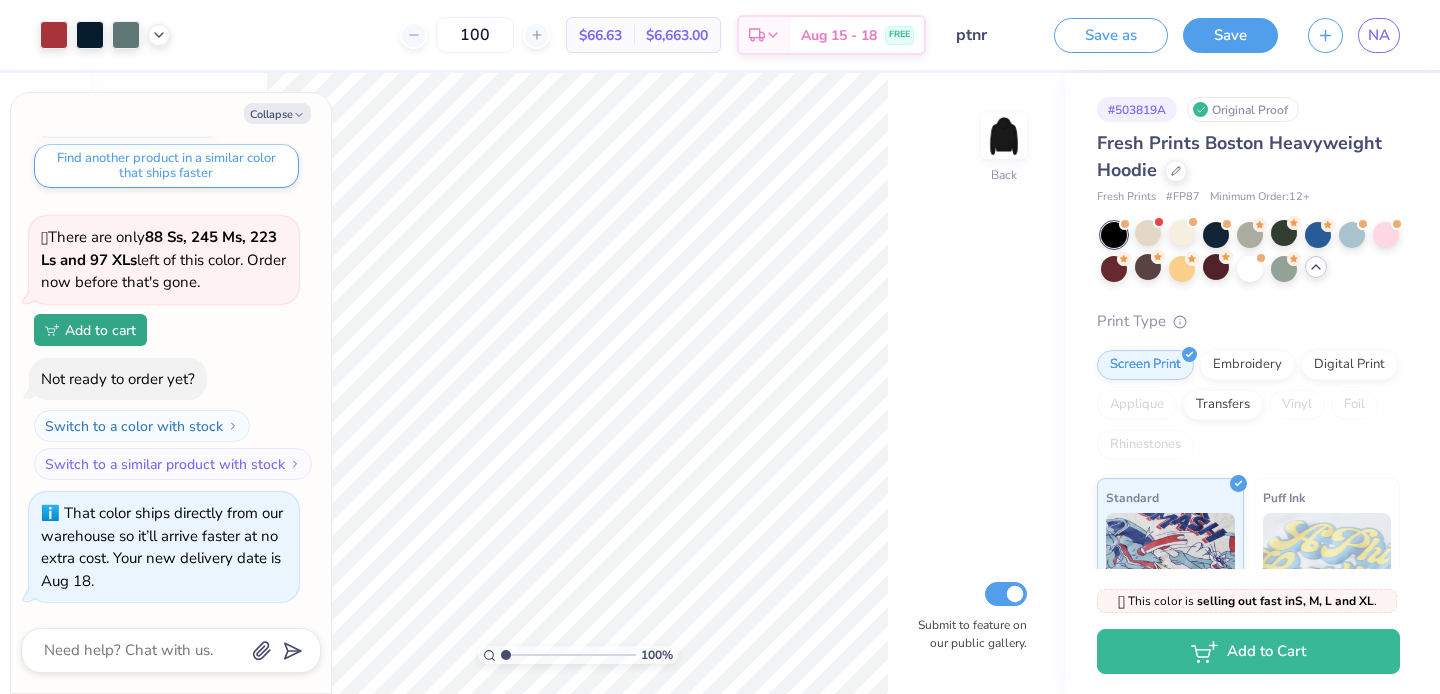 click 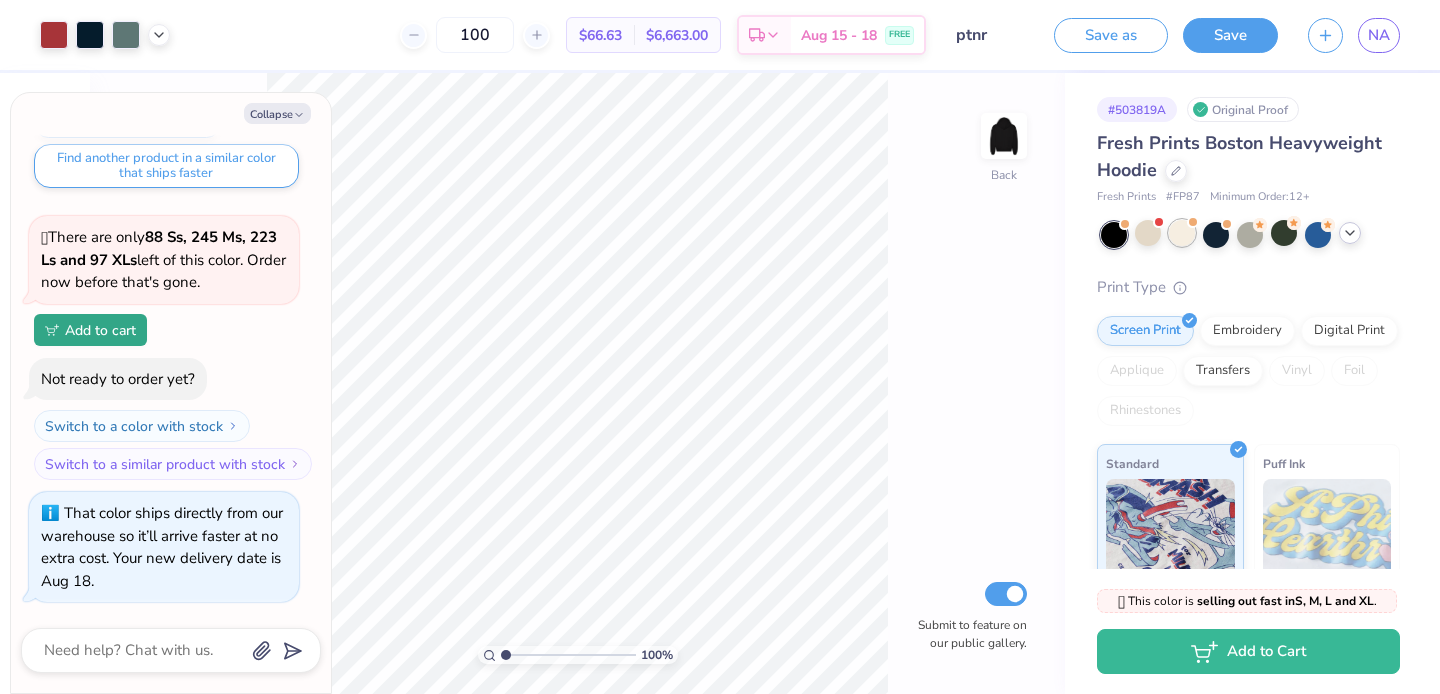 click at bounding box center [1182, 233] 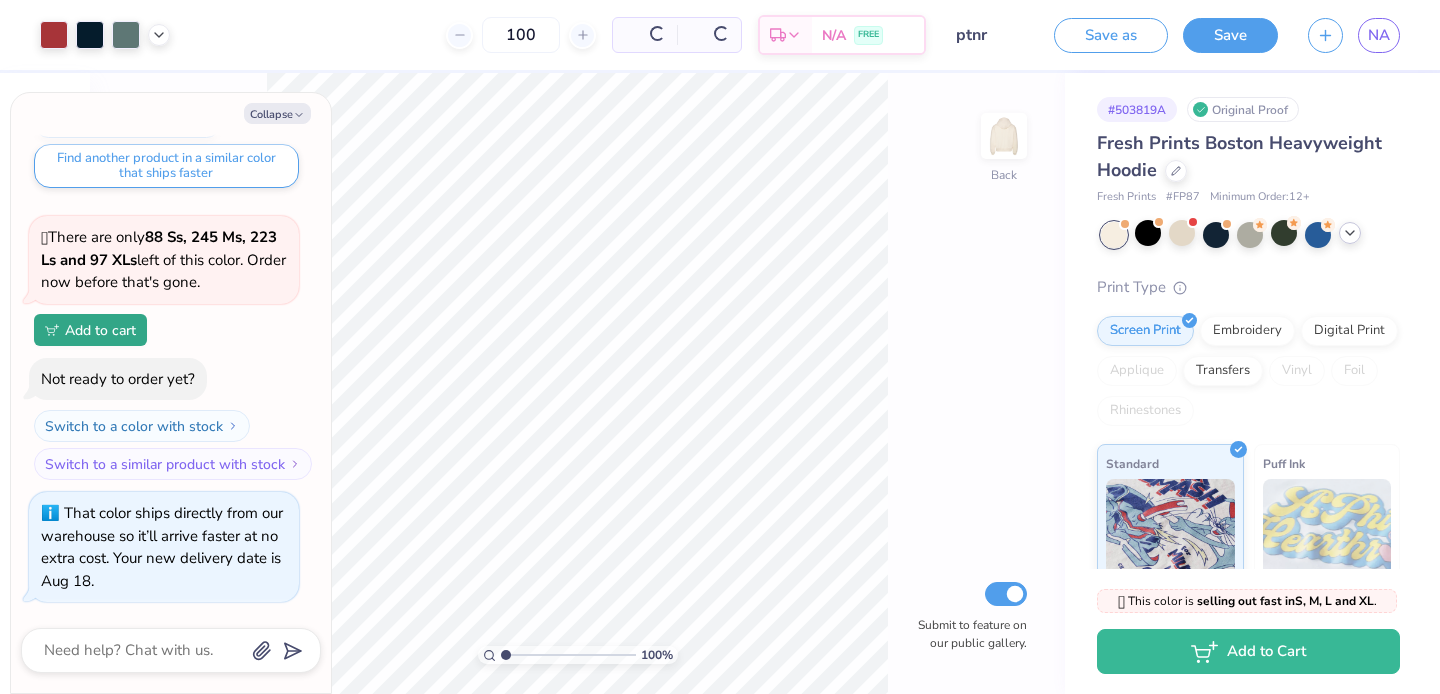click at bounding box center (1182, 233) 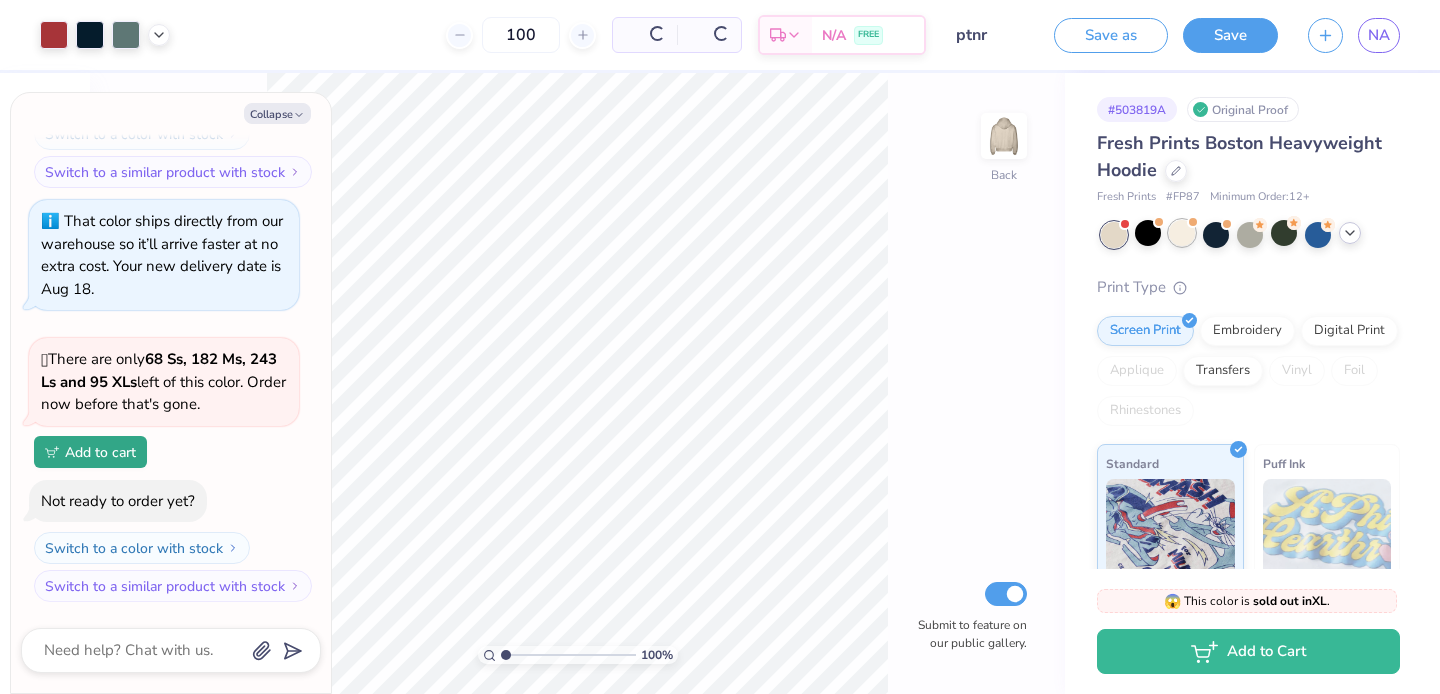 scroll, scrollTop: 4996, scrollLeft: 0, axis: vertical 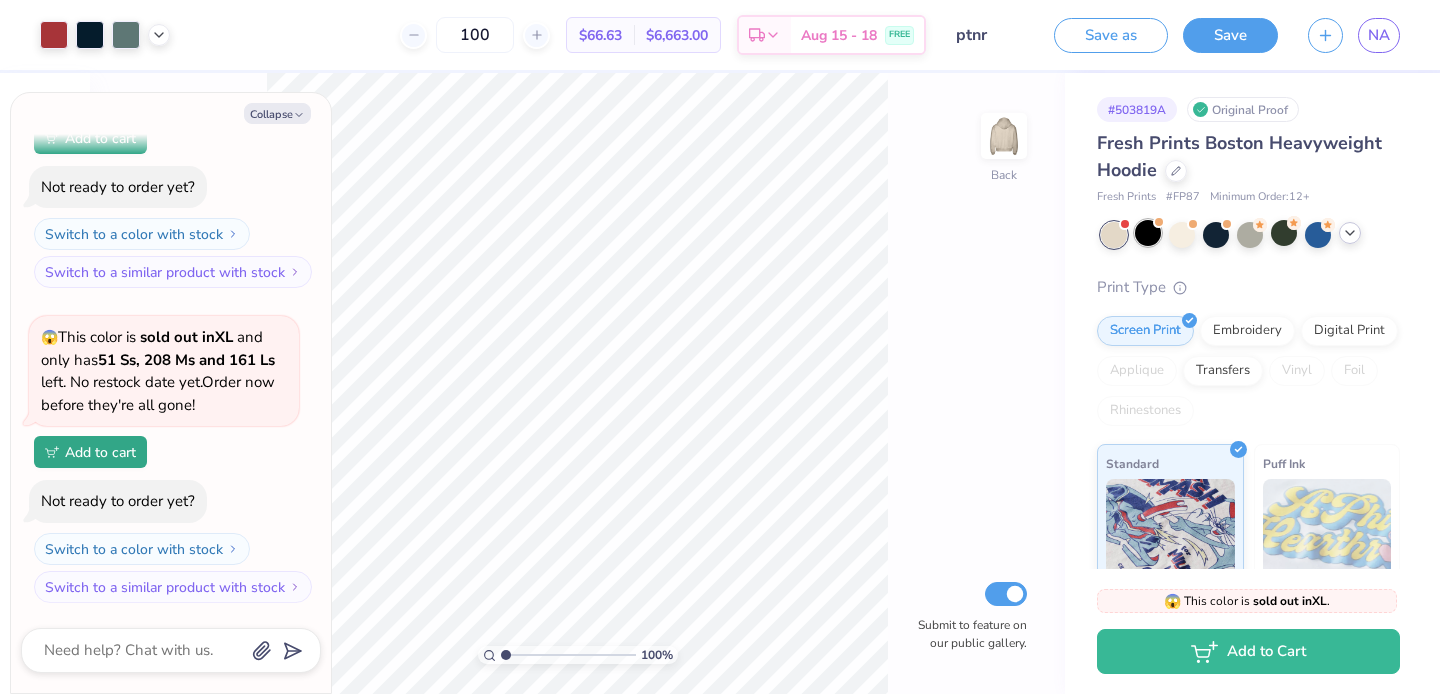click at bounding box center (1148, 233) 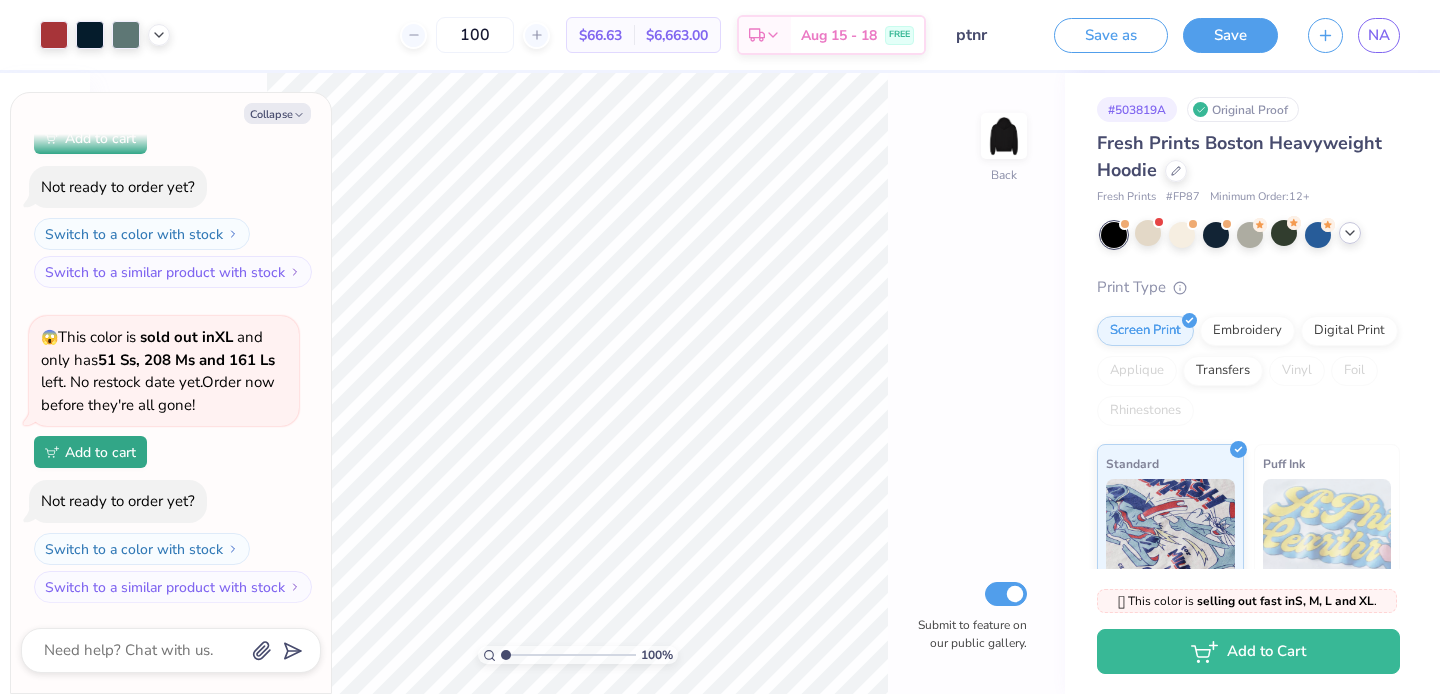scroll, scrollTop: 5288, scrollLeft: 0, axis: vertical 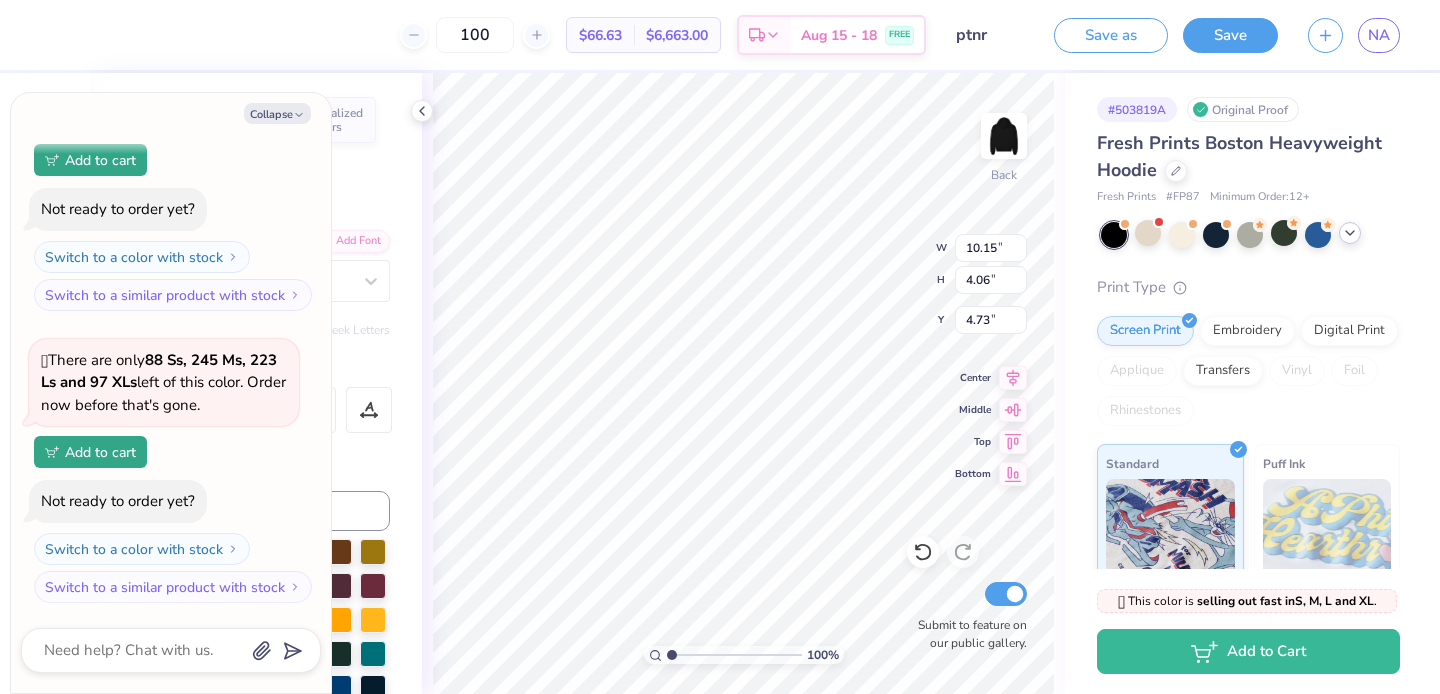 type on "x" 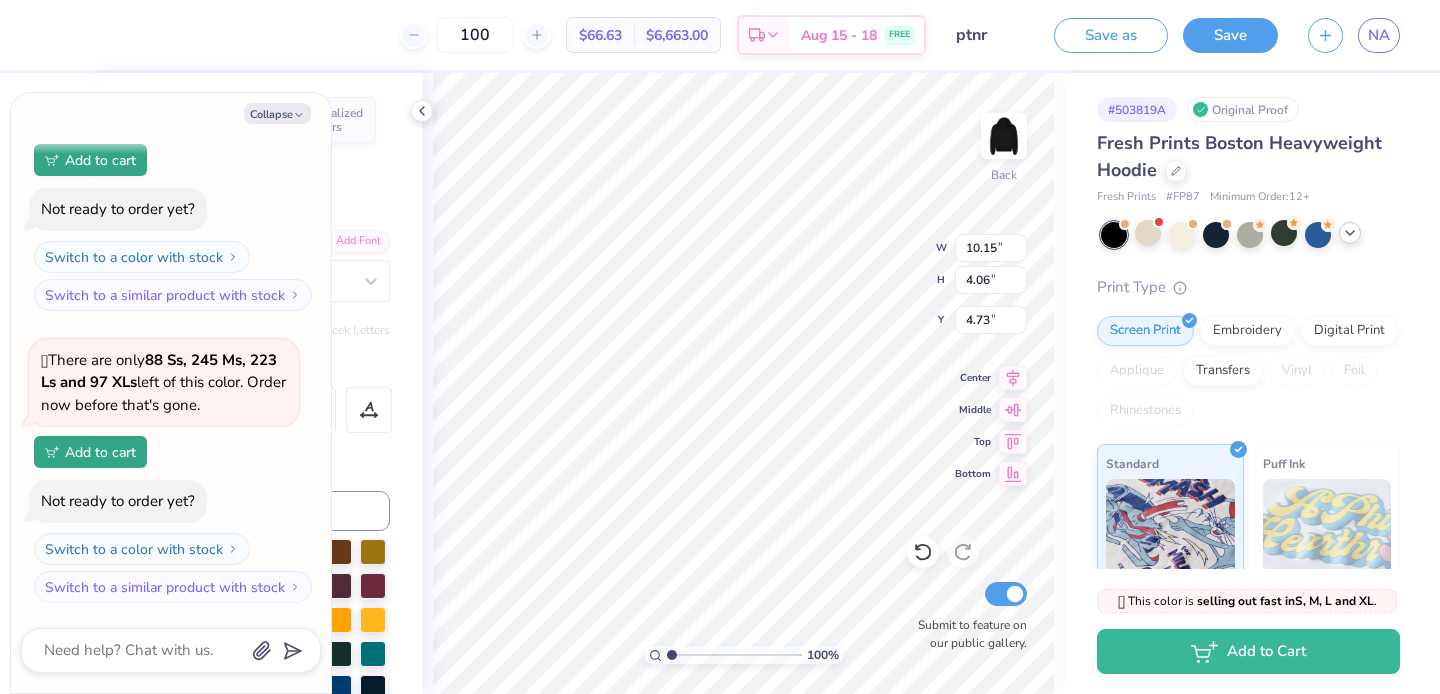 type on "4.72" 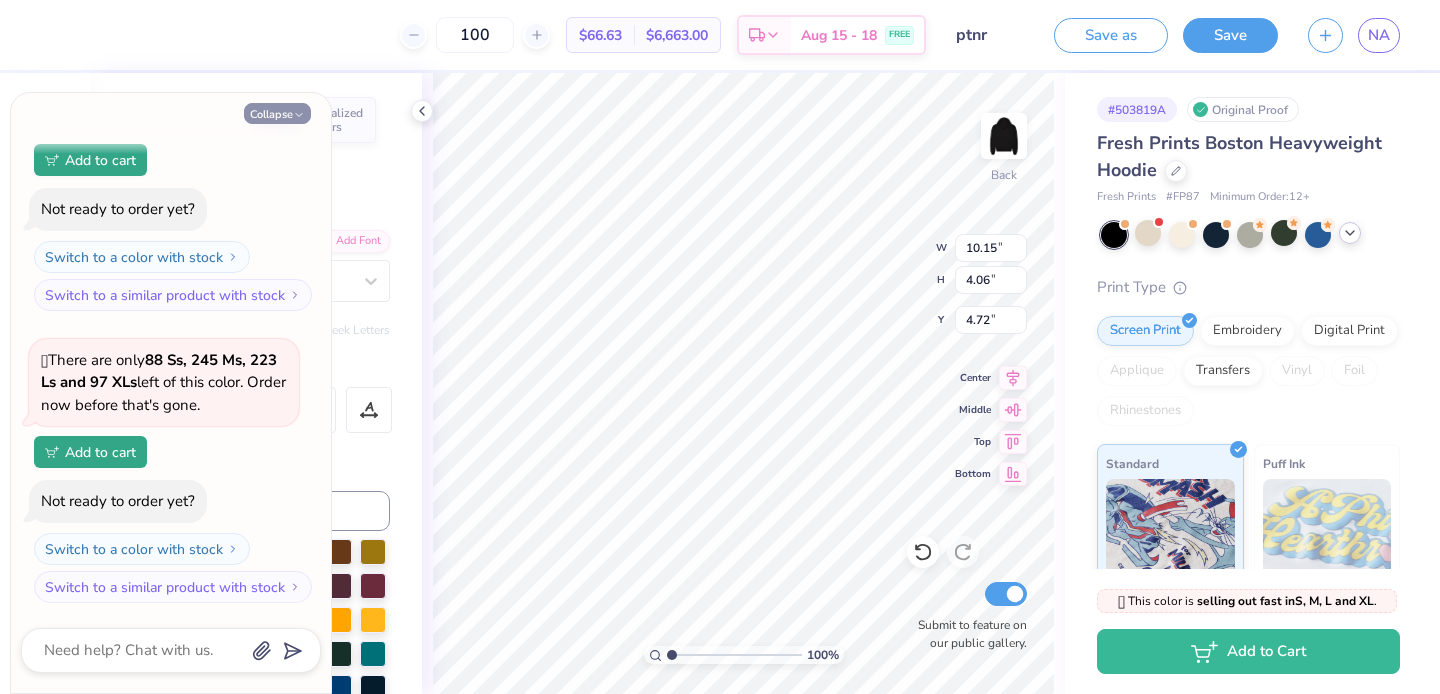 click on "Collapse" at bounding box center [277, 113] 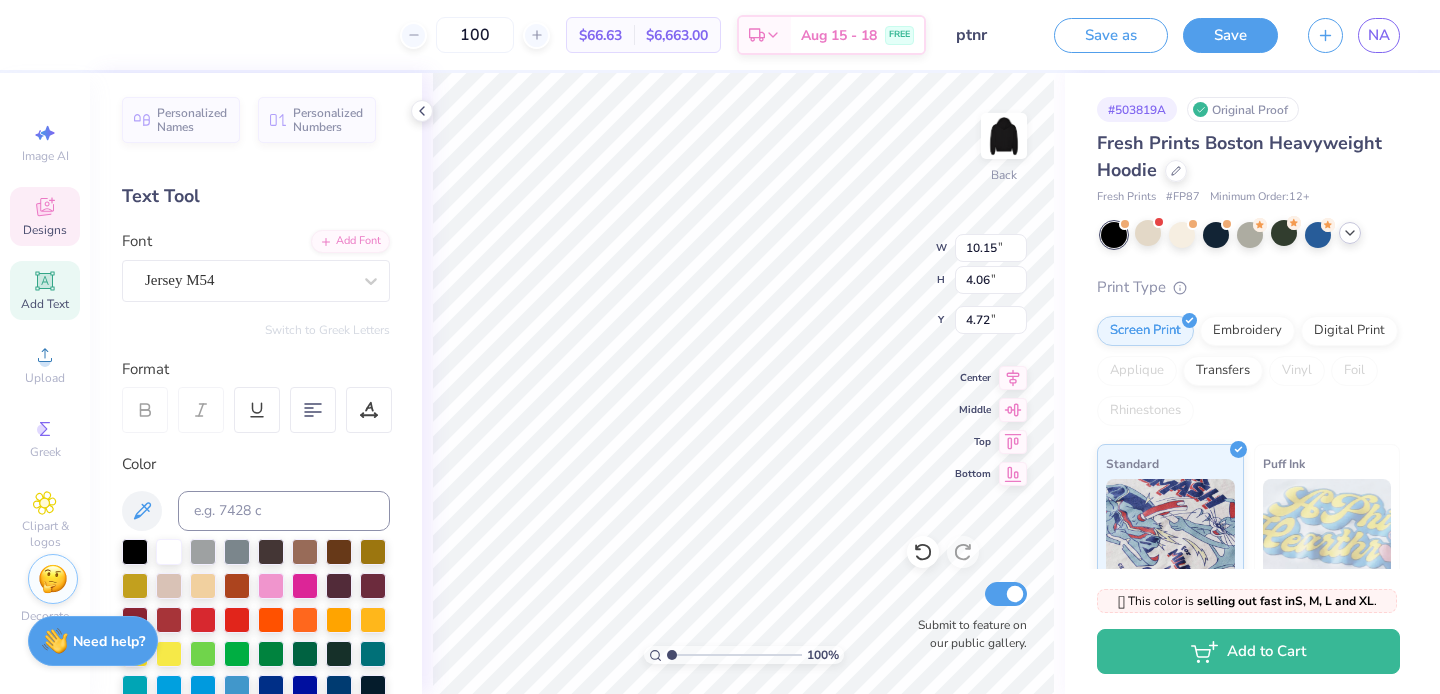 click at bounding box center [169, 586] 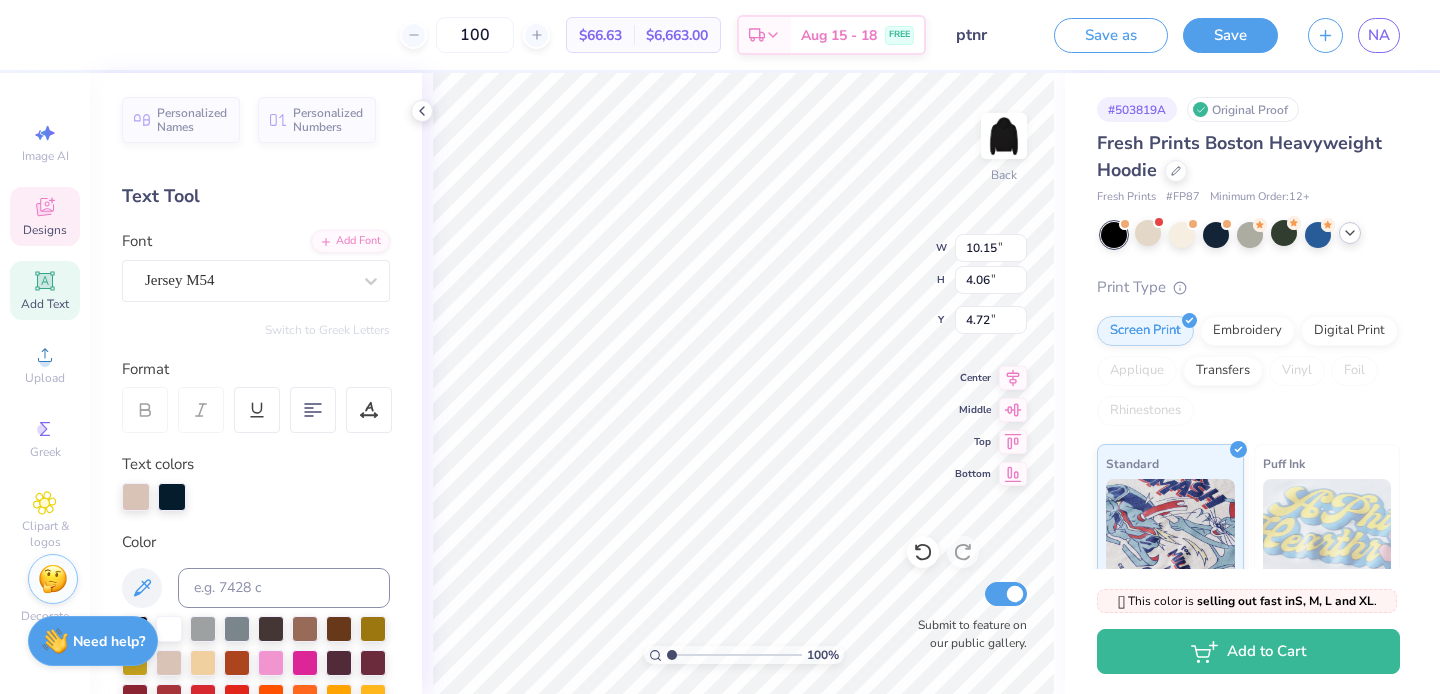 click on "Color" at bounding box center [256, 672] 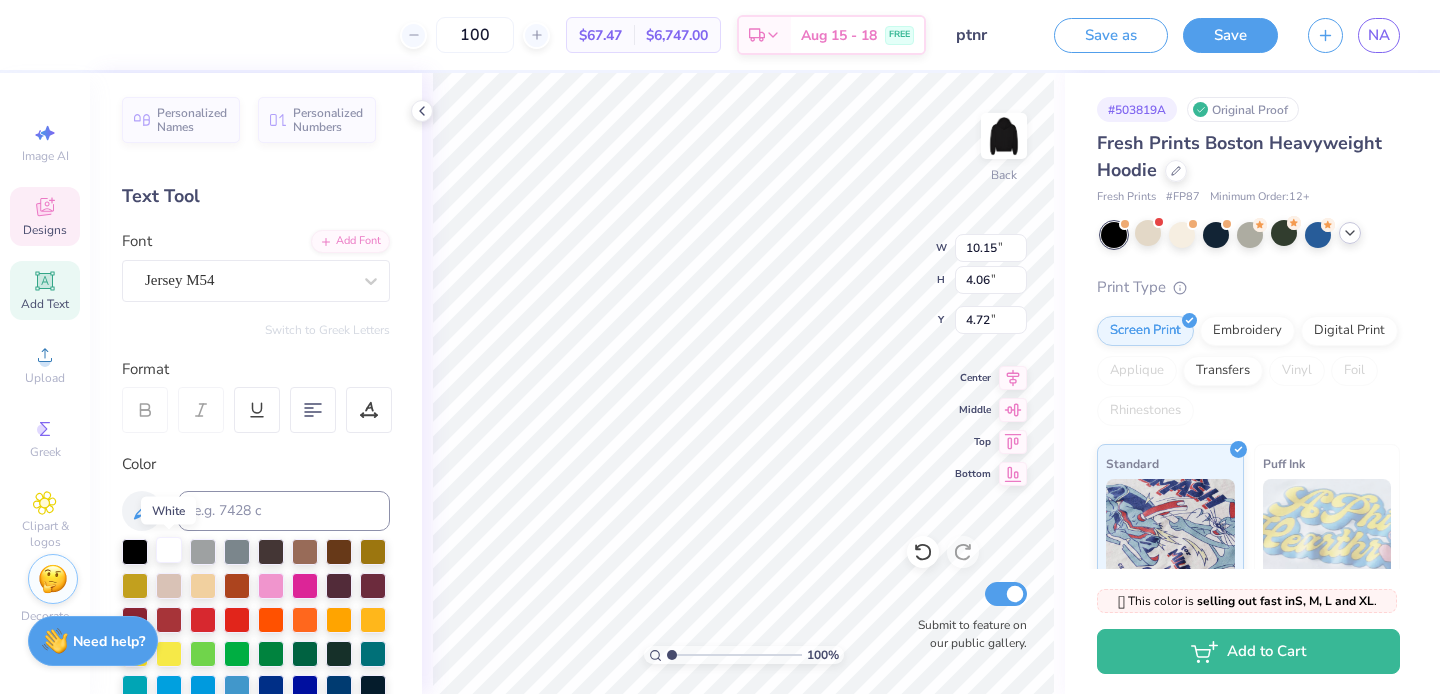 click at bounding box center [169, 550] 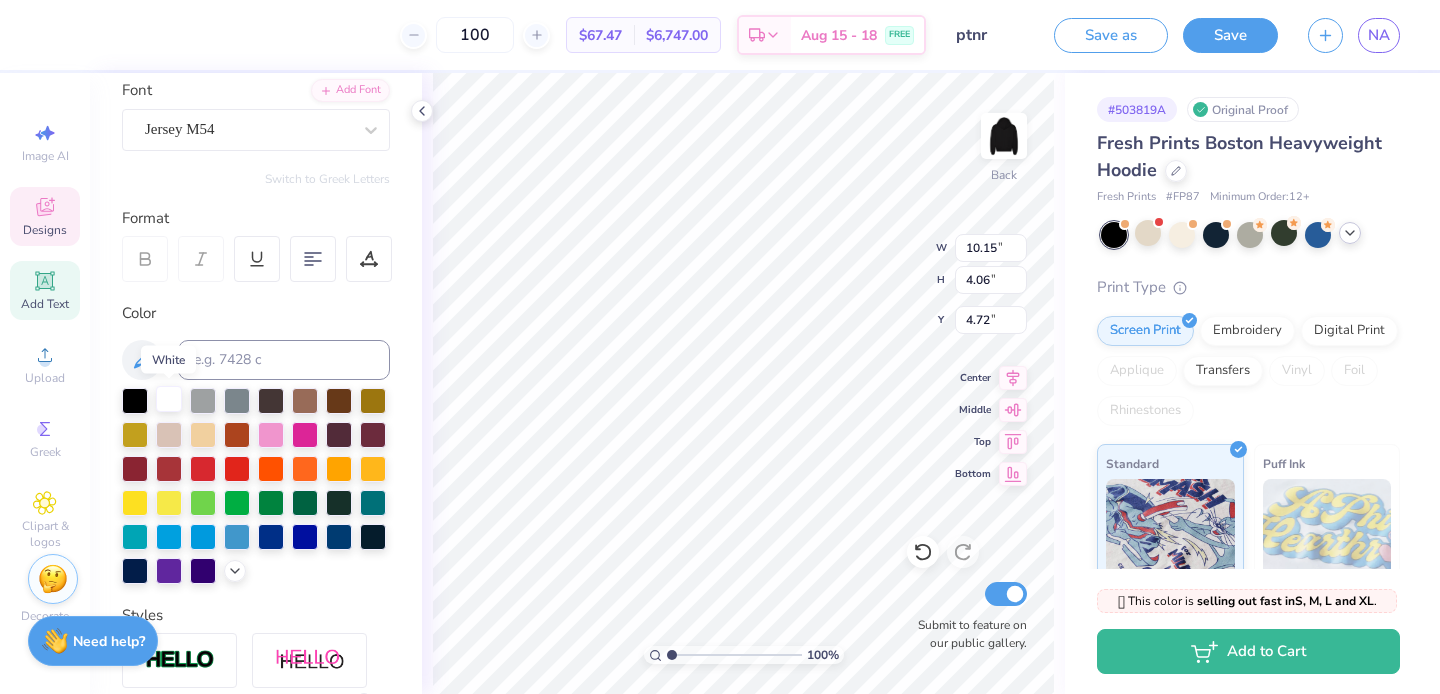 scroll, scrollTop: 155, scrollLeft: 0, axis: vertical 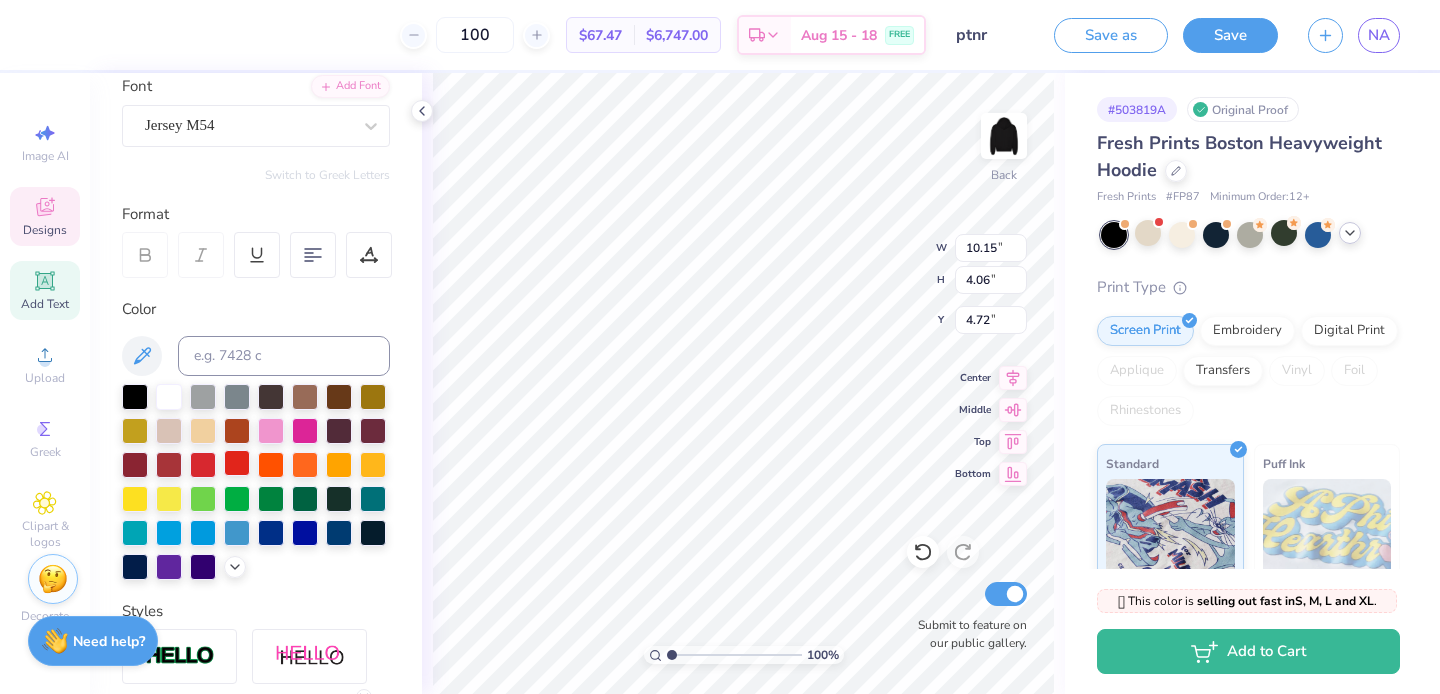 click at bounding box center (237, 463) 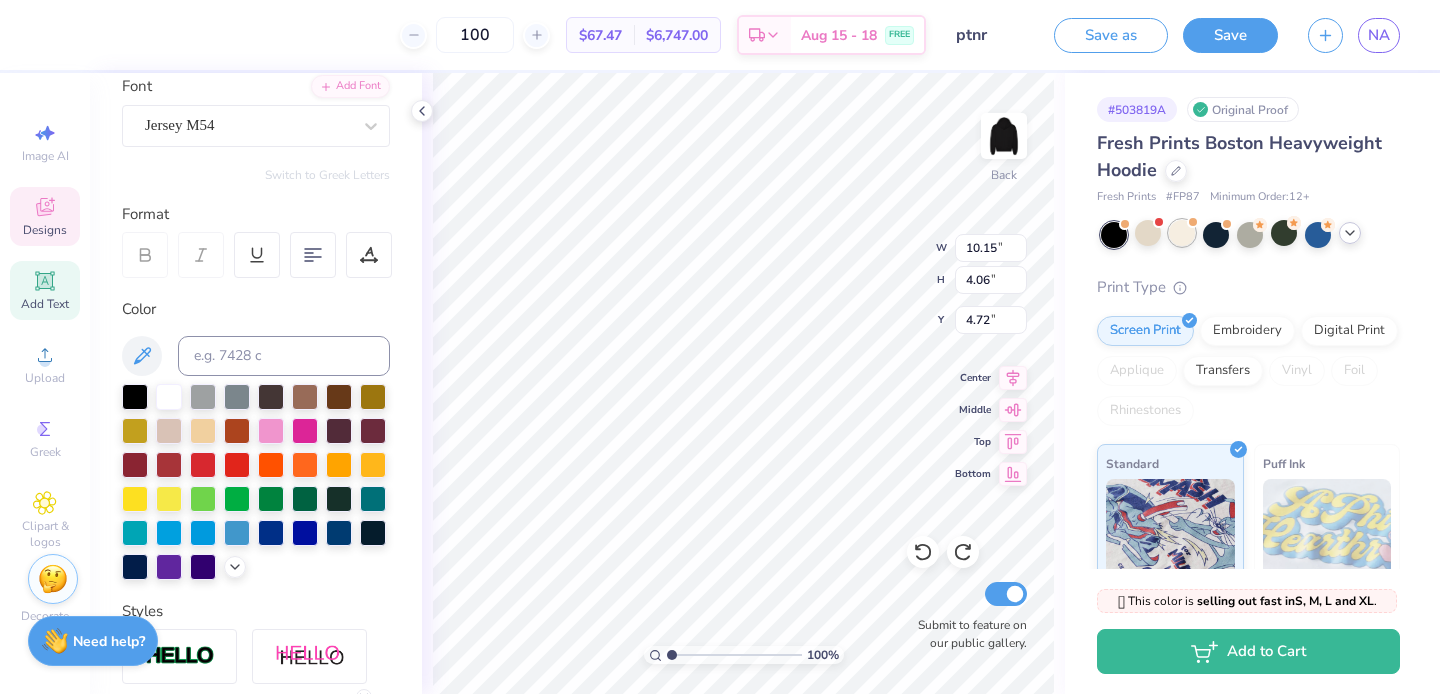 click at bounding box center (1182, 233) 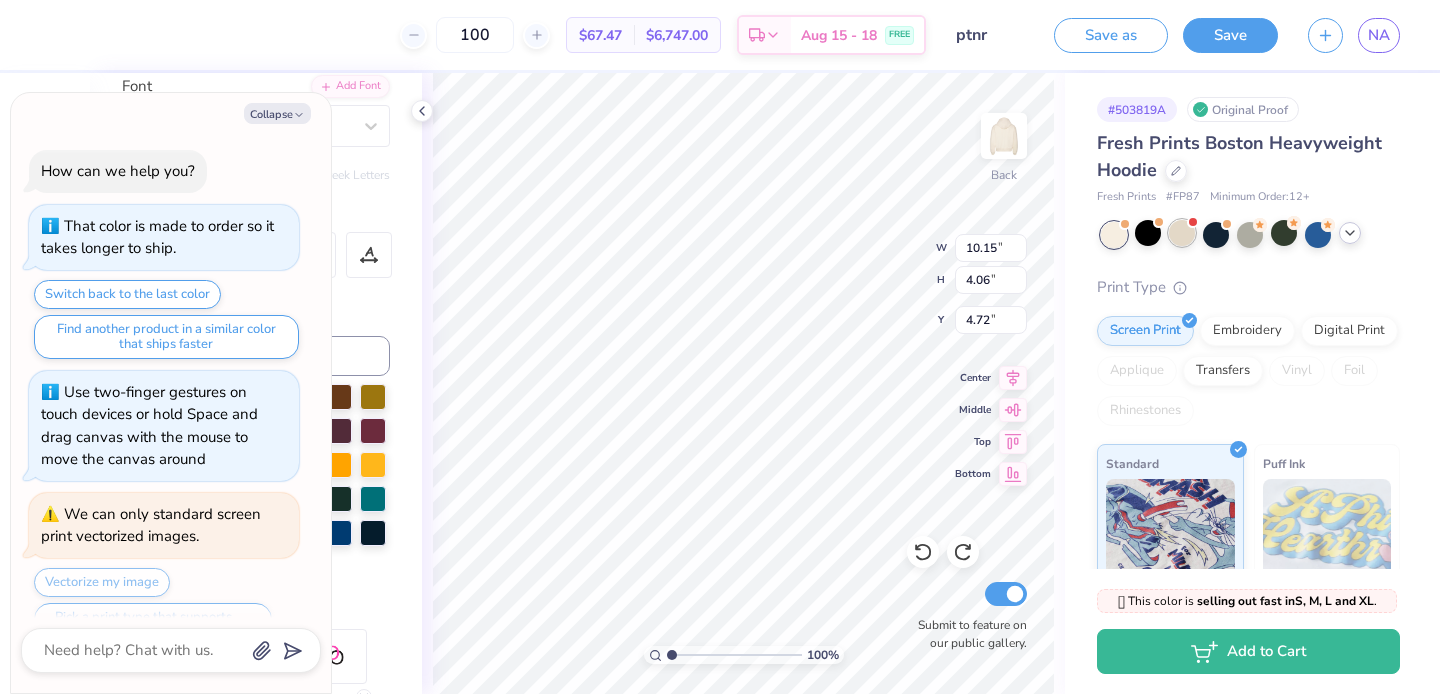 scroll, scrollTop: 5580, scrollLeft: 0, axis: vertical 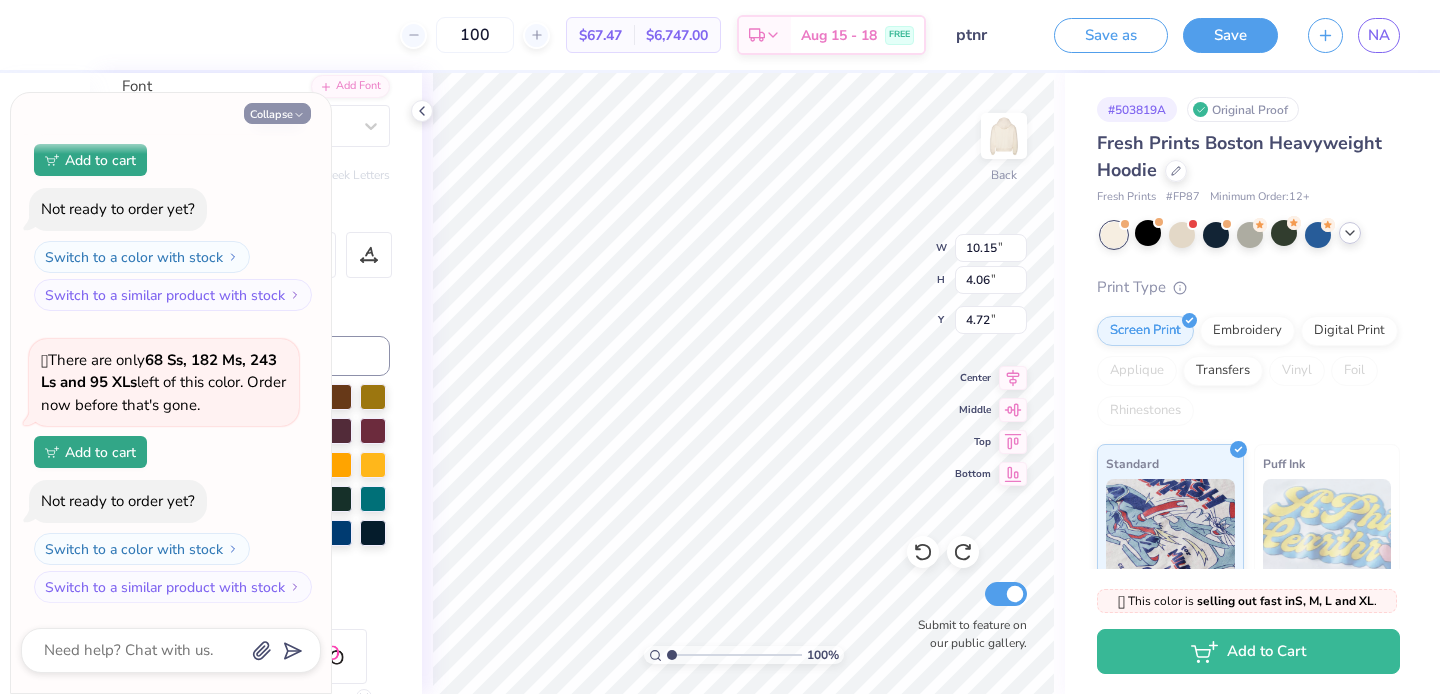 click on "Collapse" at bounding box center [277, 113] 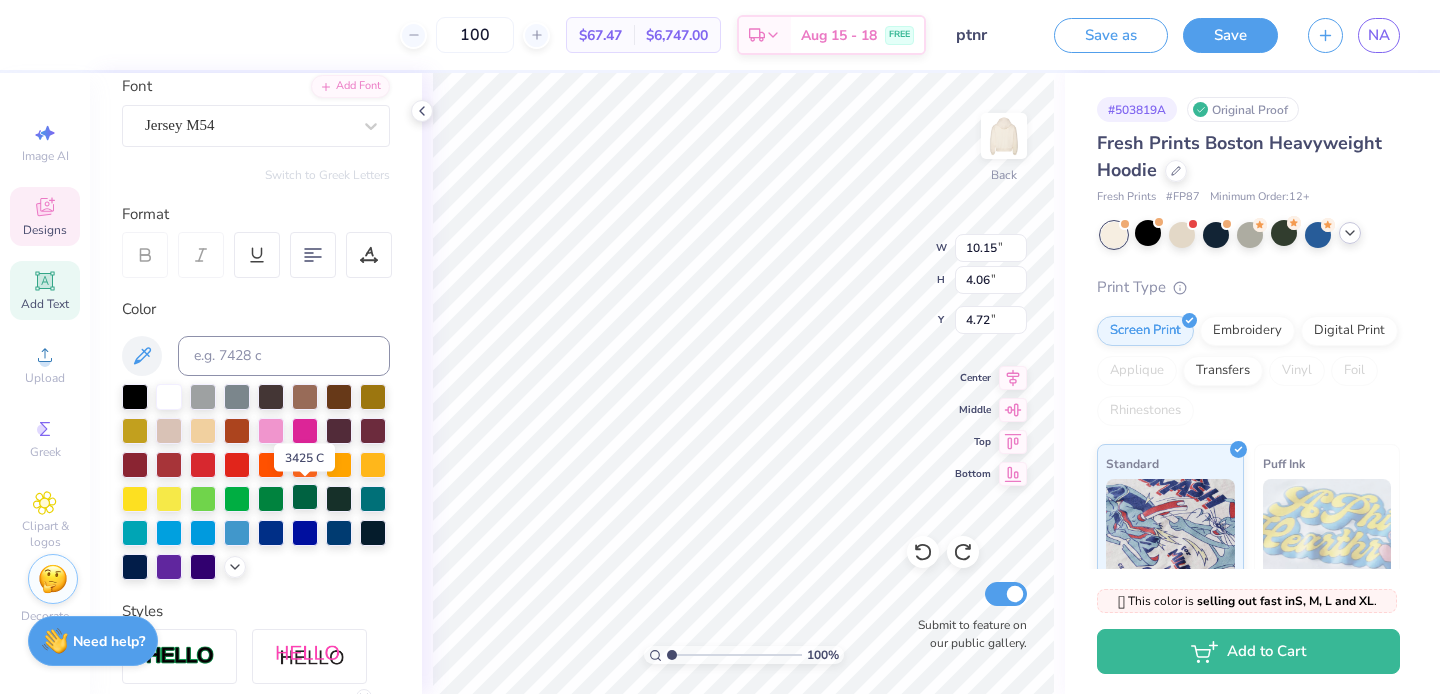 click at bounding box center [305, 497] 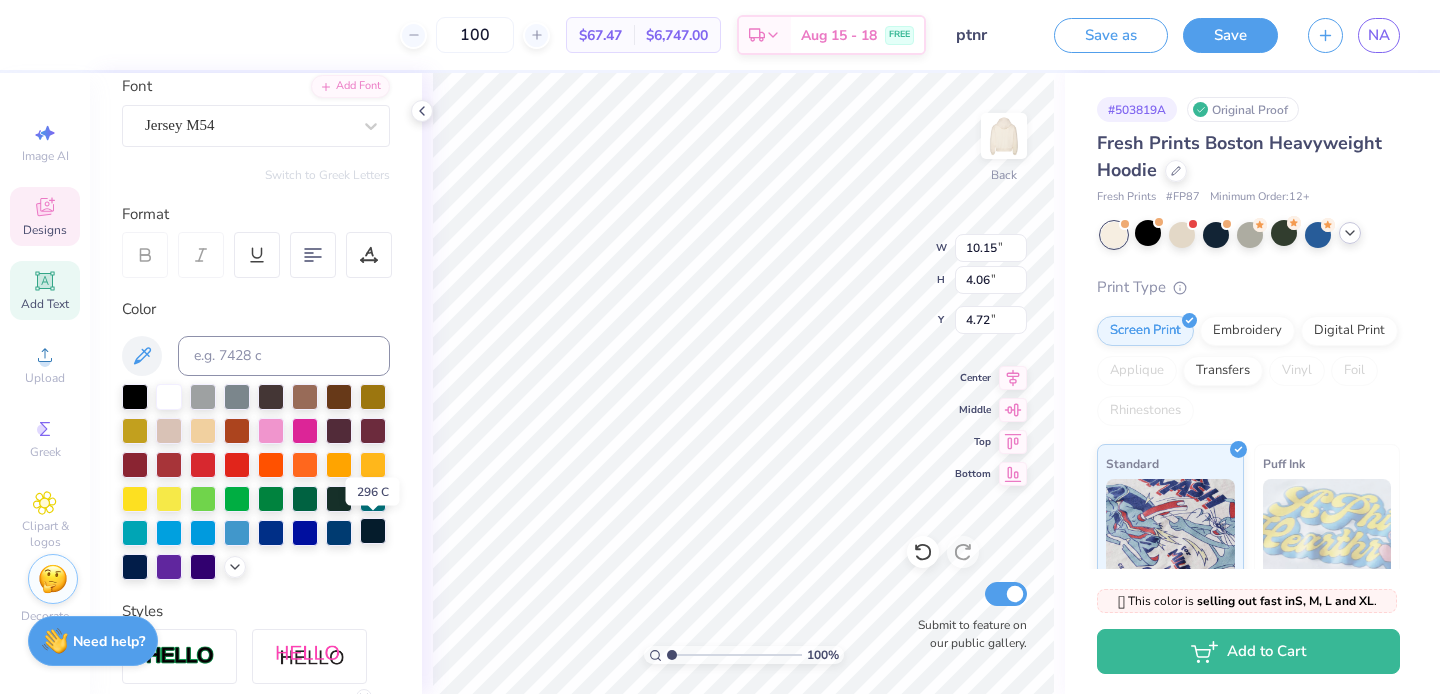 click at bounding box center (373, 531) 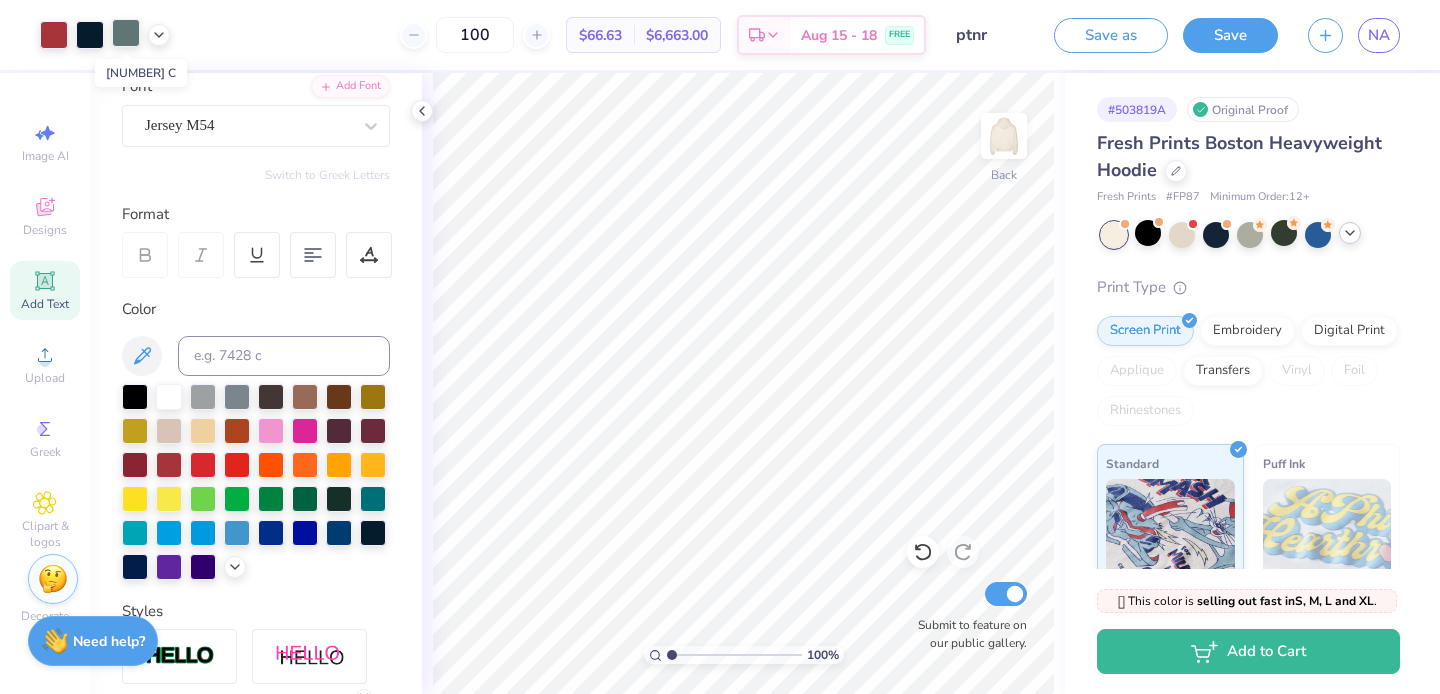 click at bounding box center (126, 33) 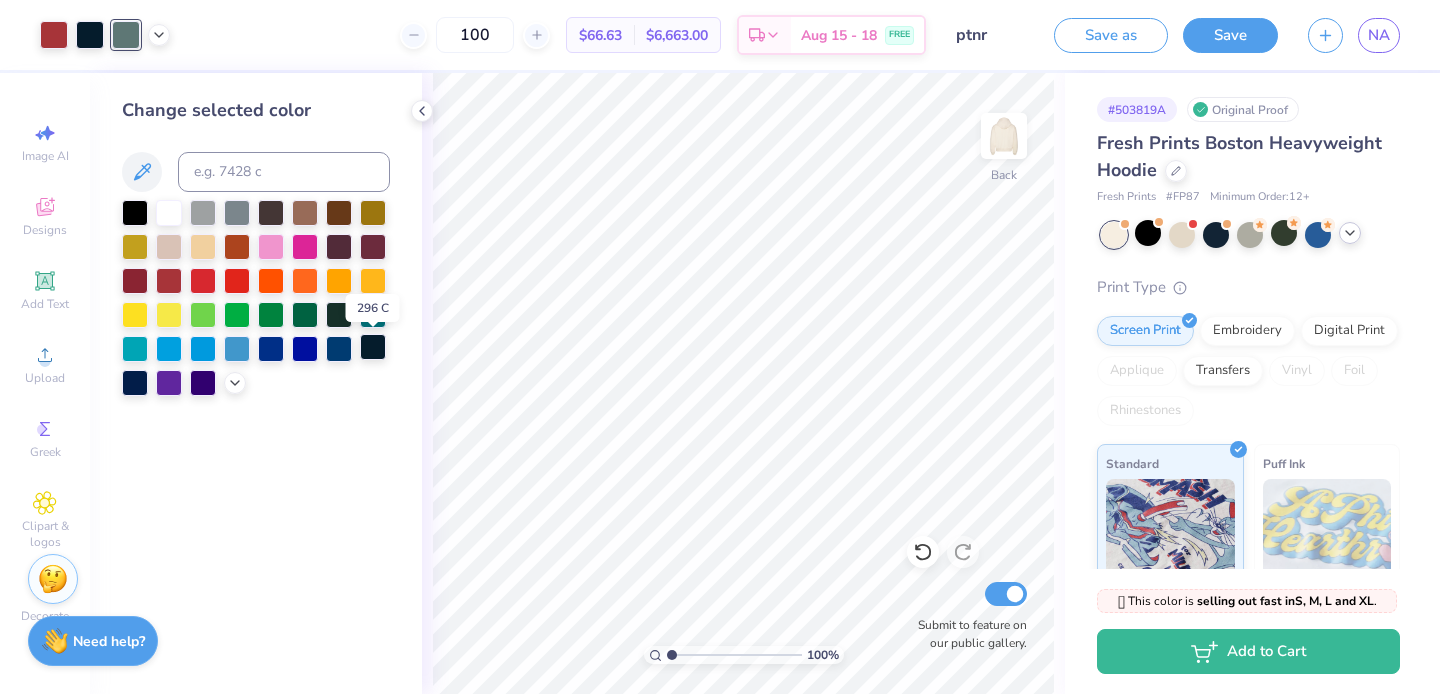 click at bounding box center [373, 347] 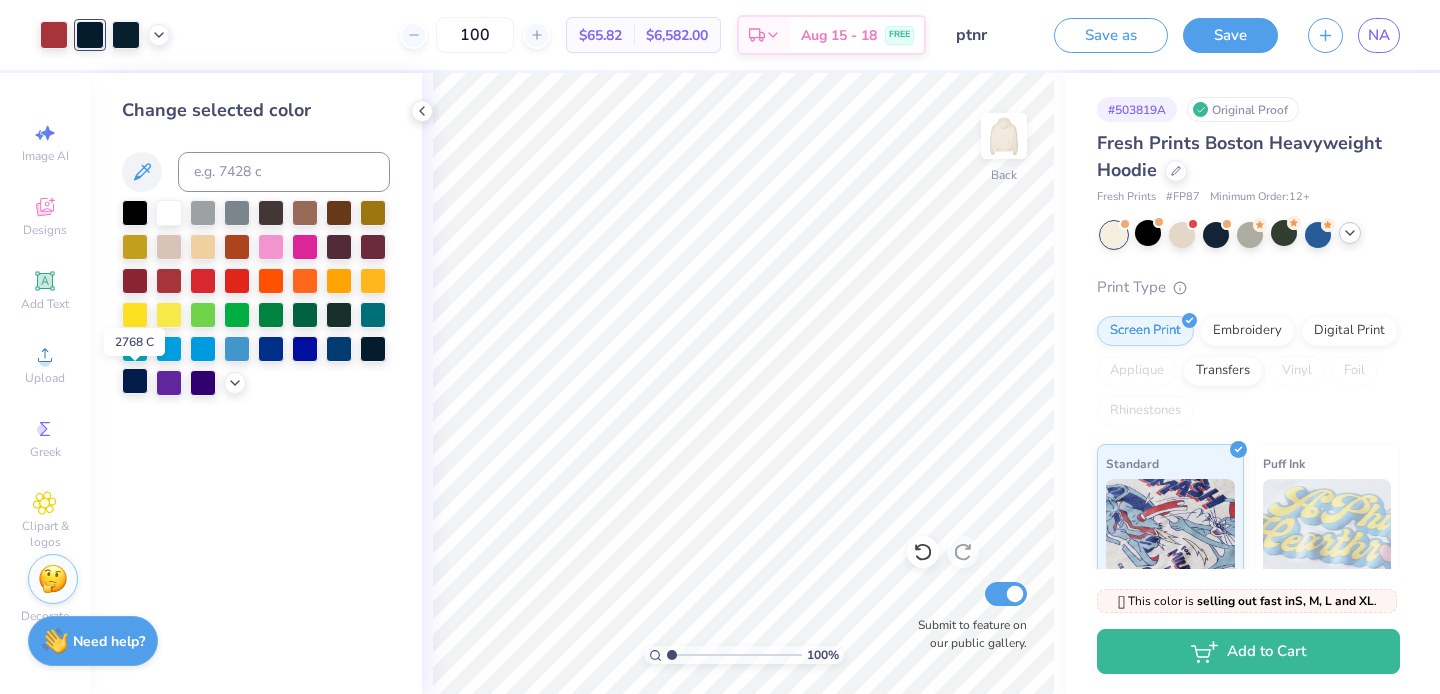 click at bounding box center (135, 381) 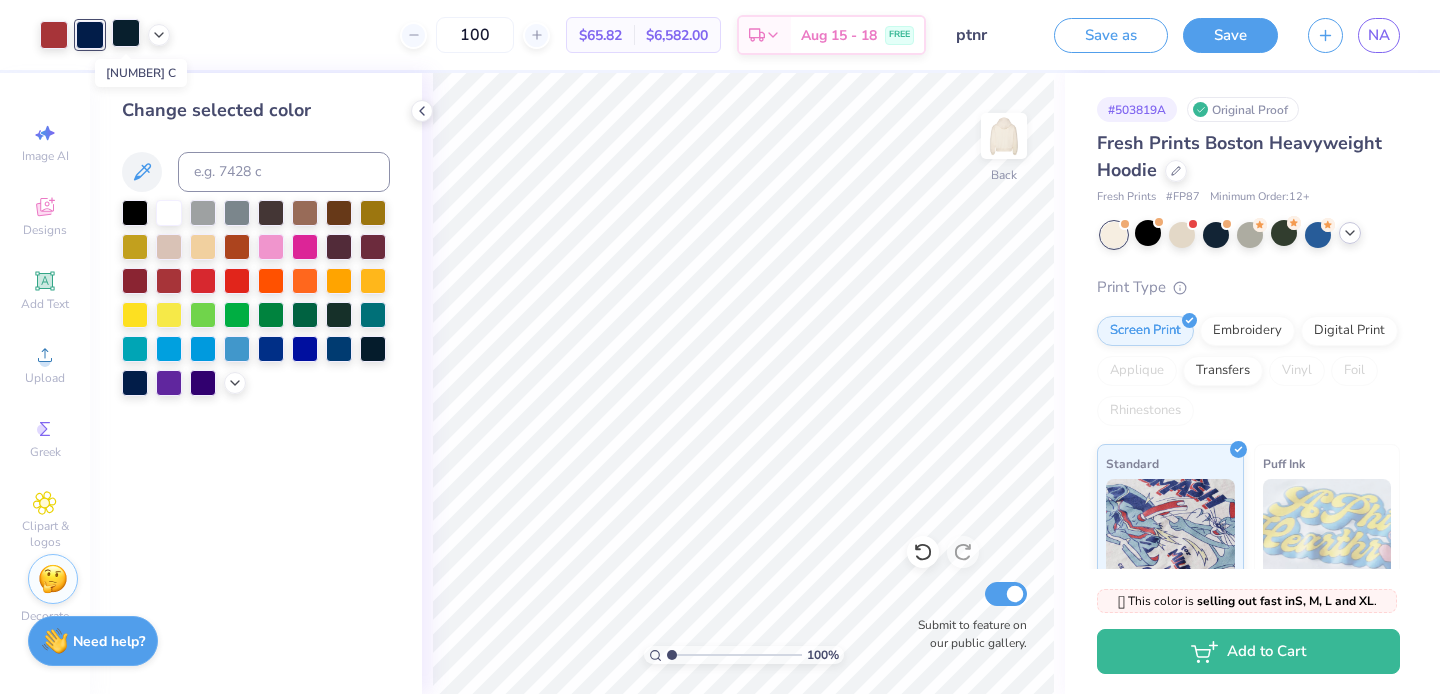 click at bounding box center (126, 33) 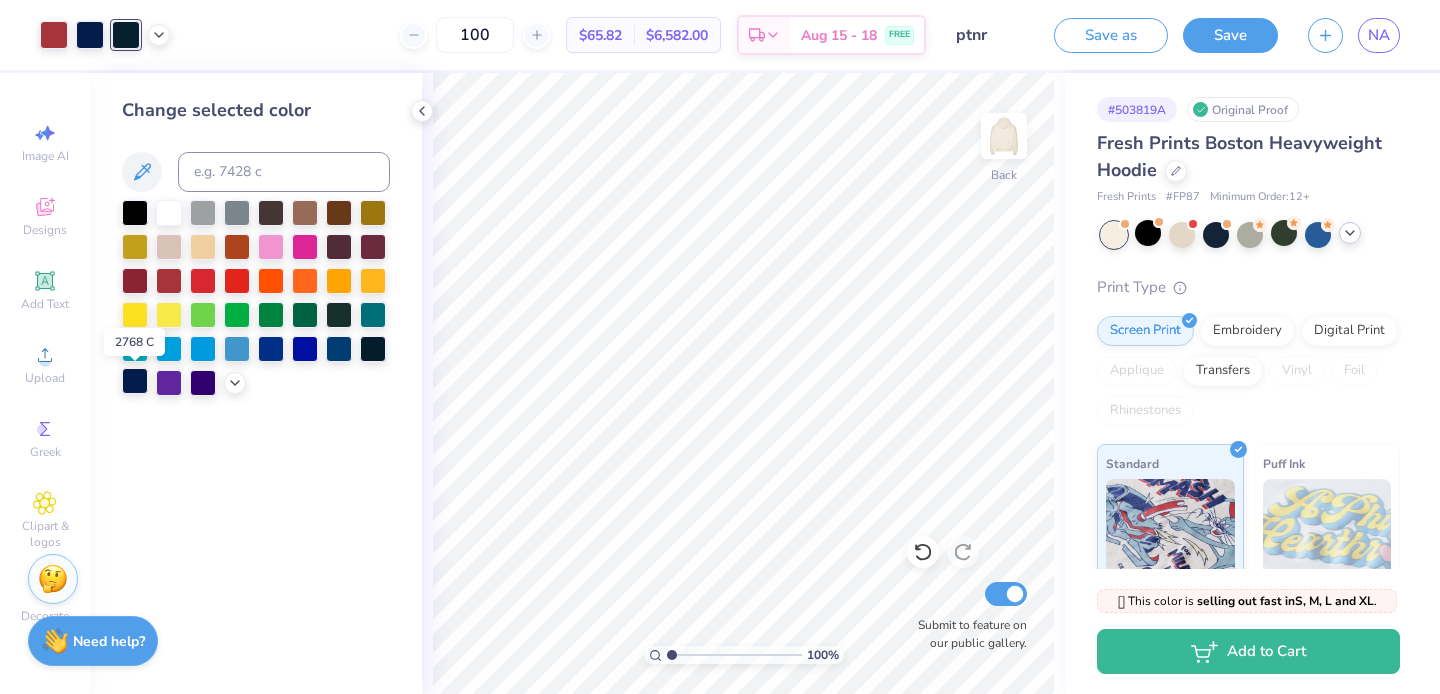 click at bounding box center [135, 381] 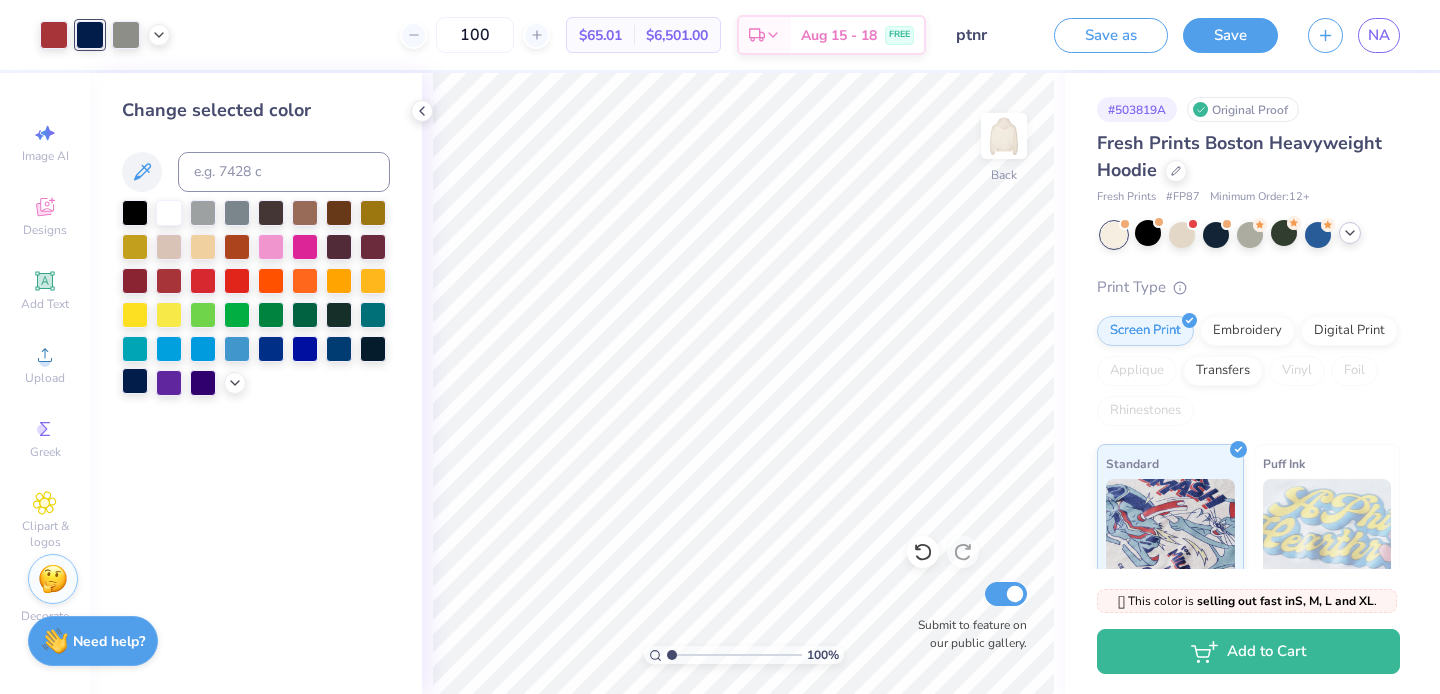 click at bounding box center [135, 381] 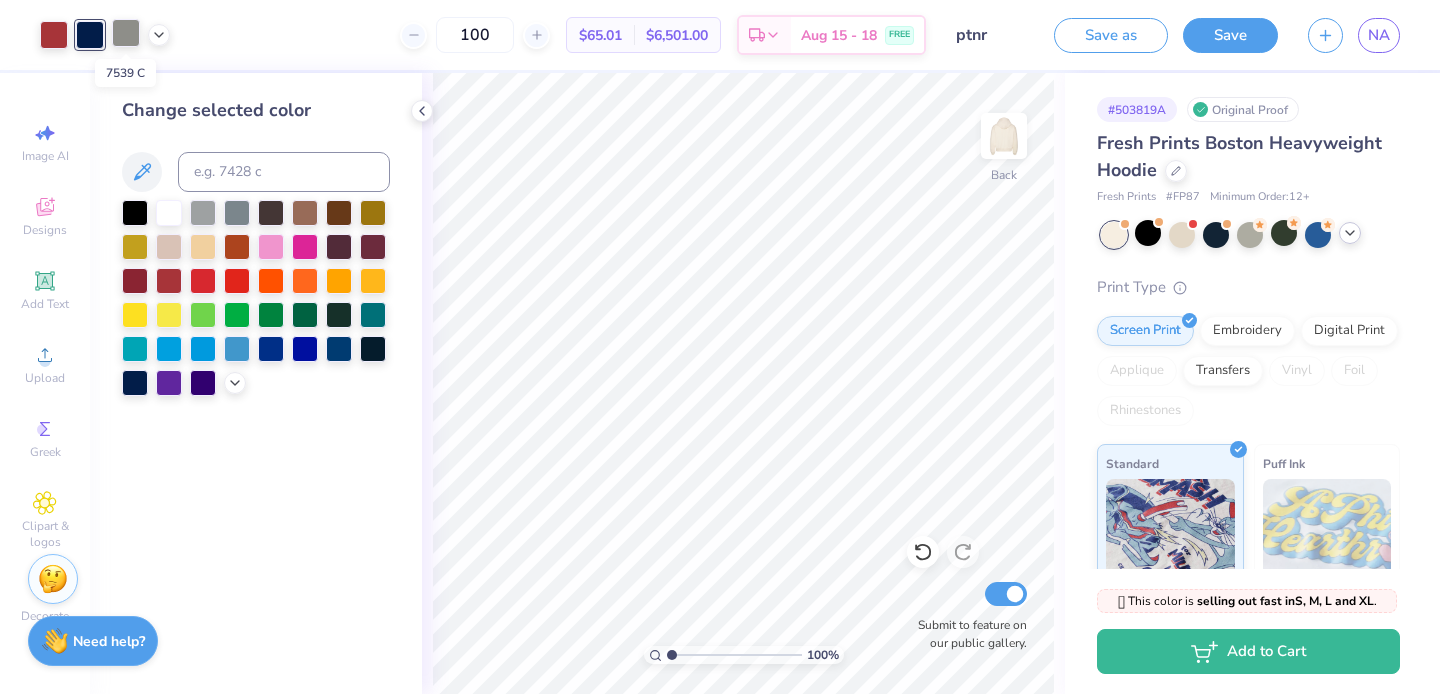 click at bounding box center (126, 33) 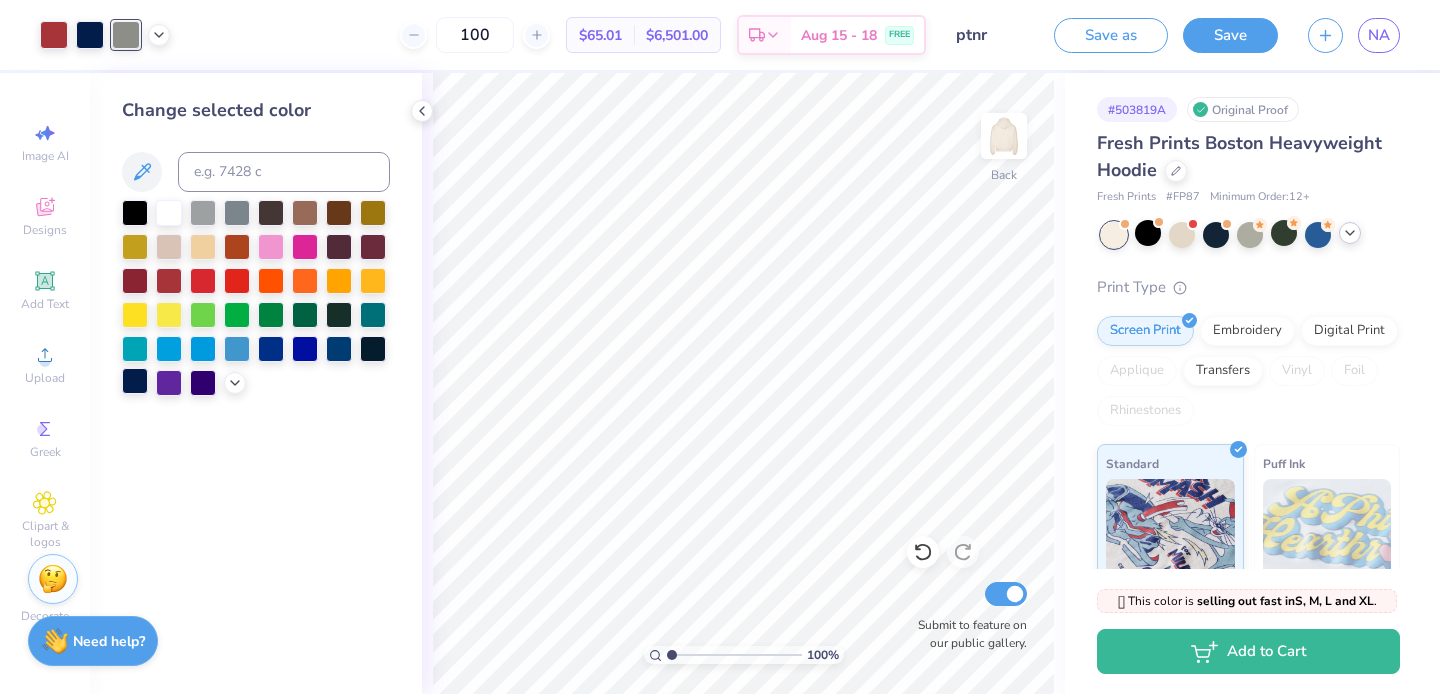 click at bounding box center (135, 381) 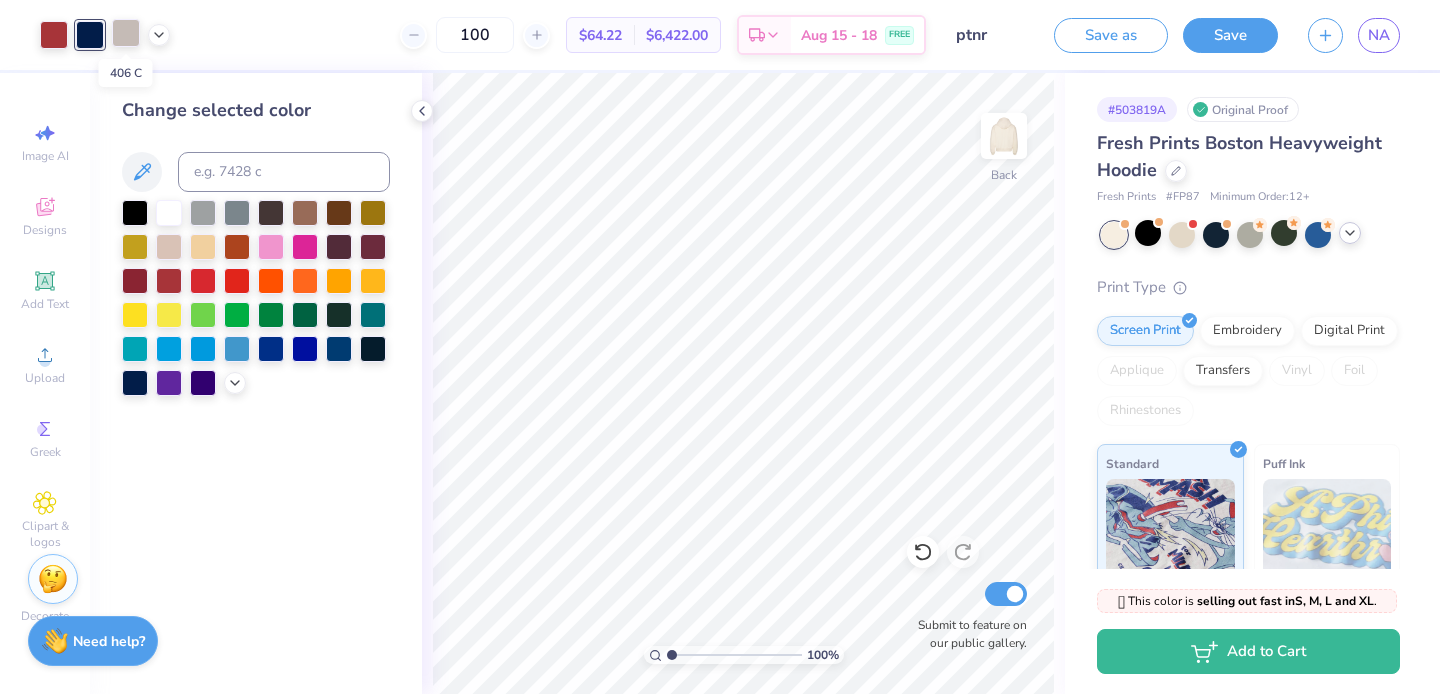 click at bounding box center (126, 33) 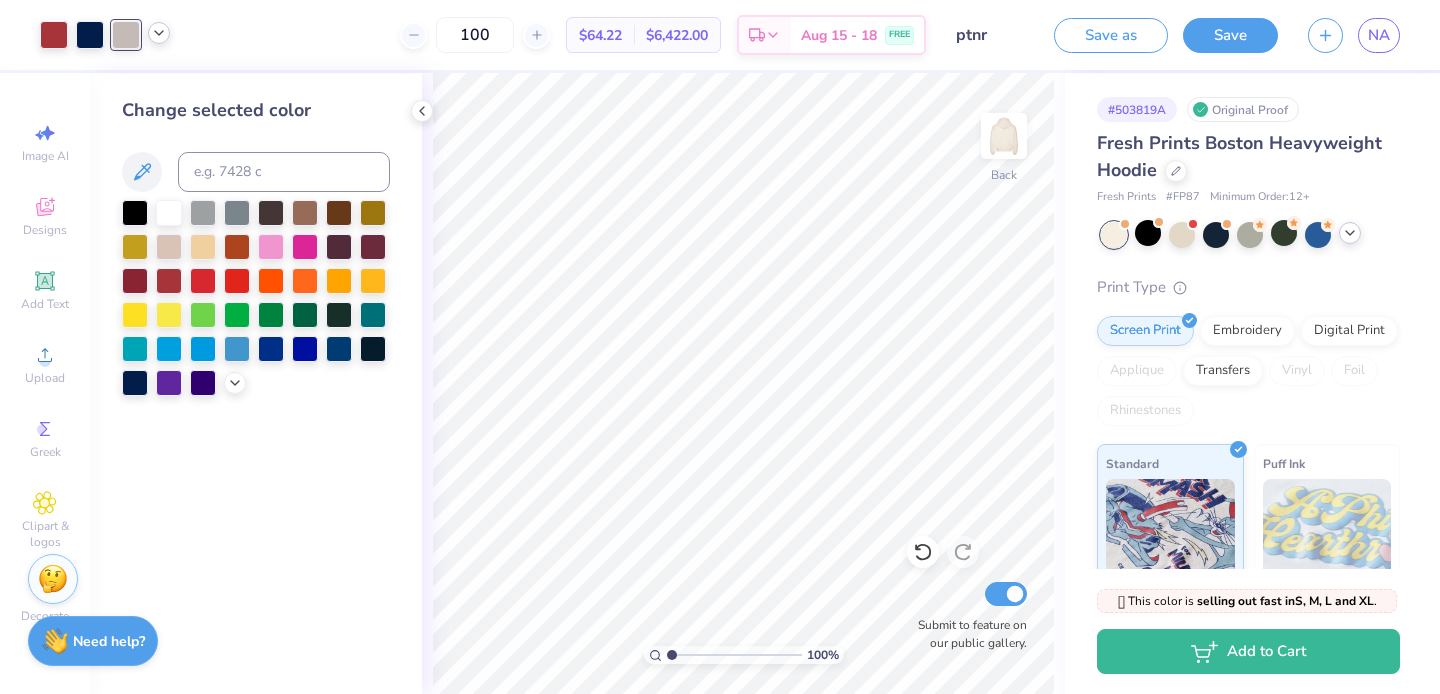 click 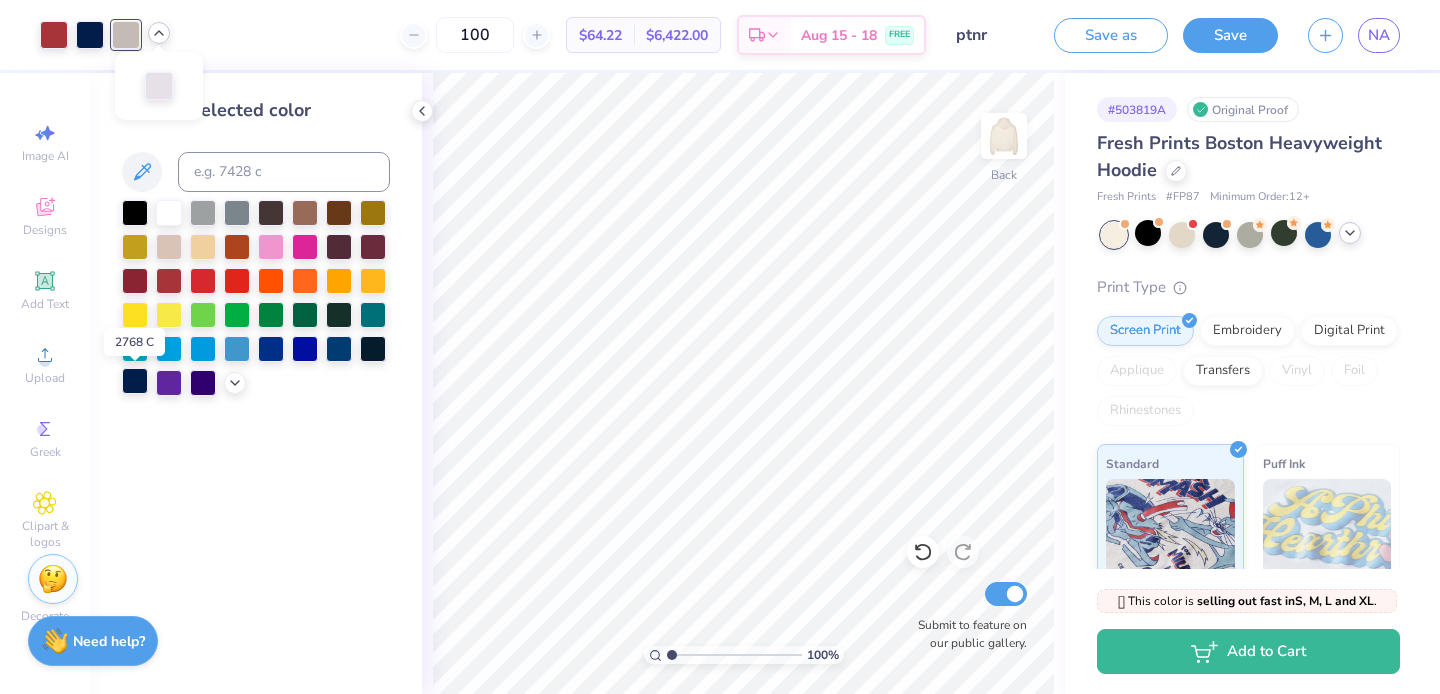 click at bounding box center (135, 381) 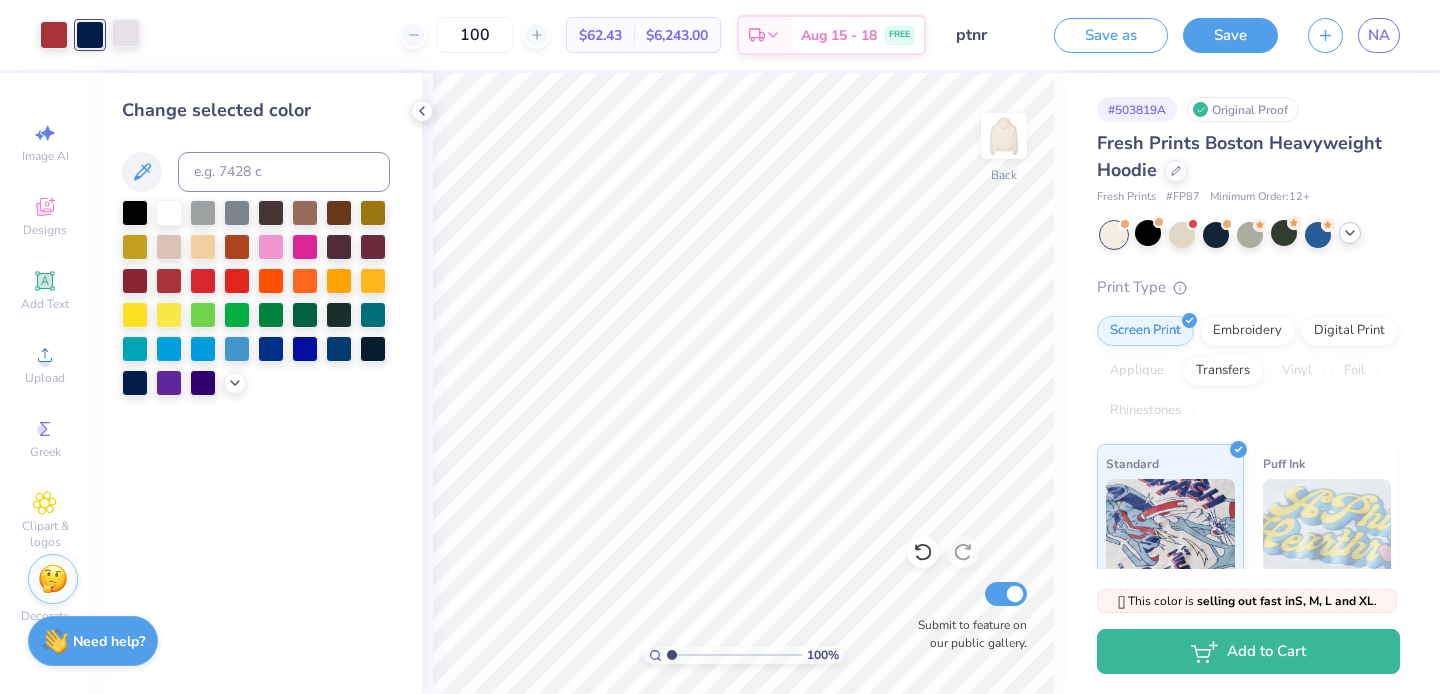 click at bounding box center [126, 33] 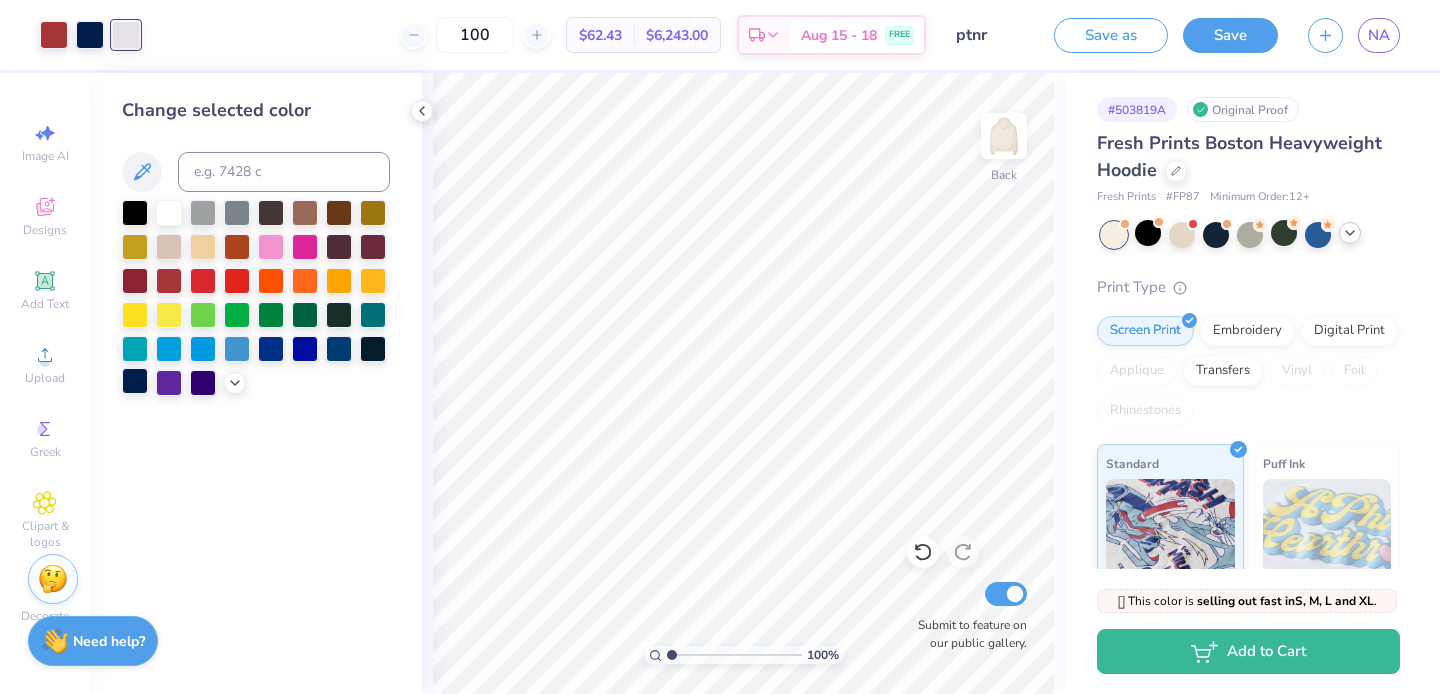 click at bounding box center (135, 381) 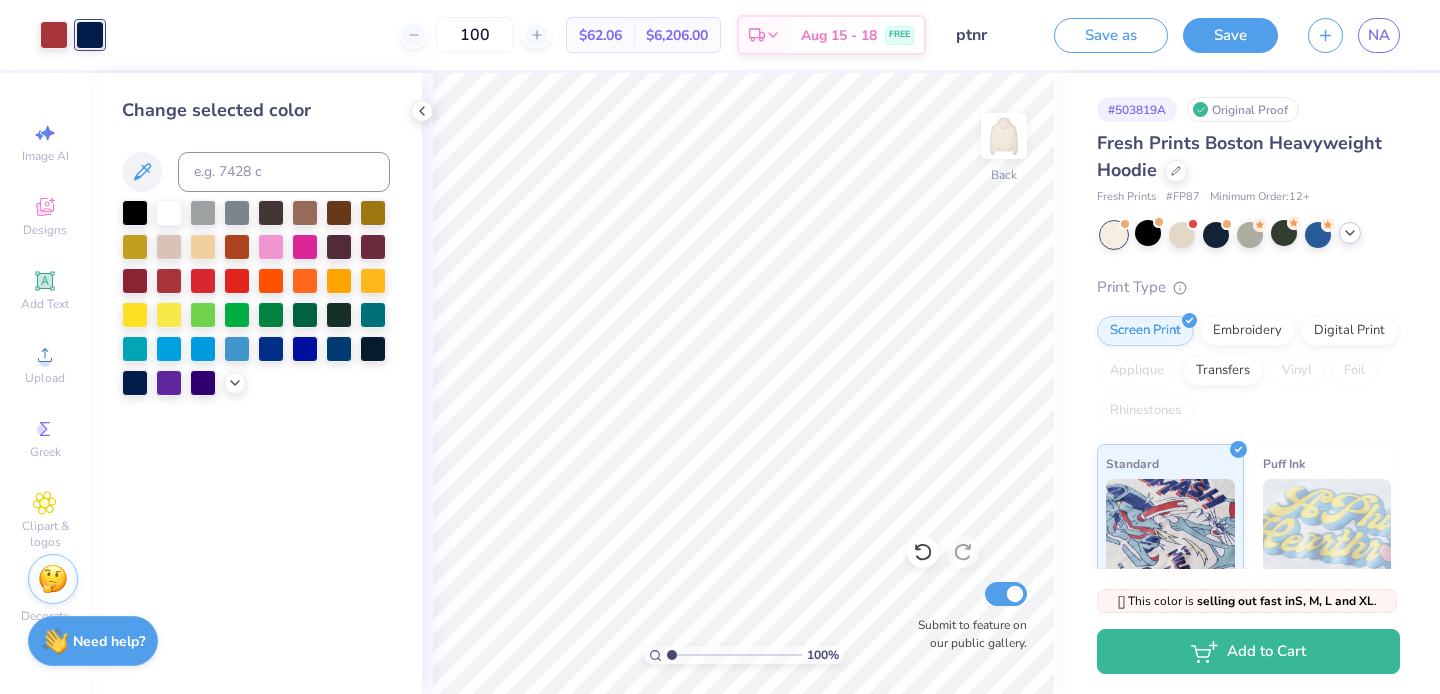 click on "Change selected color" at bounding box center [256, 383] 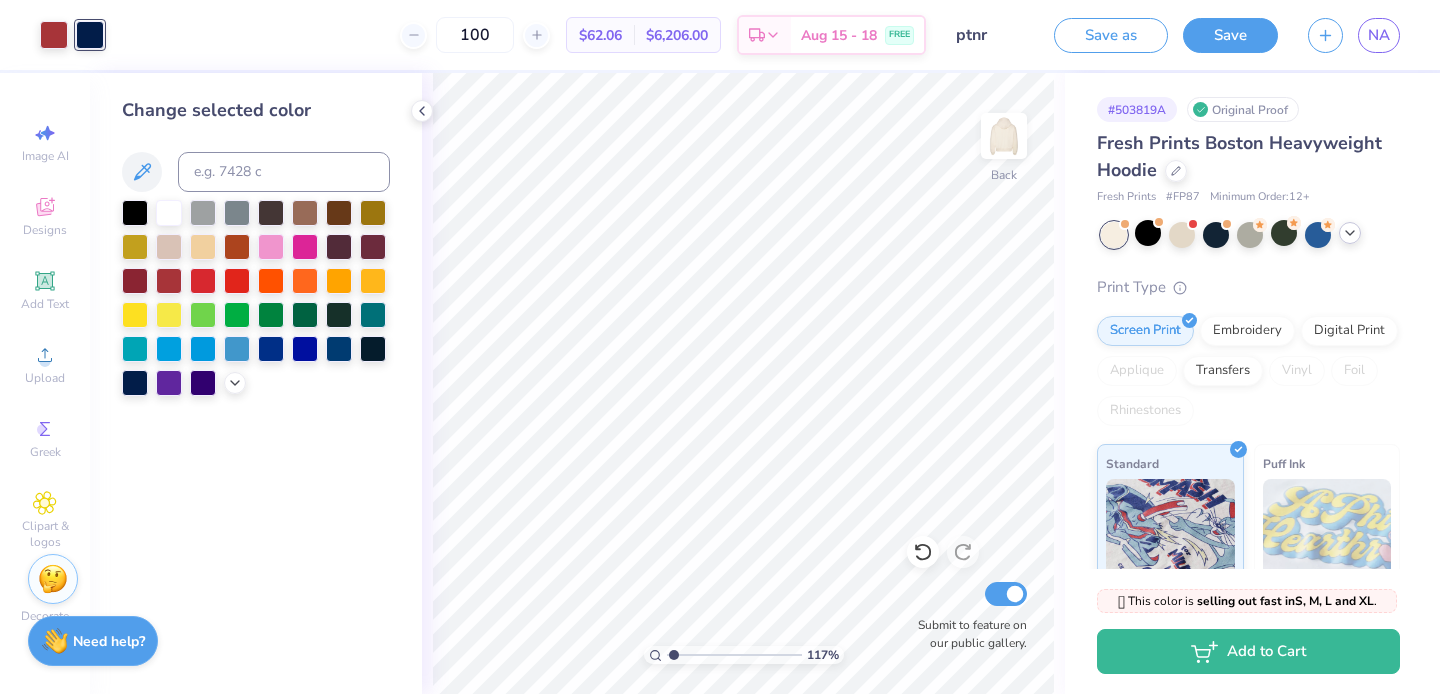 type on "1.18" 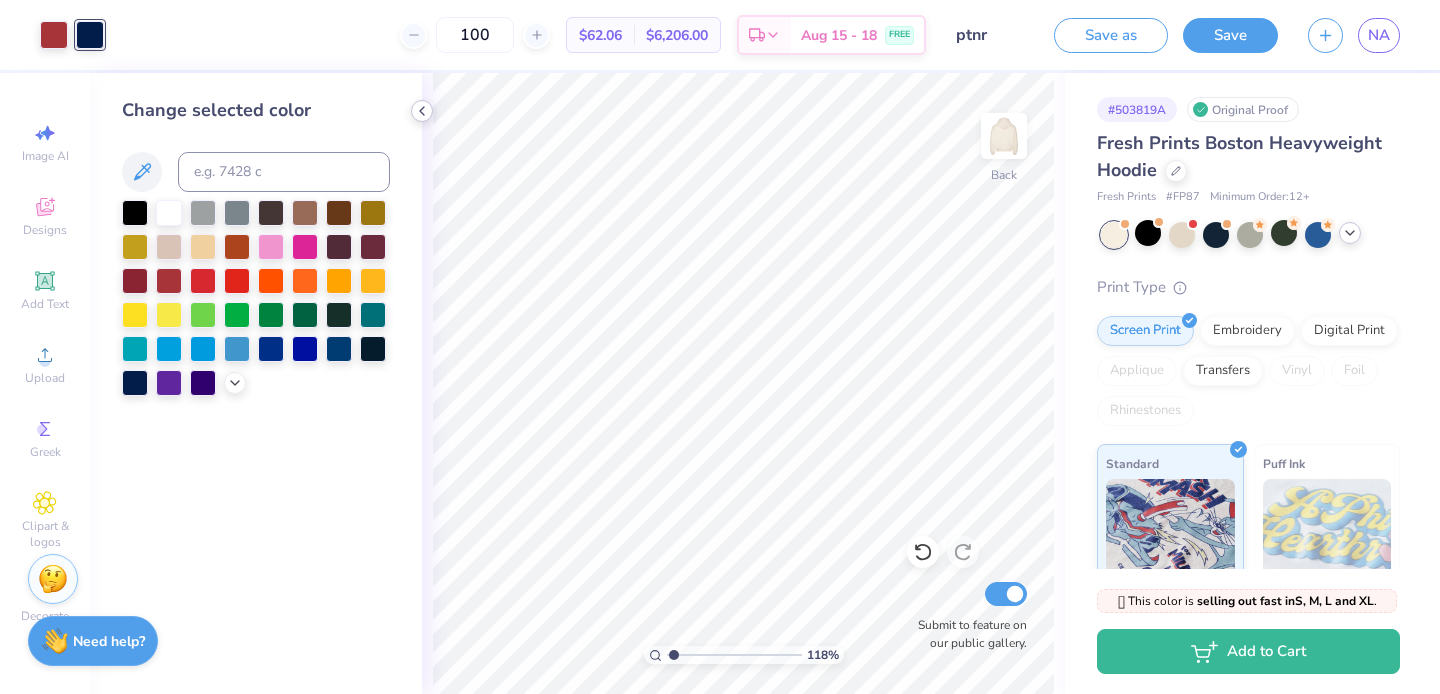 click 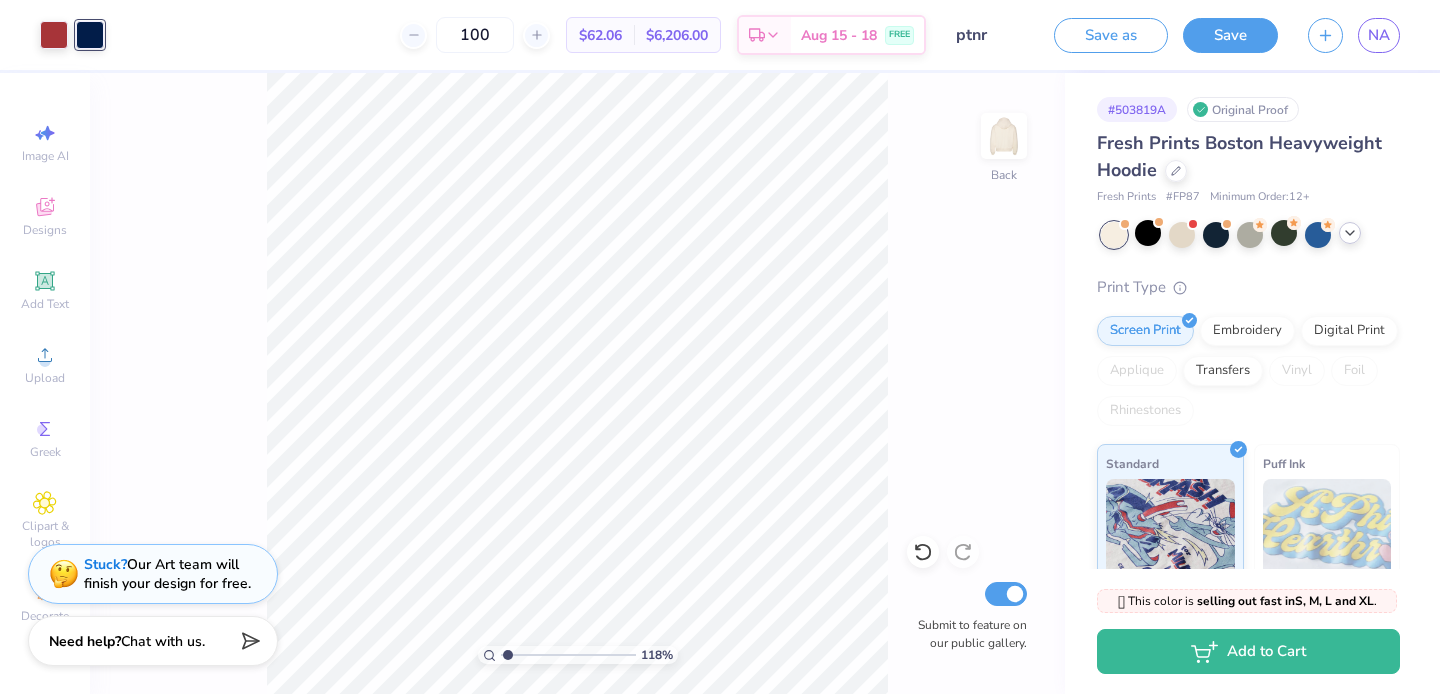 click on "118 % Back Submit to feature on our public gallery." at bounding box center (577, 383) 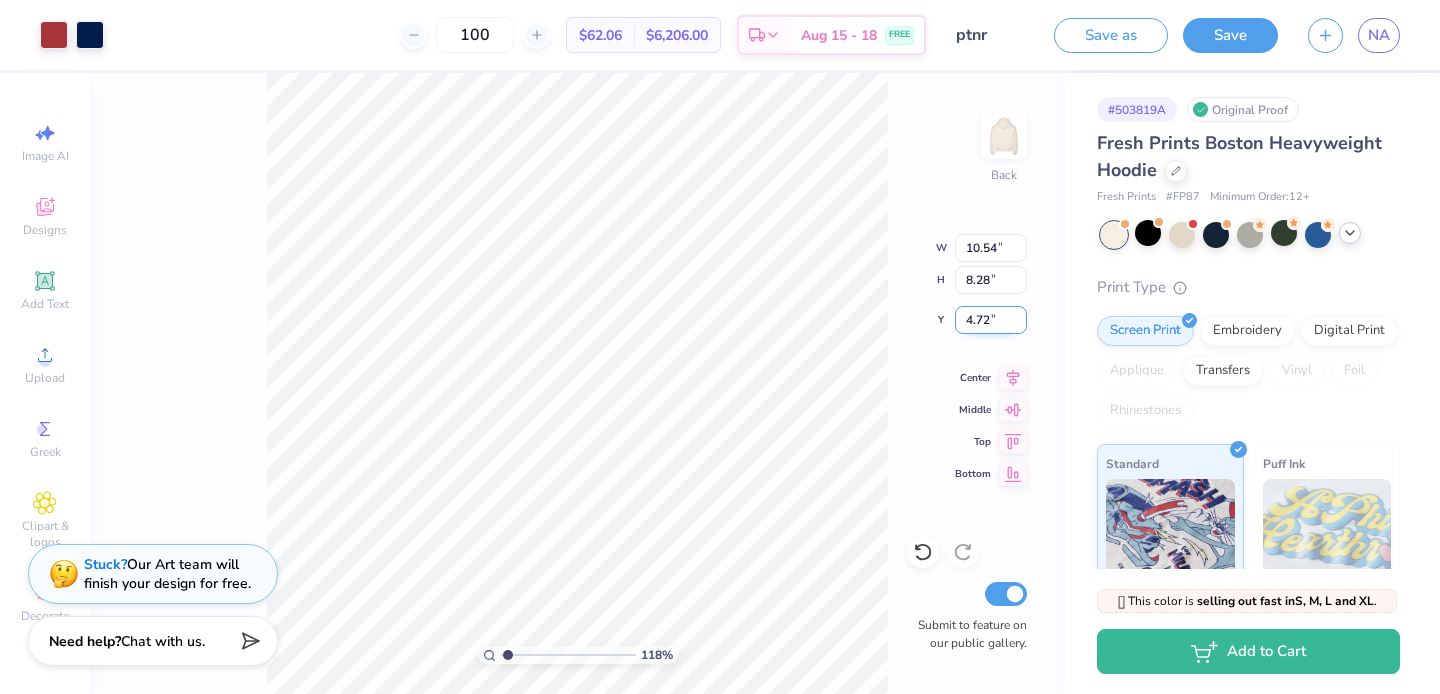 click on "4.72" at bounding box center (991, 320) 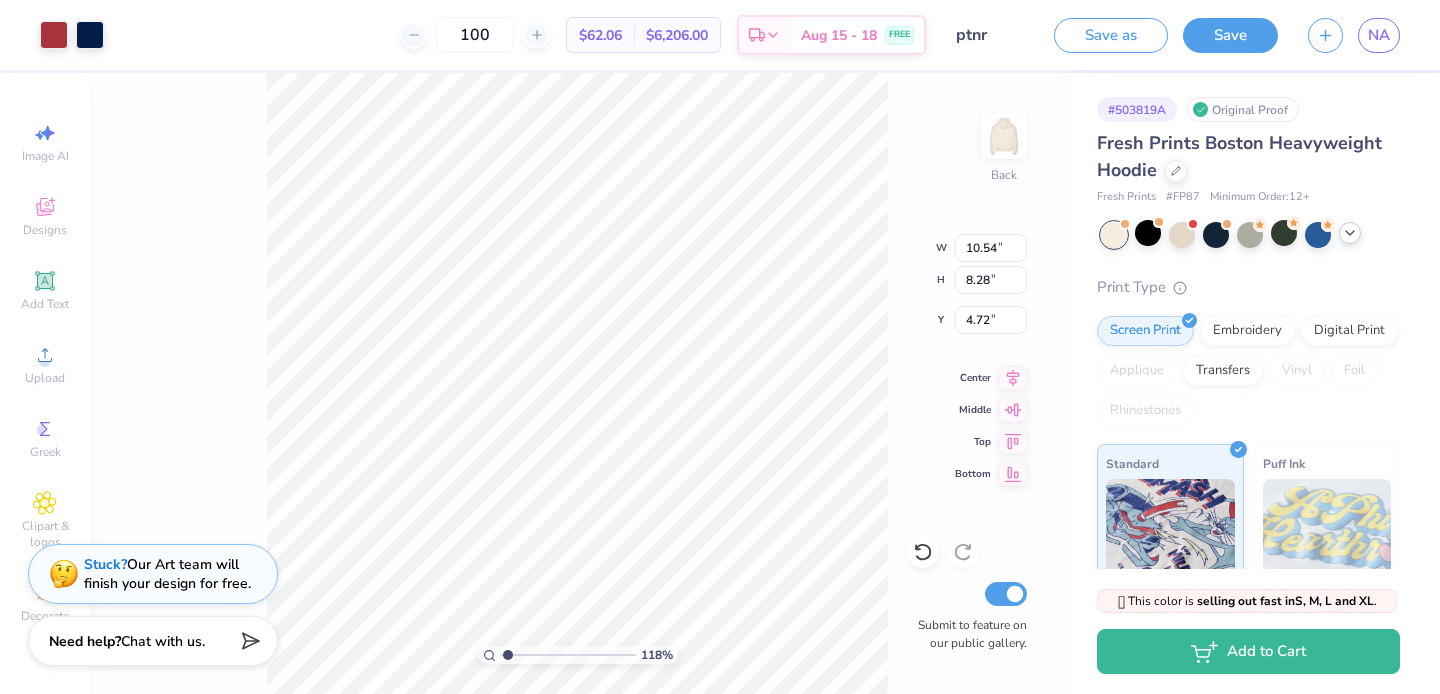 click on "118 % Back W 10.54 10.54 " H 8.28 8.28 " Y 4.72 4.72 " Center Middle Top Bottom Submit to feature on our public gallery." at bounding box center (577, 383) 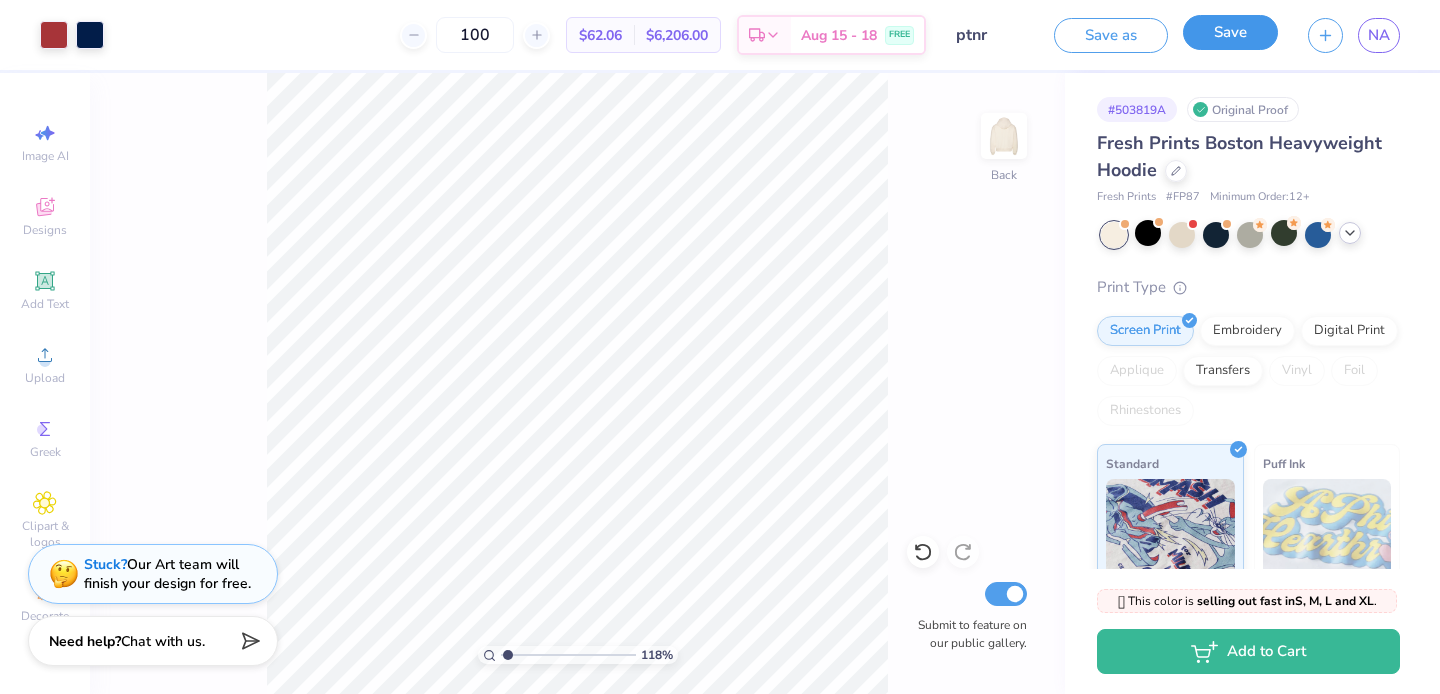 click on "Save" at bounding box center [1230, 32] 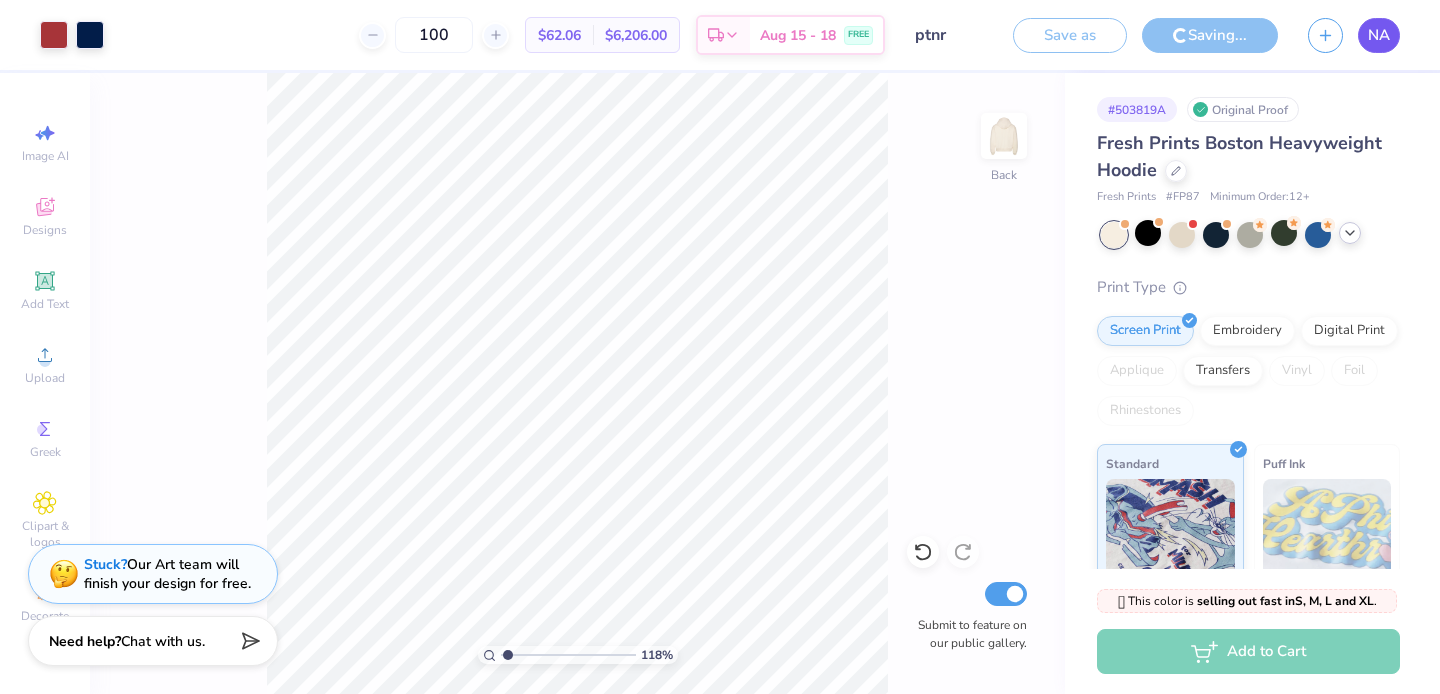 click on "NA" at bounding box center (1379, 35) 